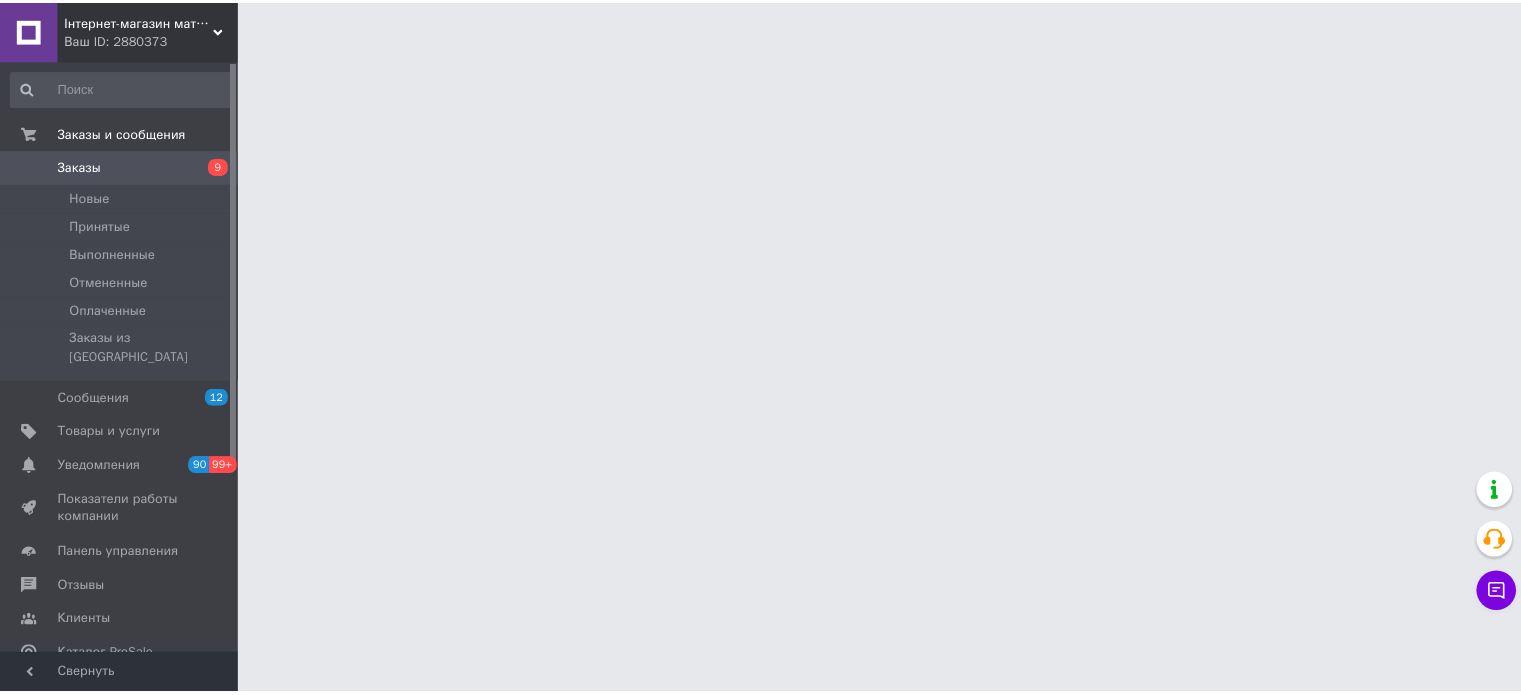scroll, scrollTop: 0, scrollLeft: 0, axis: both 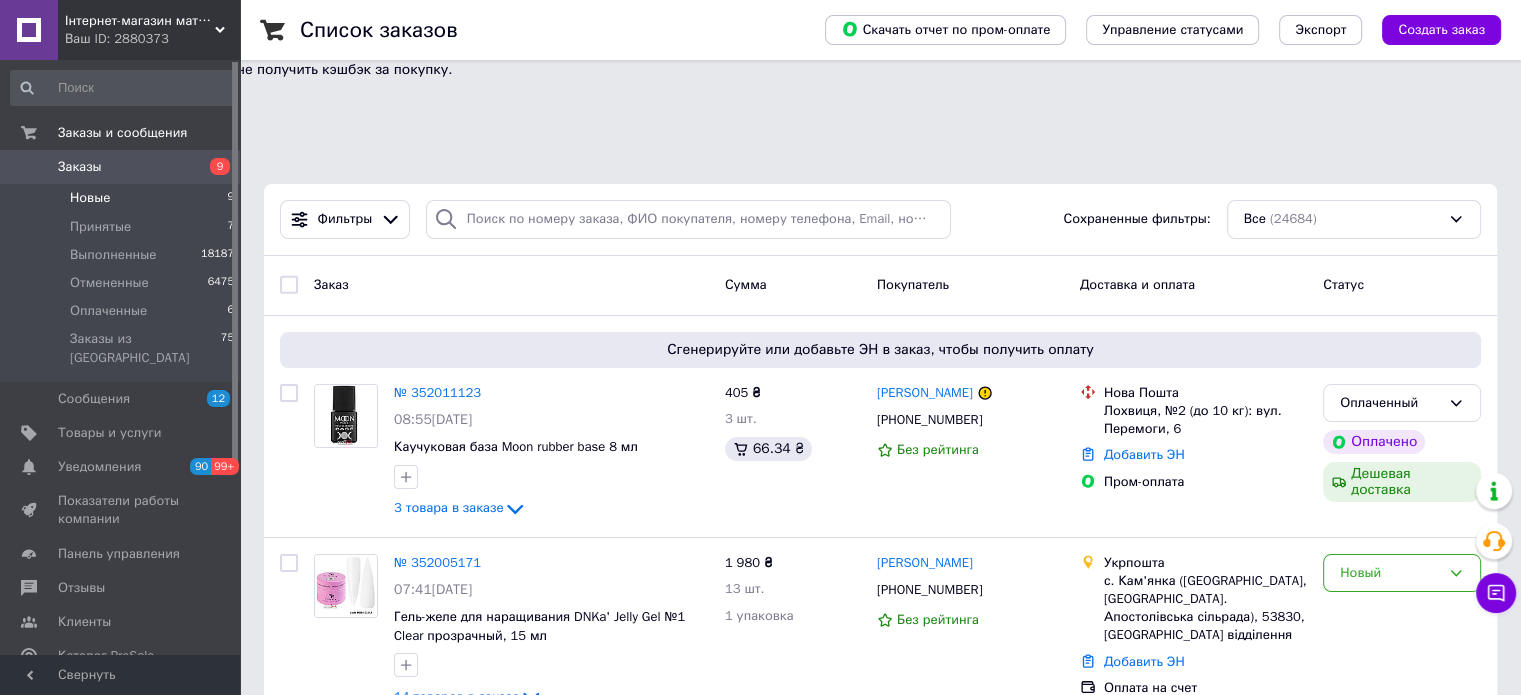 click on "Новые 9" at bounding box center [123, 198] 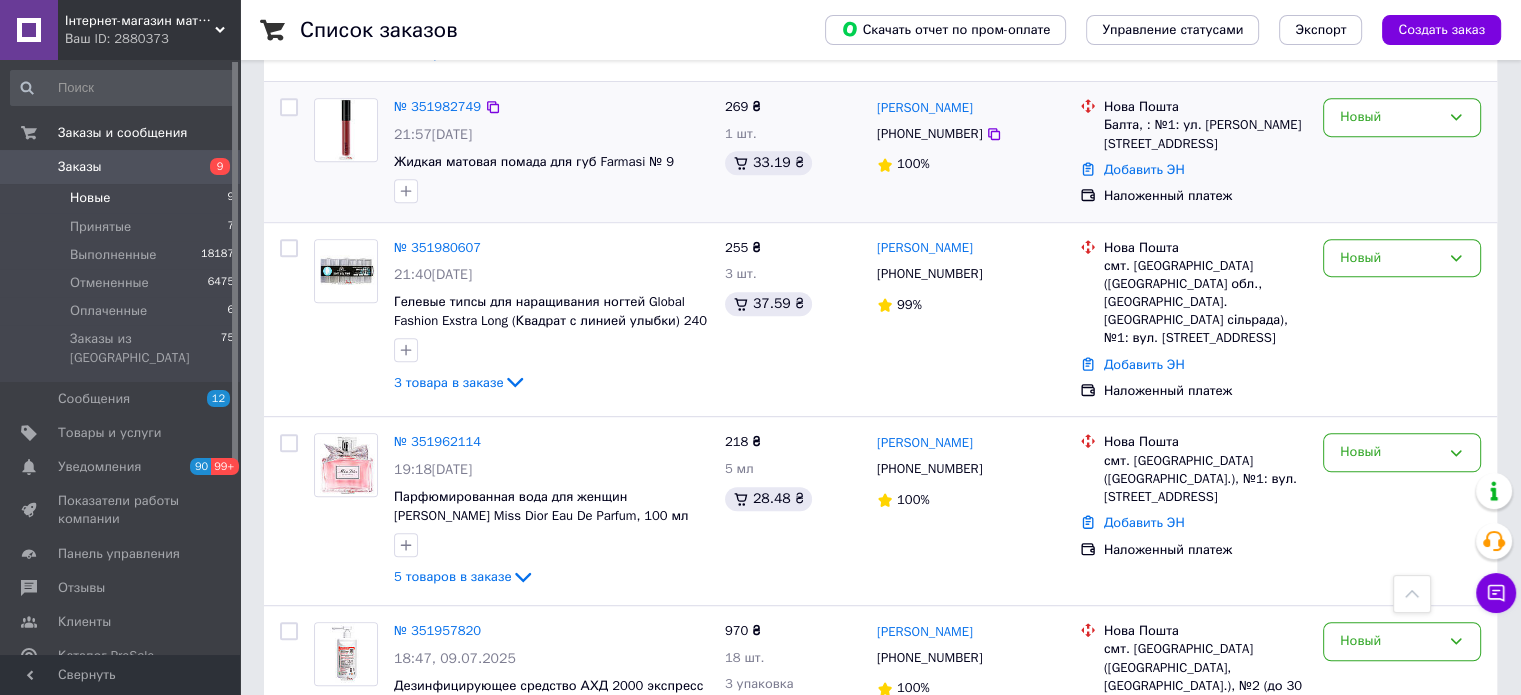 scroll, scrollTop: 1100, scrollLeft: 0, axis: vertical 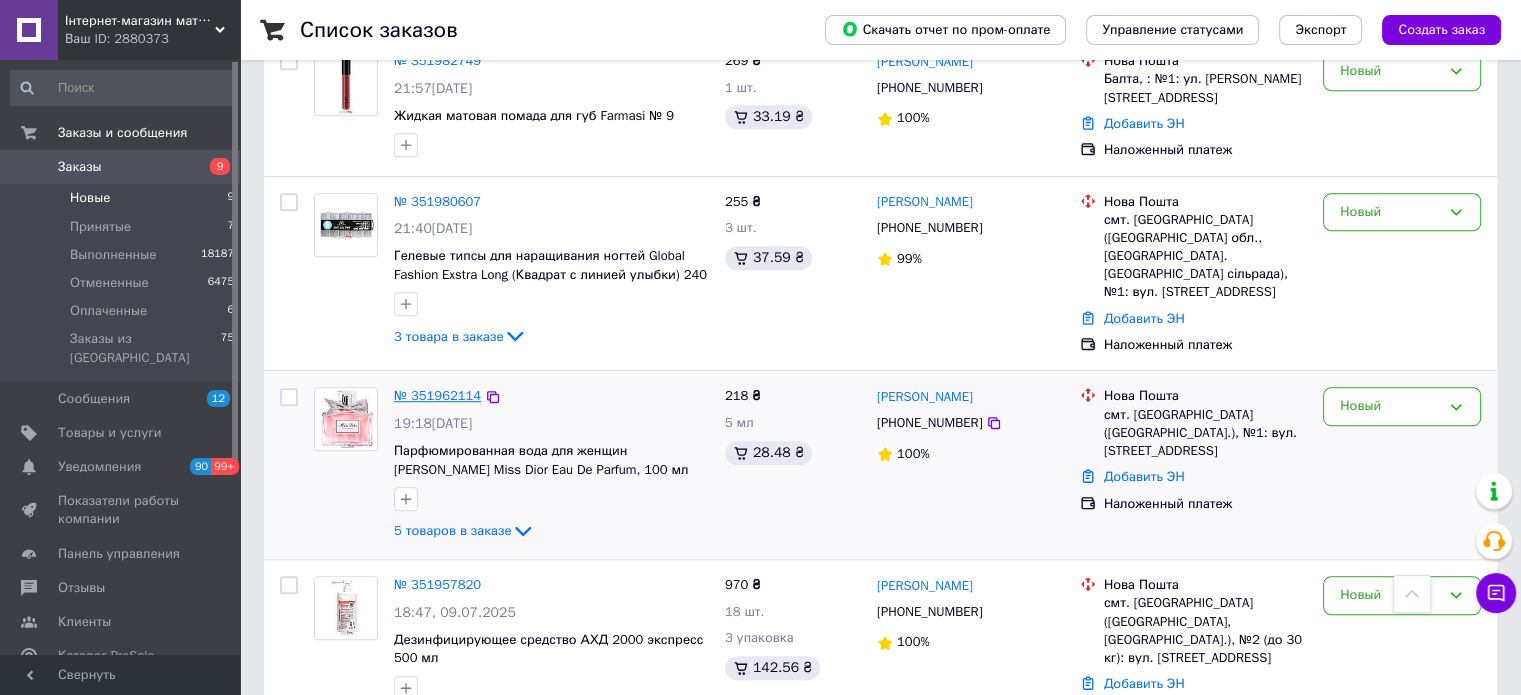 click on "№ 351962114" at bounding box center (437, 395) 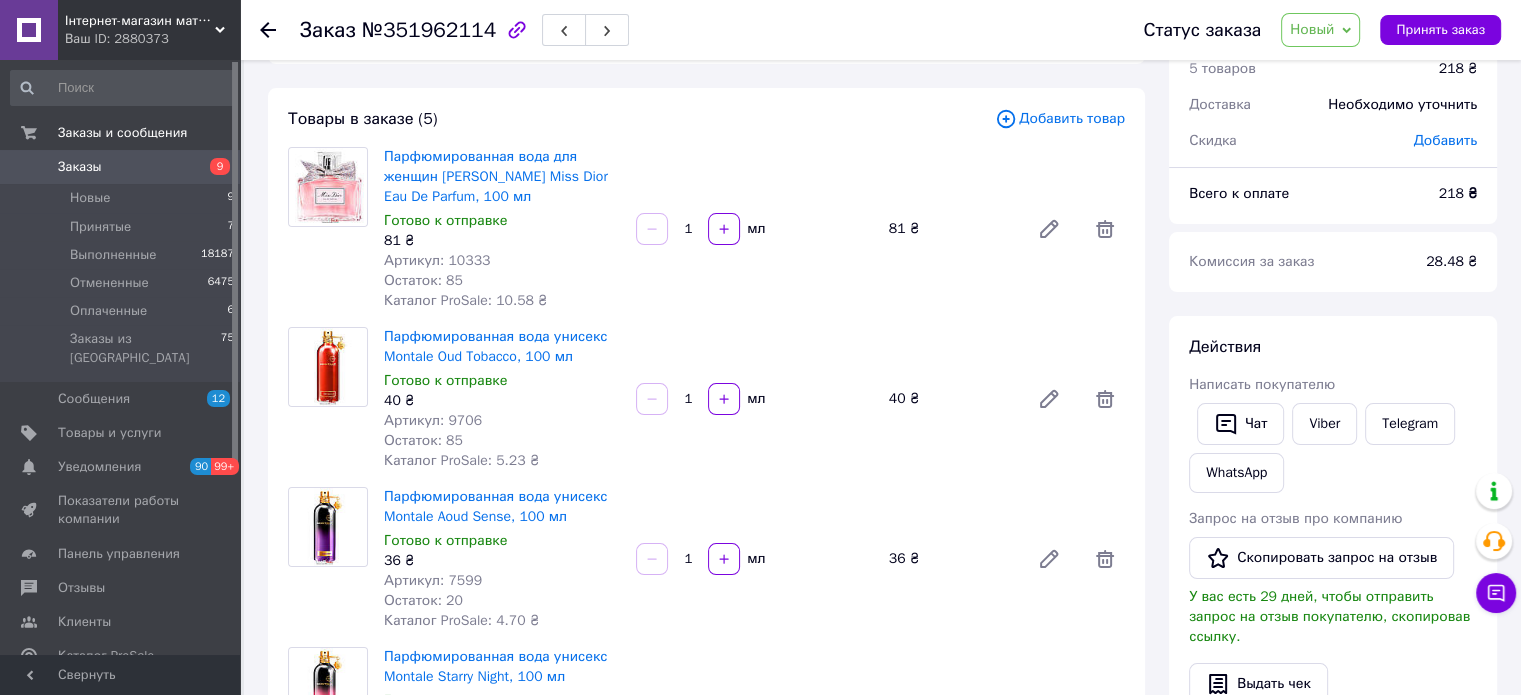 scroll, scrollTop: 0, scrollLeft: 0, axis: both 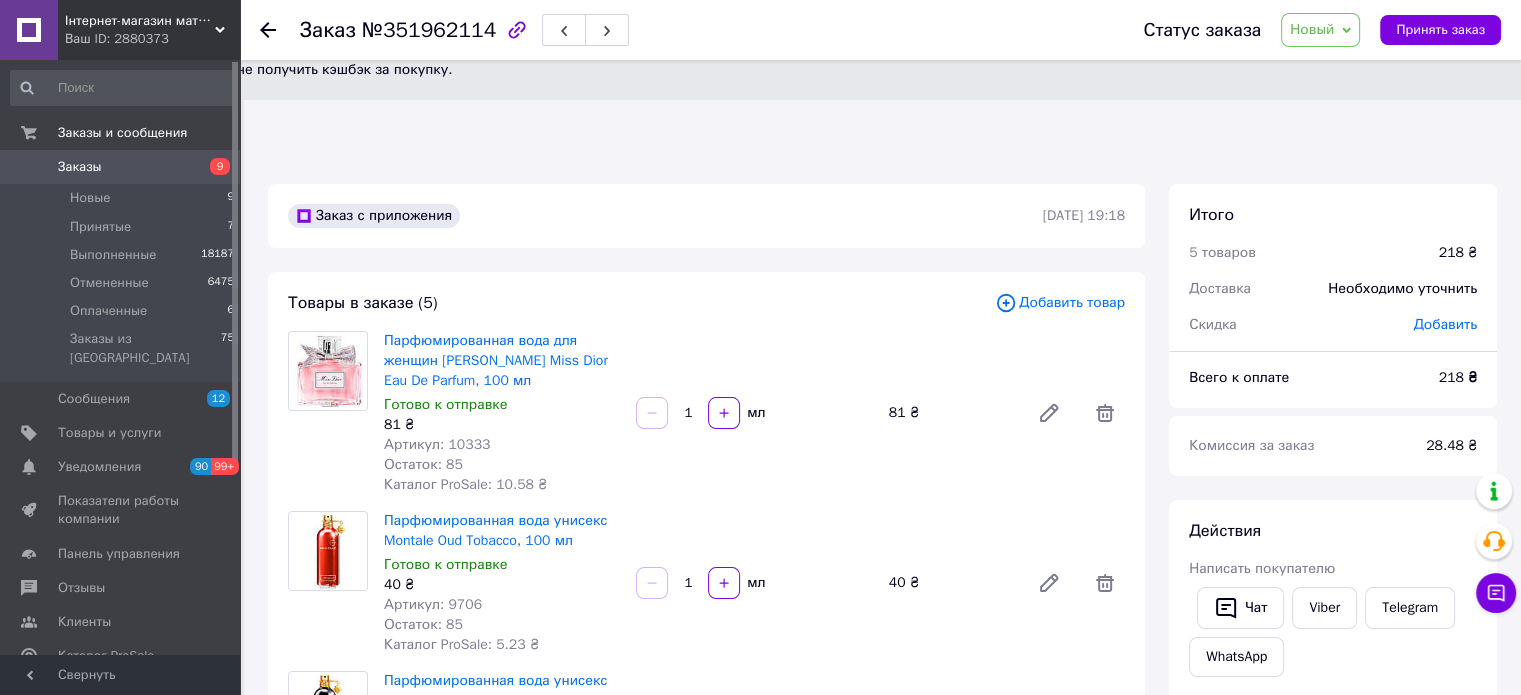 click 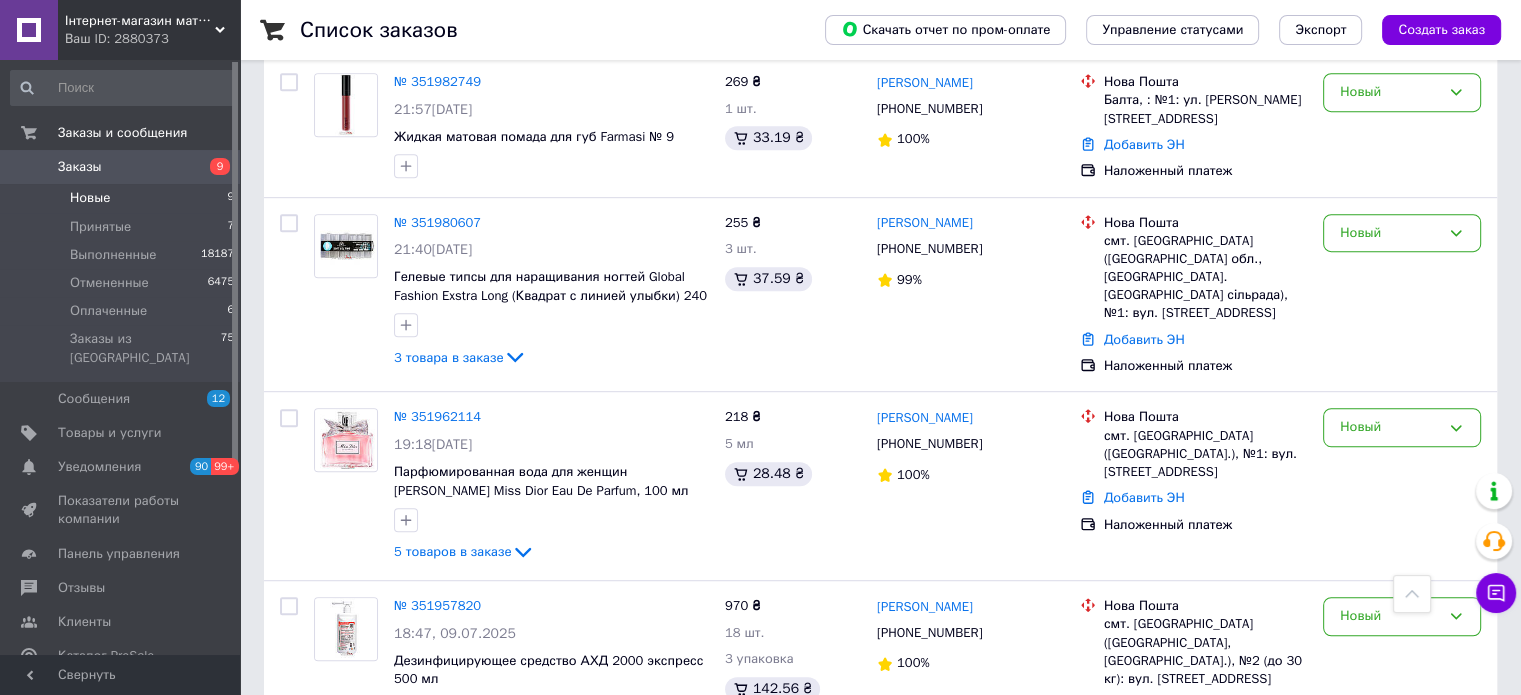scroll, scrollTop: 1218, scrollLeft: 0, axis: vertical 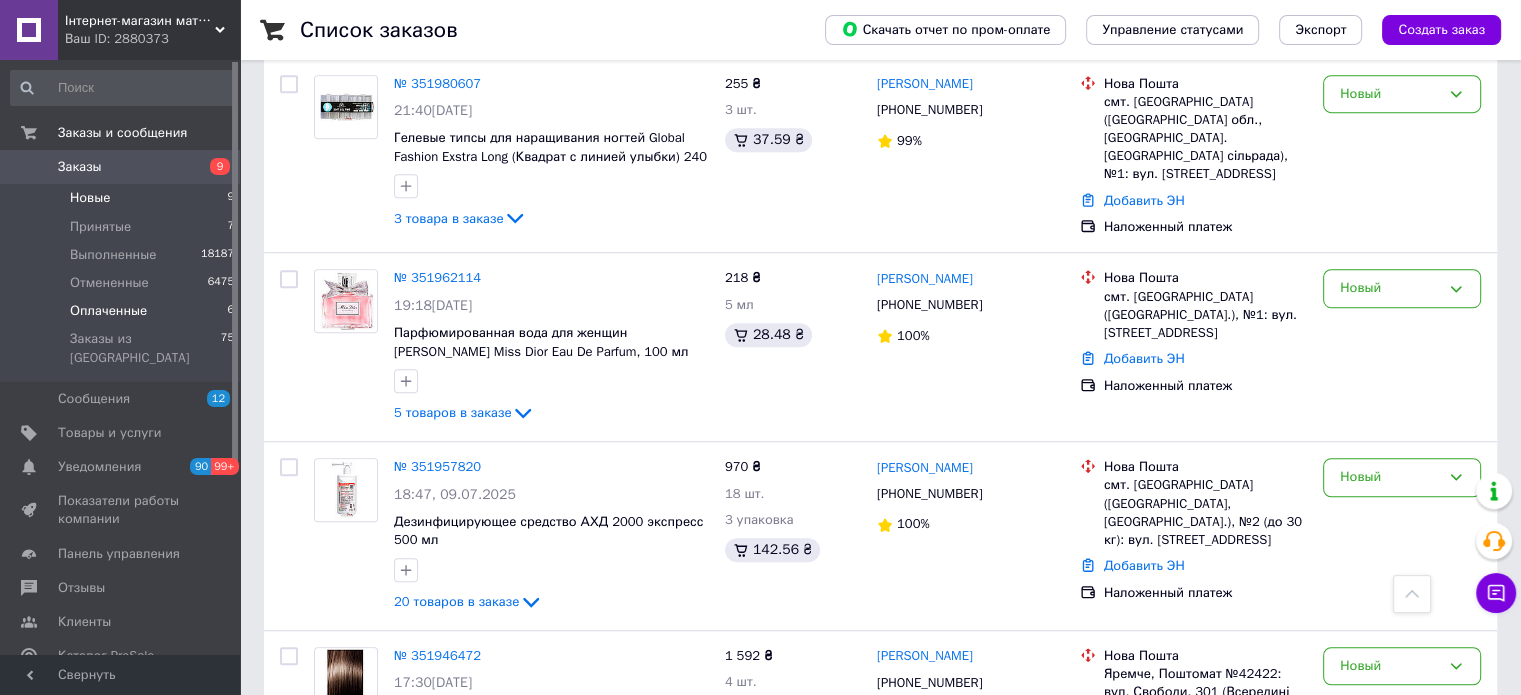 click on "Оплаченные 6" at bounding box center [123, 311] 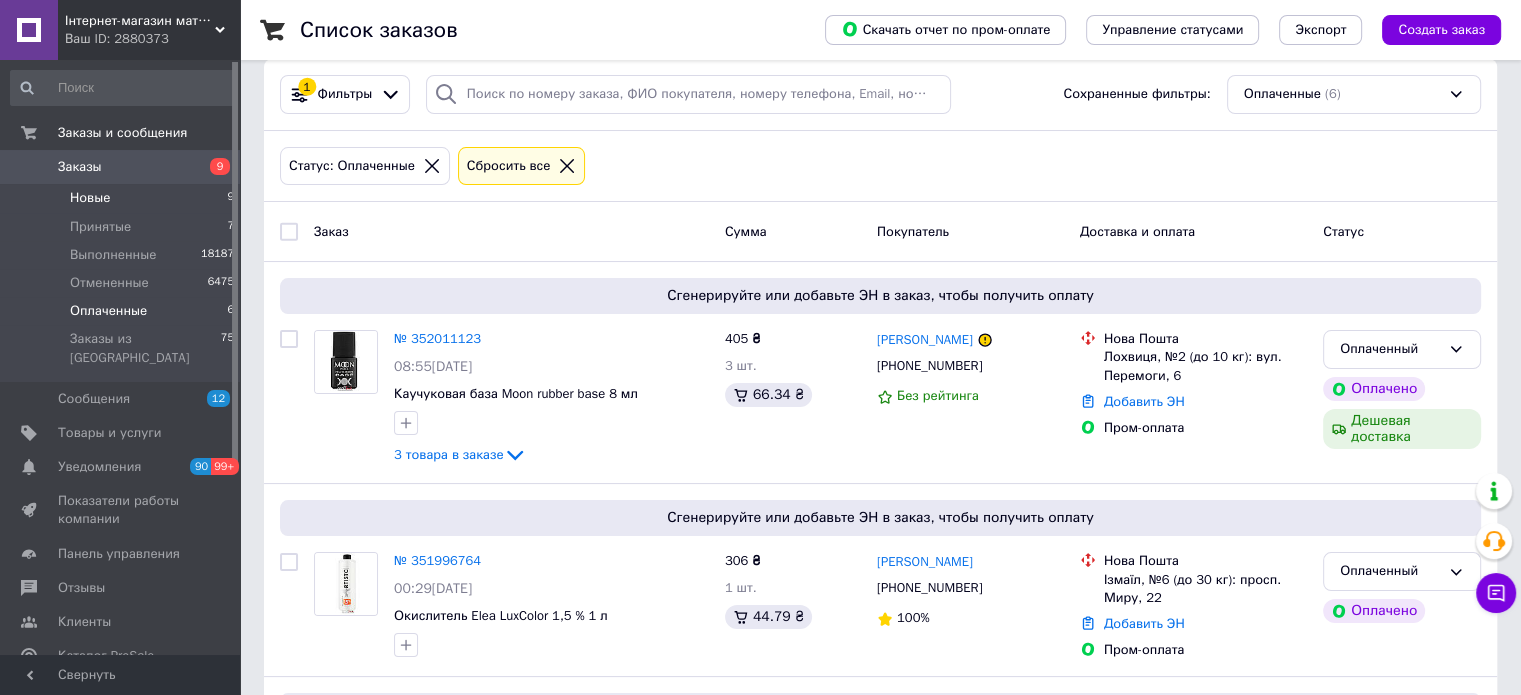 scroll, scrollTop: 100, scrollLeft: 0, axis: vertical 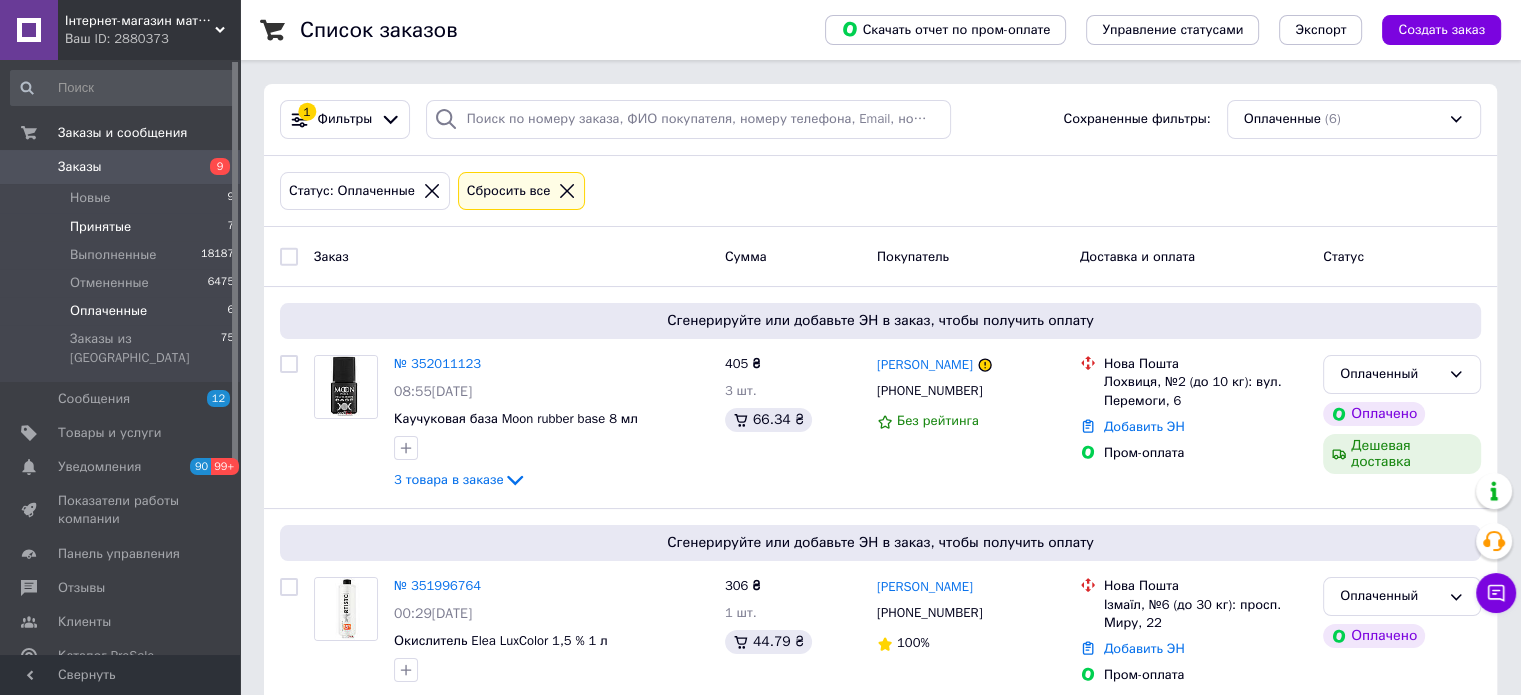 click on "Принятые" at bounding box center (100, 227) 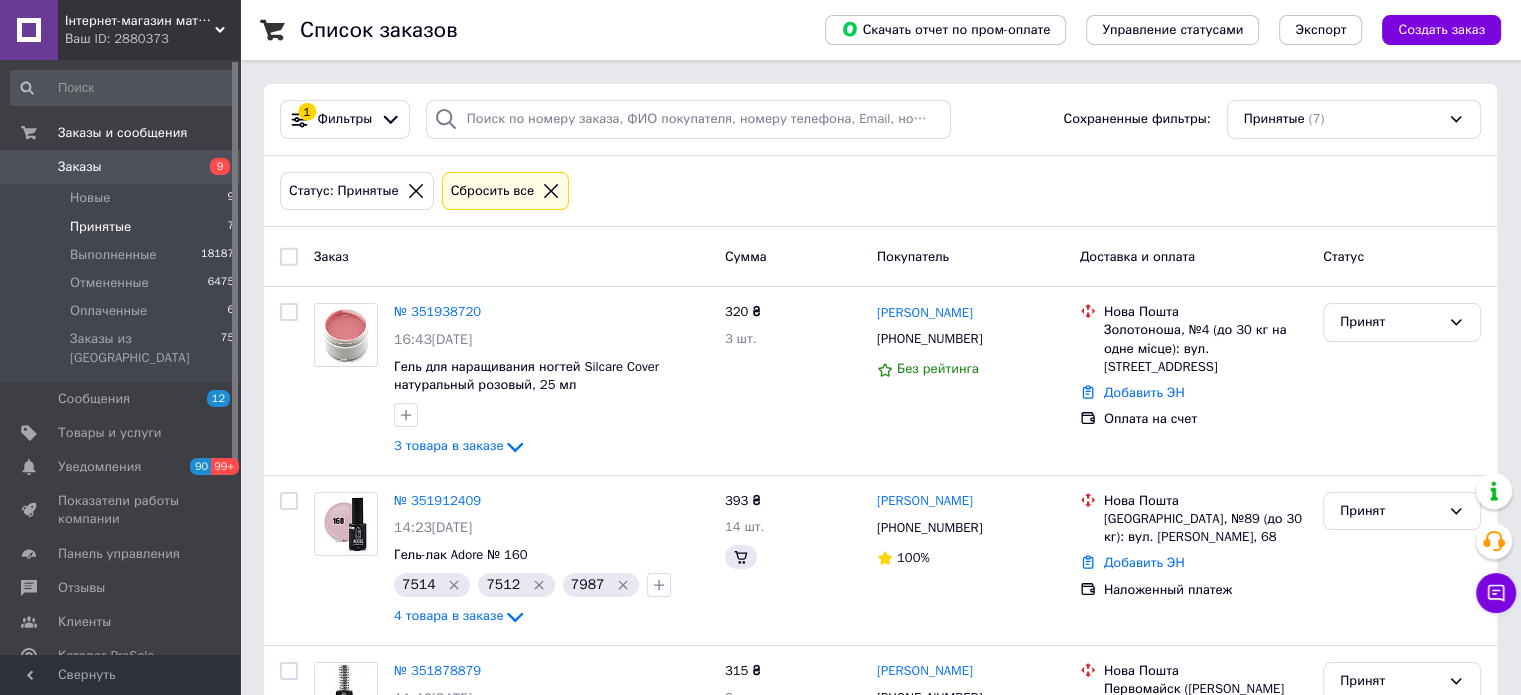 scroll, scrollTop: 0, scrollLeft: 0, axis: both 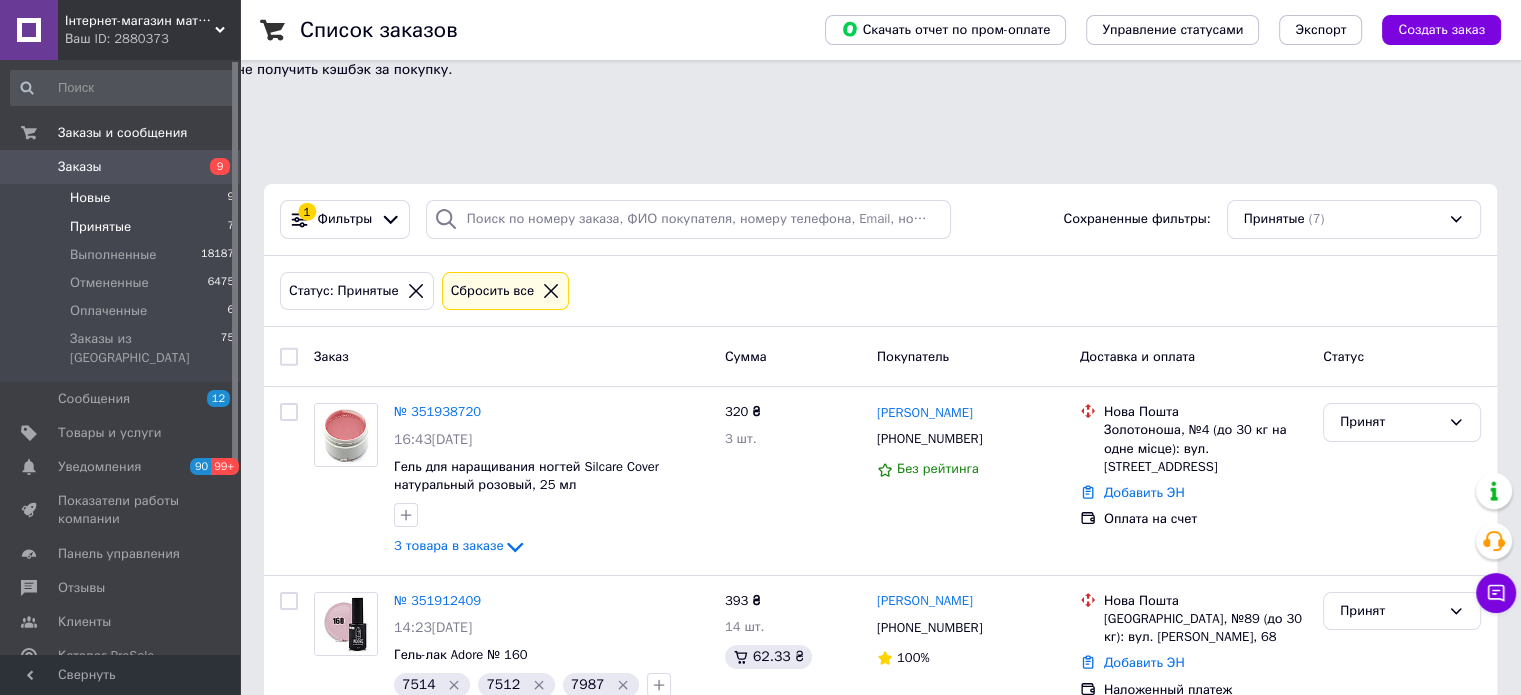 click on "Новые" at bounding box center (90, 198) 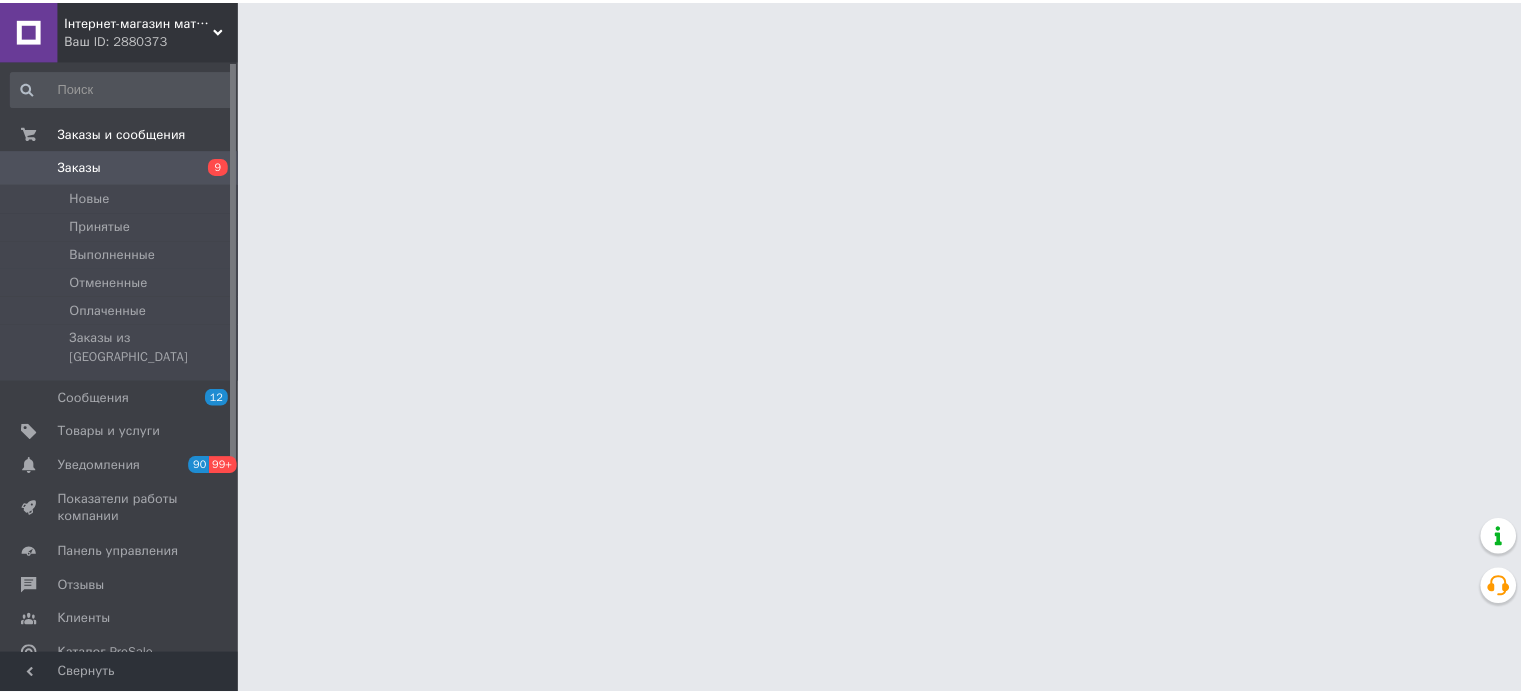 scroll, scrollTop: 0, scrollLeft: 0, axis: both 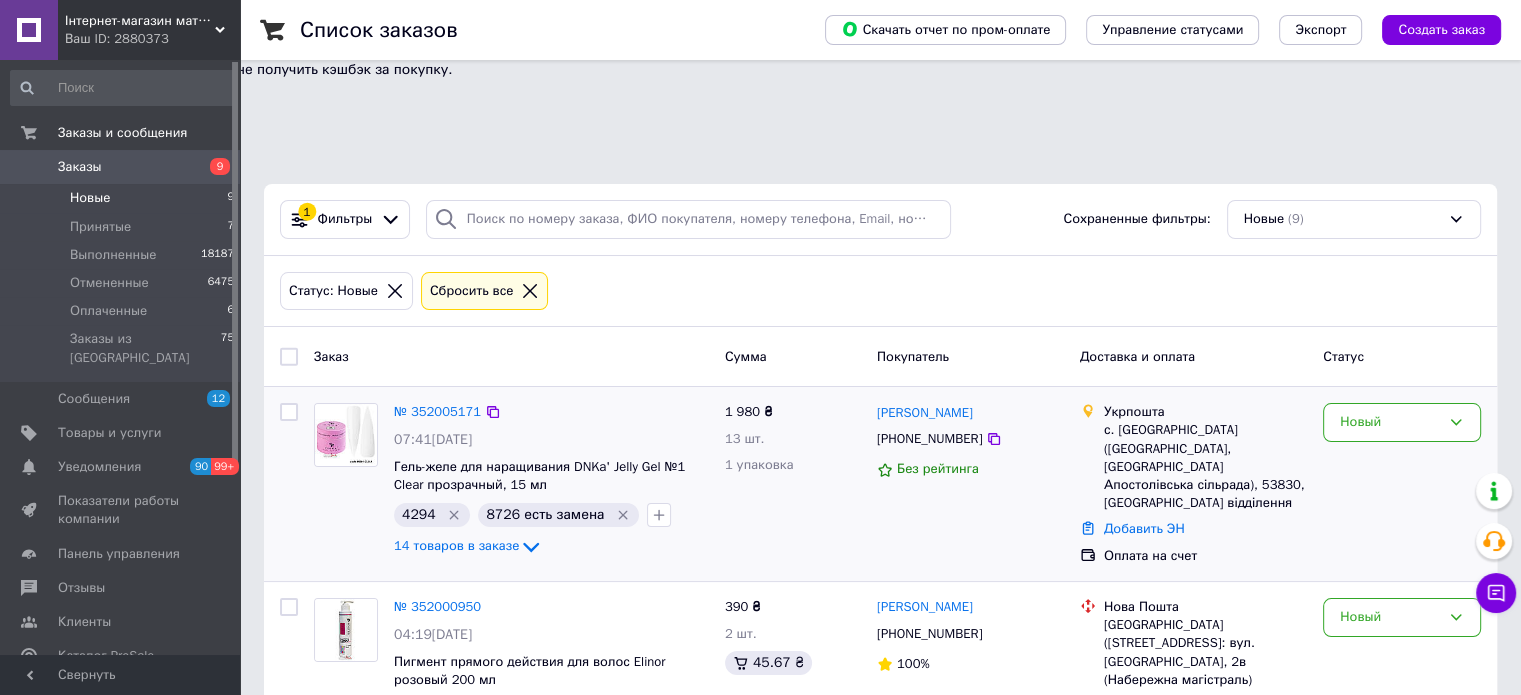 click on "№ 352005171" at bounding box center [437, 412] 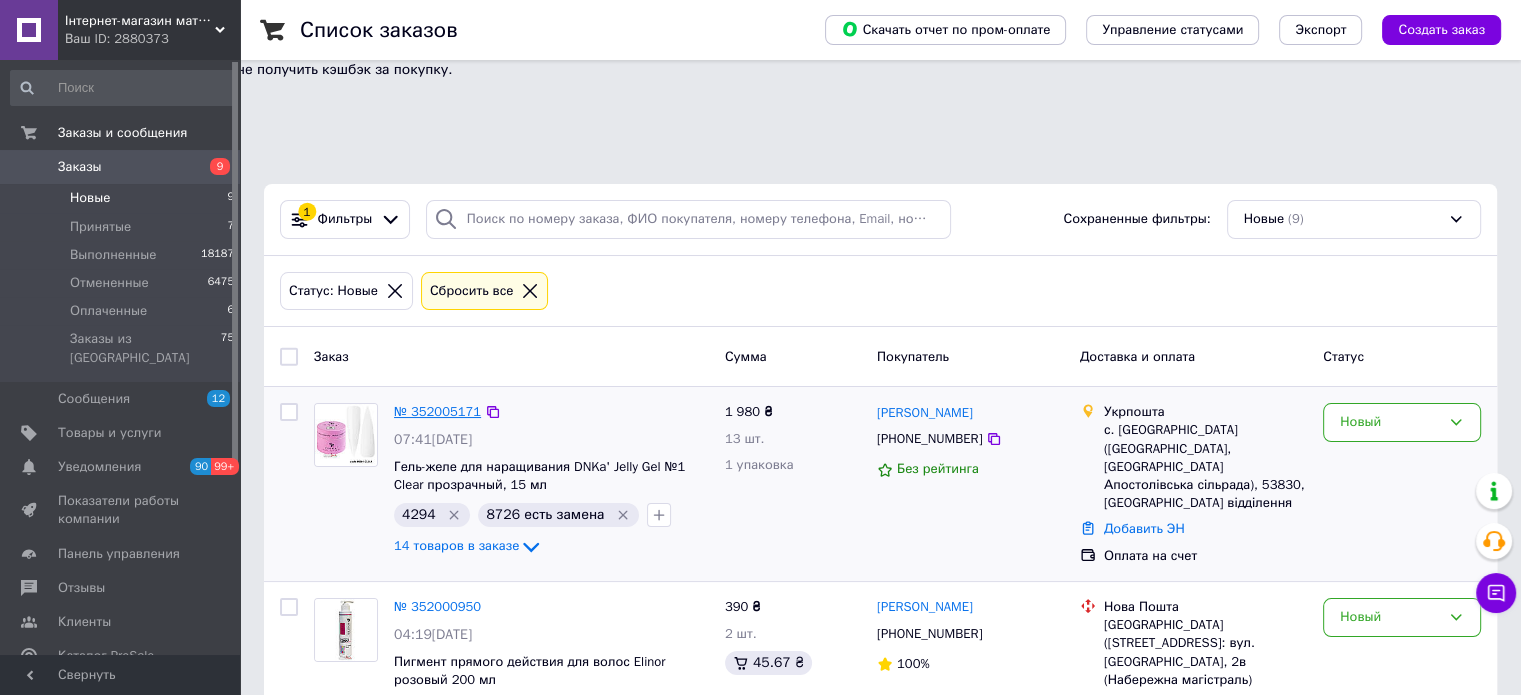 click on "№ 352005171" at bounding box center (437, 411) 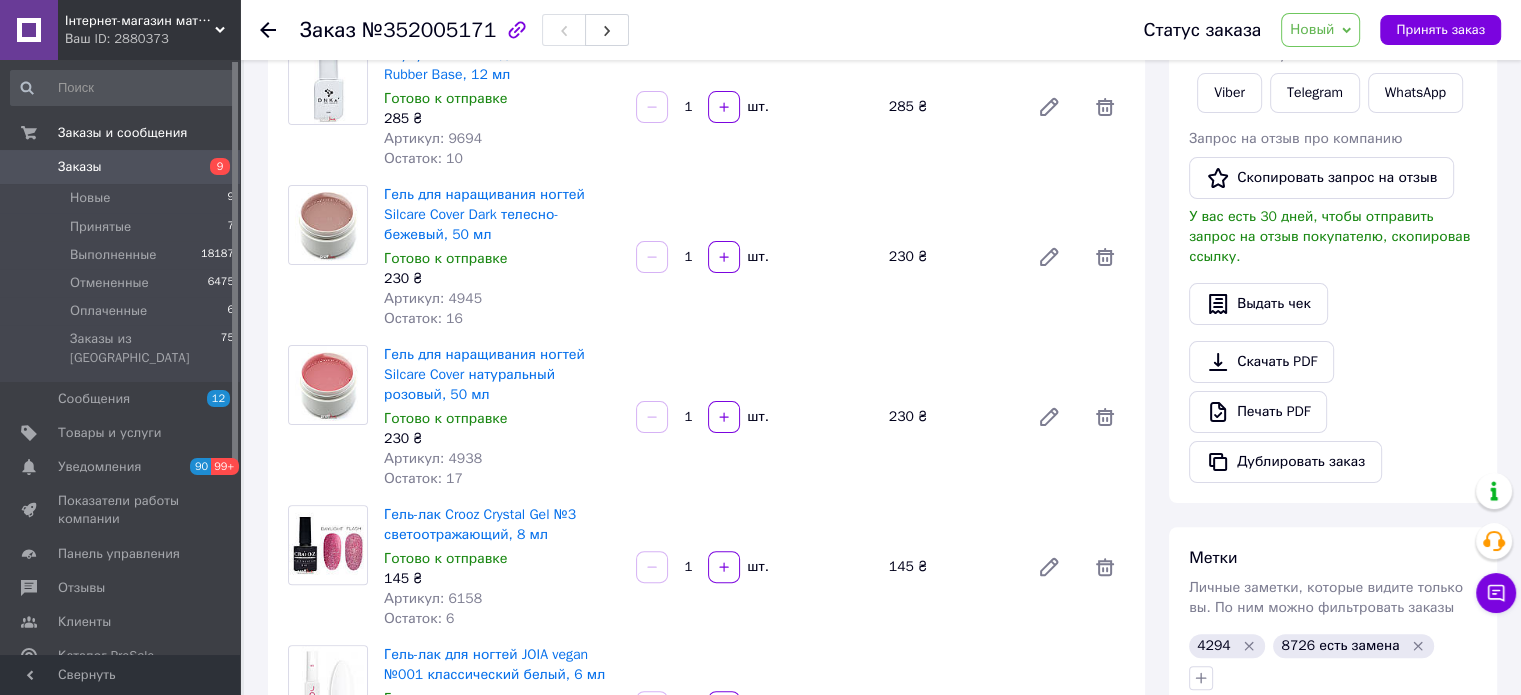 scroll, scrollTop: 400, scrollLeft: 0, axis: vertical 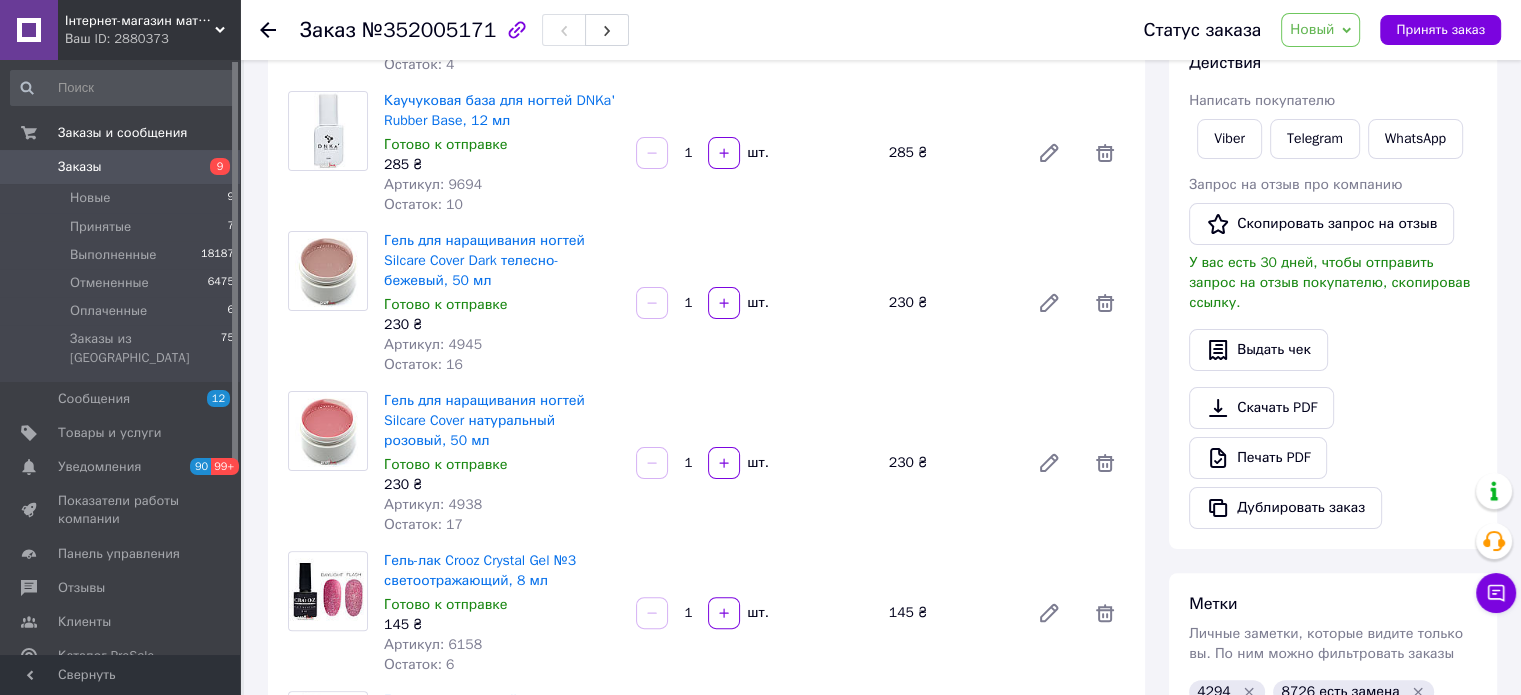click 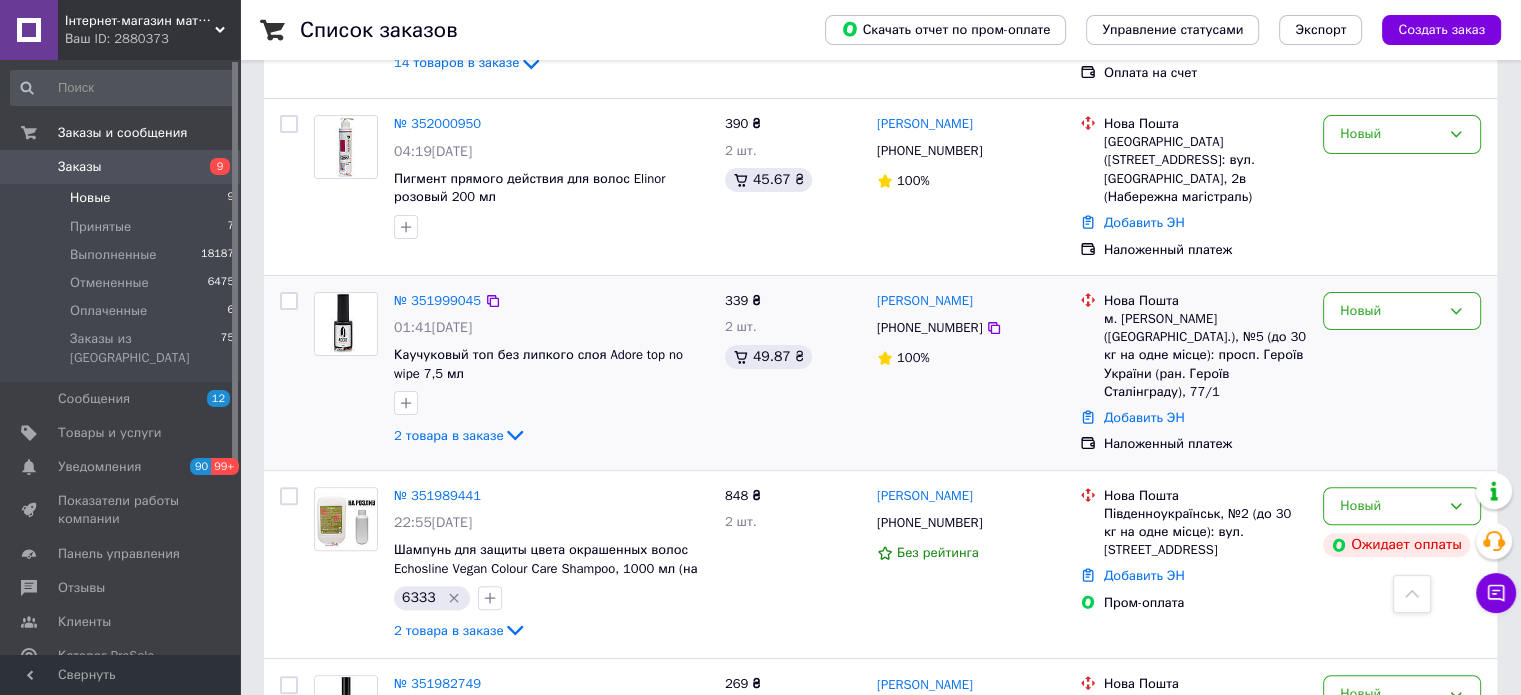 scroll, scrollTop: 600, scrollLeft: 0, axis: vertical 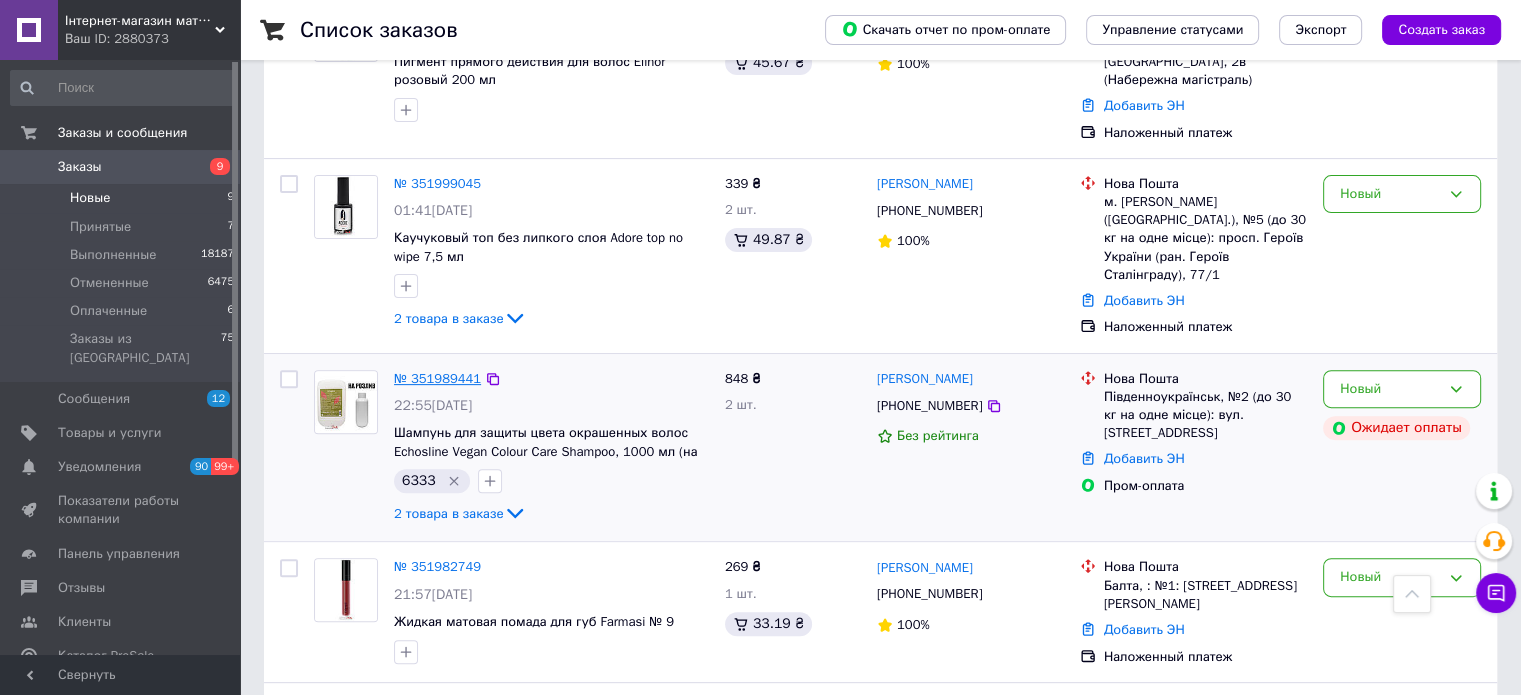 click on "№ 351989441" at bounding box center (437, 378) 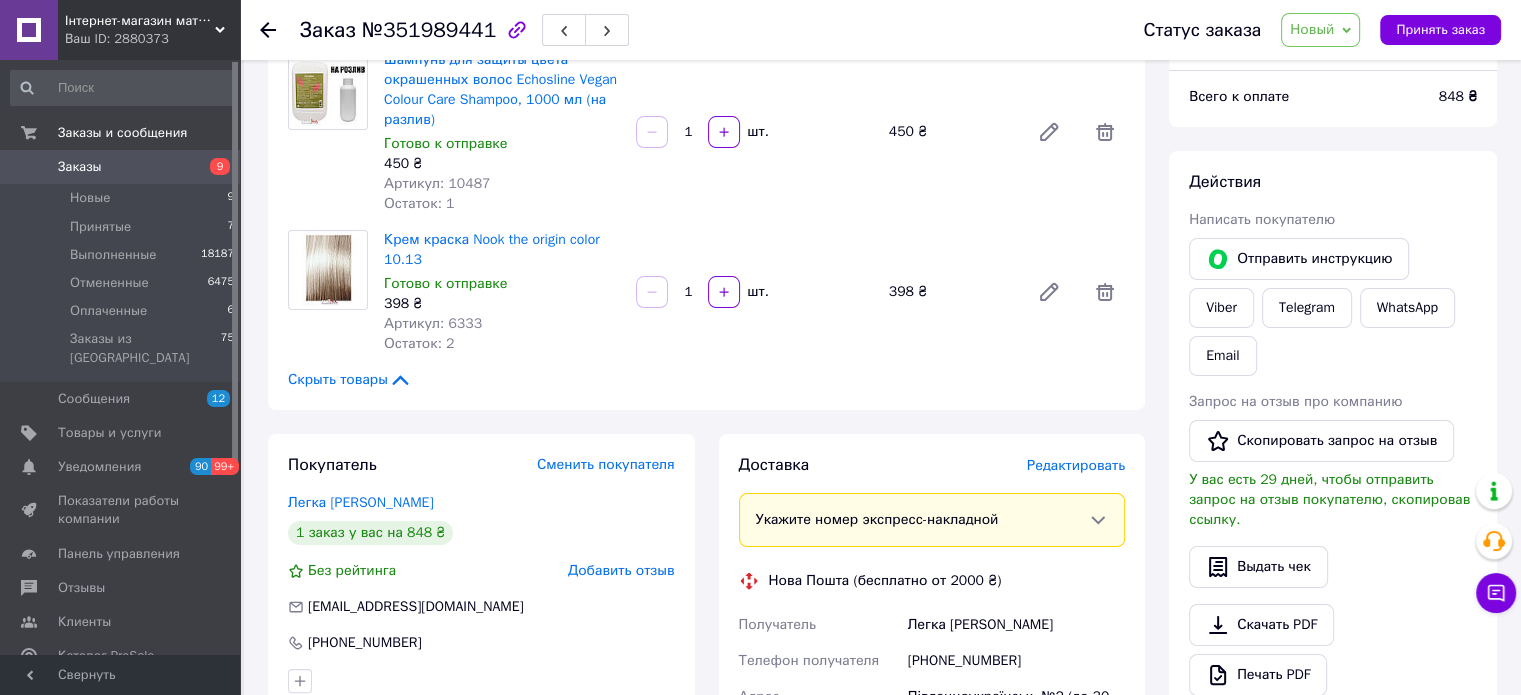 scroll, scrollTop: 120, scrollLeft: 0, axis: vertical 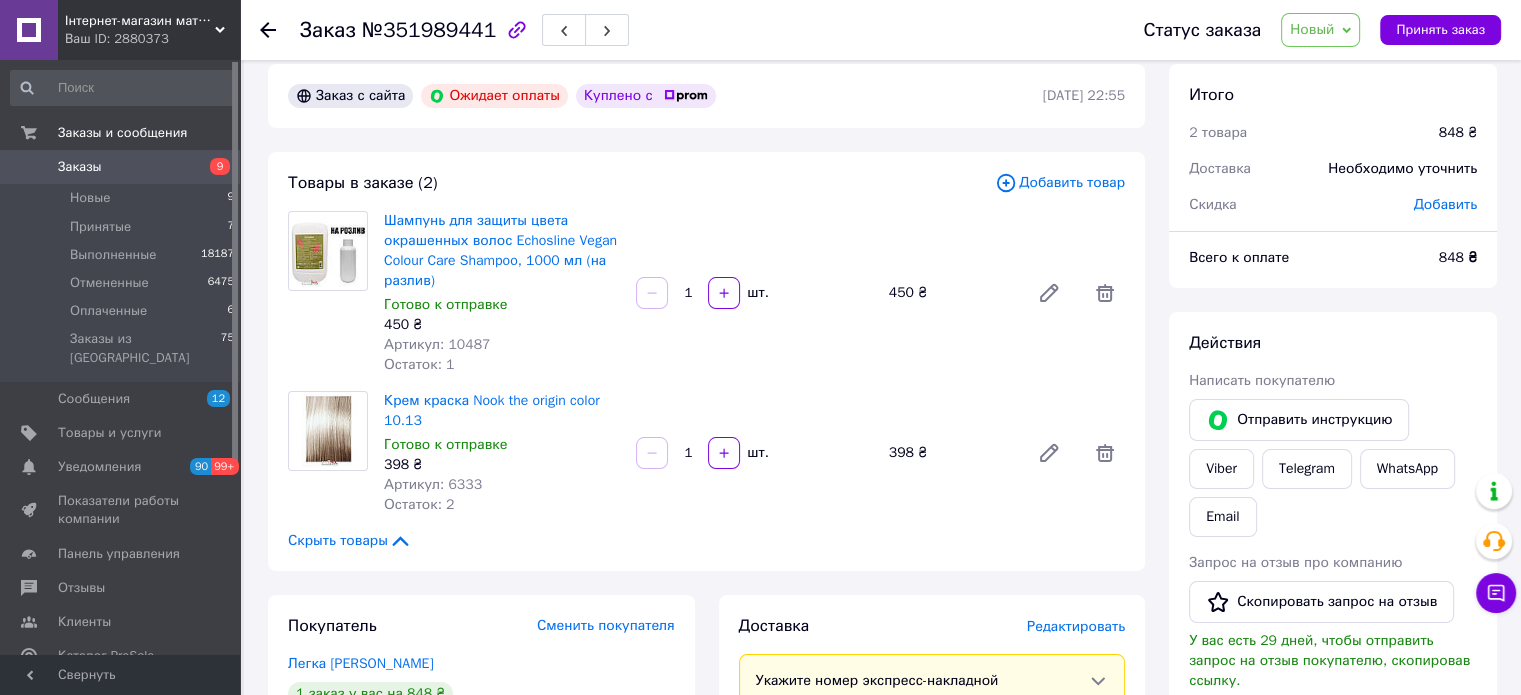 click 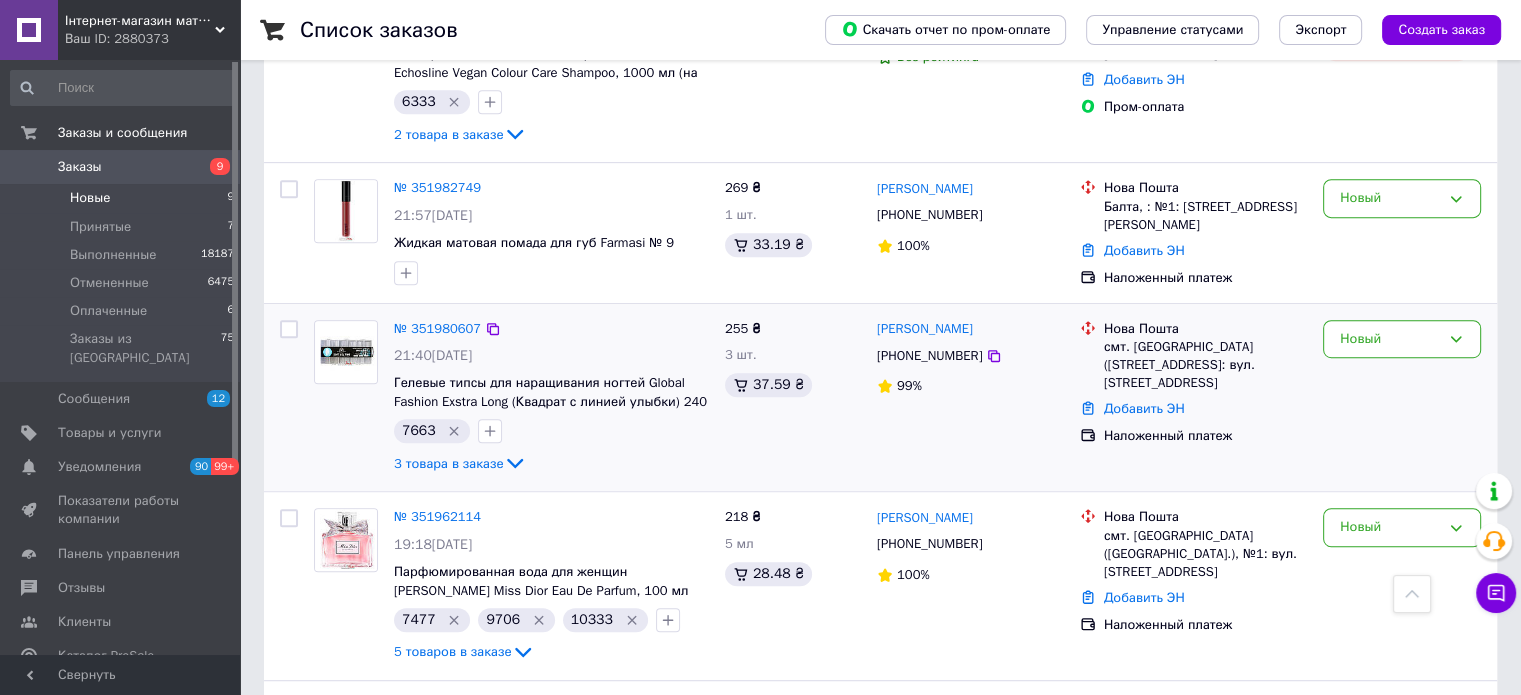 scroll, scrollTop: 1000, scrollLeft: 0, axis: vertical 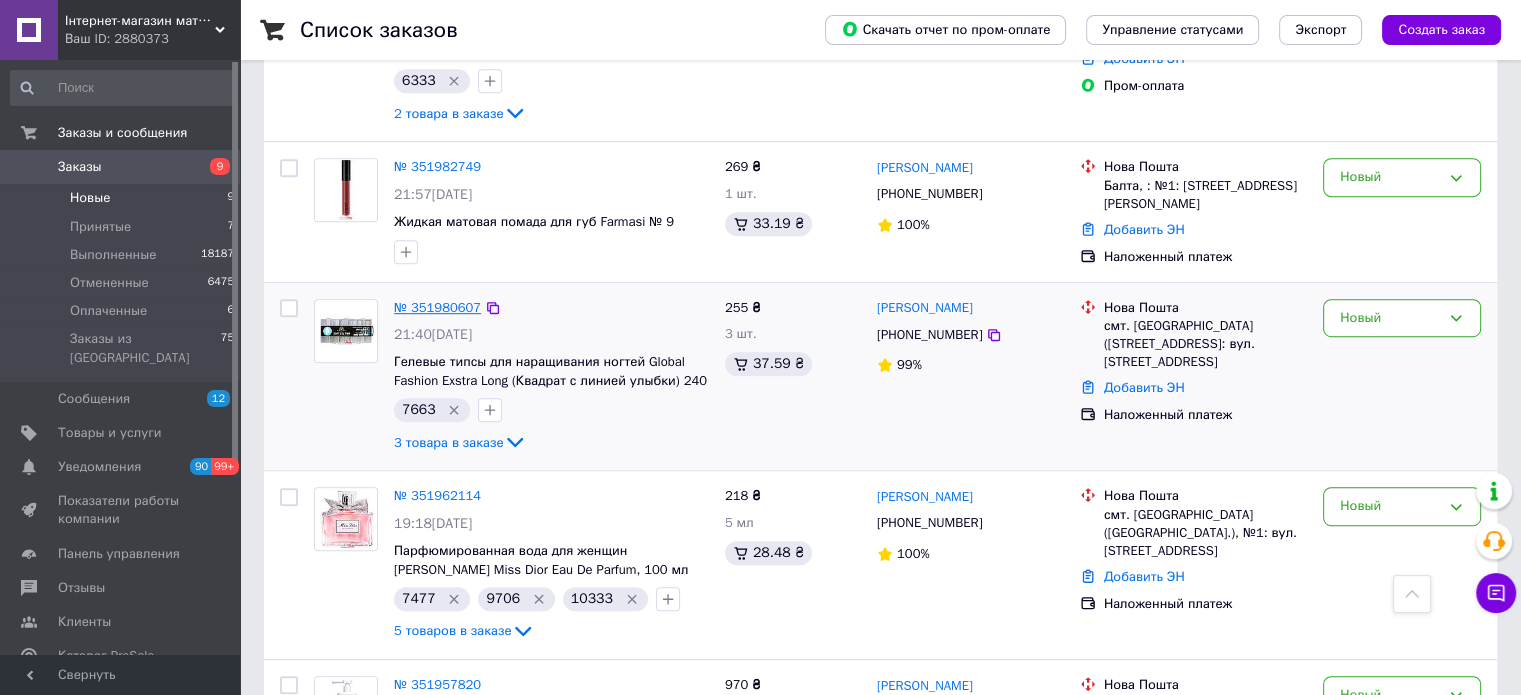 click on "№ 351980607" at bounding box center (437, 307) 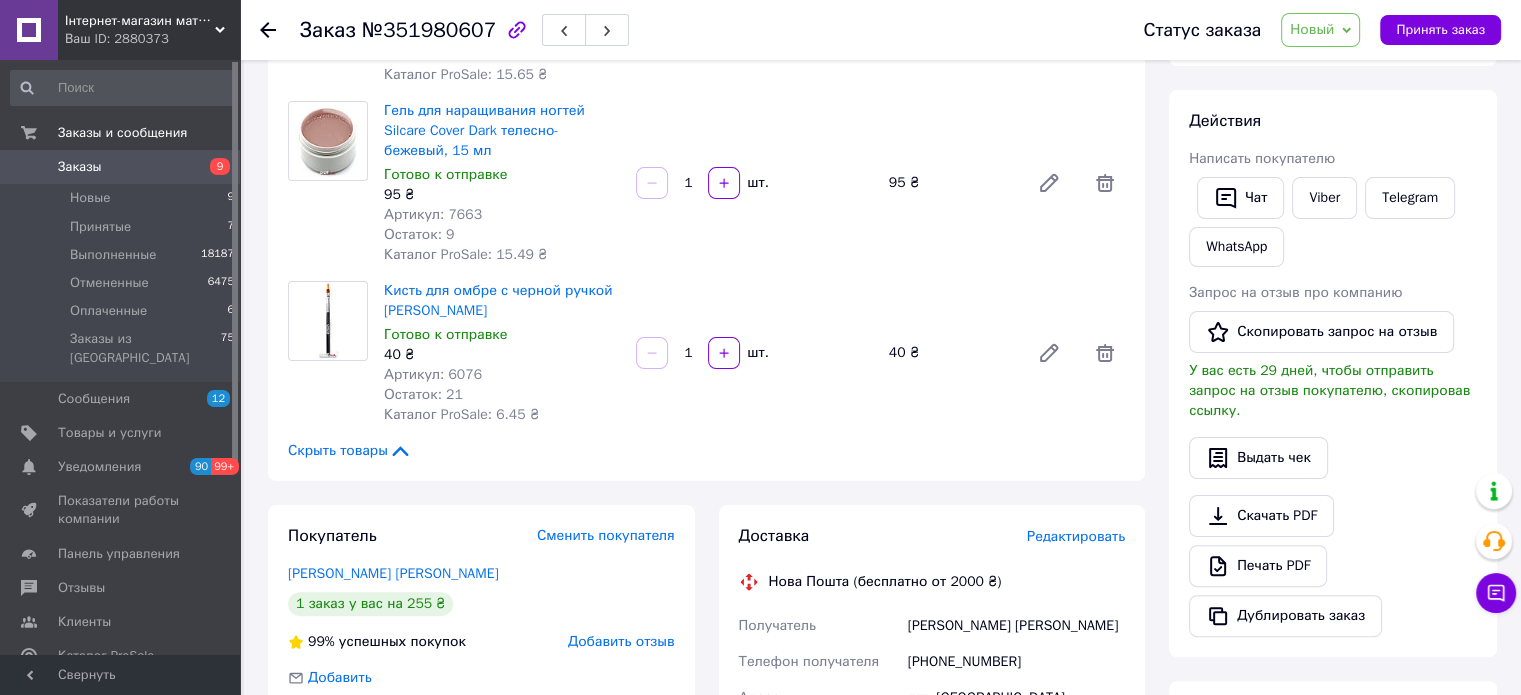 scroll, scrollTop: 600, scrollLeft: 0, axis: vertical 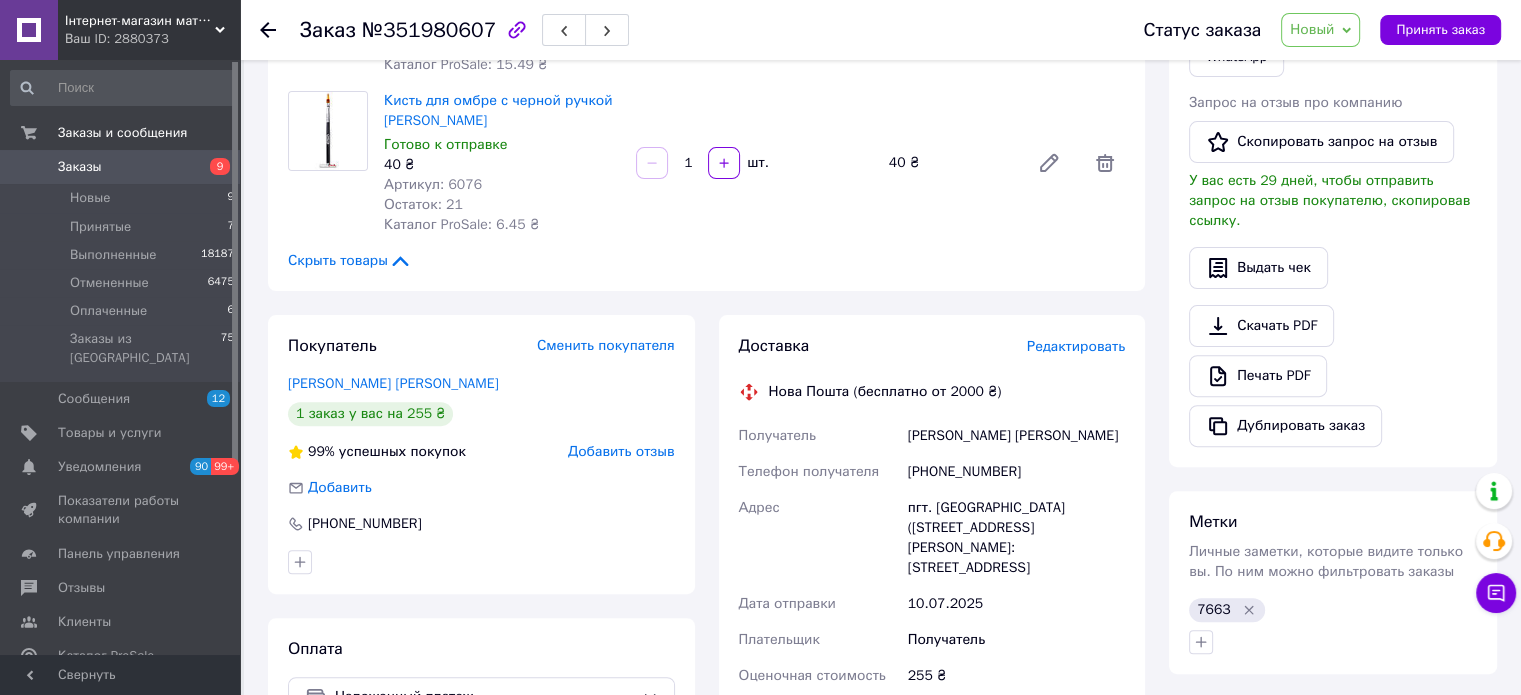 click 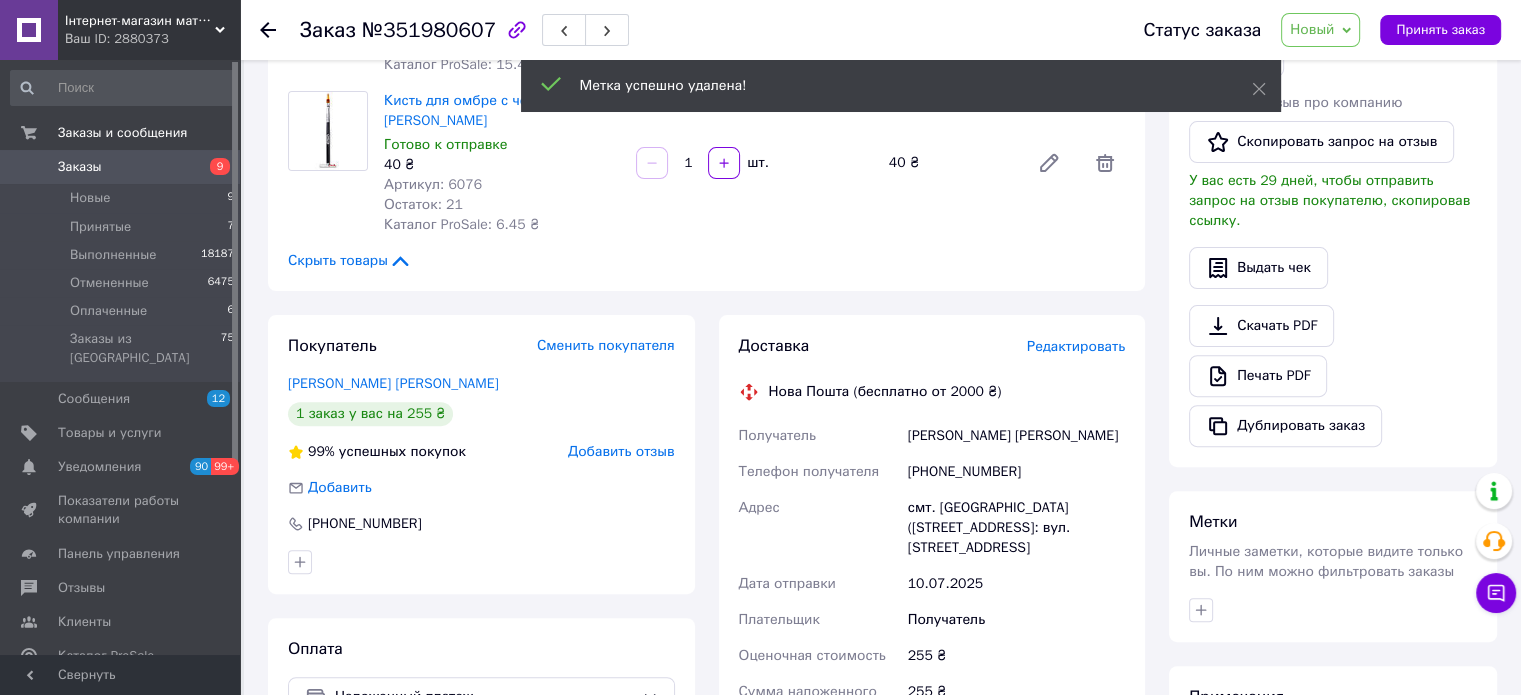 click 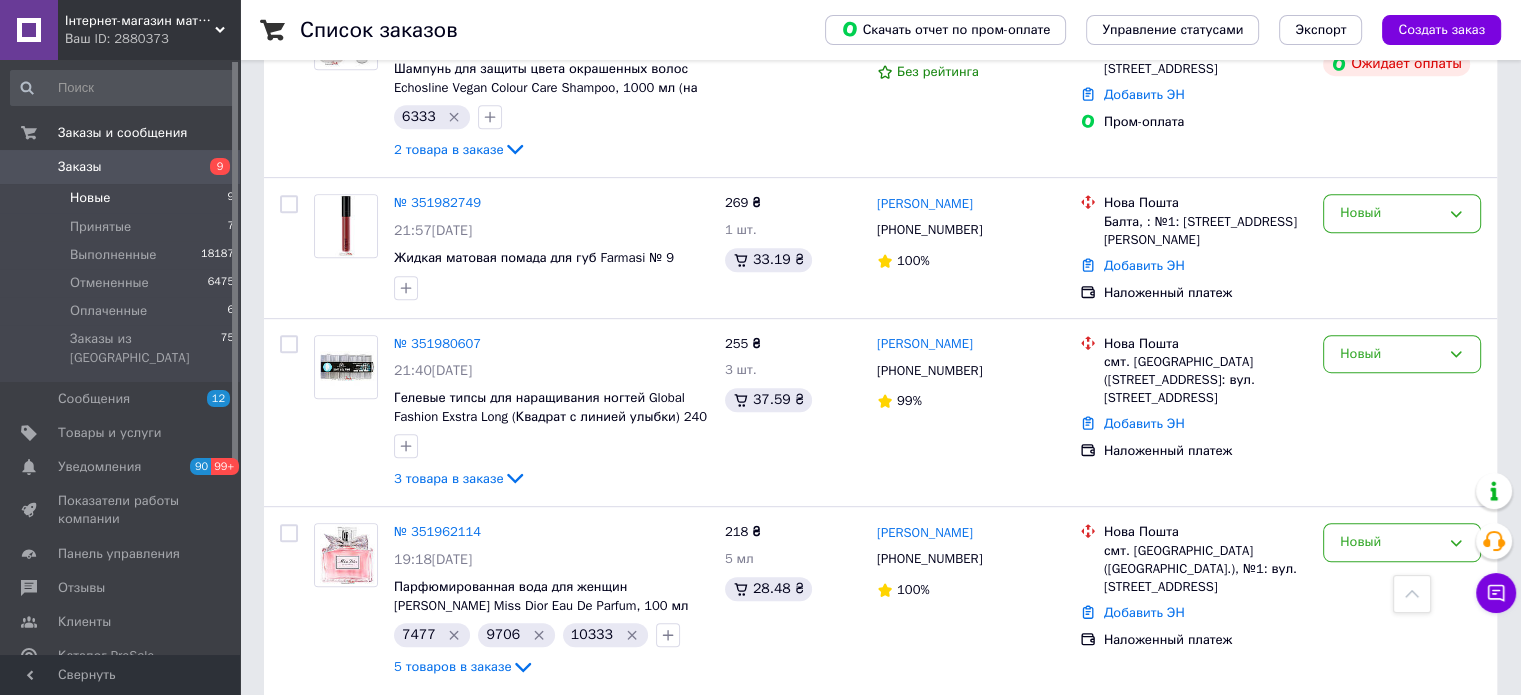 scroll, scrollTop: 1100, scrollLeft: 0, axis: vertical 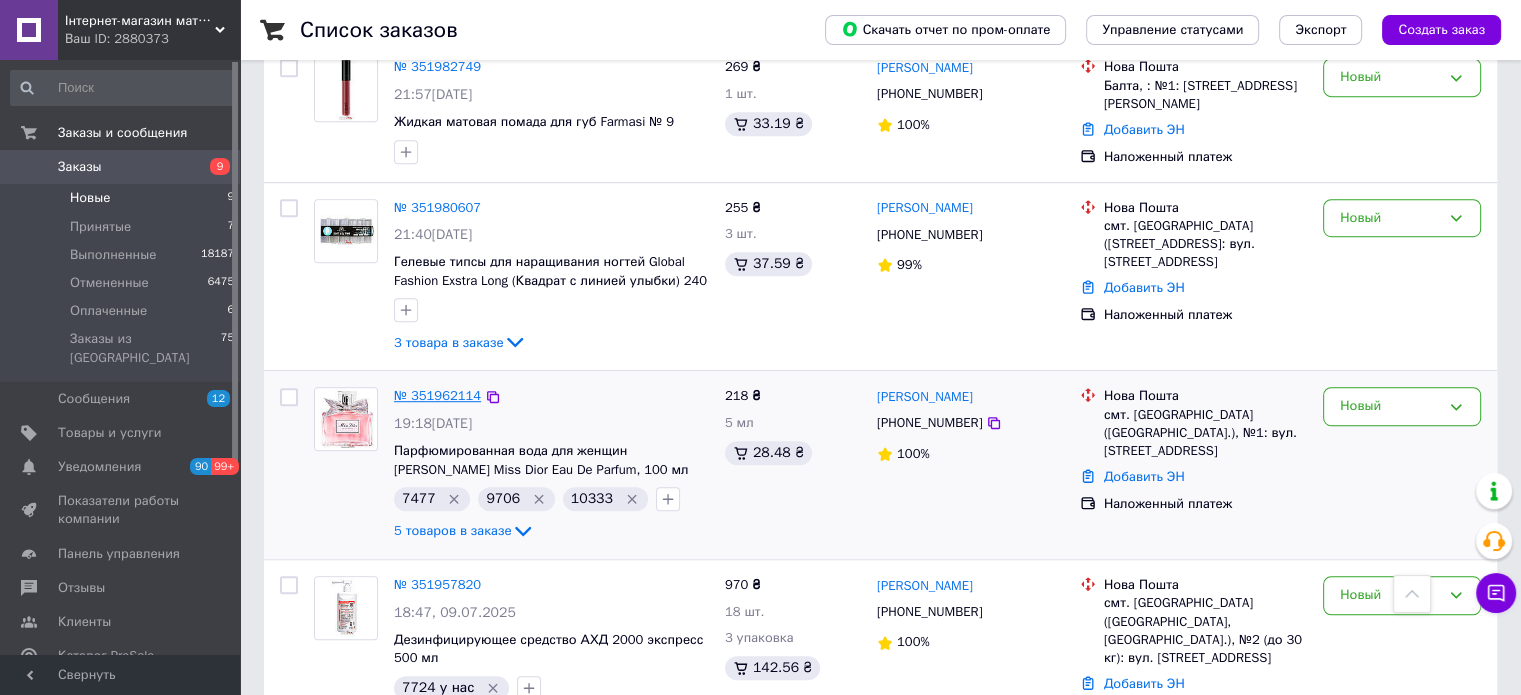 click on "№ 351962114" at bounding box center [437, 395] 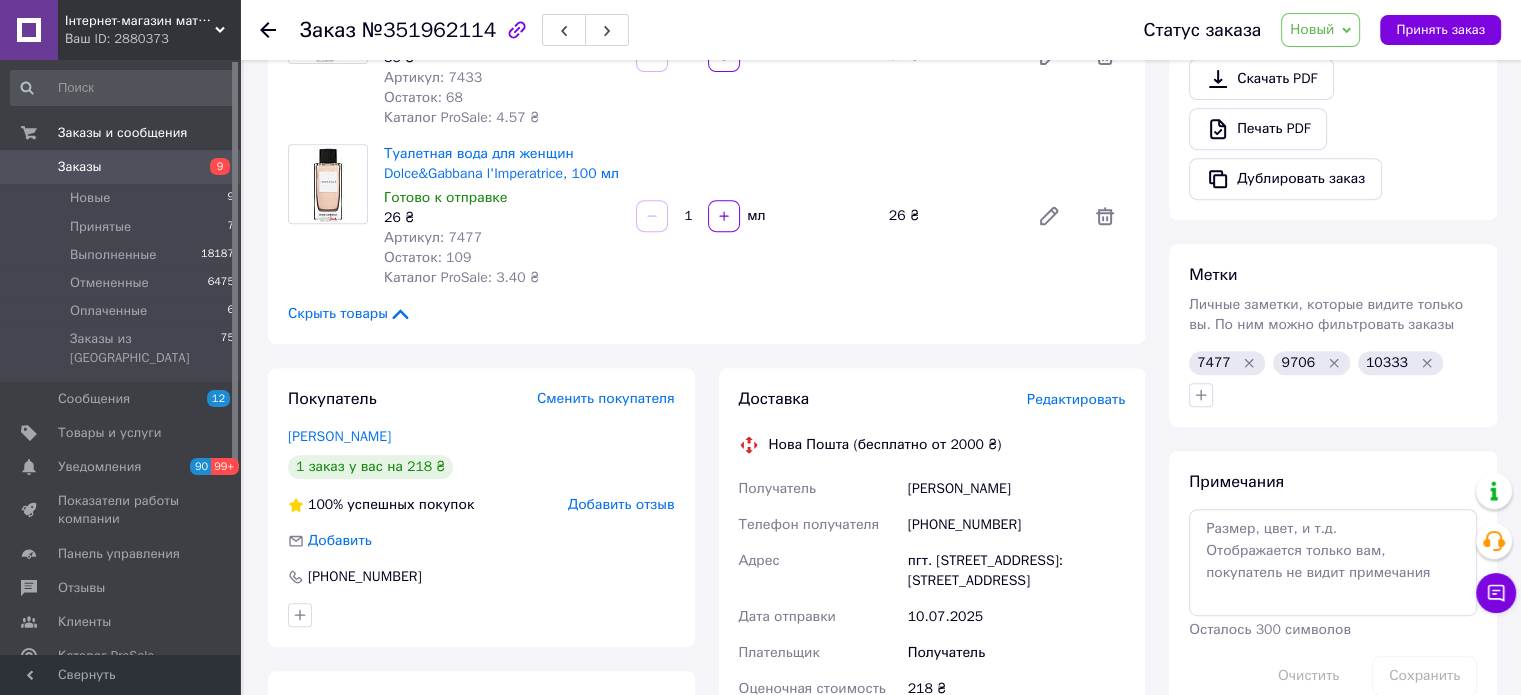 scroll, scrollTop: 800, scrollLeft: 0, axis: vertical 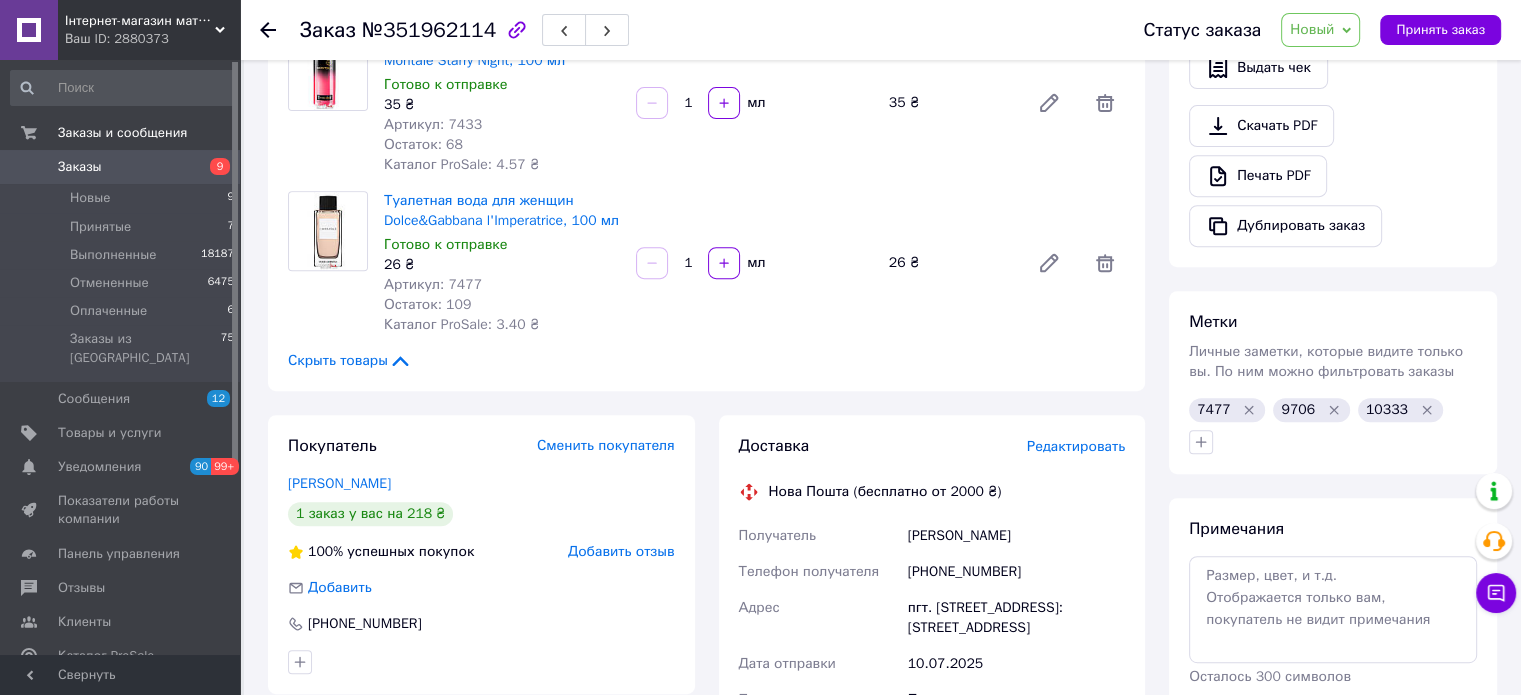 drag, startPoint x: 1388, startPoint y: 471, endPoint x: 262, endPoint y: 27, distance: 1210.3768 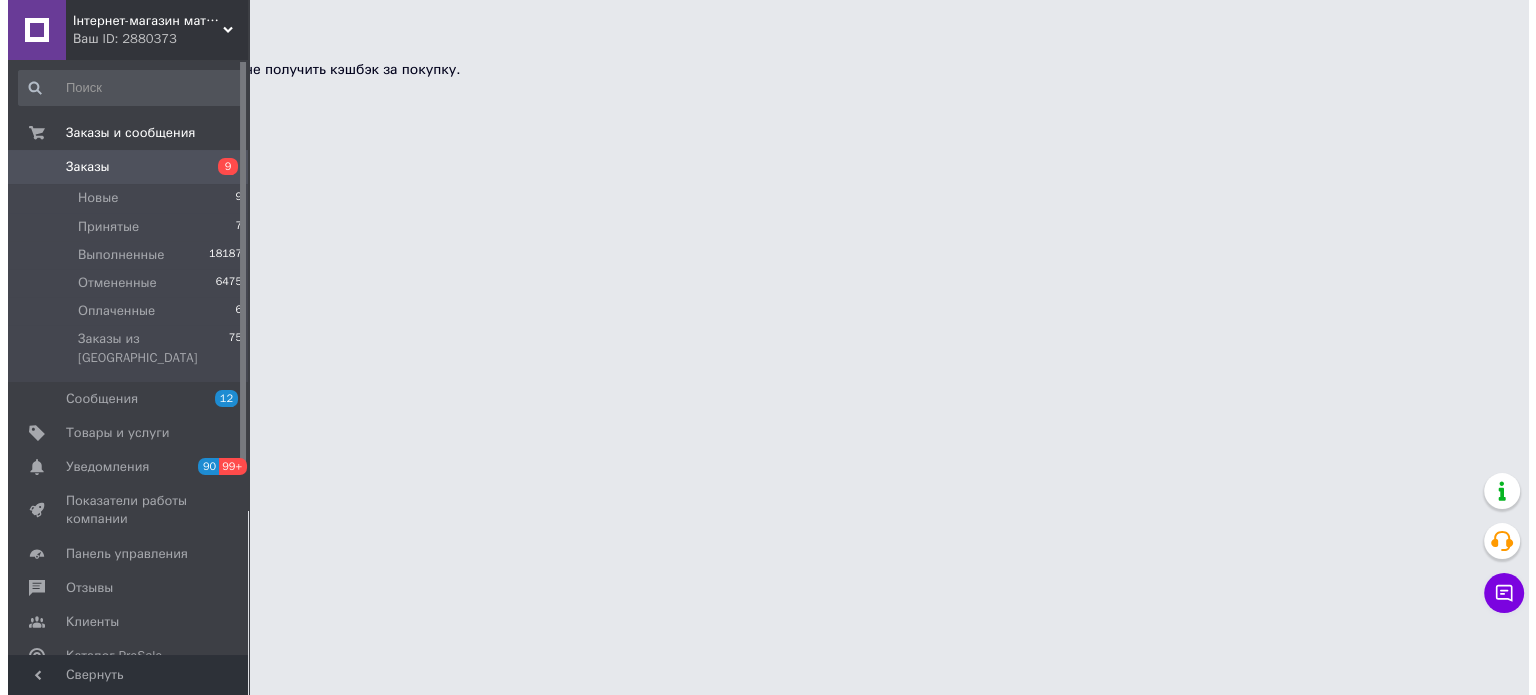 scroll, scrollTop: 0, scrollLeft: 0, axis: both 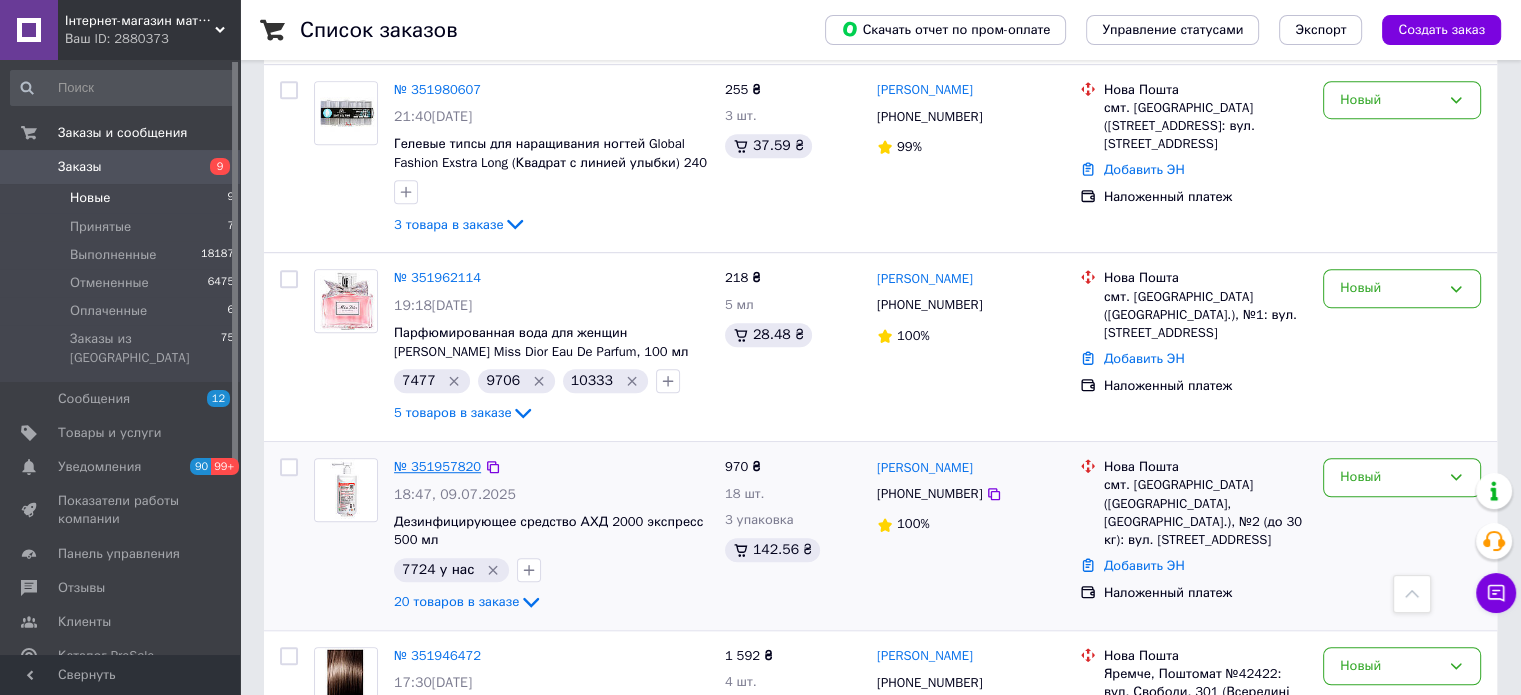 click on "№ 351957820" at bounding box center [437, 466] 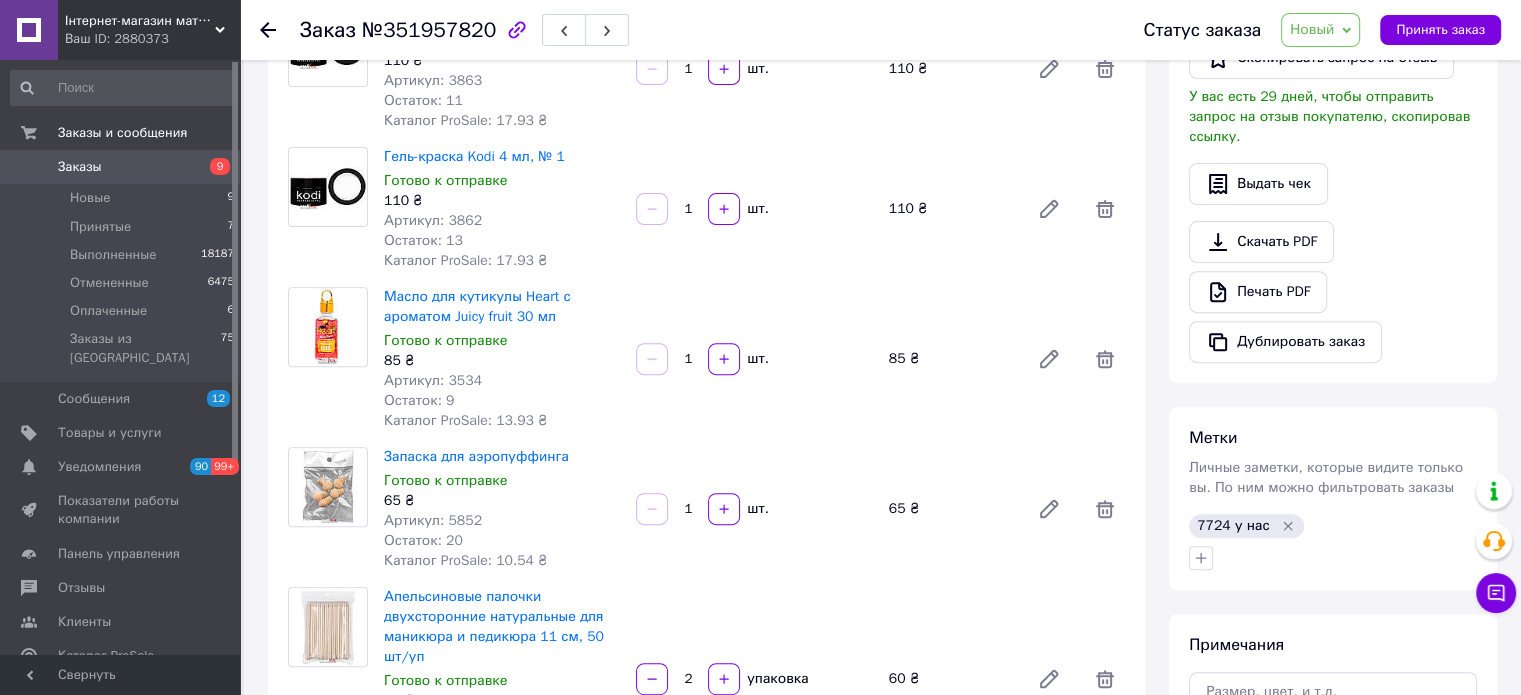 scroll, scrollTop: 718, scrollLeft: 0, axis: vertical 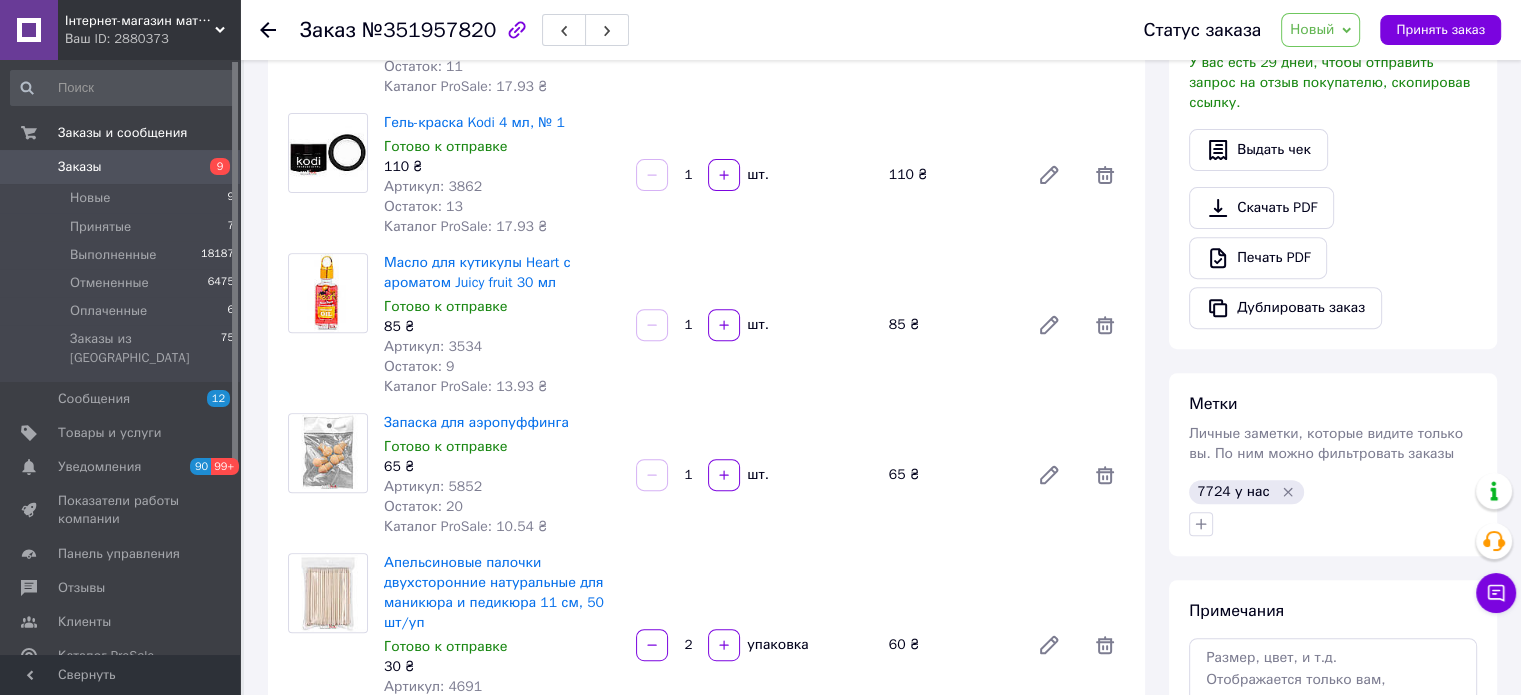 click 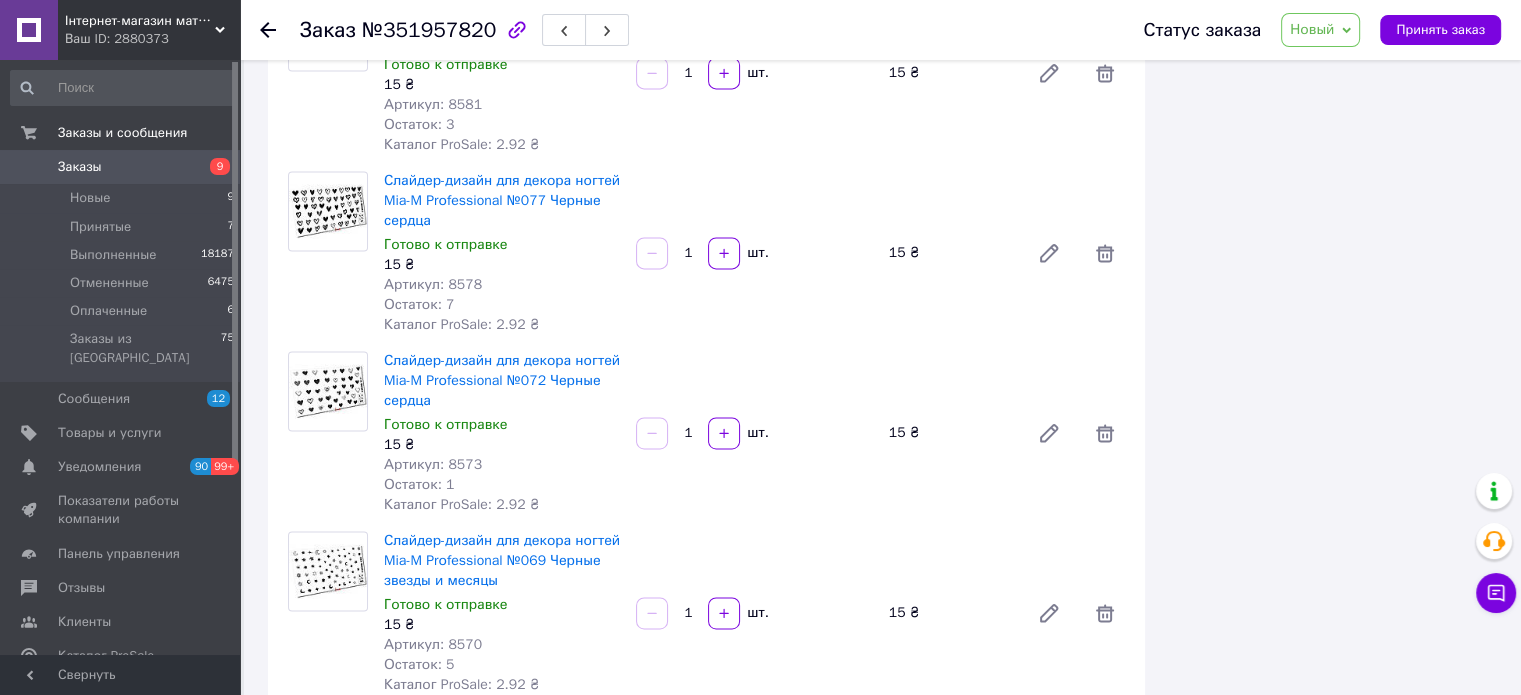 scroll, scrollTop: 2818, scrollLeft: 0, axis: vertical 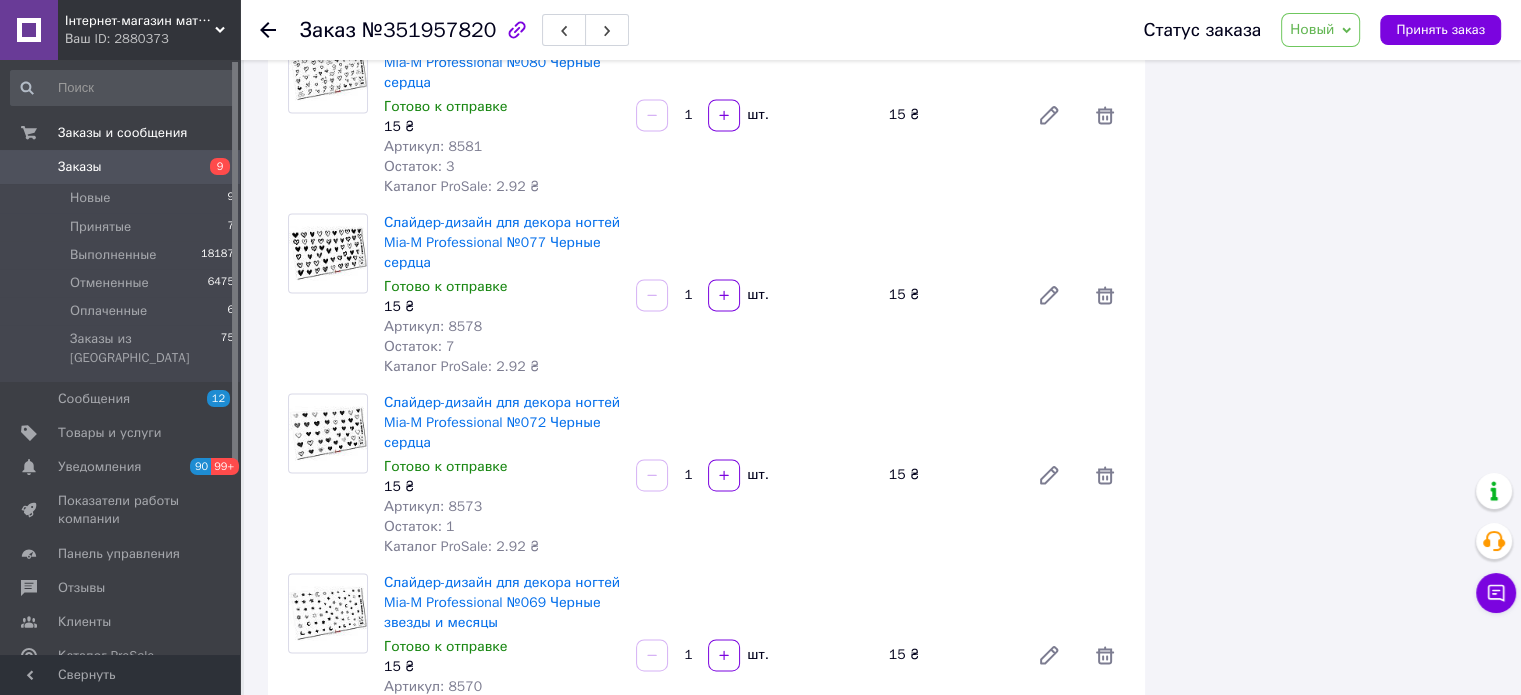 click 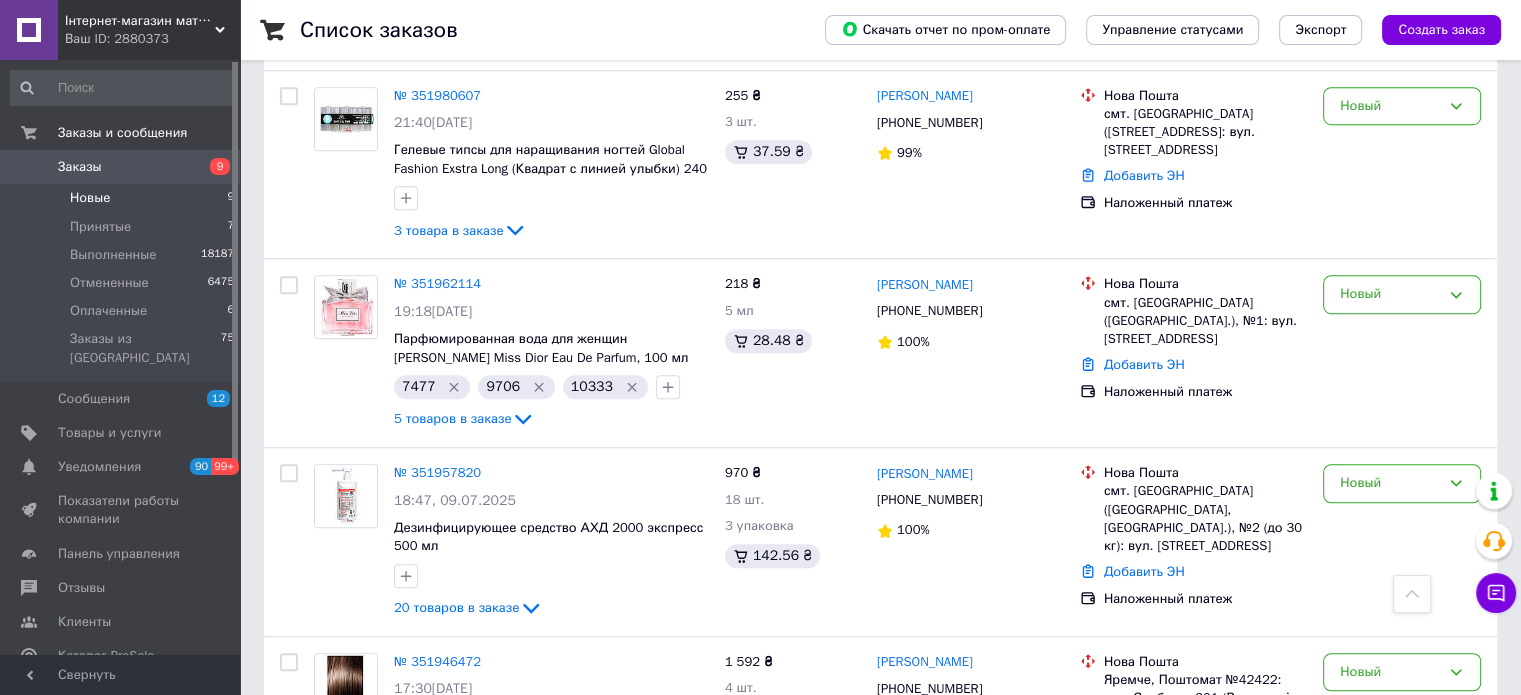 scroll, scrollTop: 1218, scrollLeft: 0, axis: vertical 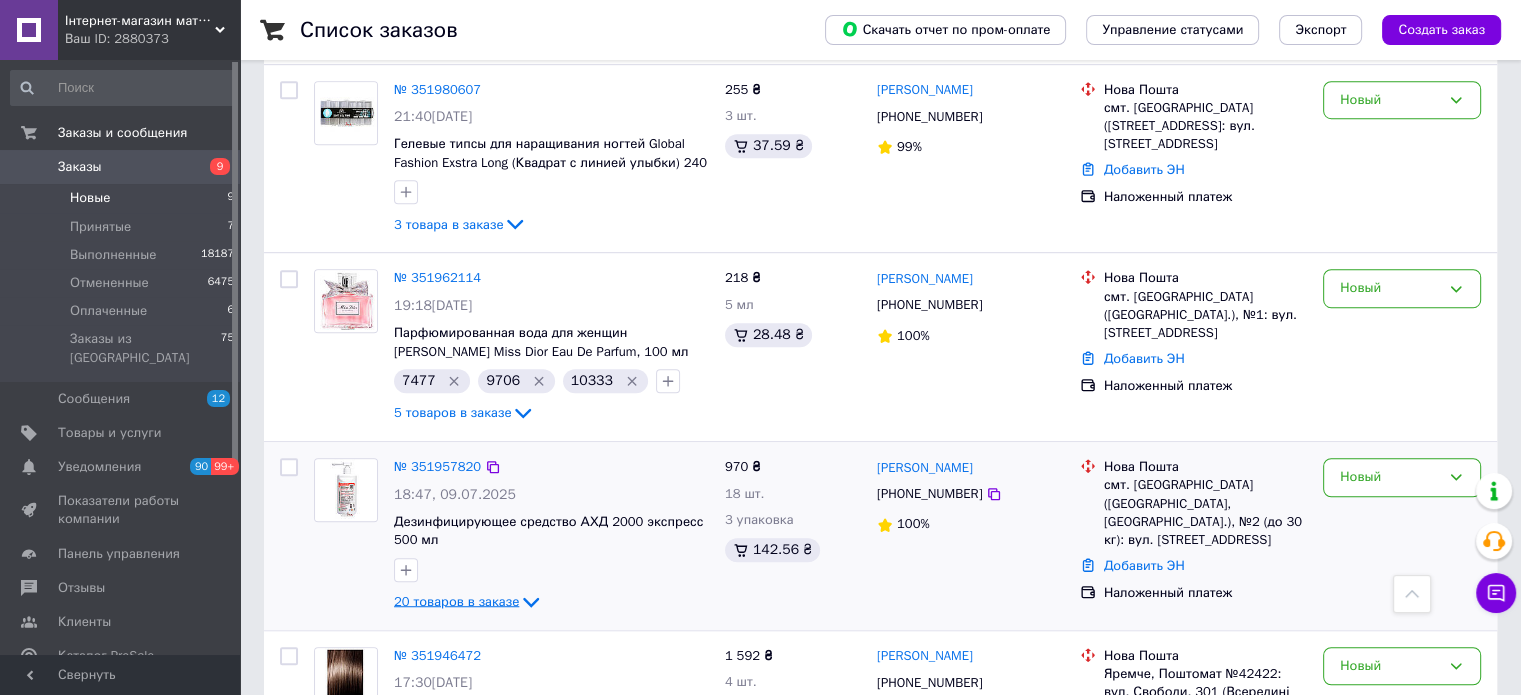 click 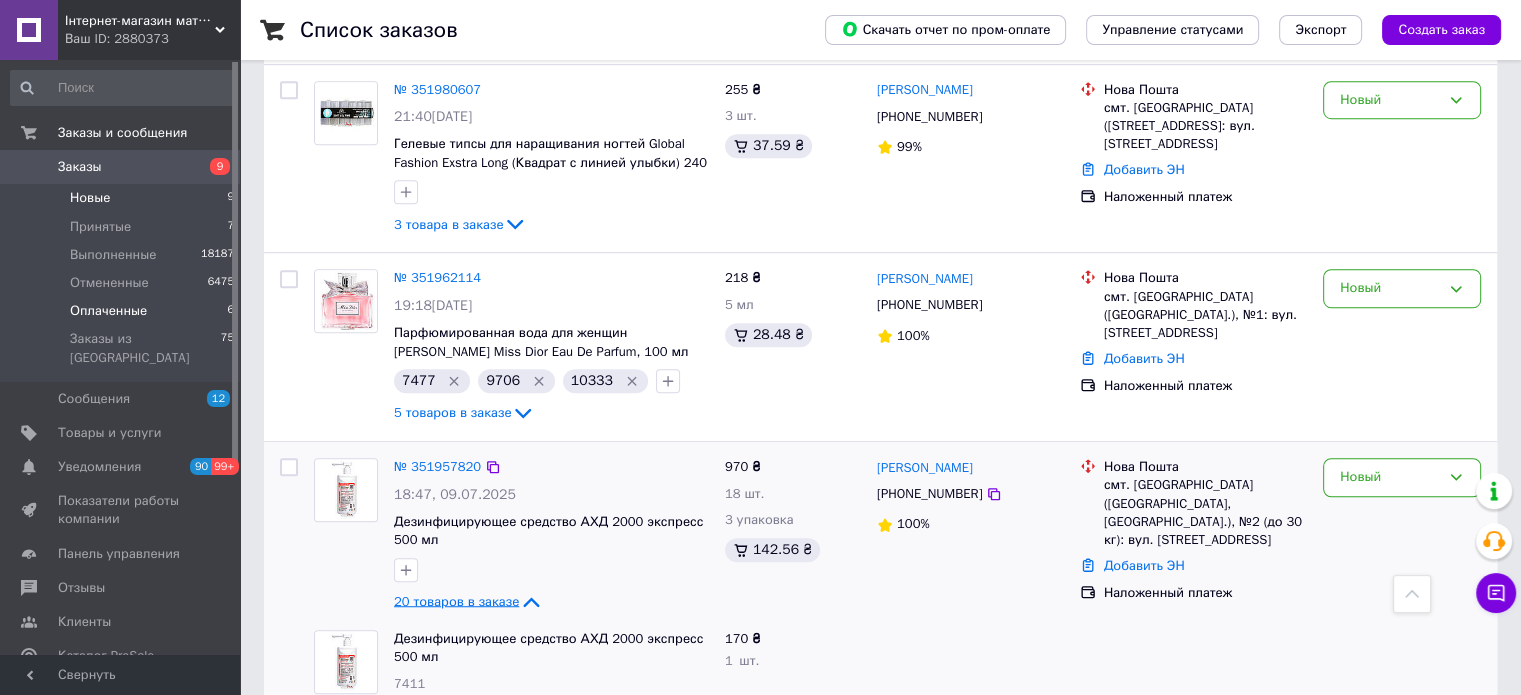 click on "Оплаченные" at bounding box center (108, 311) 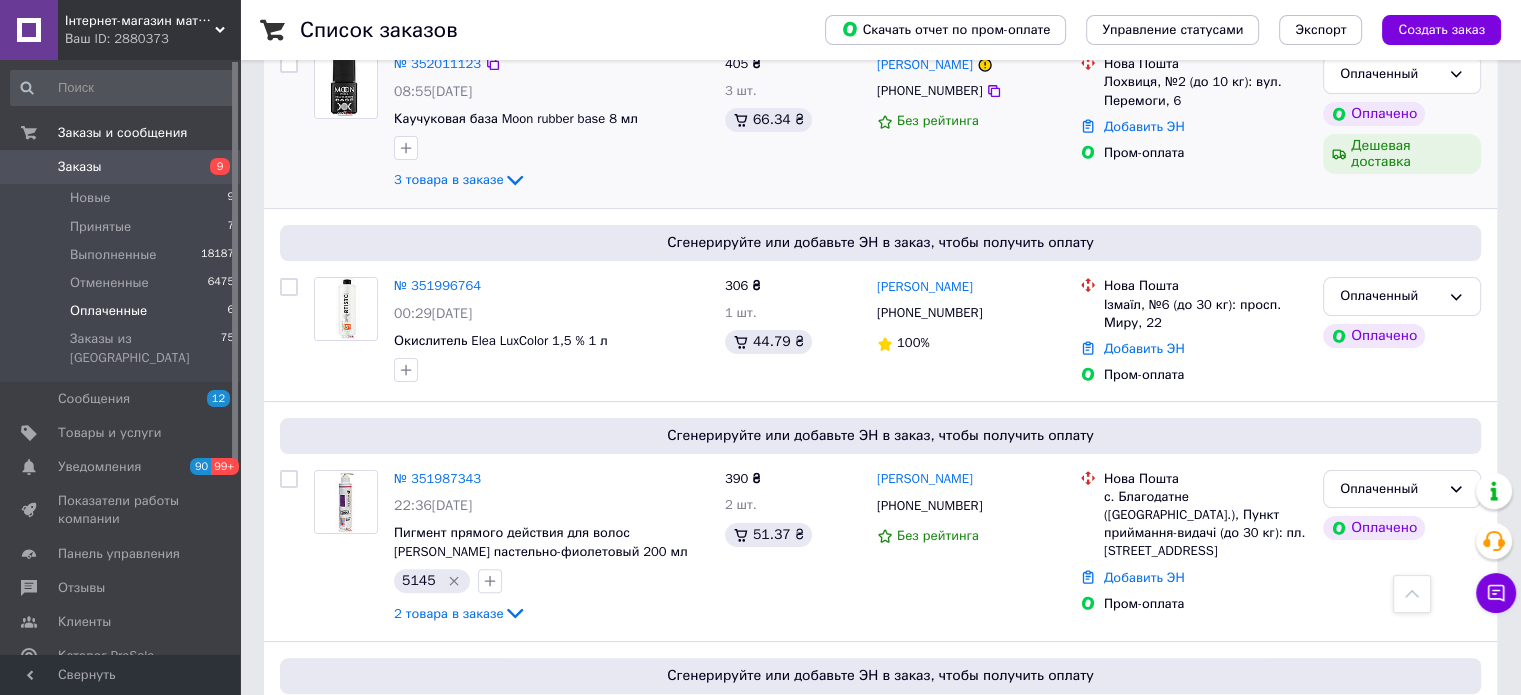 scroll, scrollTop: 500, scrollLeft: 0, axis: vertical 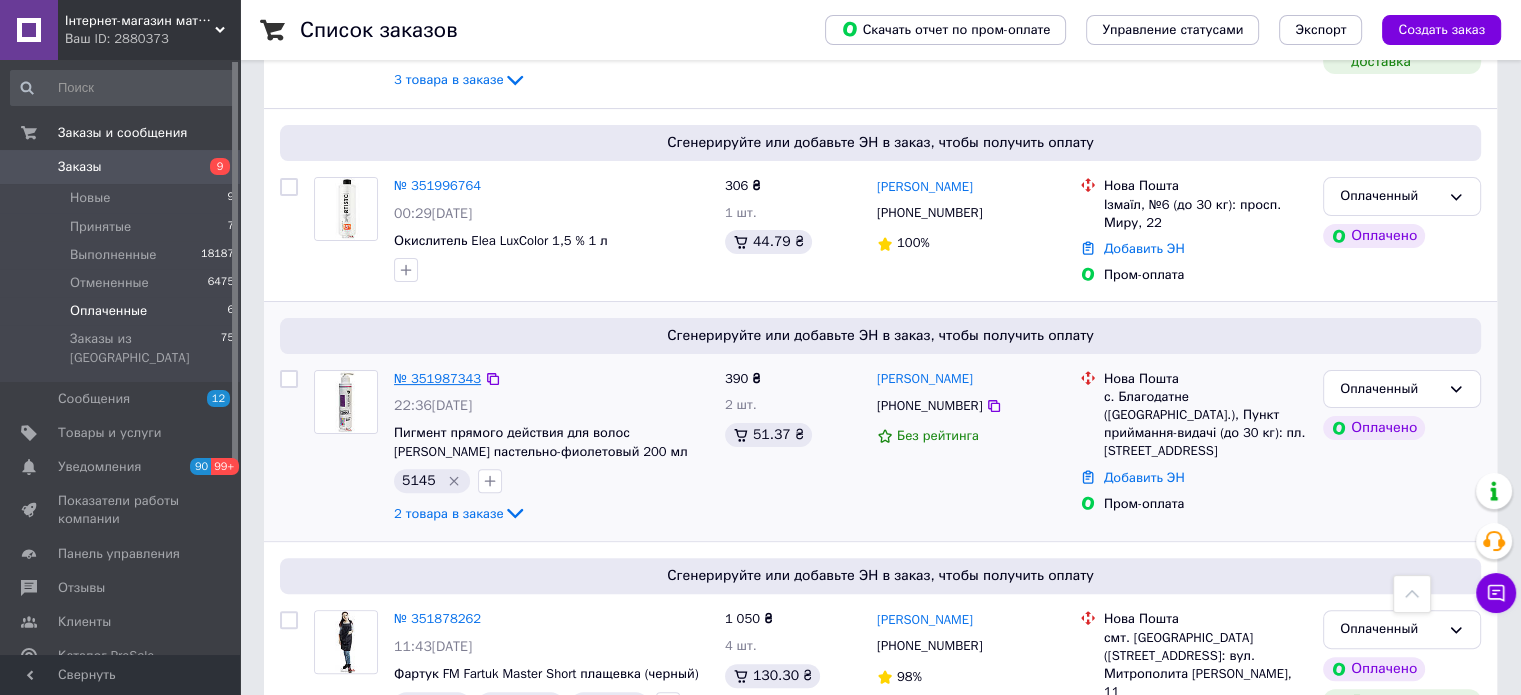click on "№ 351987343" at bounding box center (437, 378) 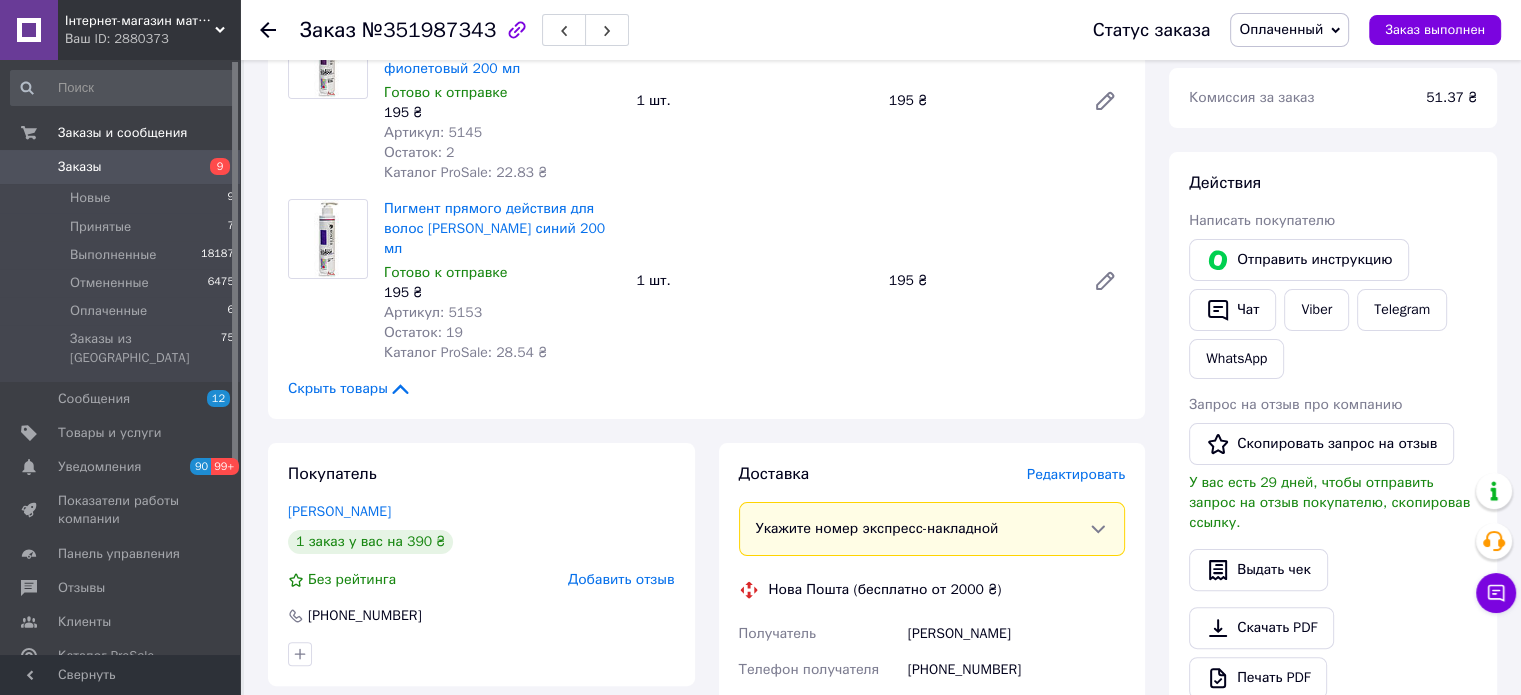 scroll, scrollTop: 300, scrollLeft: 0, axis: vertical 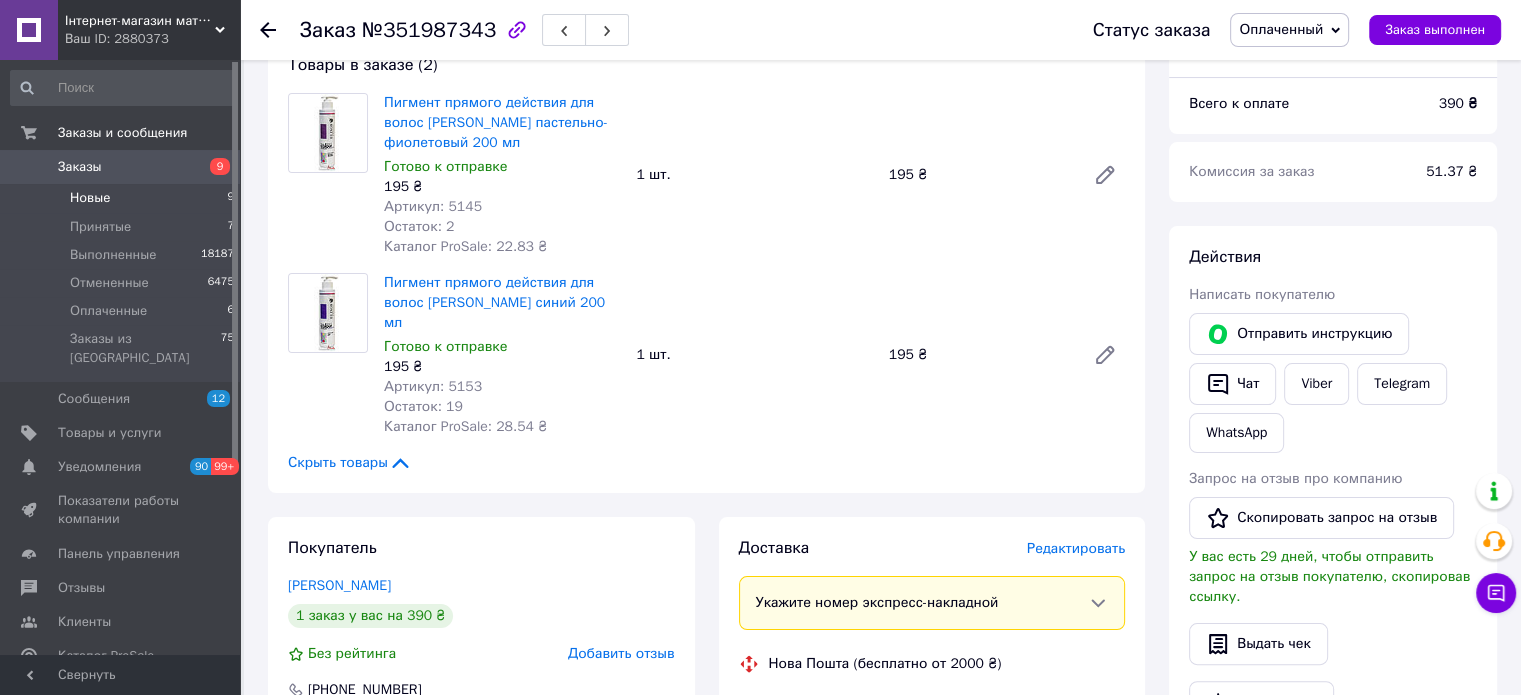 click on "Новые 9" at bounding box center (123, 198) 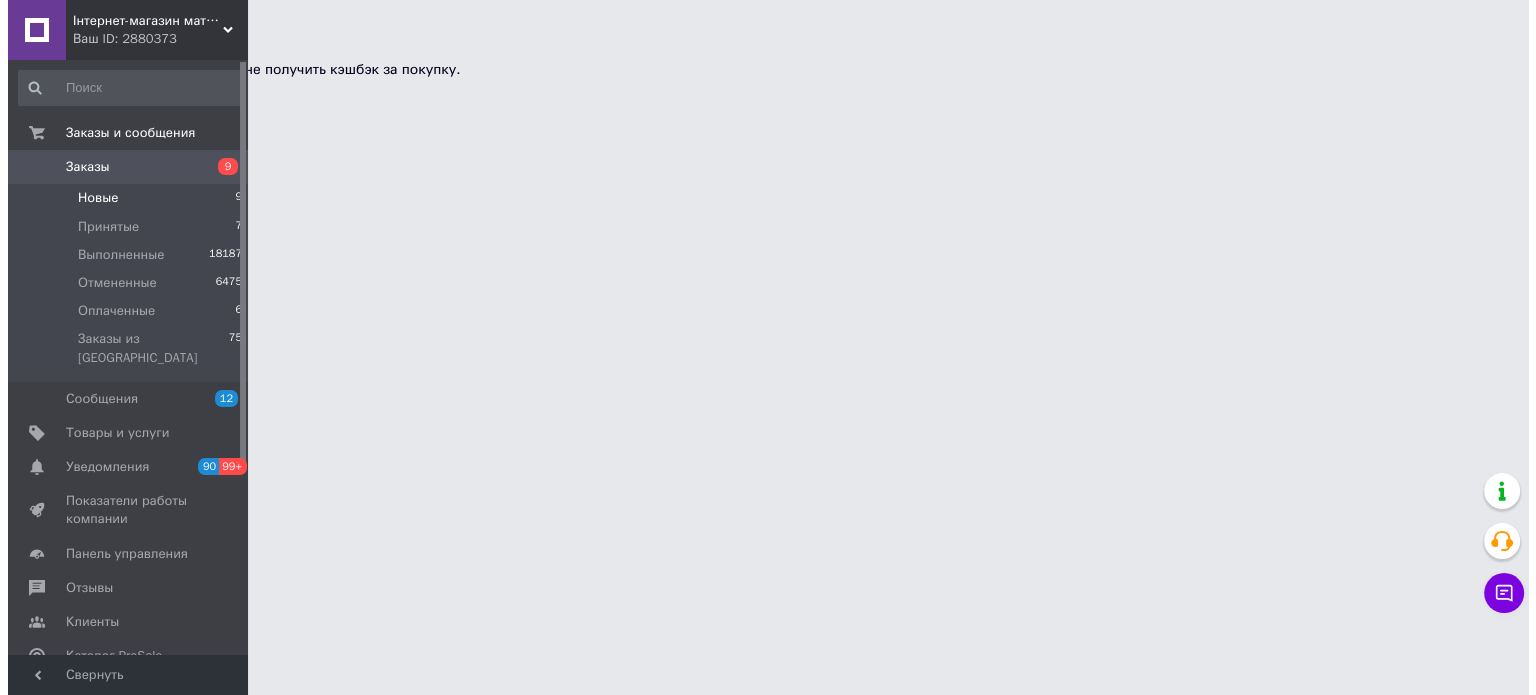 scroll, scrollTop: 0, scrollLeft: 0, axis: both 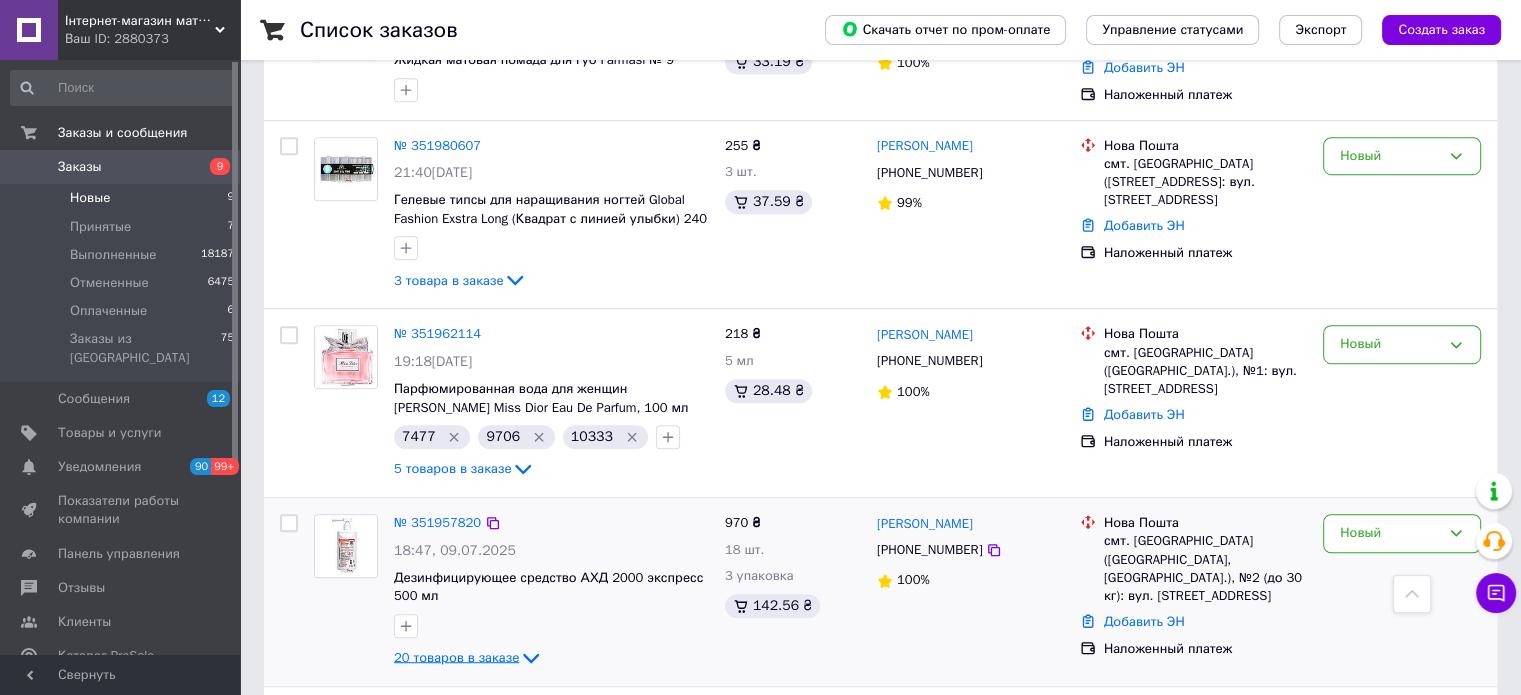 click on "20 товаров в заказе" at bounding box center [456, 657] 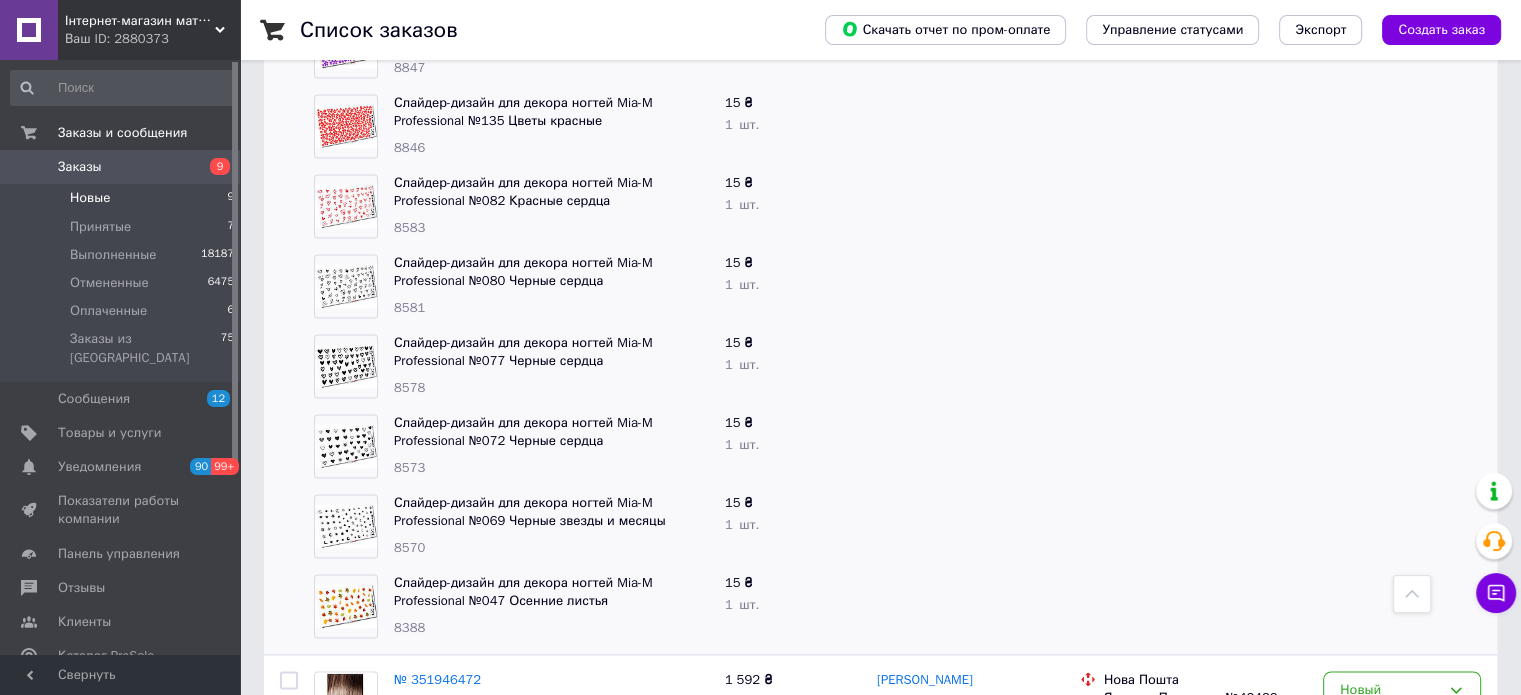 scroll, scrollTop: 2818, scrollLeft: 0, axis: vertical 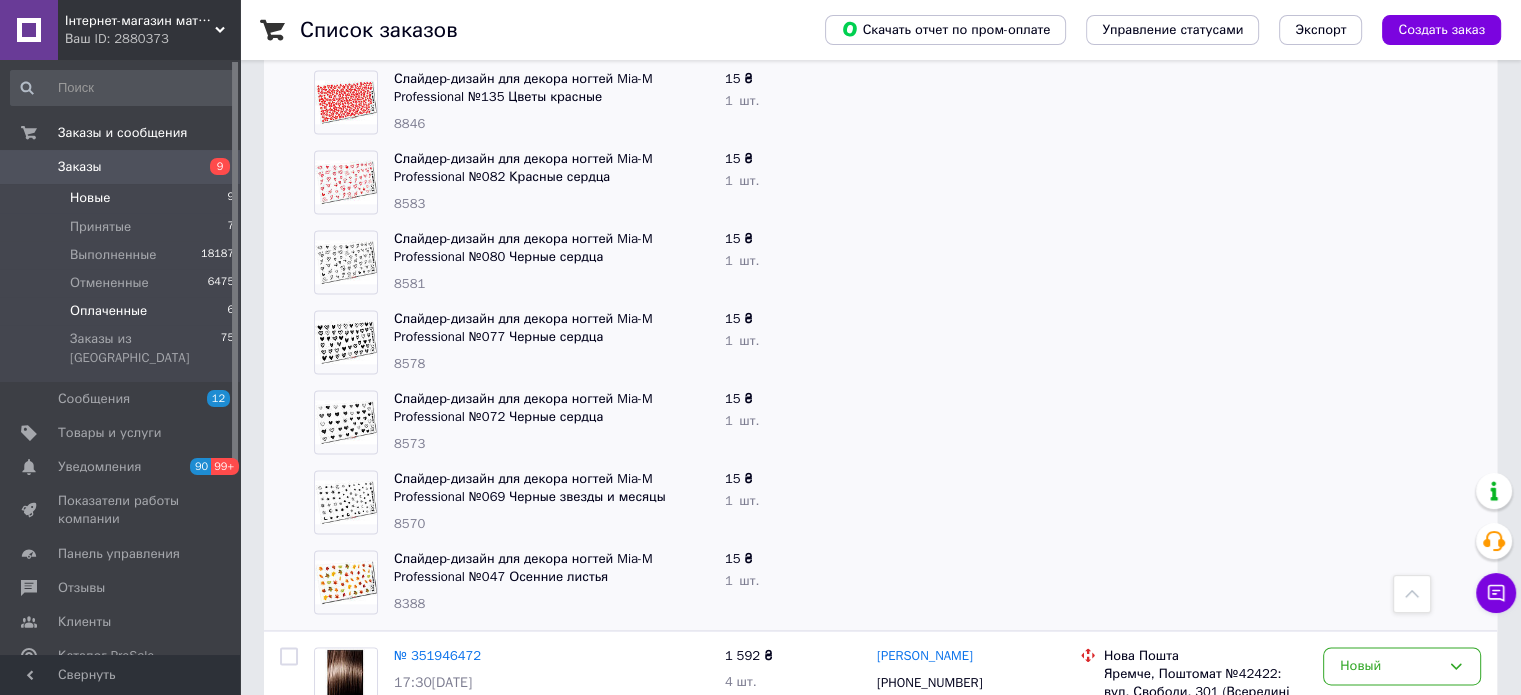 click on "Оплаченные" at bounding box center (108, 311) 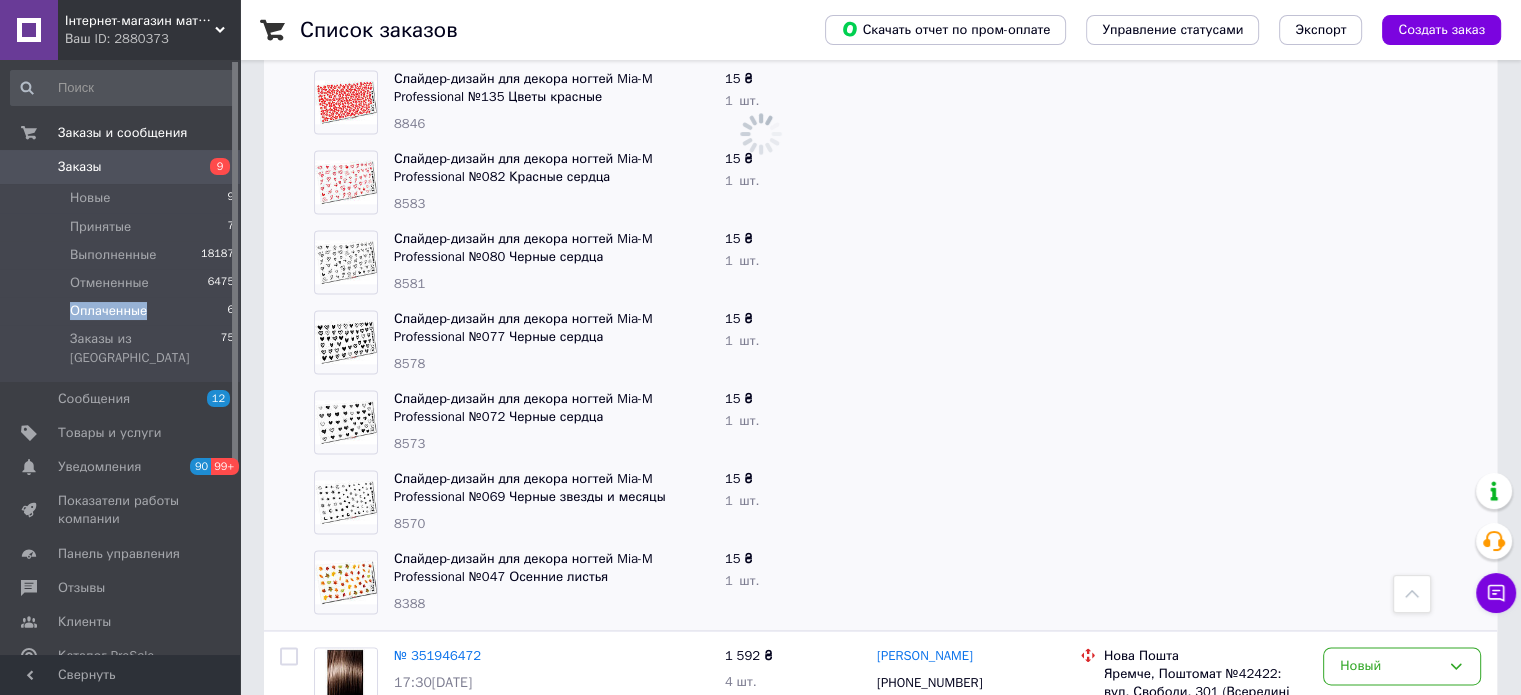 scroll, scrollTop: 0, scrollLeft: 0, axis: both 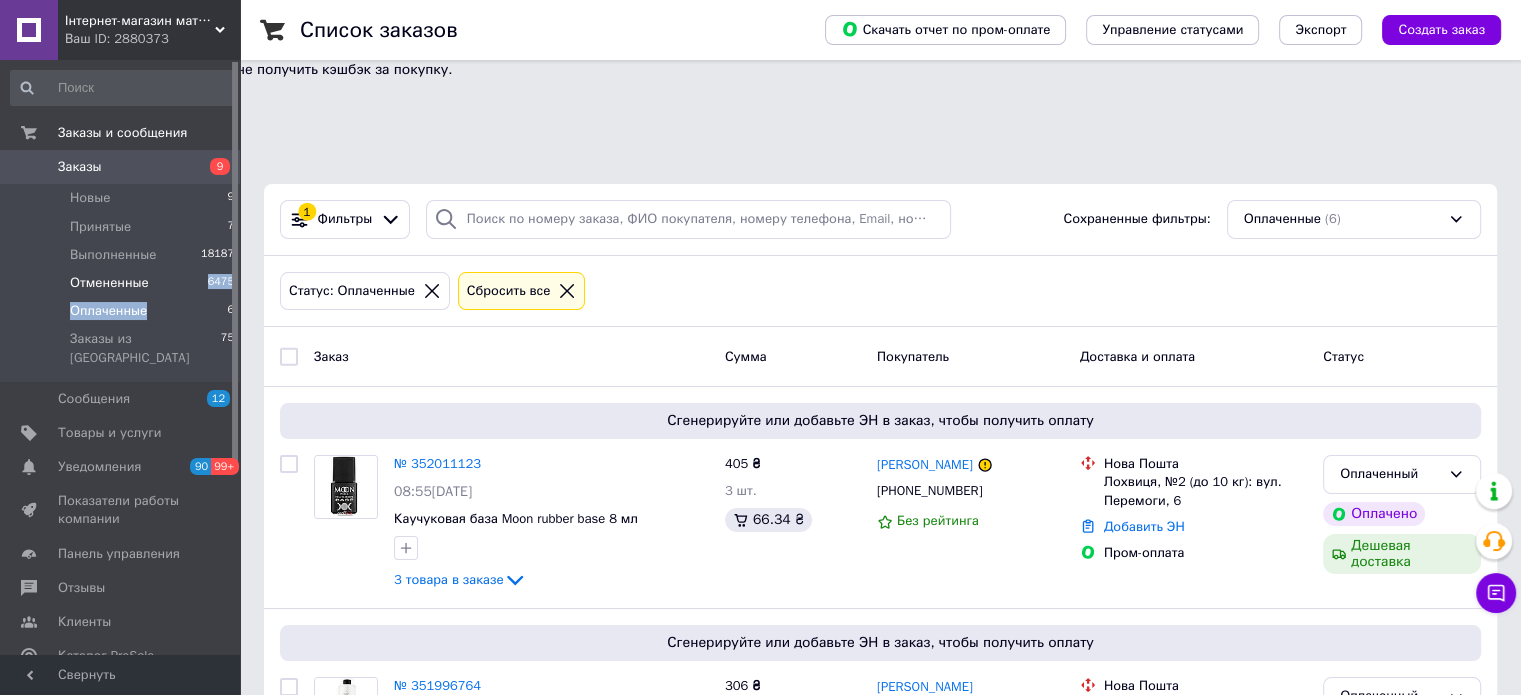 drag, startPoint x: 141, startPoint y: 308, endPoint x: 155, endPoint y: 288, distance: 24.41311 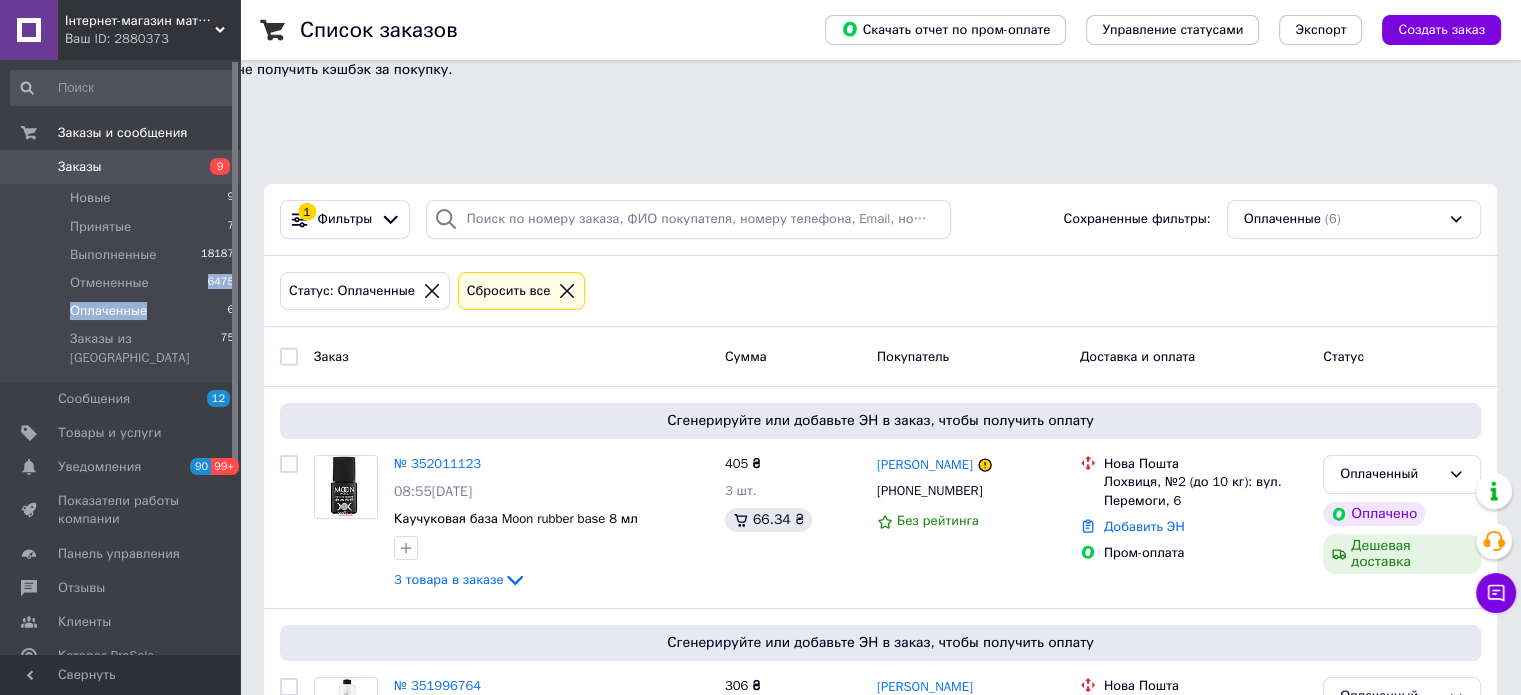 click on "Оплаченные" at bounding box center [108, 311] 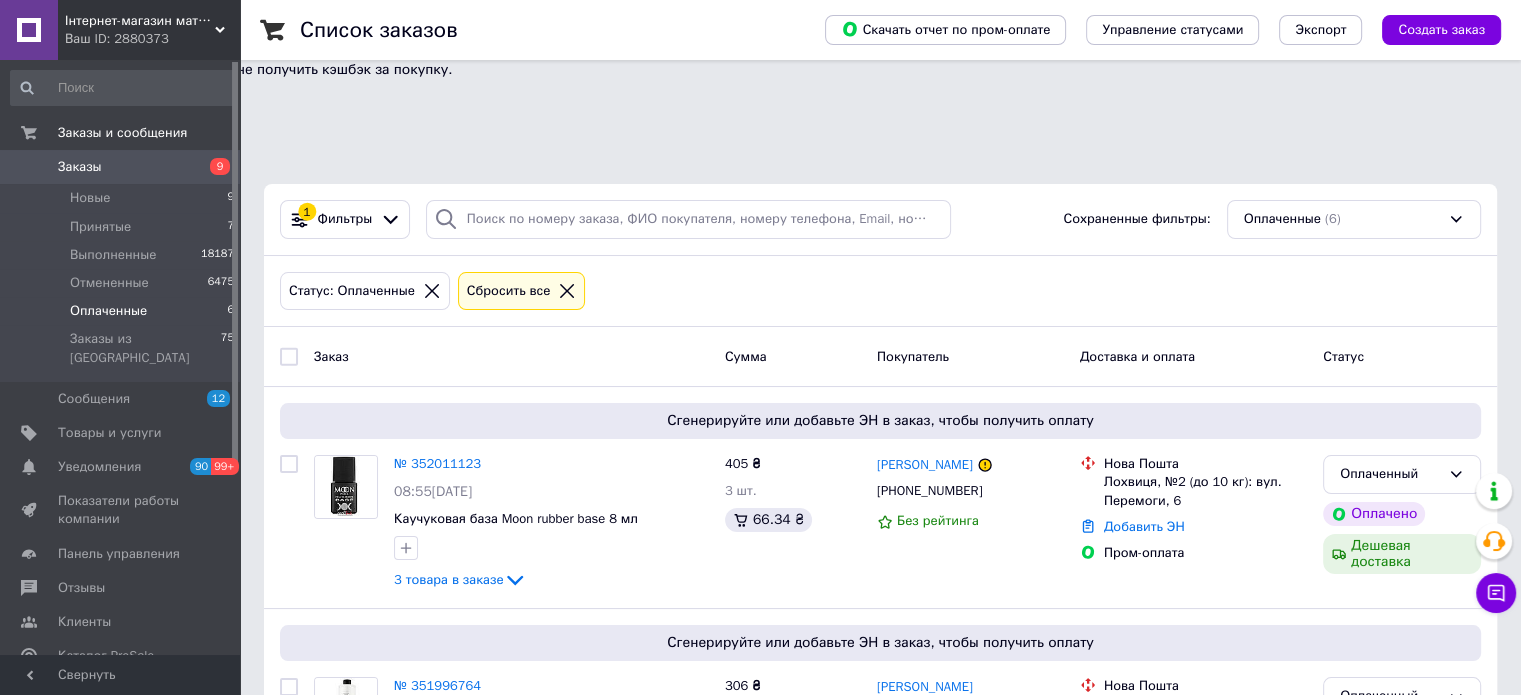 click on "Заказ" at bounding box center [511, 356] 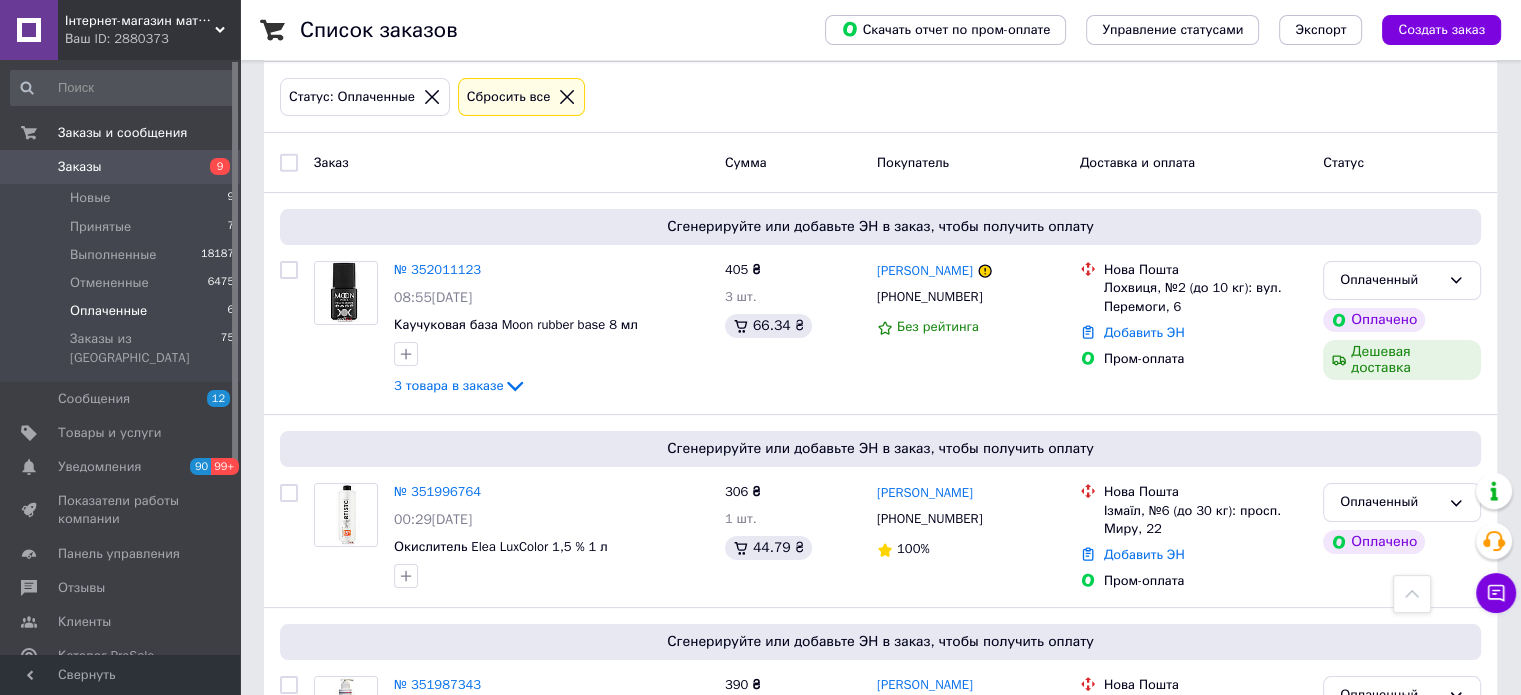 scroll, scrollTop: 193, scrollLeft: 0, axis: vertical 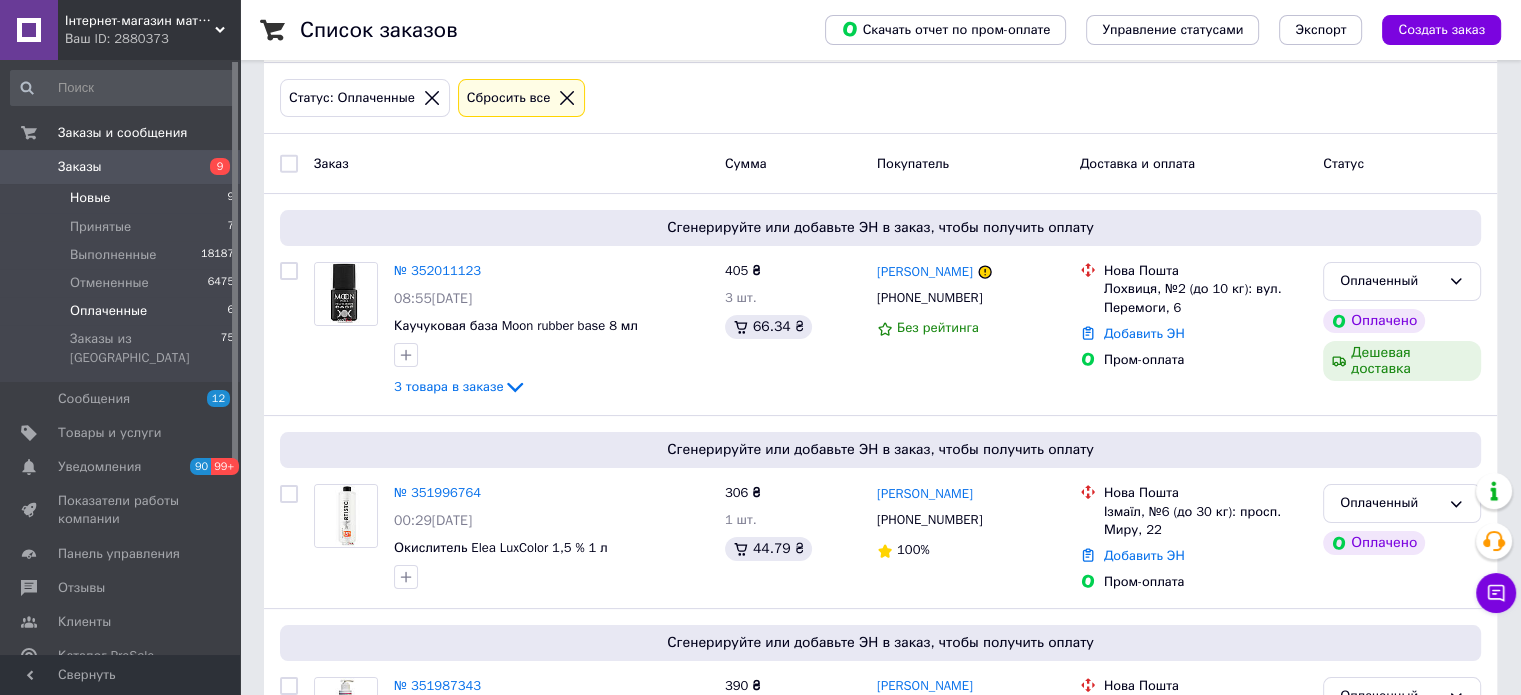 click on "Новые 9" at bounding box center (123, 198) 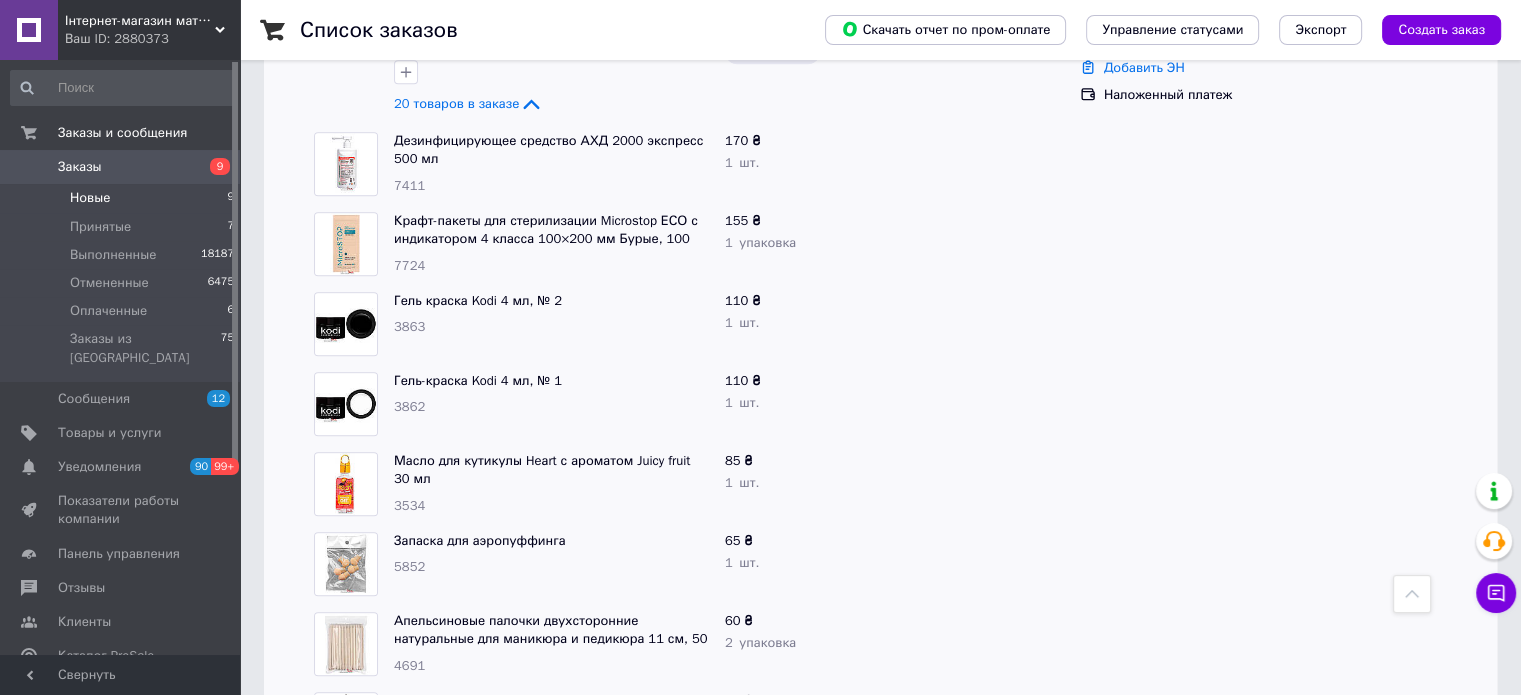 scroll, scrollTop: 1618, scrollLeft: 0, axis: vertical 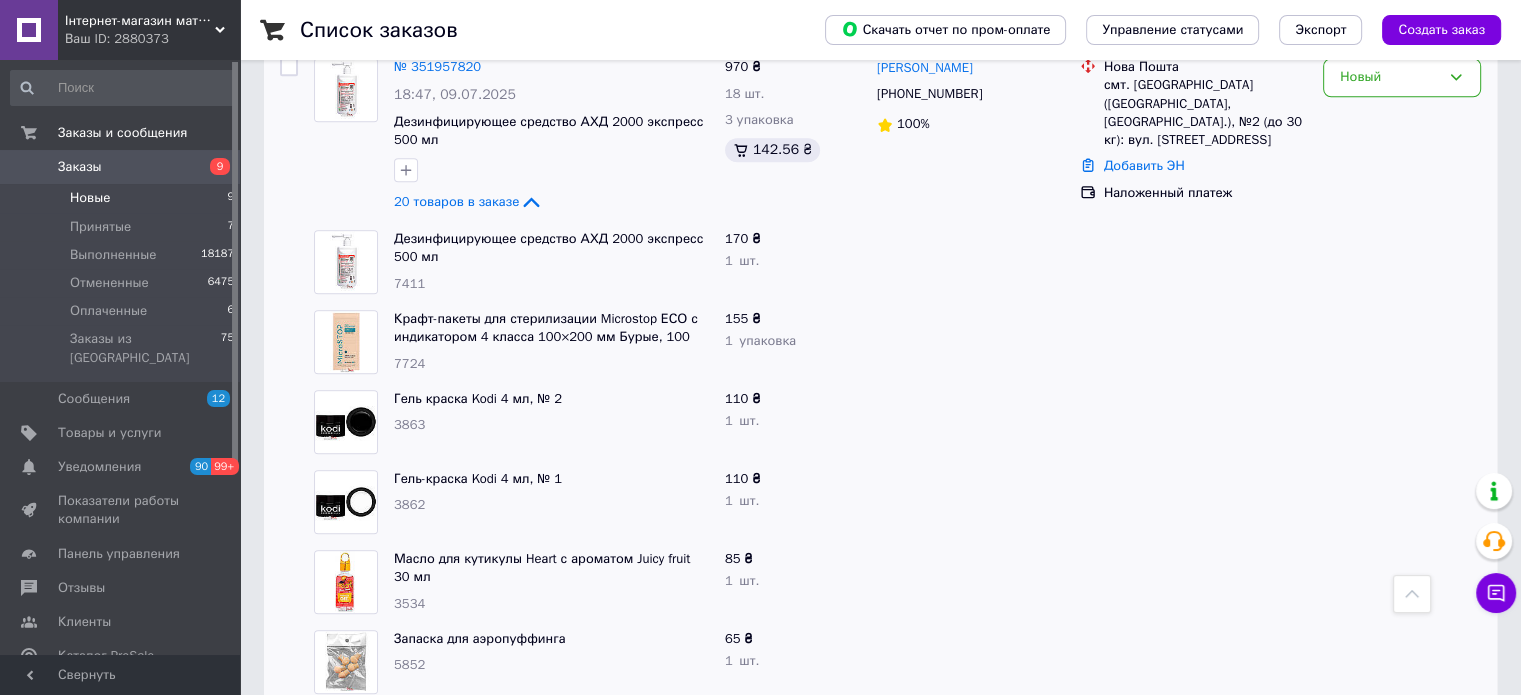 click on "Новые 9" at bounding box center [123, 198] 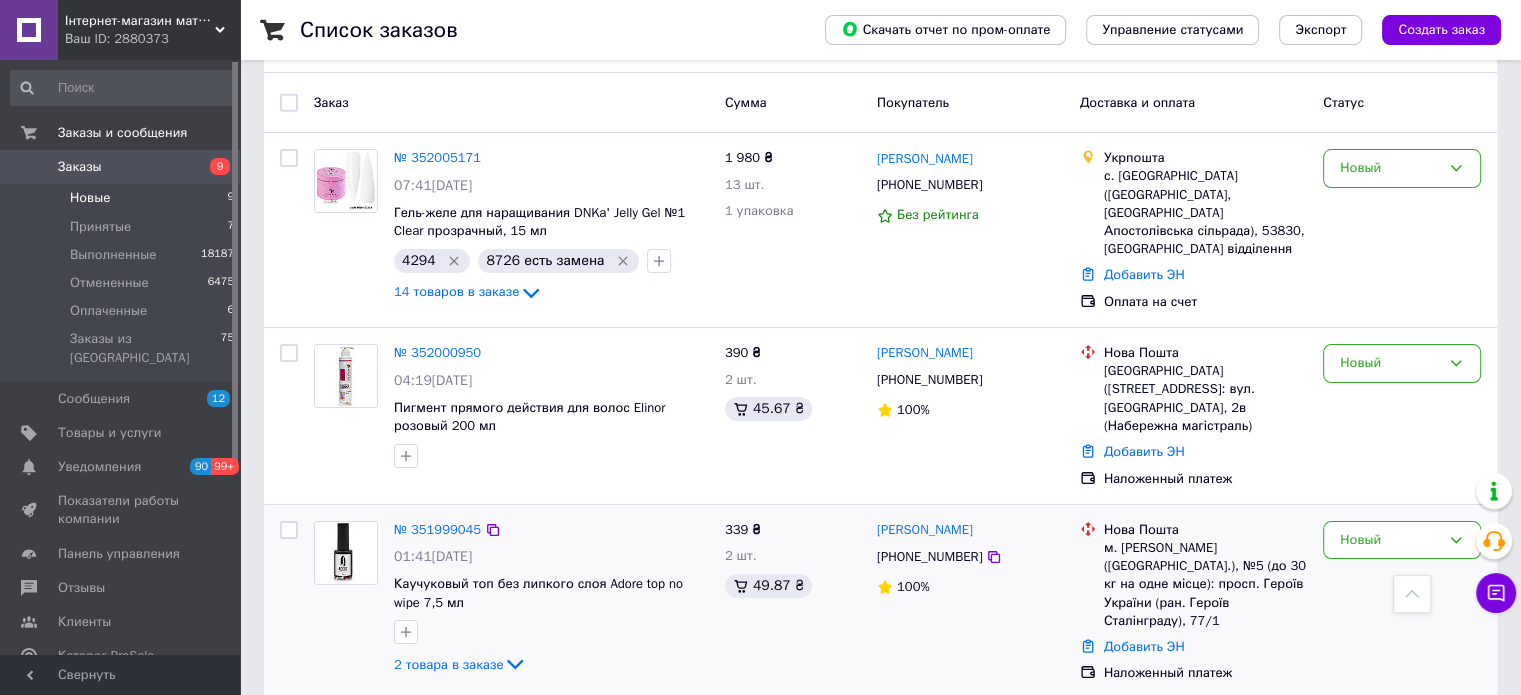 scroll, scrollTop: 0, scrollLeft: 0, axis: both 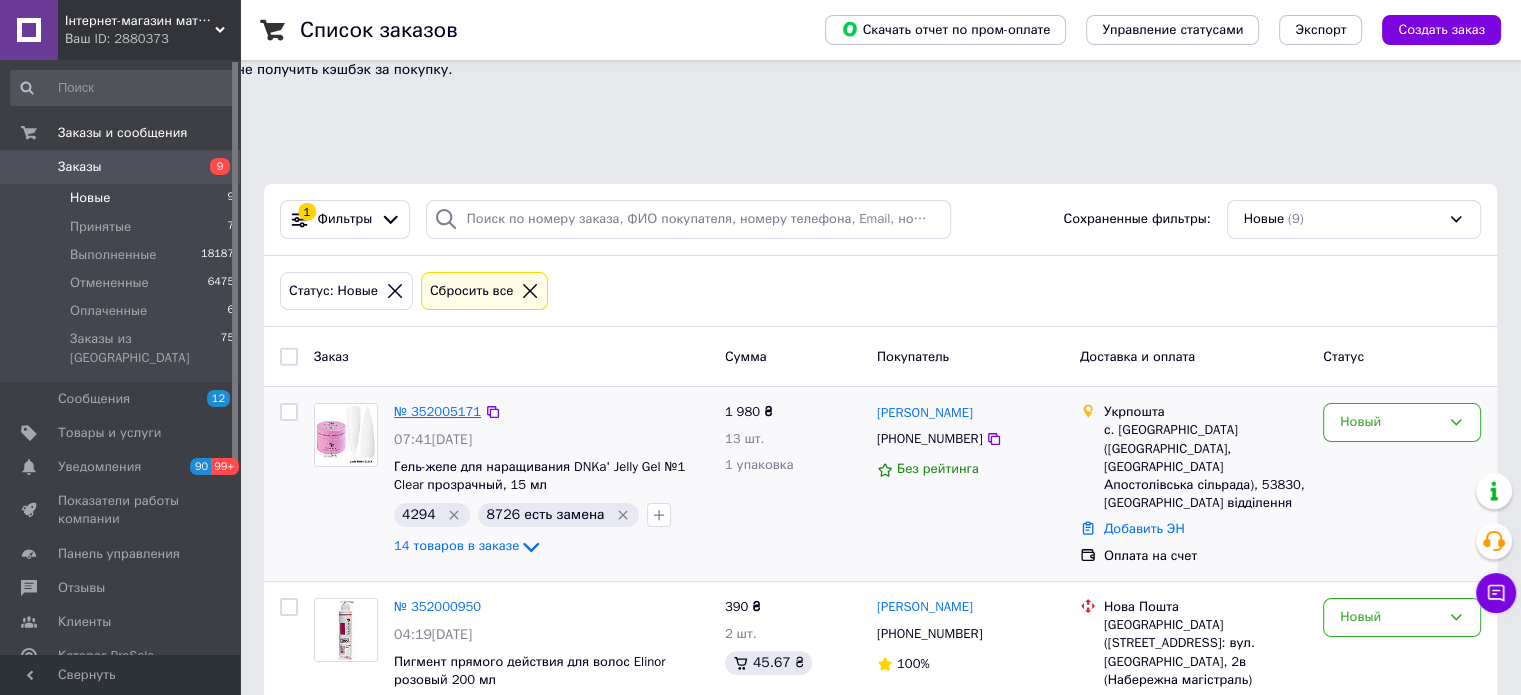 click on "№ 352005171" at bounding box center [437, 411] 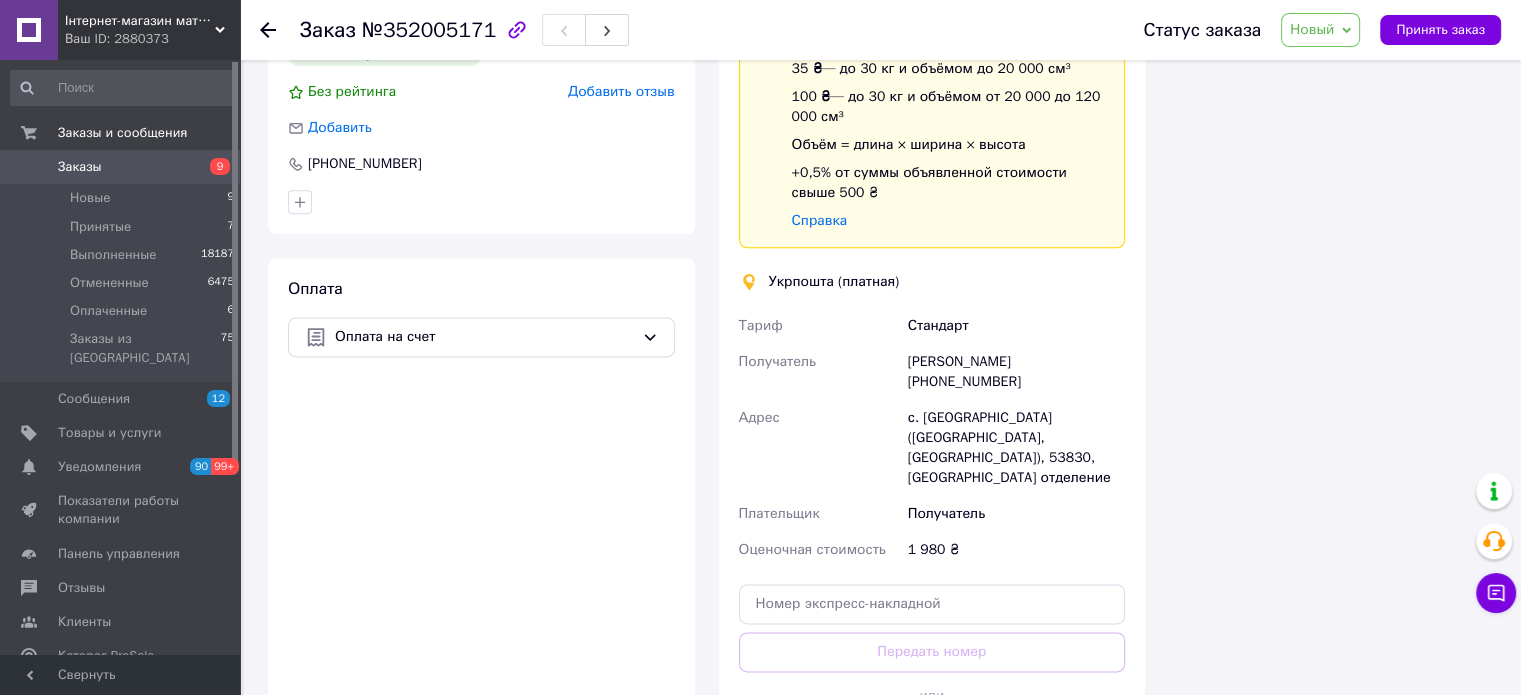 scroll, scrollTop: 2300, scrollLeft: 0, axis: vertical 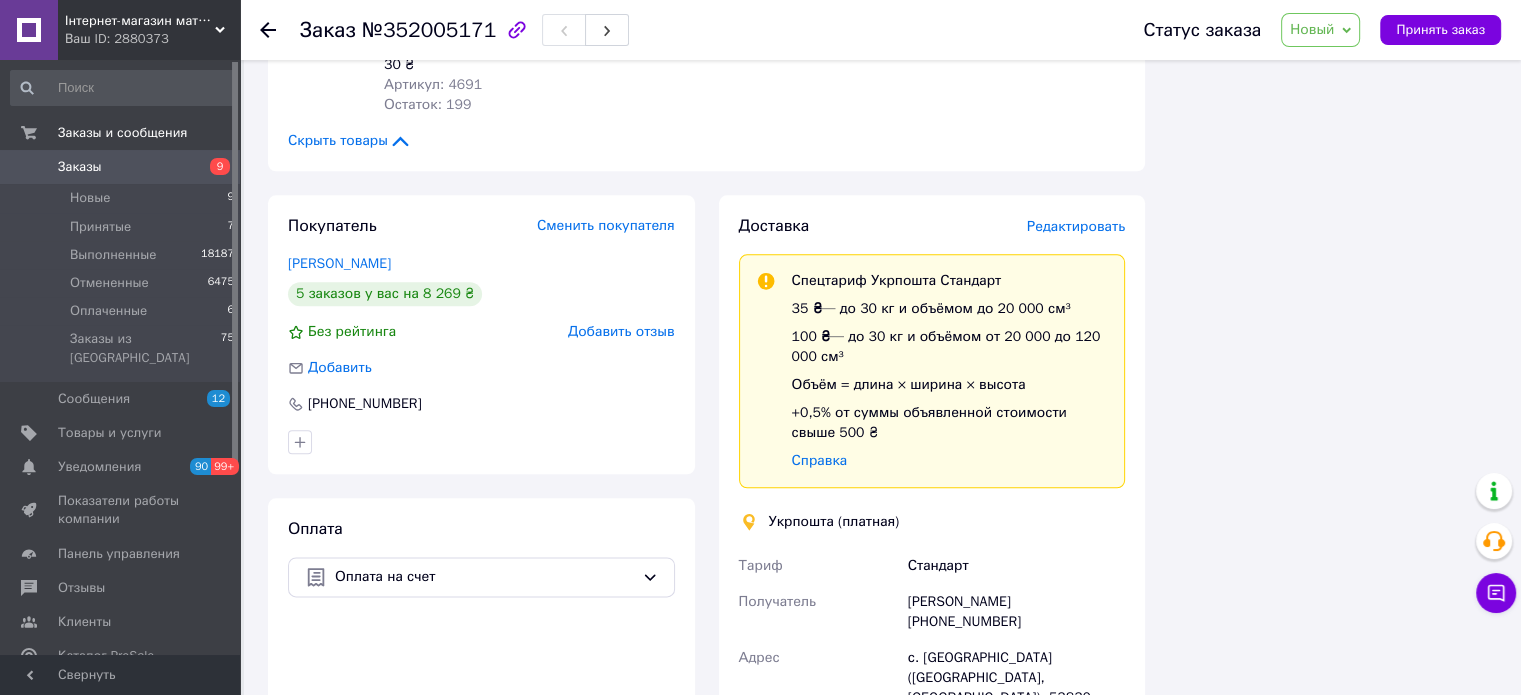 click 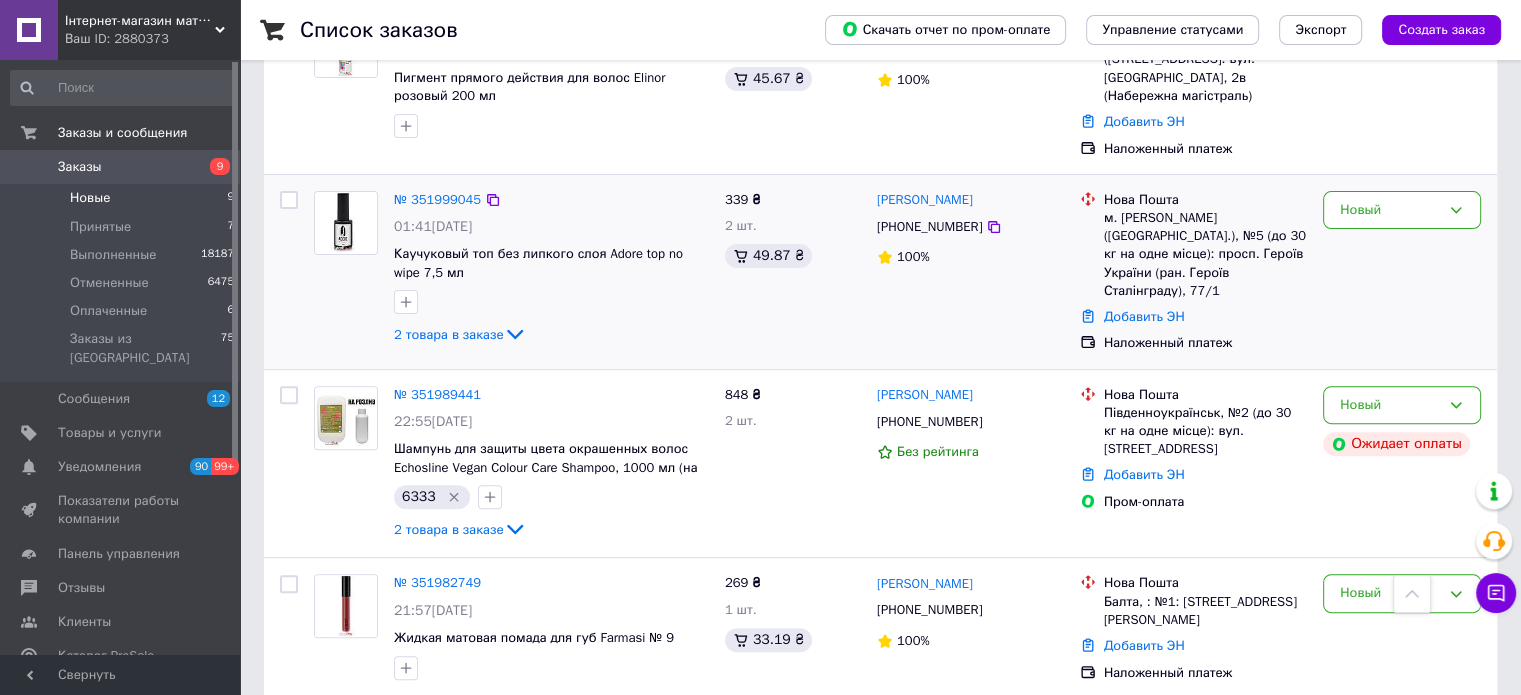 scroll, scrollTop: 700, scrollLeft: 0, axis: vertical 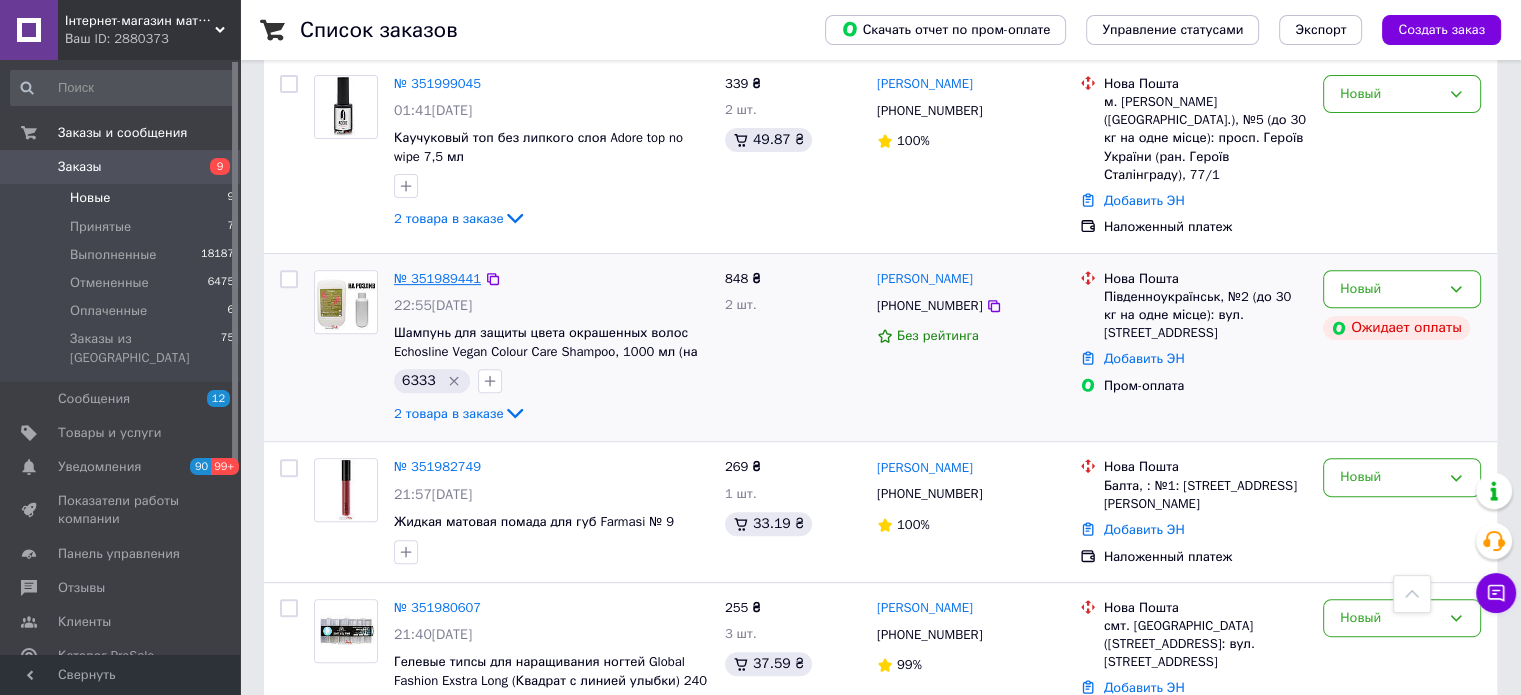 click on "№ 351989441" at bounding box center (437, 278) 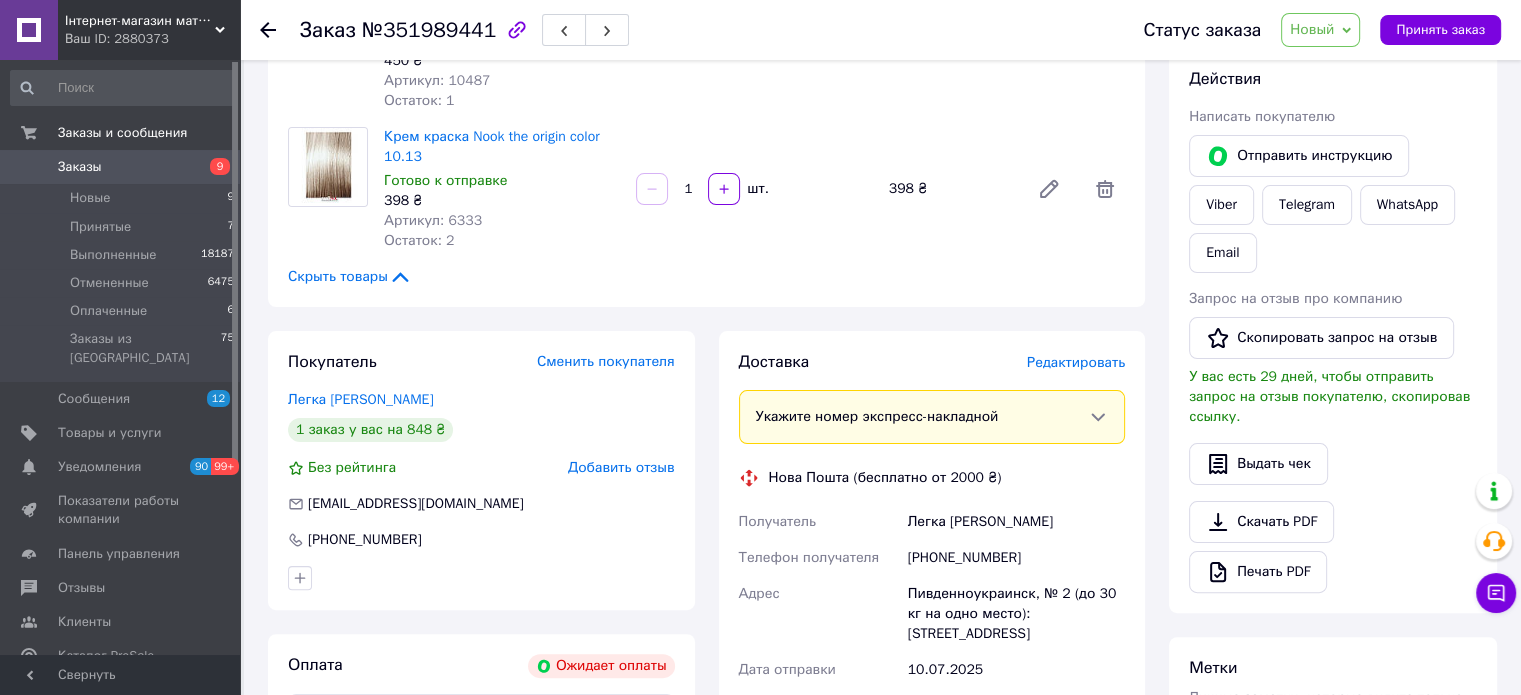 scroll, scrollTop: 156, scrollLeft: 0, axis: vertical 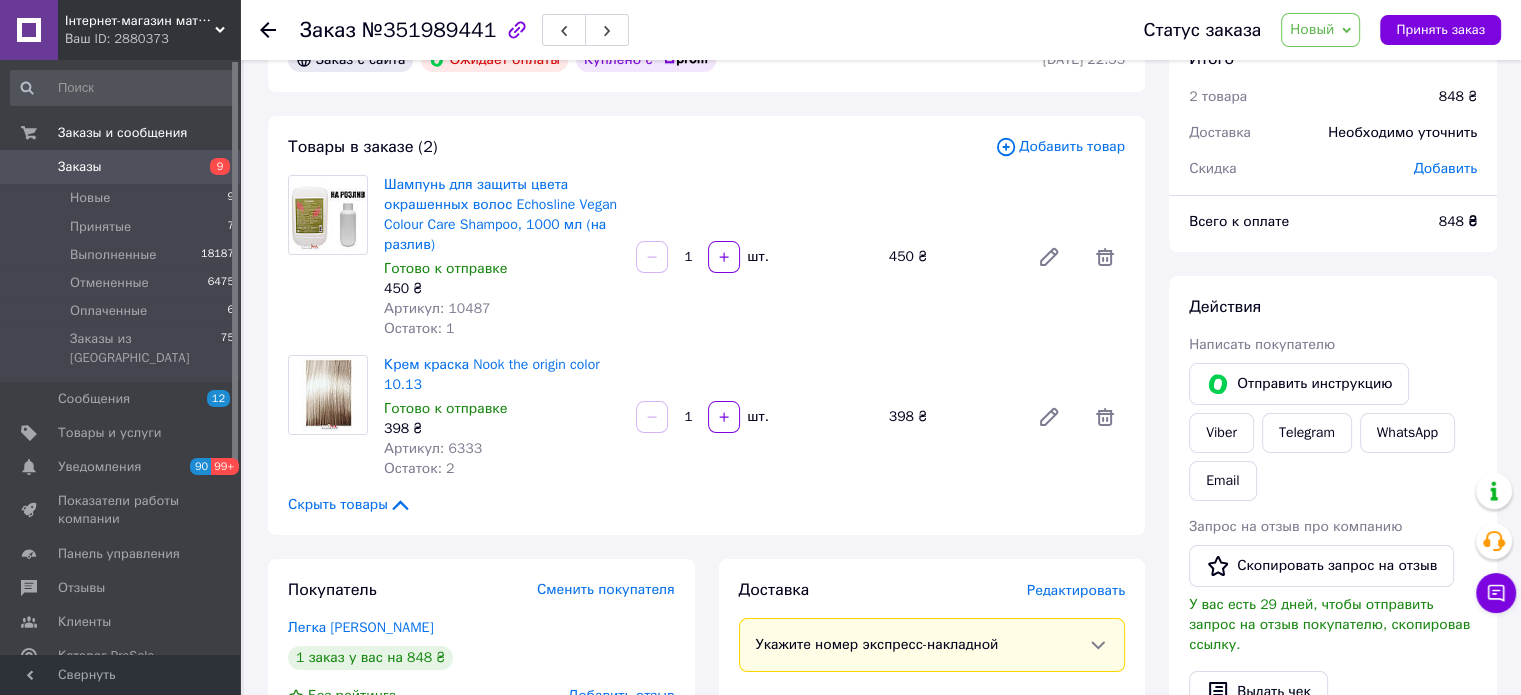 click 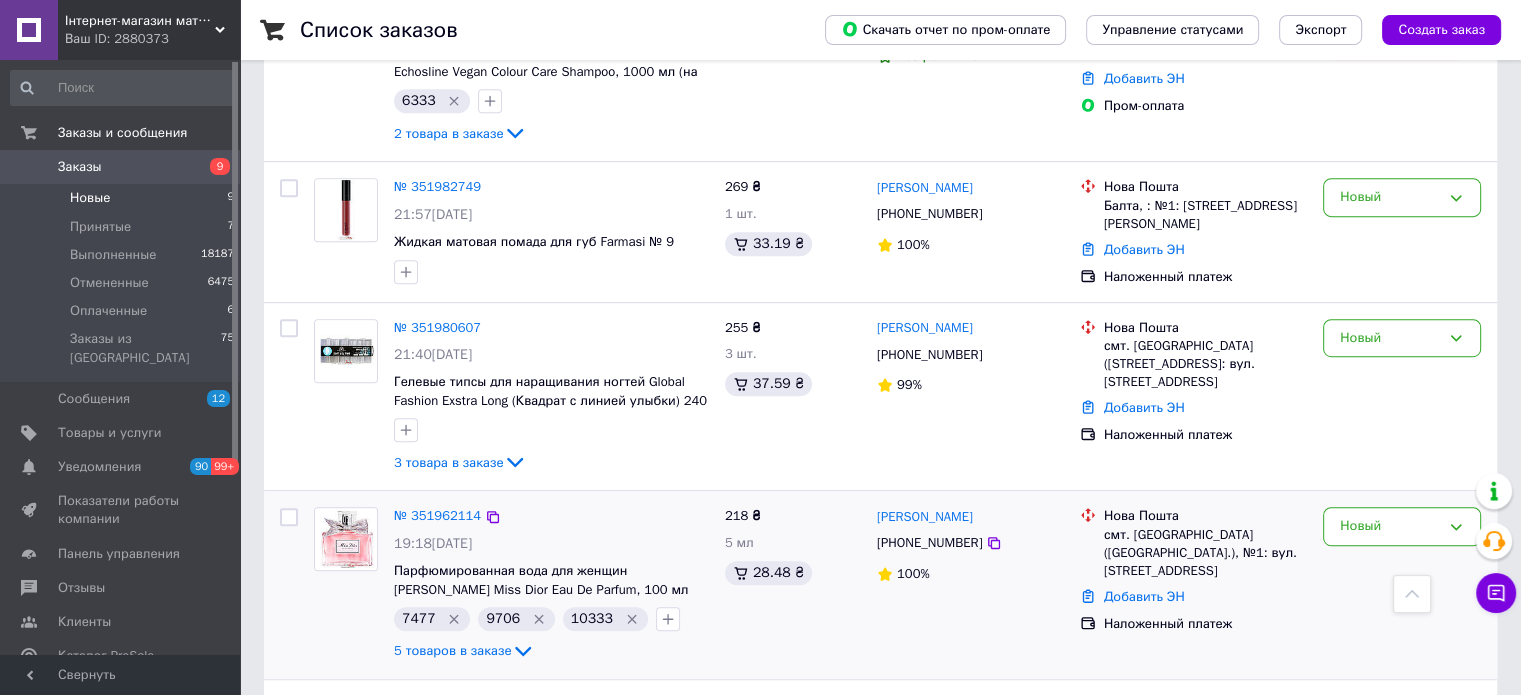 scroll, scrollTop: 1000, scrollLeft: 0, axis: vertical 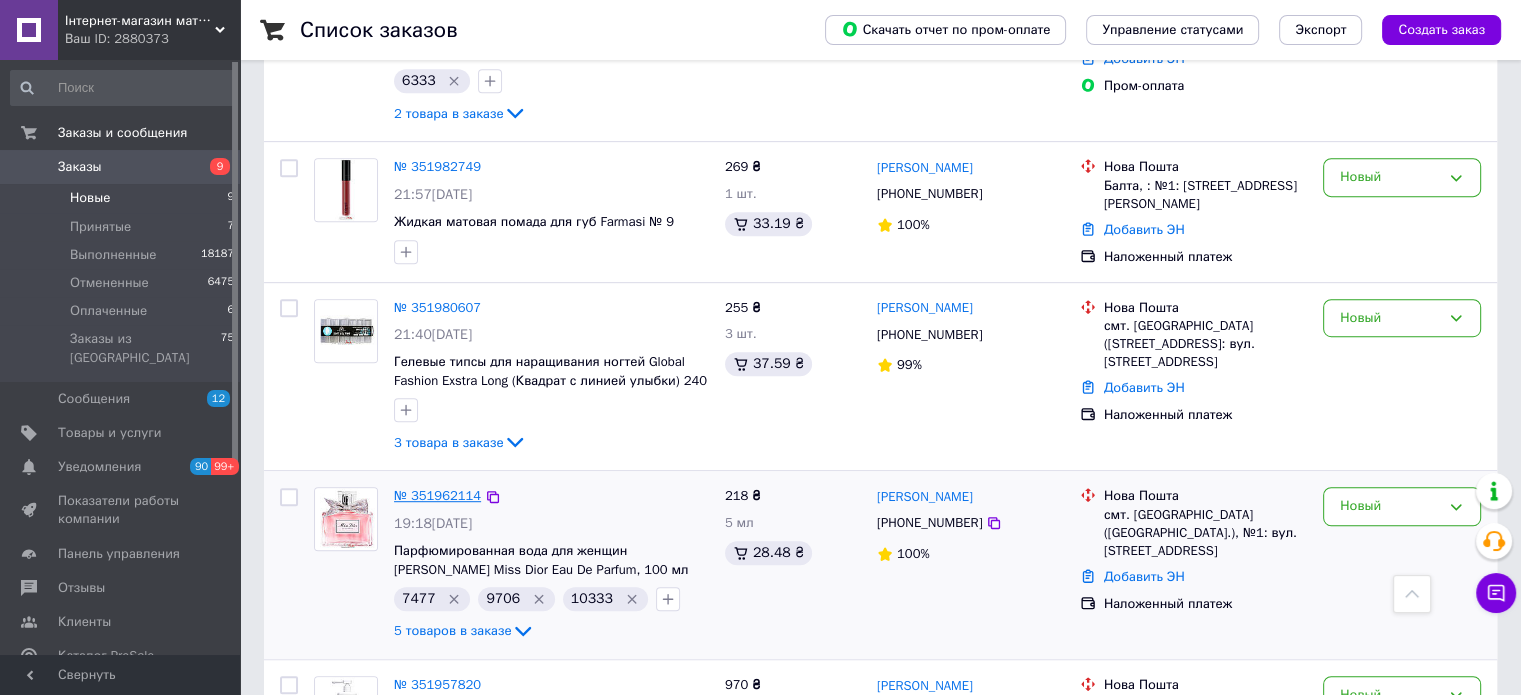 click on "№ 351962114" at bounding box center (437, 495) 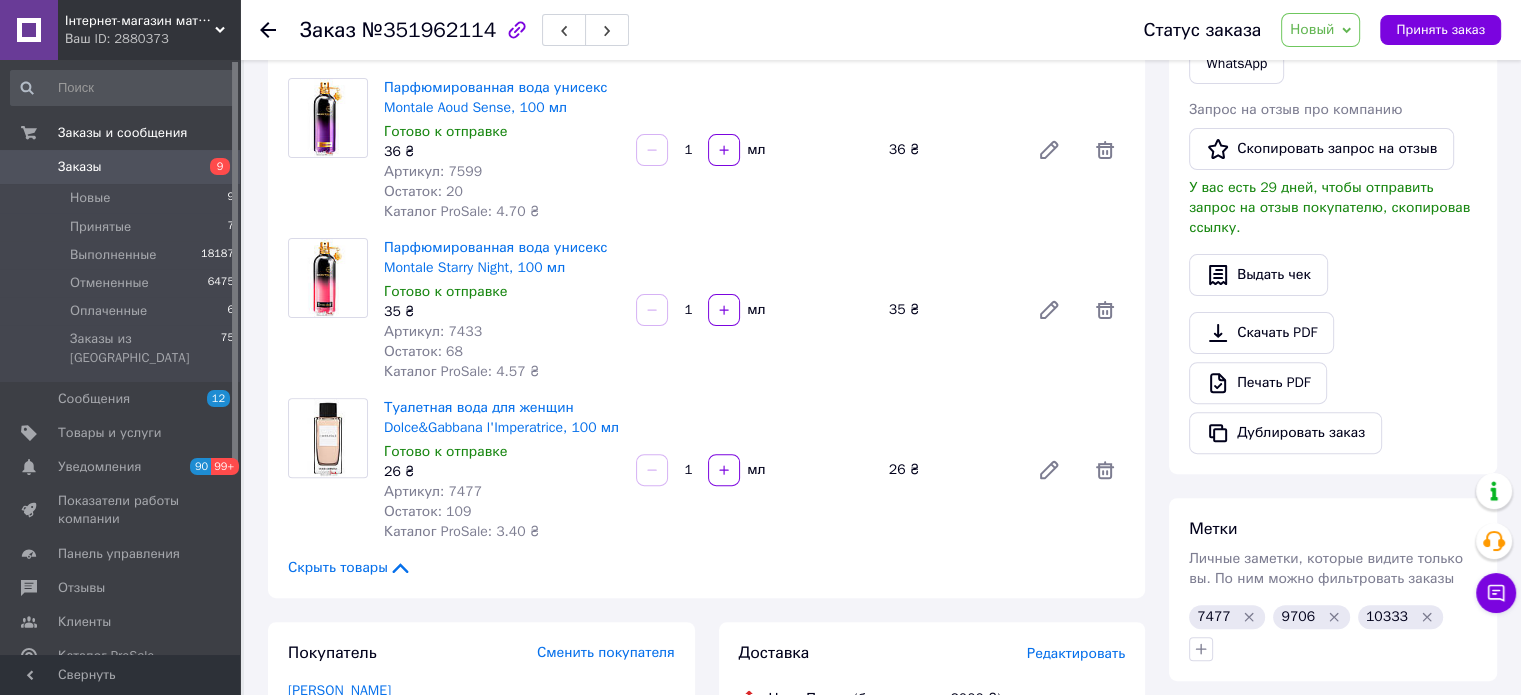 scroll, scrollTop: 594, scrollLeft: 0, axis: vertical 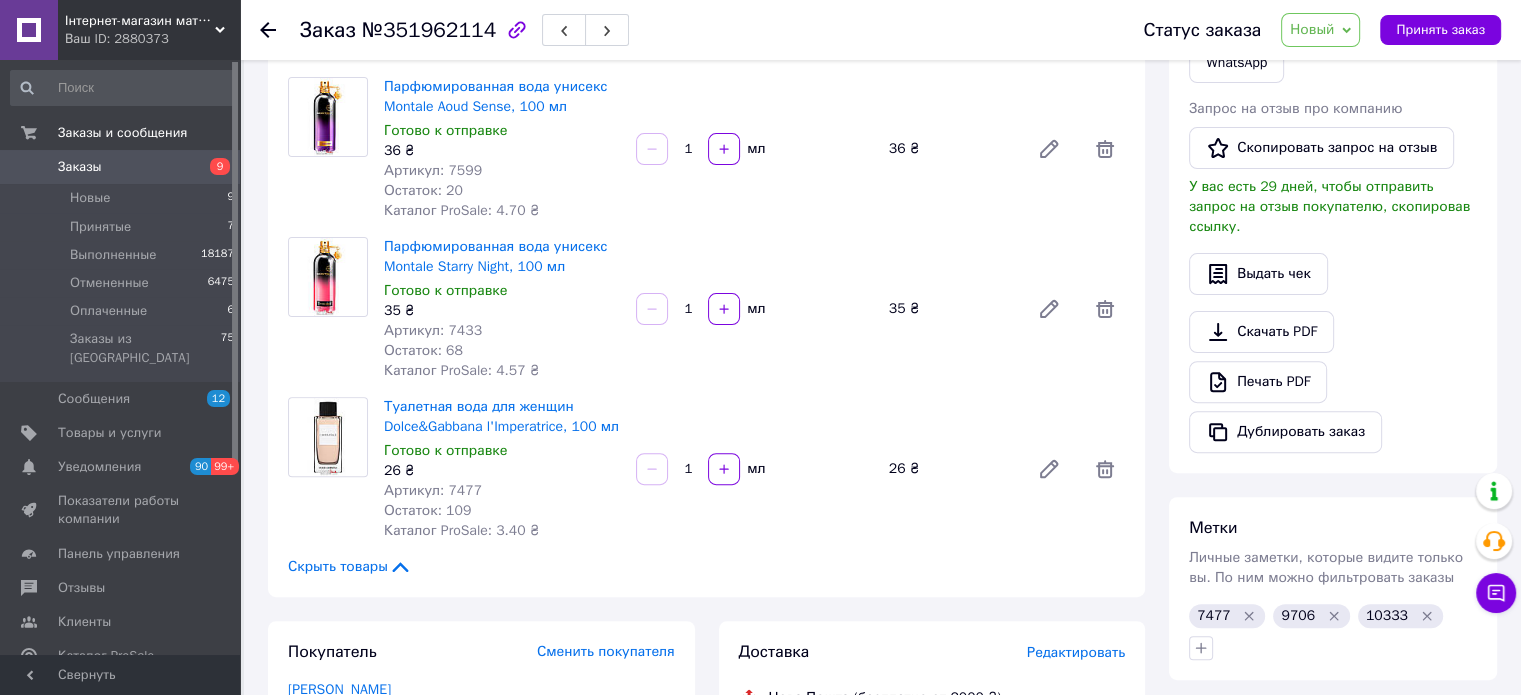click 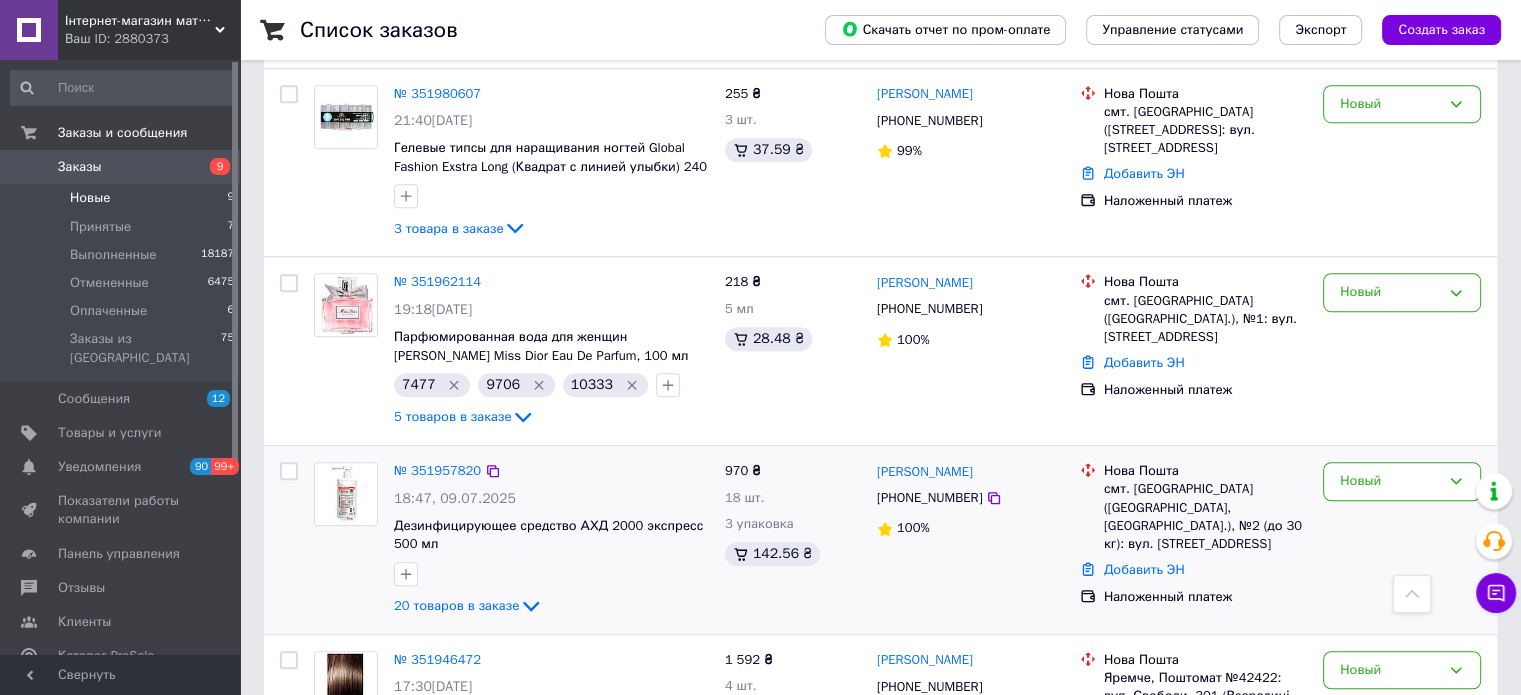 scroll, scrollTop: 1218, scrollLeft: 0, axis: vertical 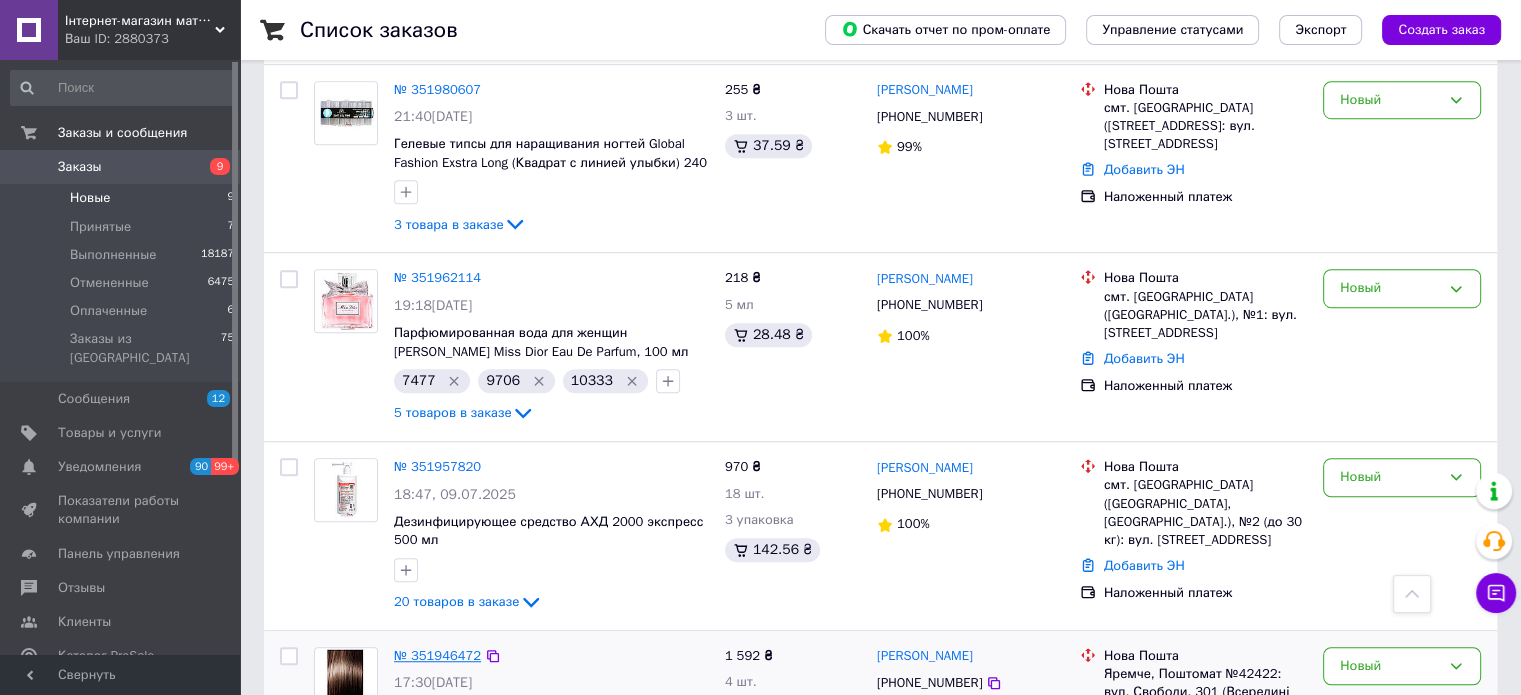 click on "№ 351946472" at bounding box center [437, 655] 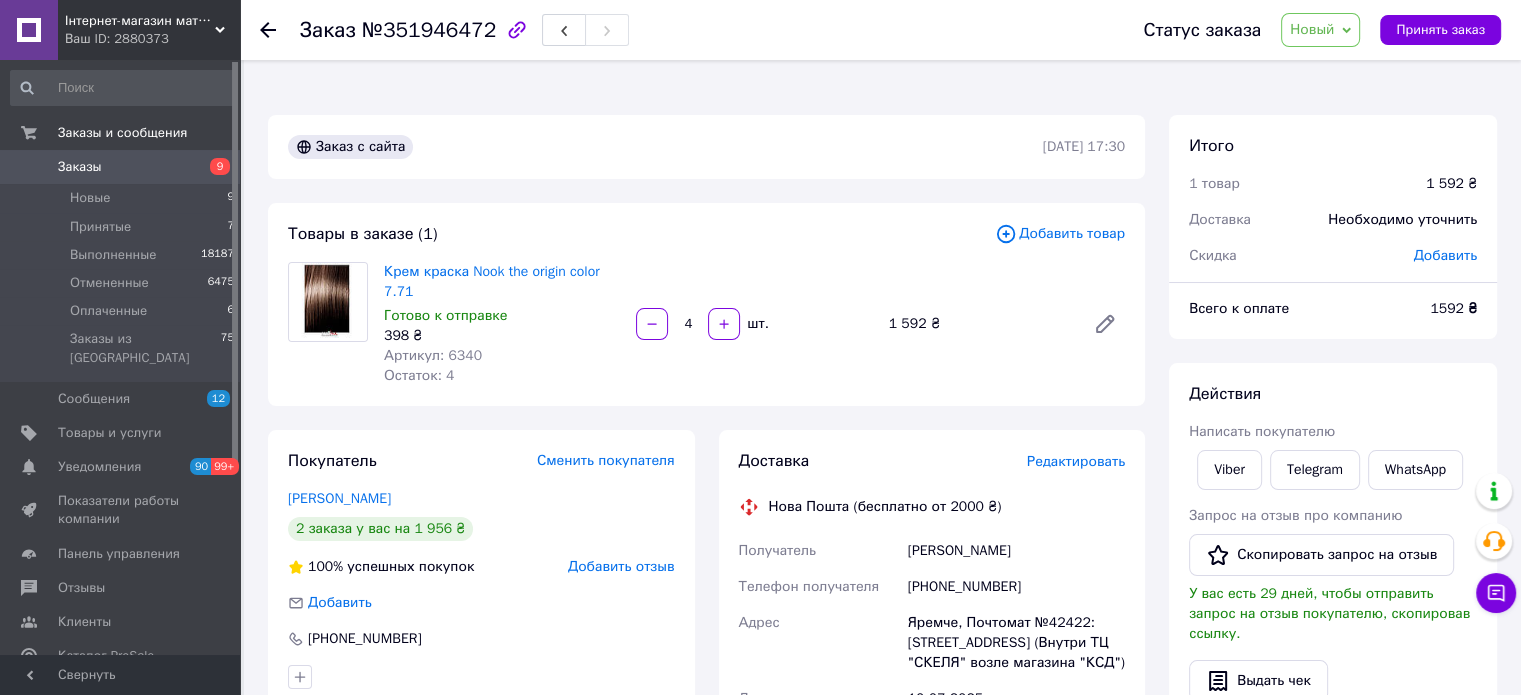 scroll, scrollTop: 0, scrollLeft: 0, axis: both 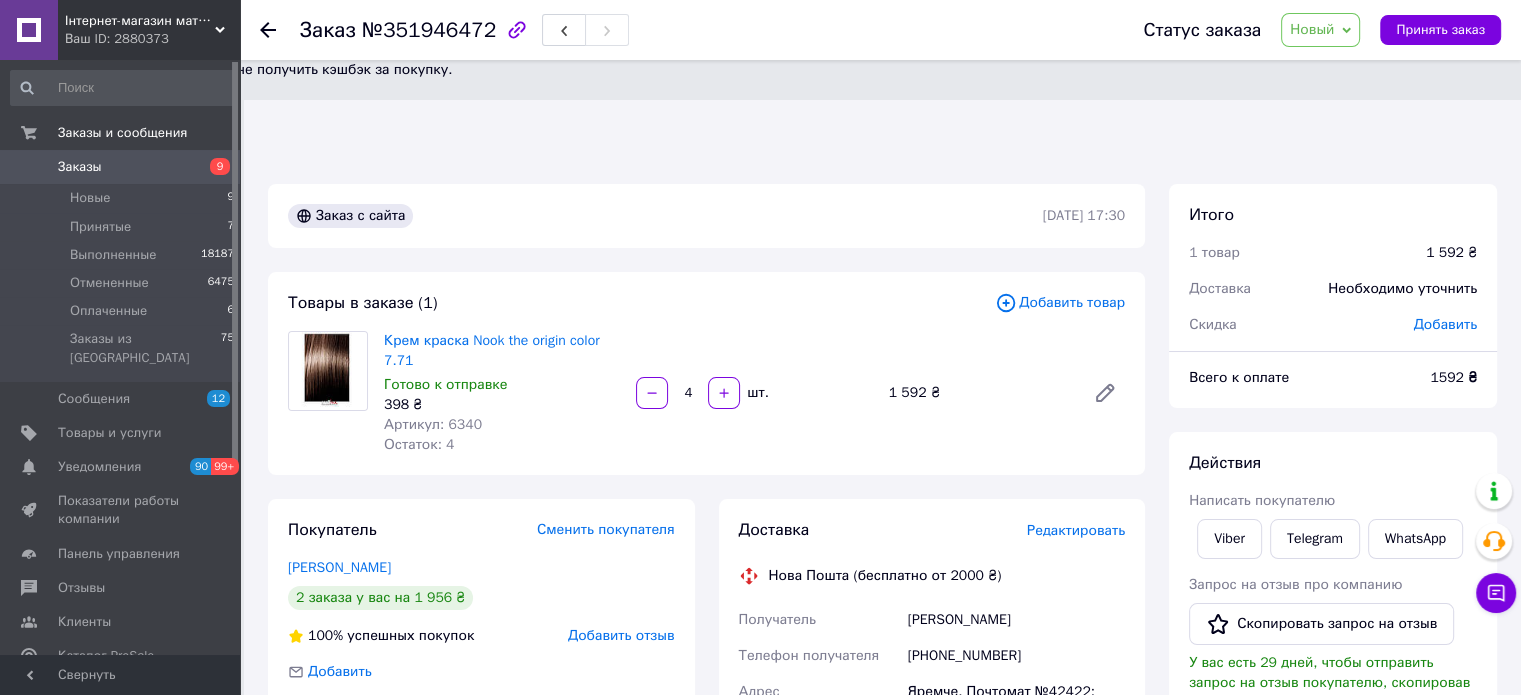 click 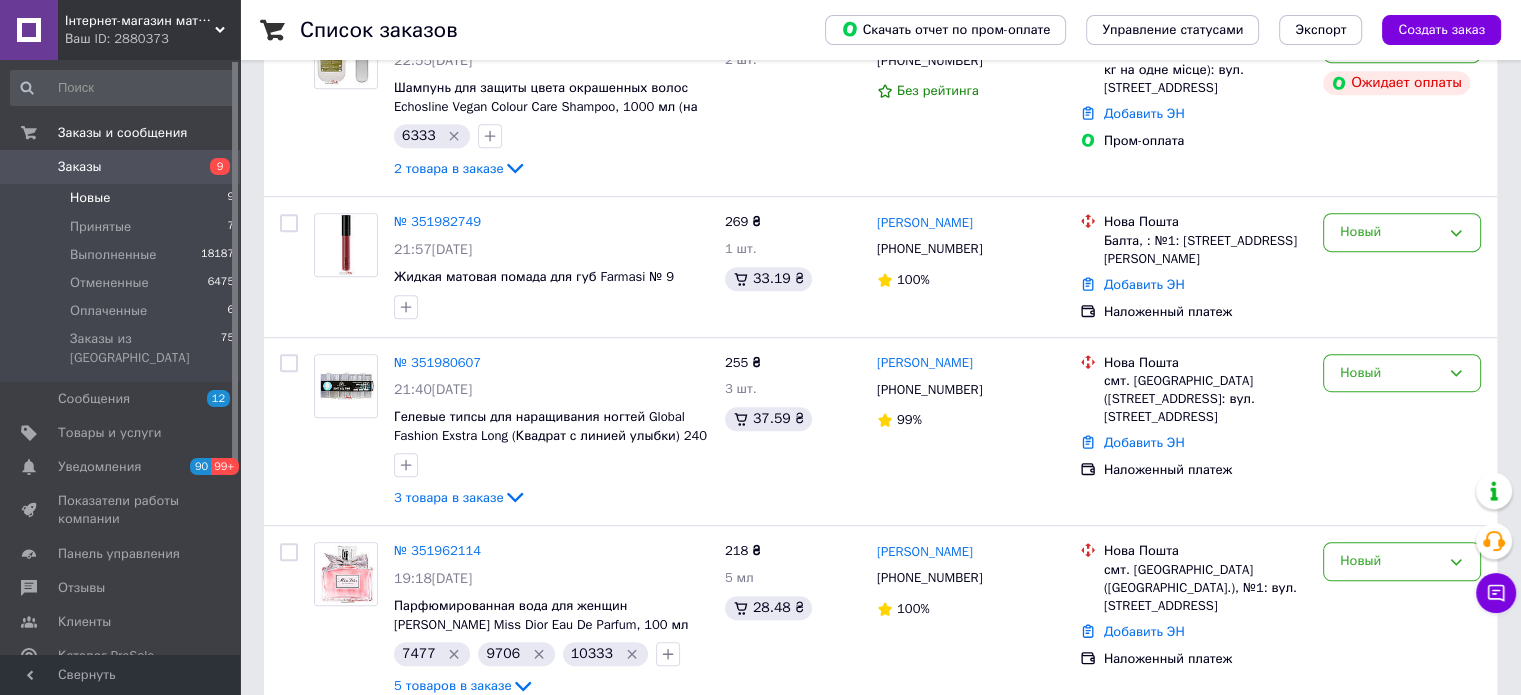 scroll, scrollTop: 1218, scrollLeft: 0, axis: vertical 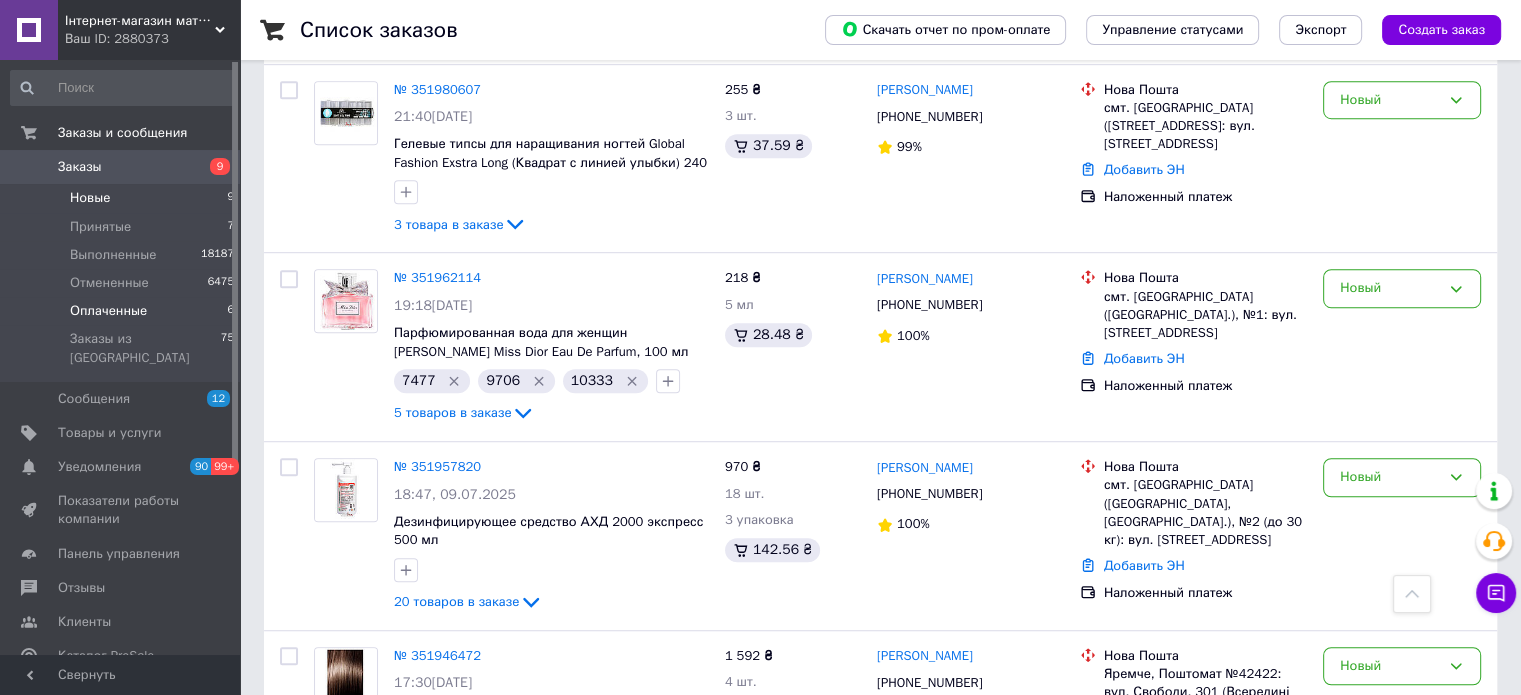 click on "Оплаченные" at bounding box center (108, 311) 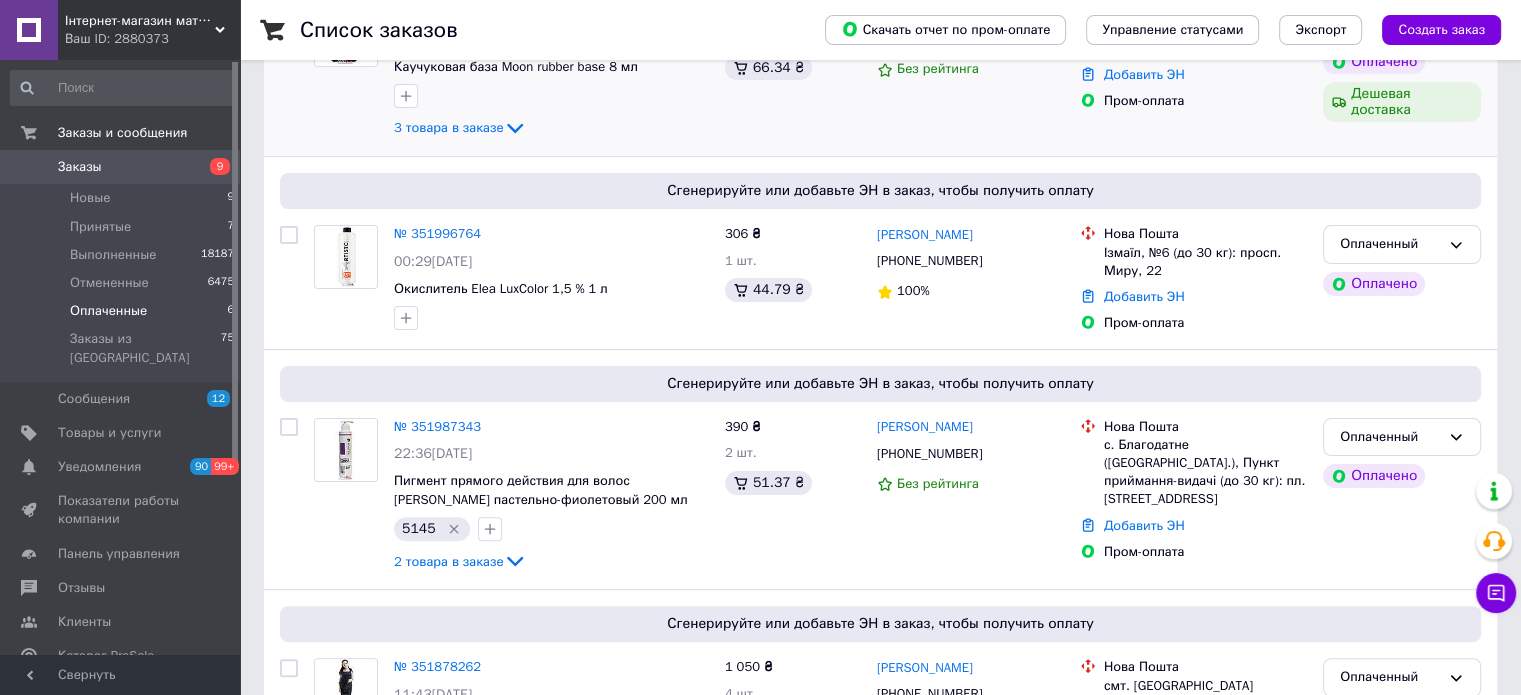 scroll, scrollTop: 500, scrollLeft: 0, axis: vertical 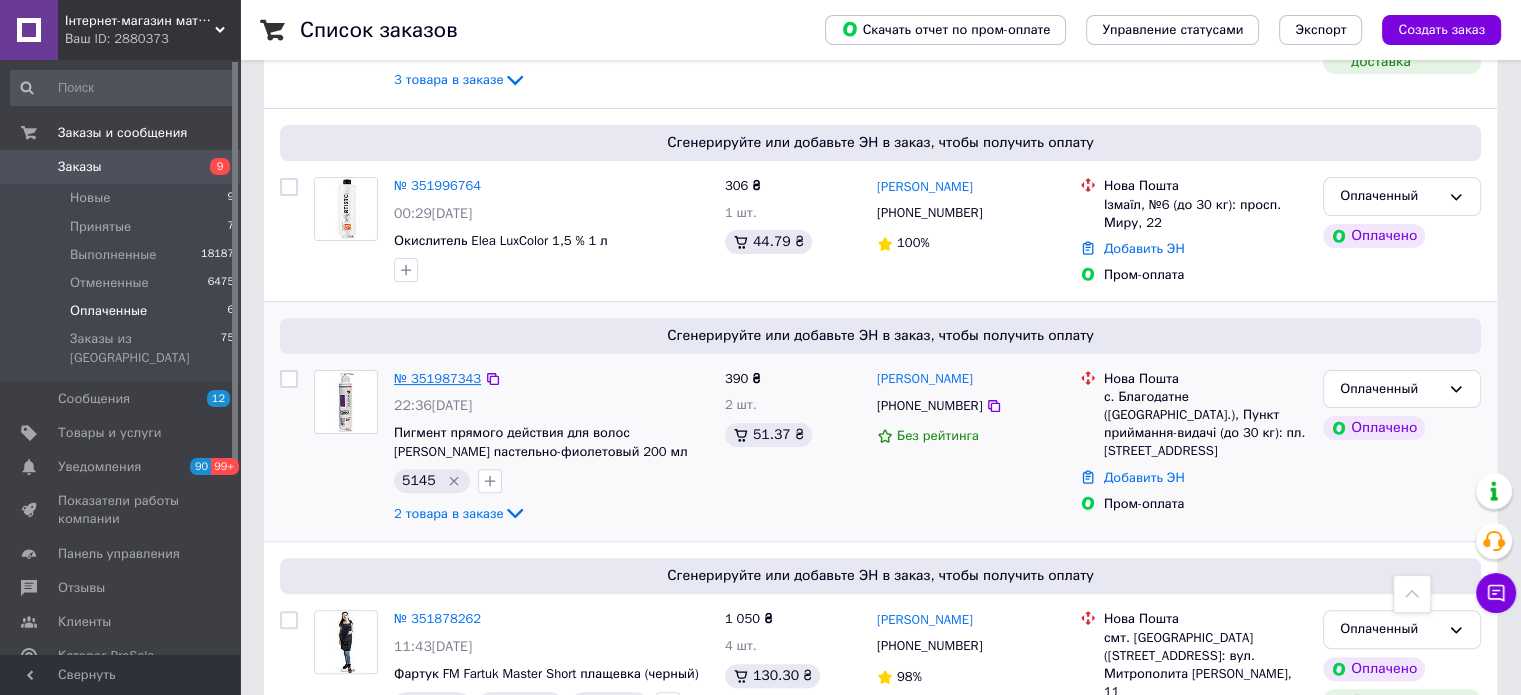 click on "№ 351987343" at bounding box center (437, 378) 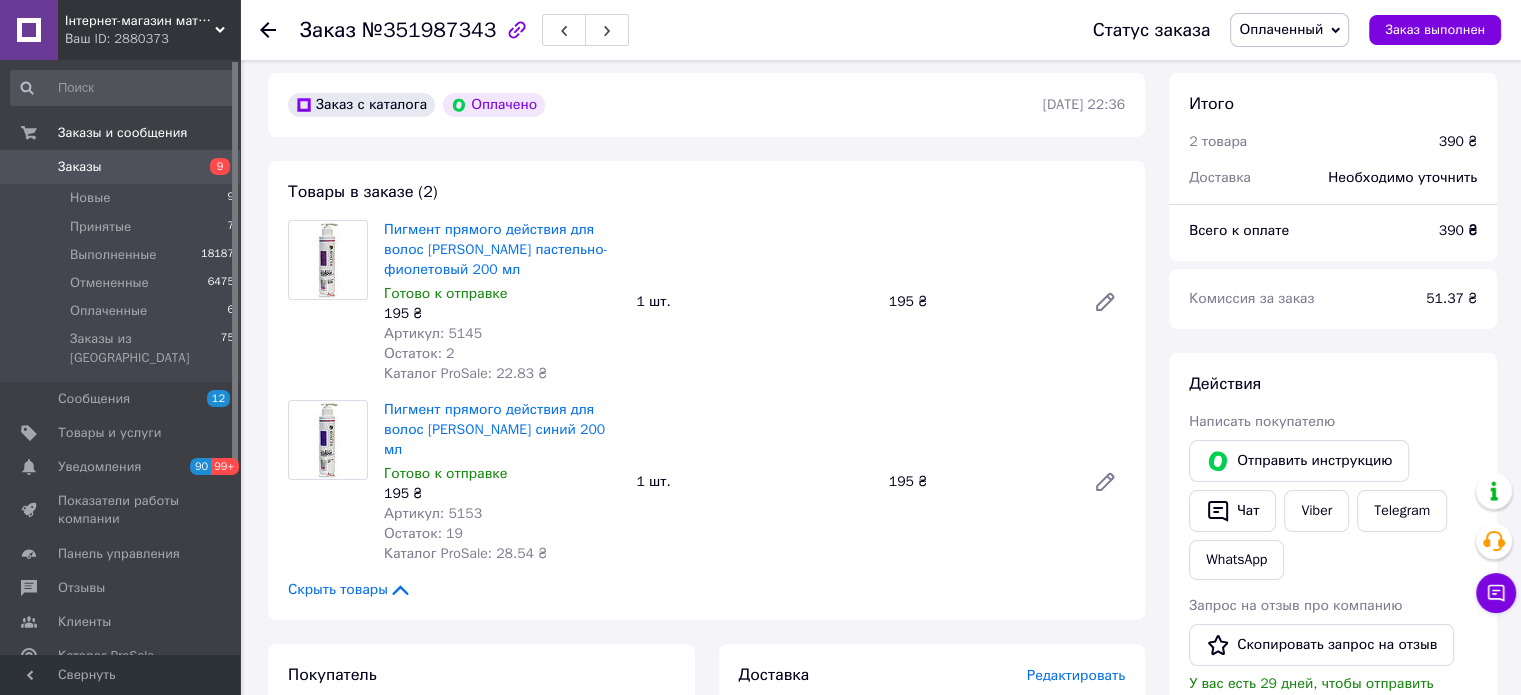scroll, scrollTop: 44, scrollLeft: 0, axis: vertical 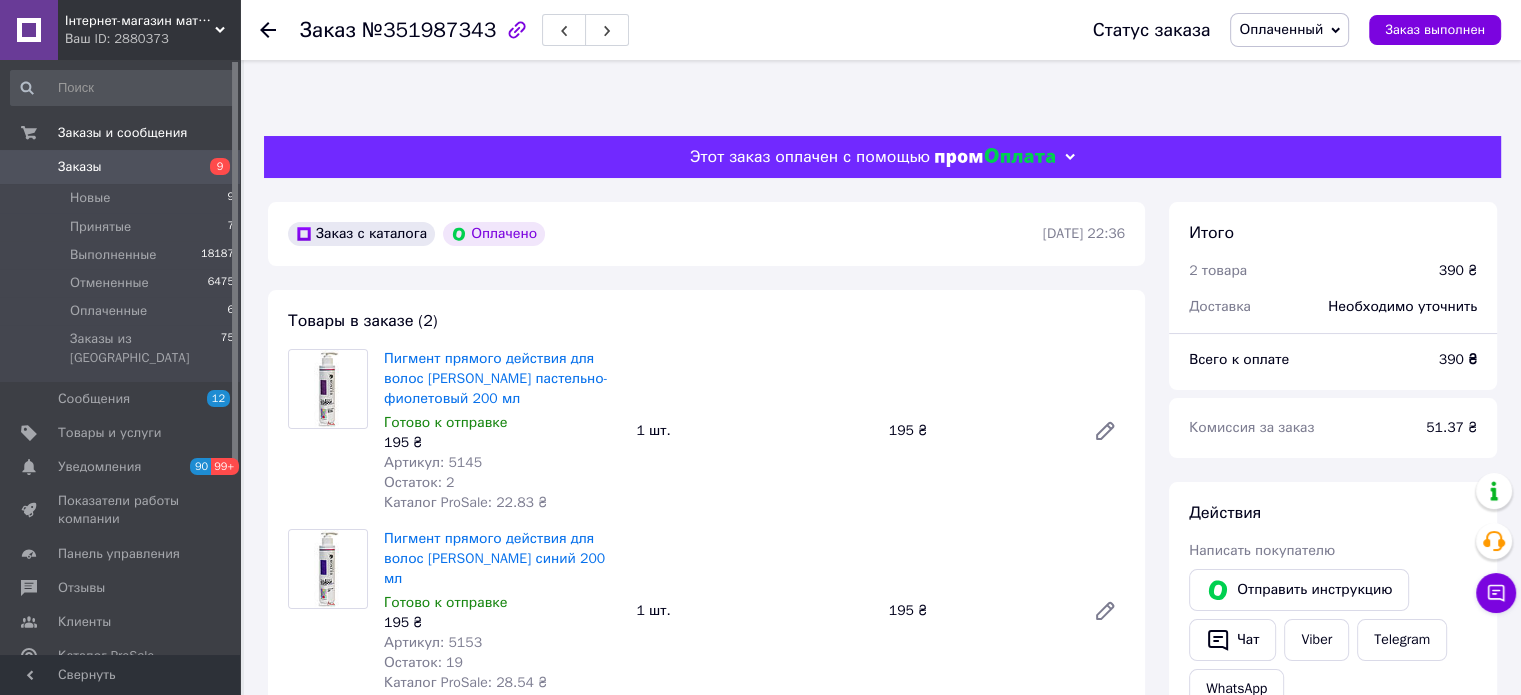 click 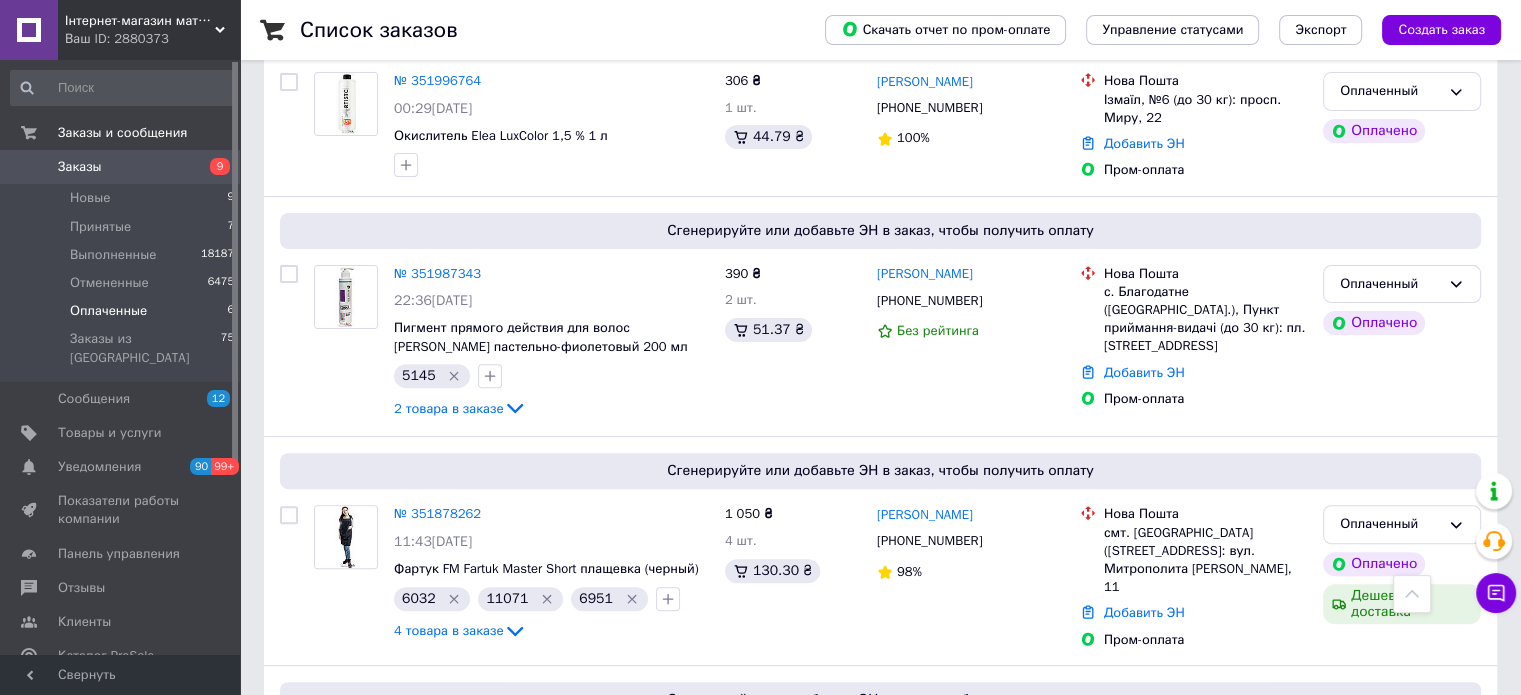 scroll, scrollTop: 593, scrollLeft: 0, axis: vertical 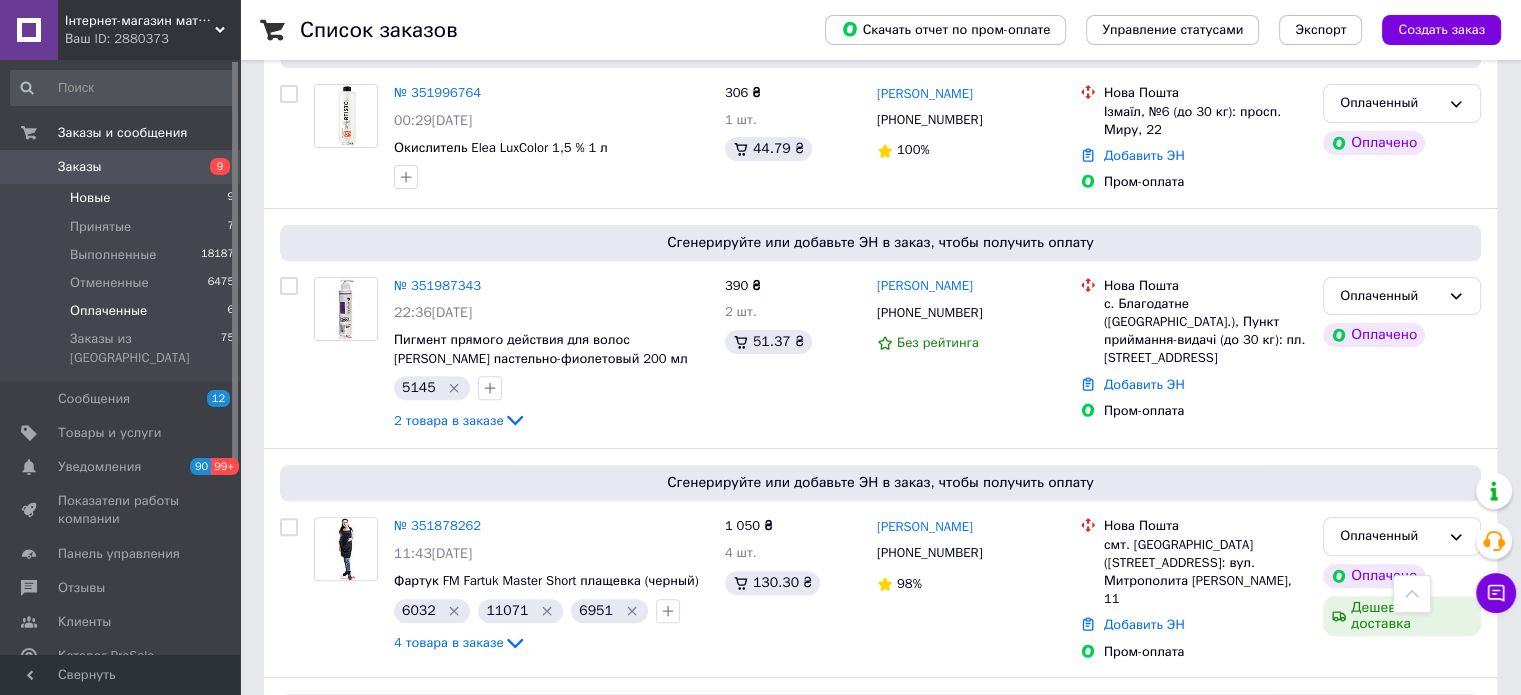 click on "Новые 9" at bounding box center [123, 198] 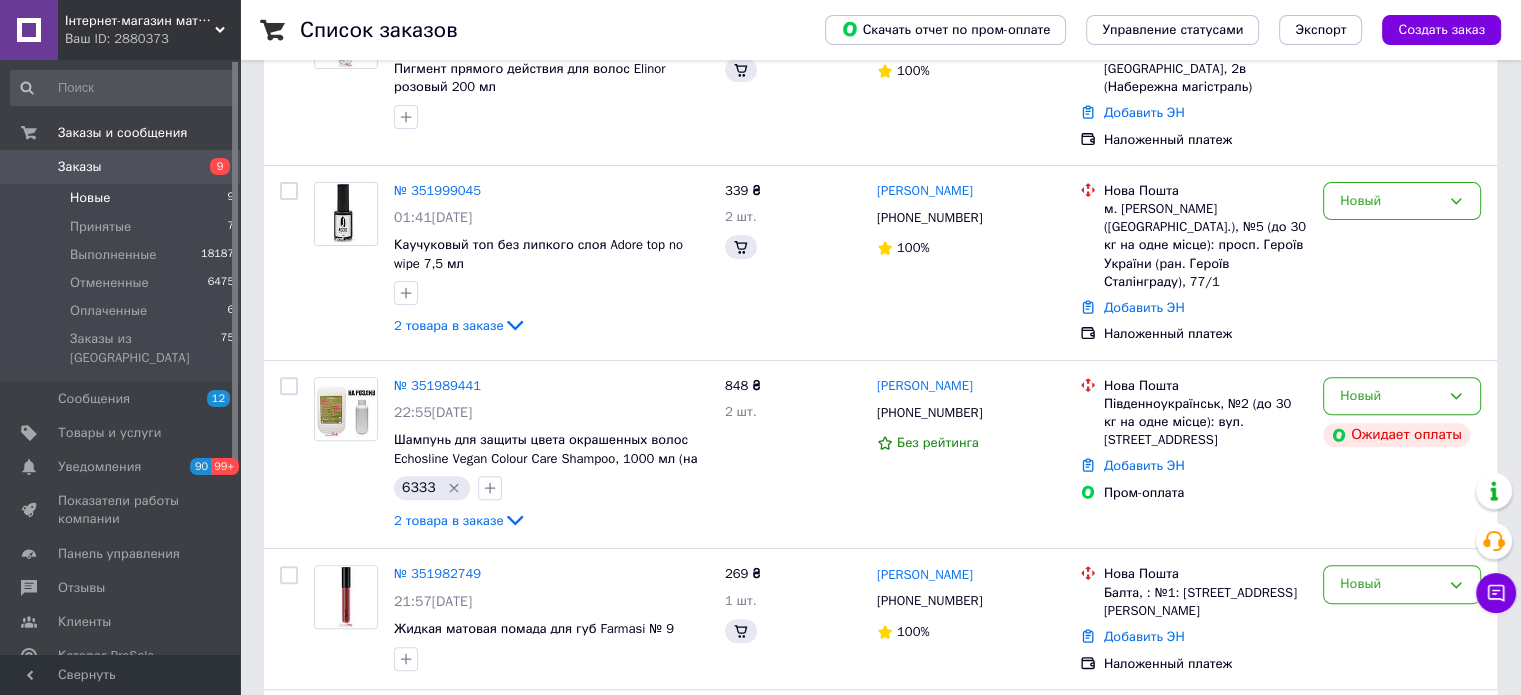 scroll, scrollTop: 0, scrollLeft: 0, axis: both 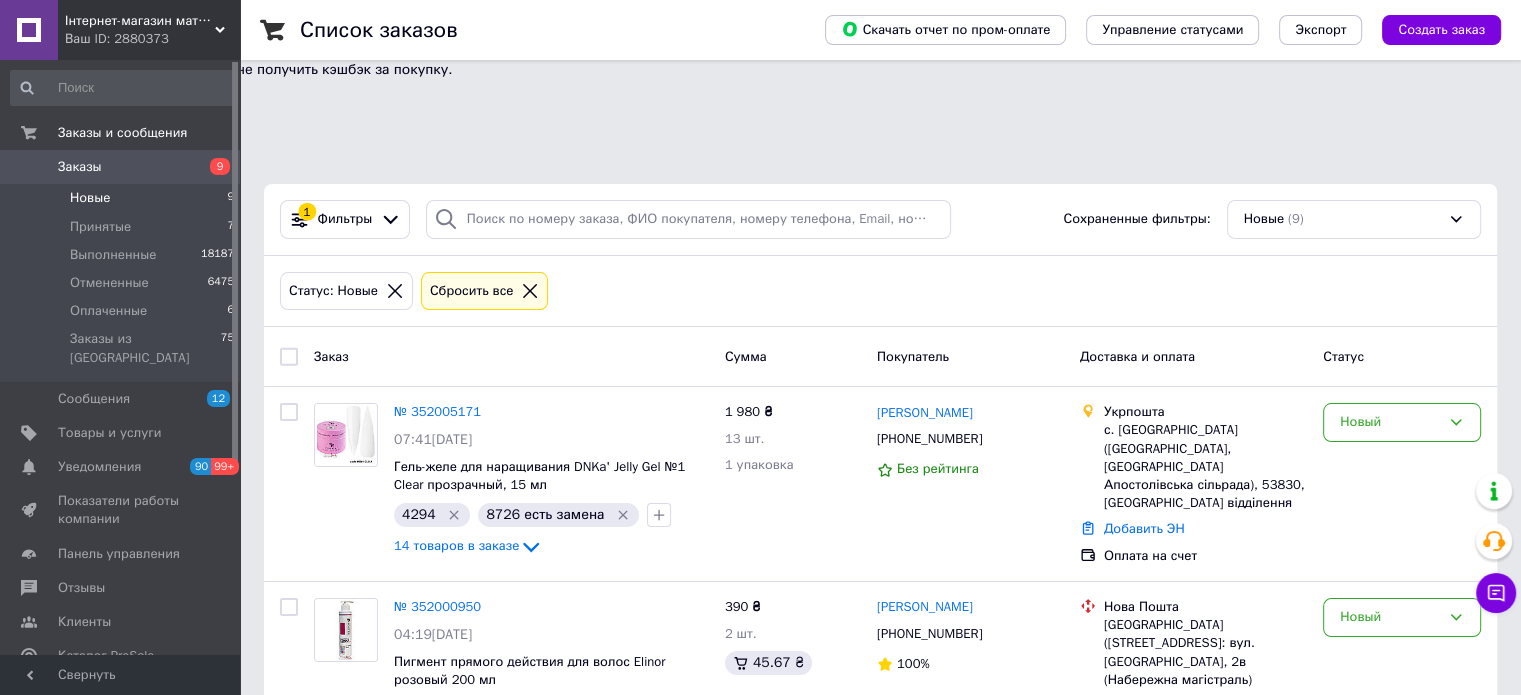 click on "Новые 9" at bounding box center (123, 198) 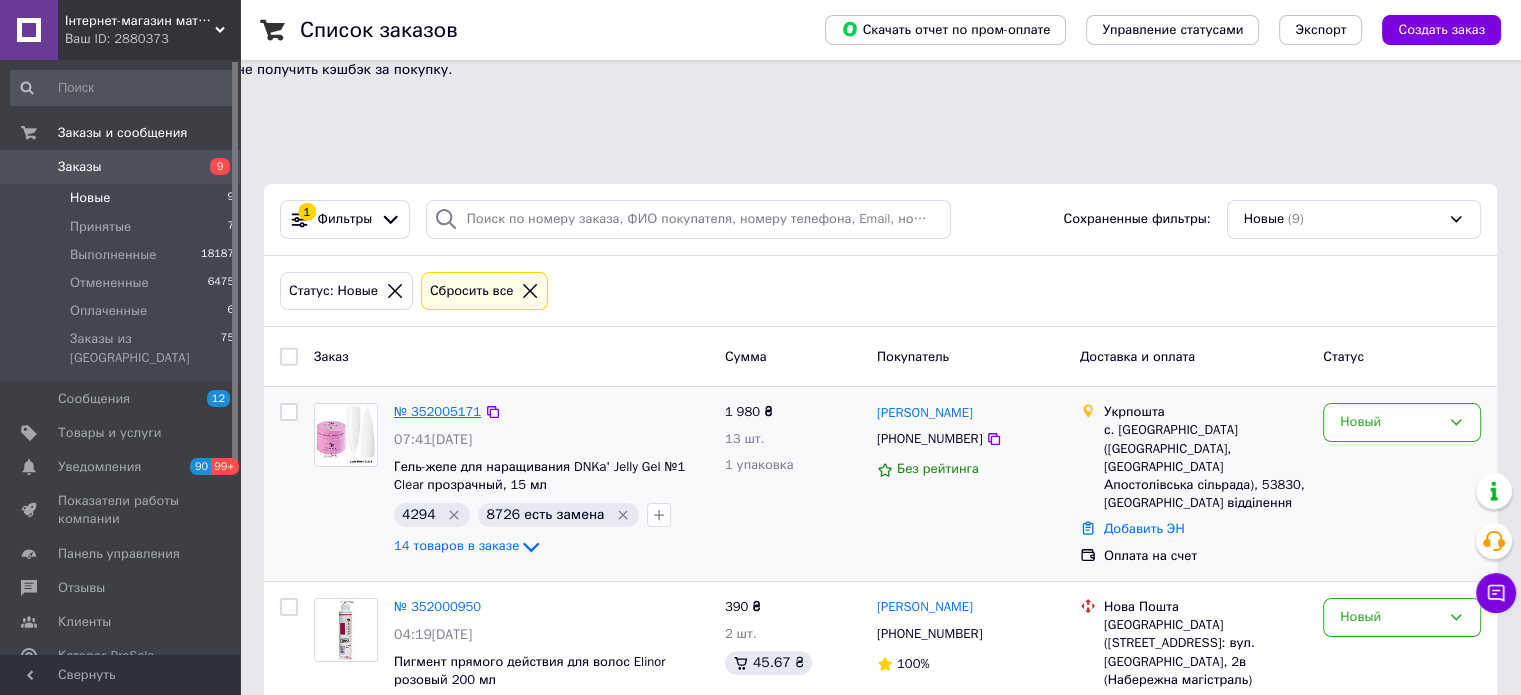 click on "№ 352005171" at bounding box center (437, 411) 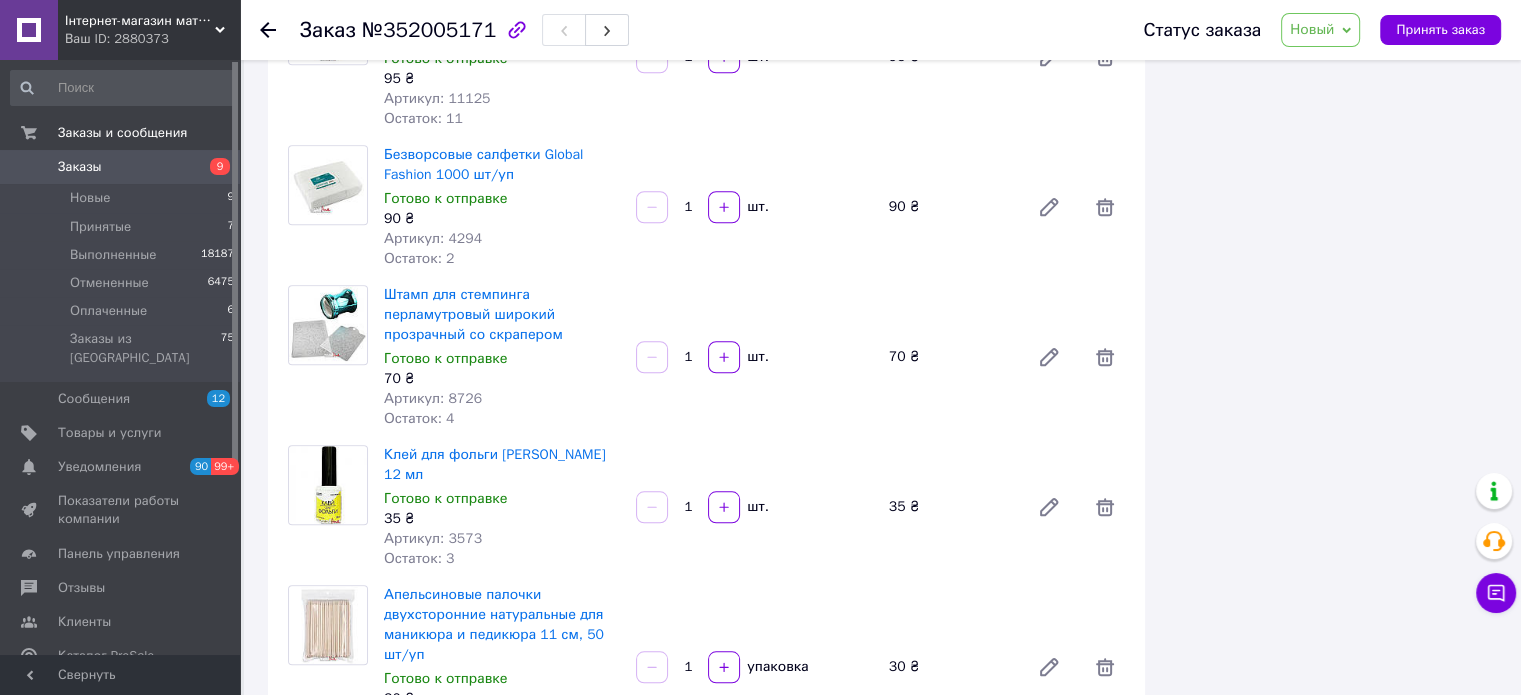 scroll, scrollTop: 1500, scrollLeft: 0, axis: vertical 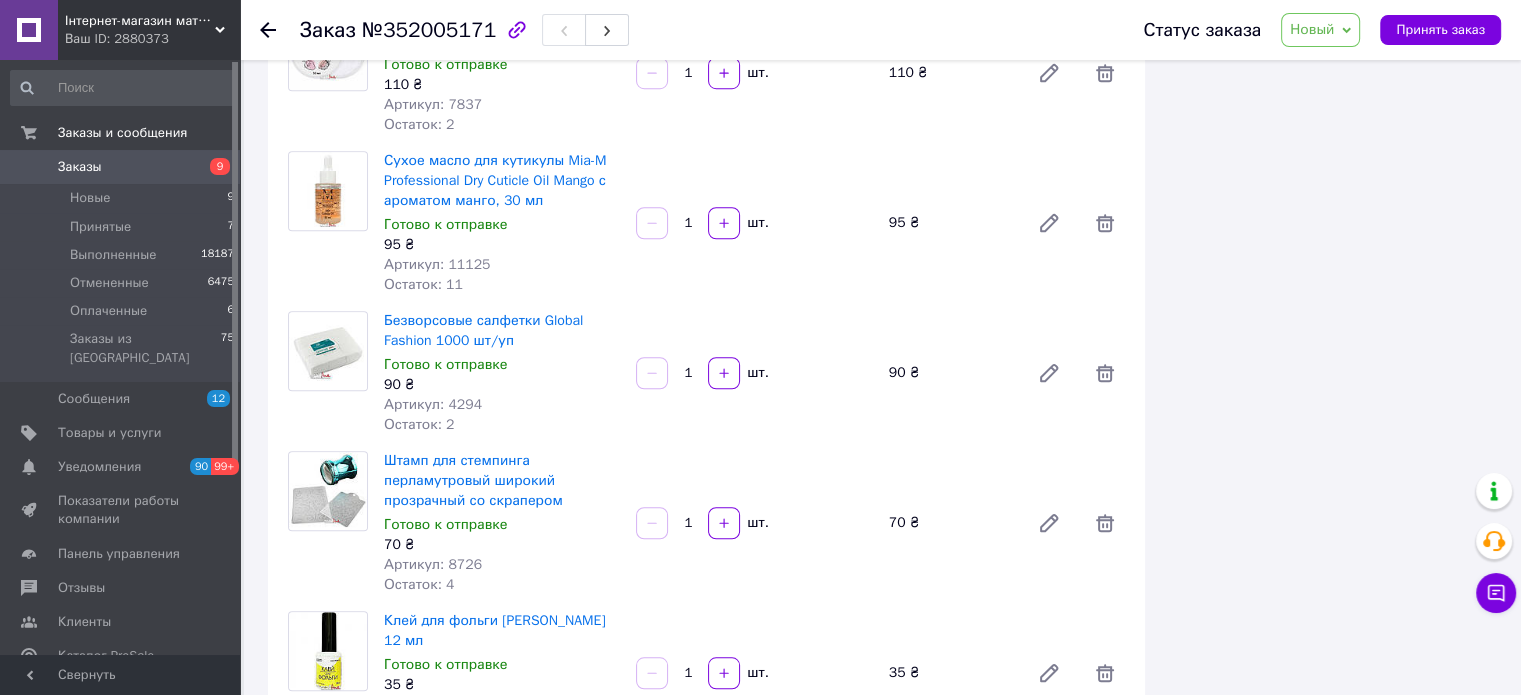click on "Заказ №352005171 Статус заказа Новый Принят Выполнен Отменен Оплаченный Принять заказ" at bounding box center (880, 30) 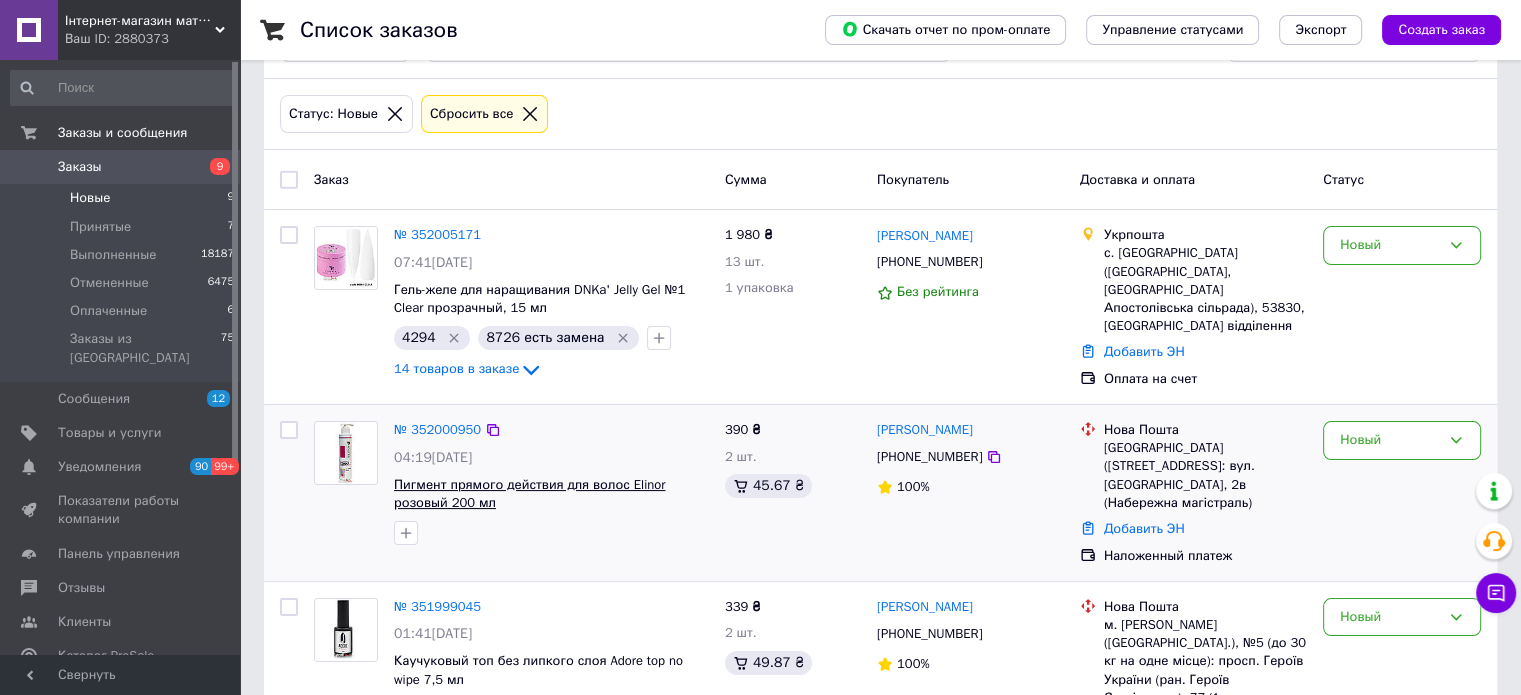 scroll, scrollTop: 200, scrollLeft: 0, axis: vertical 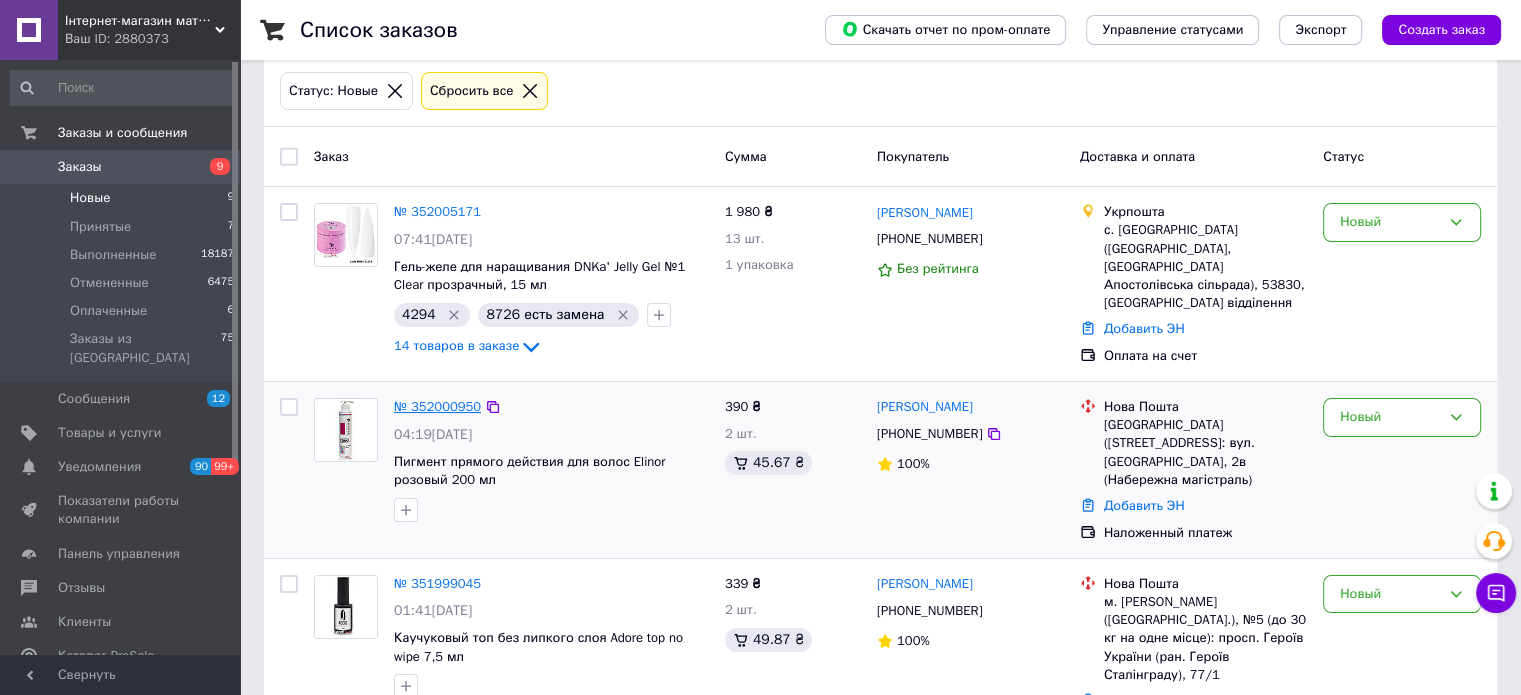 click on "№ 352000950" at bounding box center (437, 406) 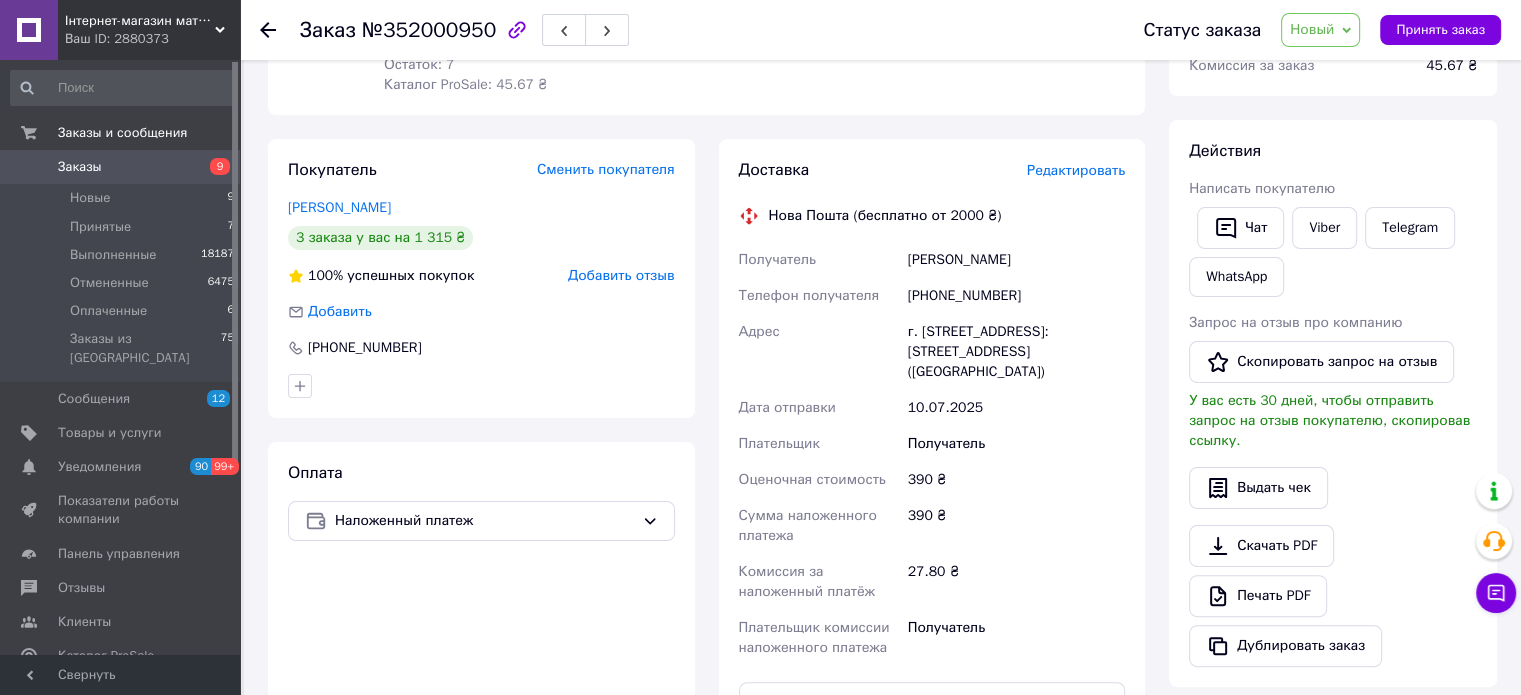 scroll, scrollTop: 200, scrollLeft: 0, axis: vertical 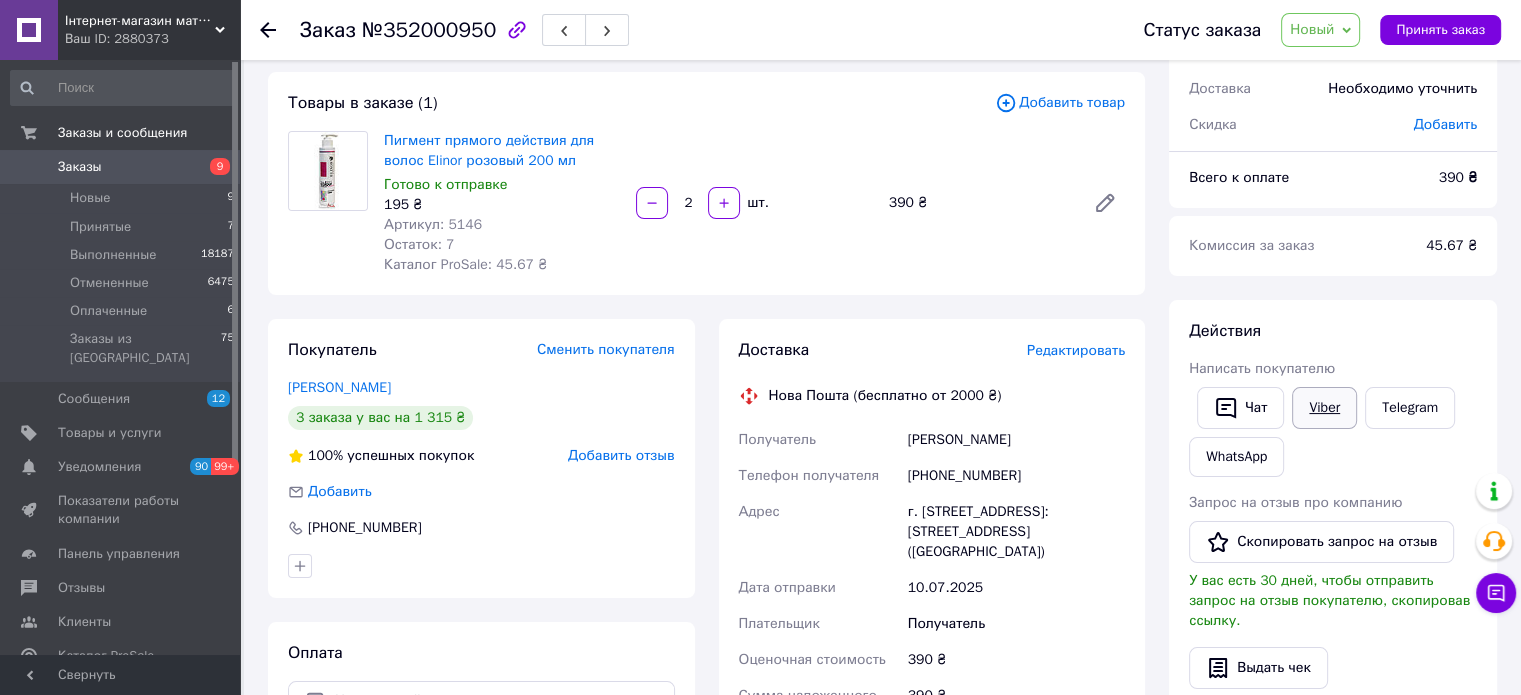 click on "Viber" at bounding box center [1324, 408] 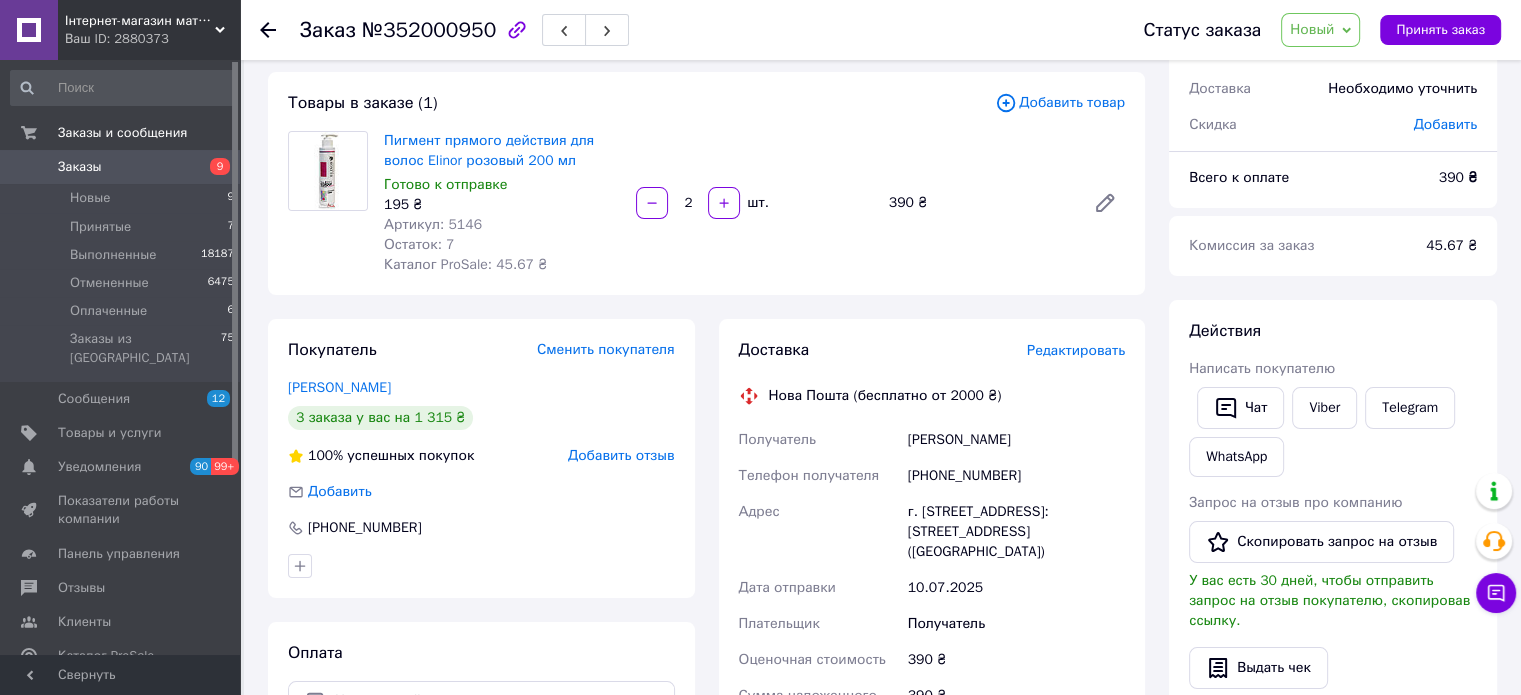 click on "Итого 1 товар 390 ₴ Доставка Необходимо уточнить Скидка Добавить Всего к оплате 390 ₴ Комиссия за заказ 45.67 ₴ Действия Написать покупателю   Чат Viber Telegram WhatsApp Запрос на отзыв про компанию   Скопировать запрос на отзыв У вас есть 30 дней, чтобы отправить запрос на отзыв покупателю, скопировав ссылку.   Выдать чек   Скачать PDF   Печать PDF   Дублировать заказ Метки Личные заметки, которые видите только вы. По ним можно фильтровать заказы Примечания Осталось 300 символов Очистить Сохранить" at bounding box center (1333, 657) 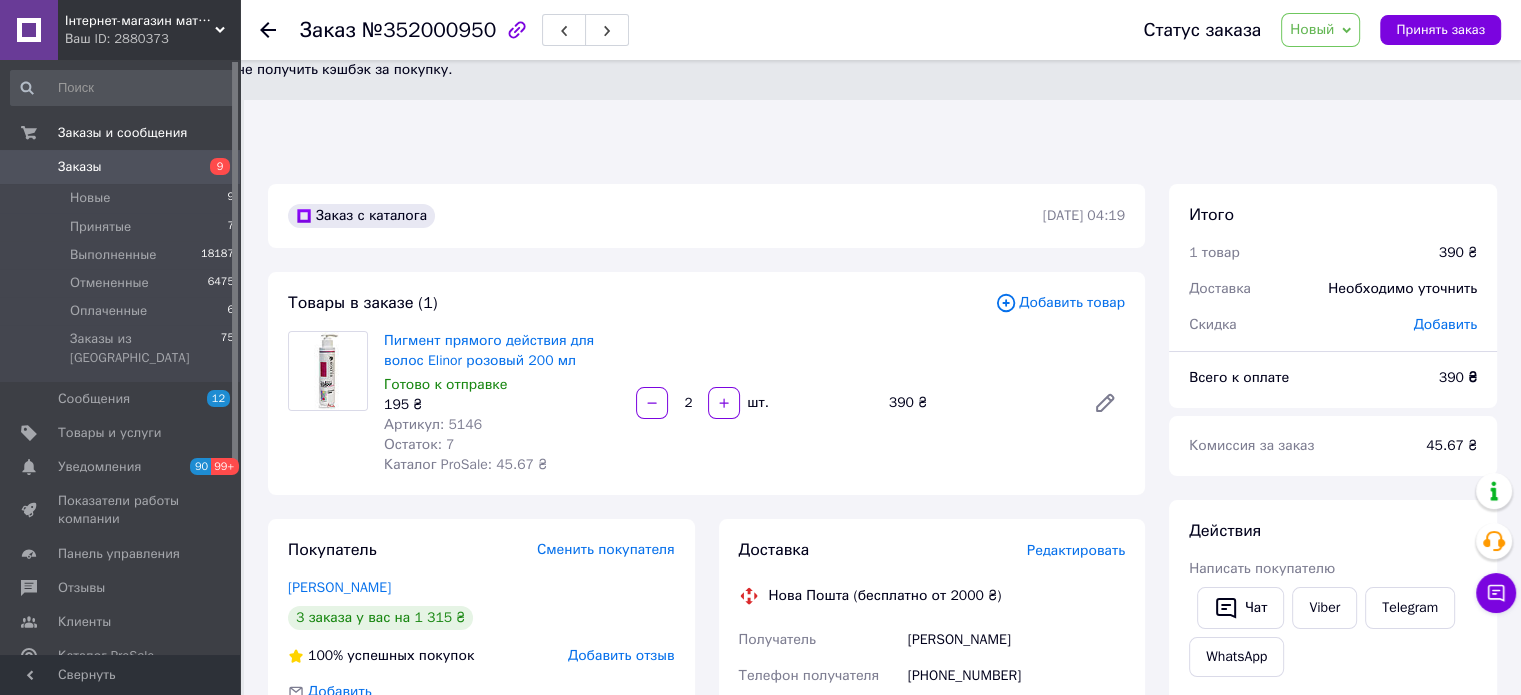 click on "Новый" at bounding box center (1312, 29) 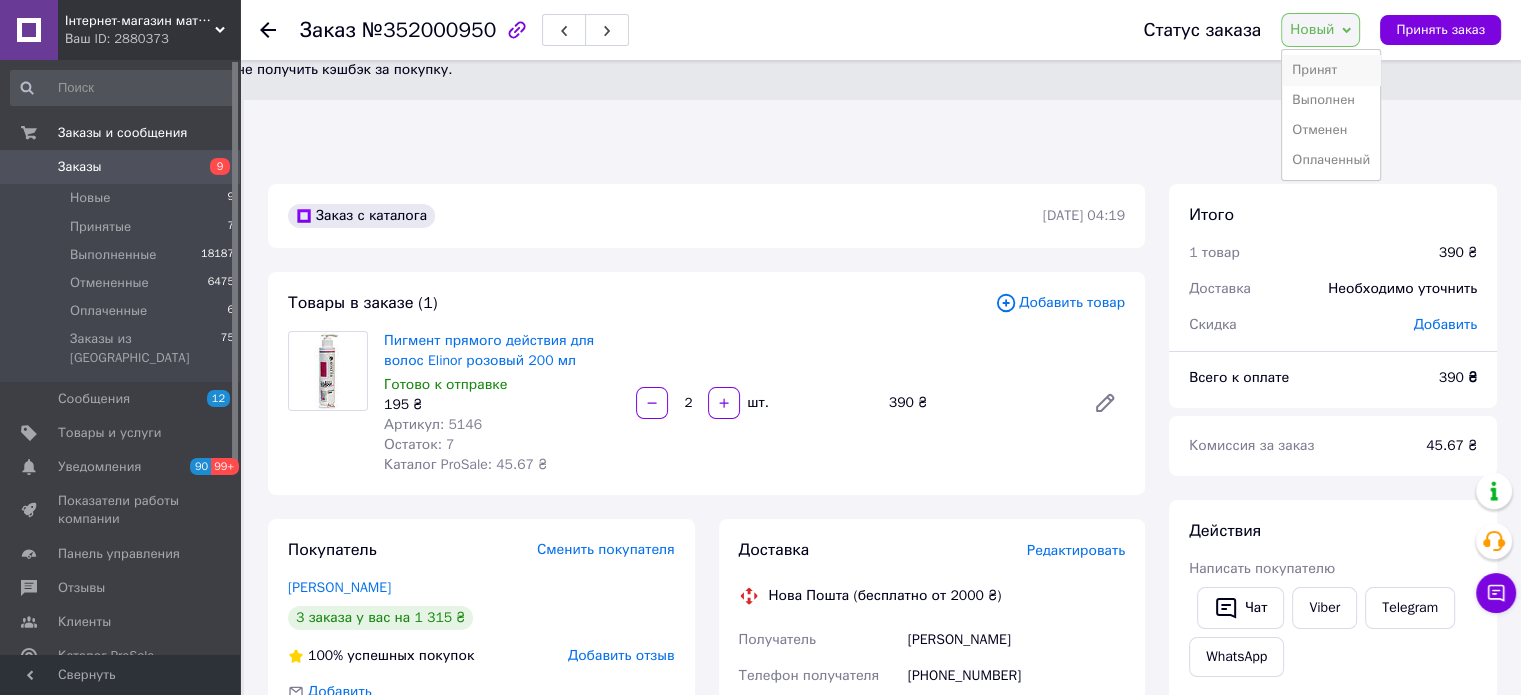 click on "Принят" at bounding box center (1331, 70) 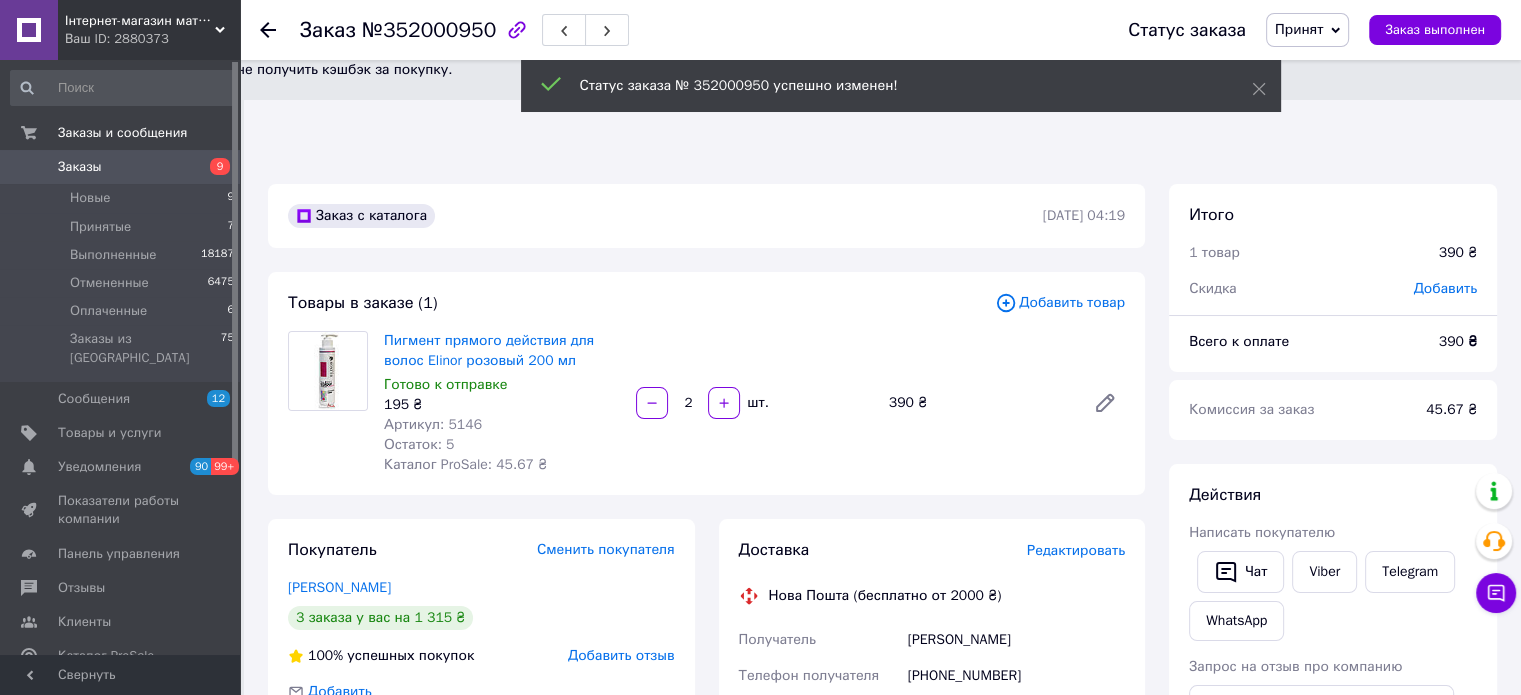 click 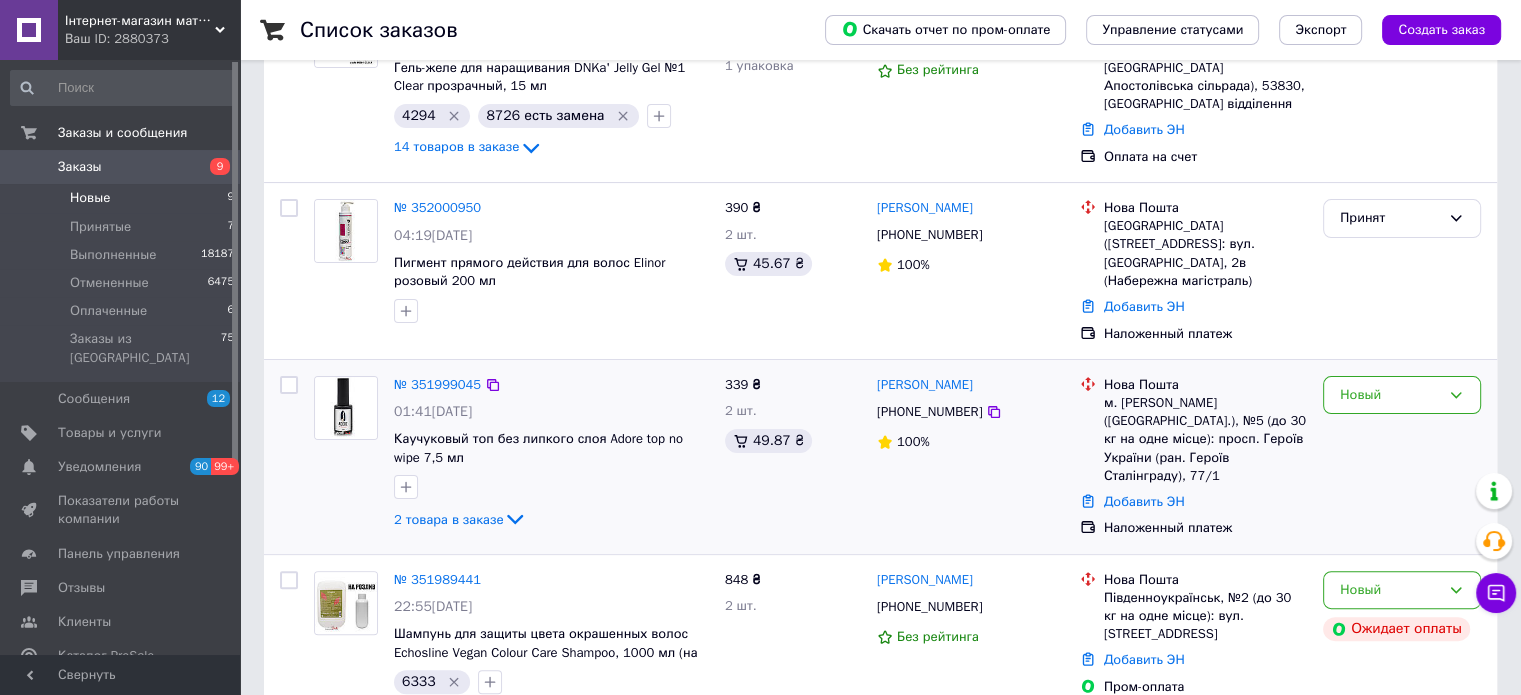 scroll, scrollTop: 400, scrollLeft: 0, axis: vertical 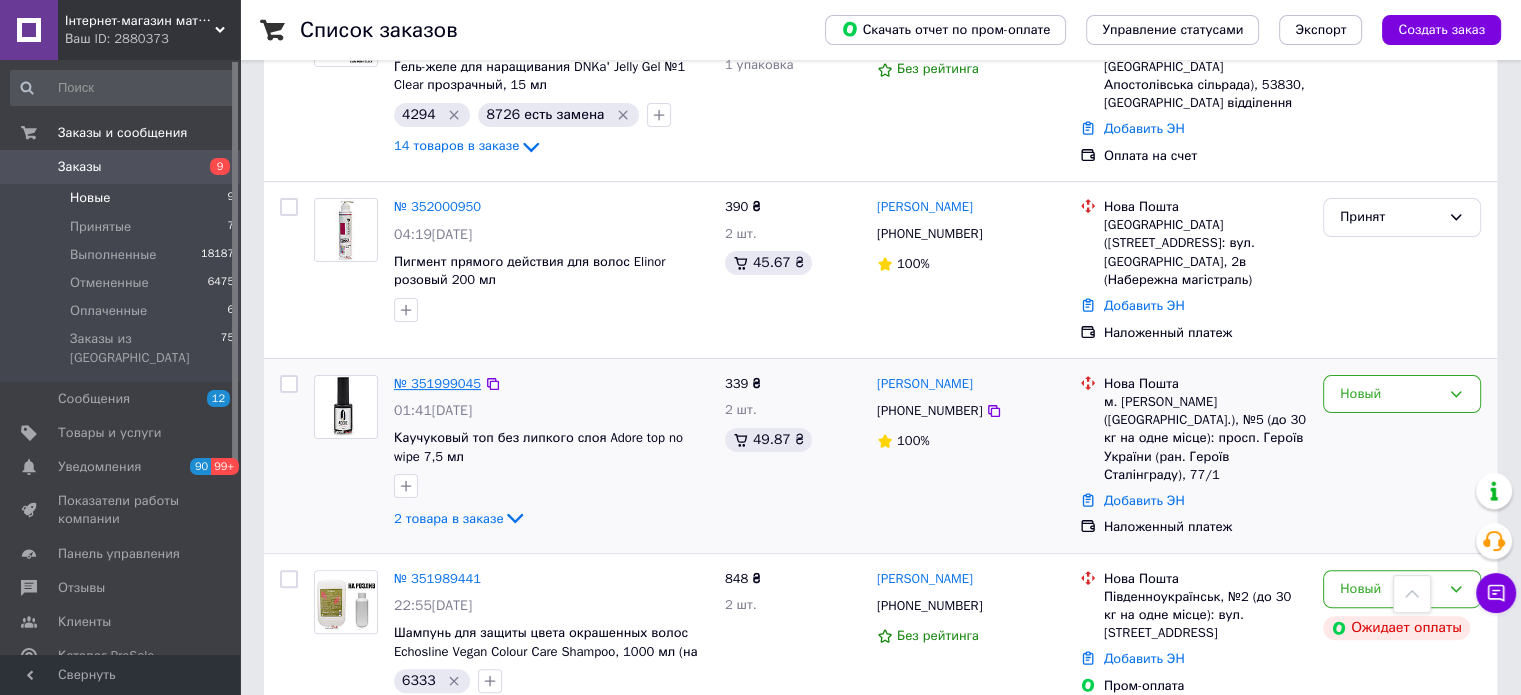 click on "№ 351999045" at bounding box center (437, 383) 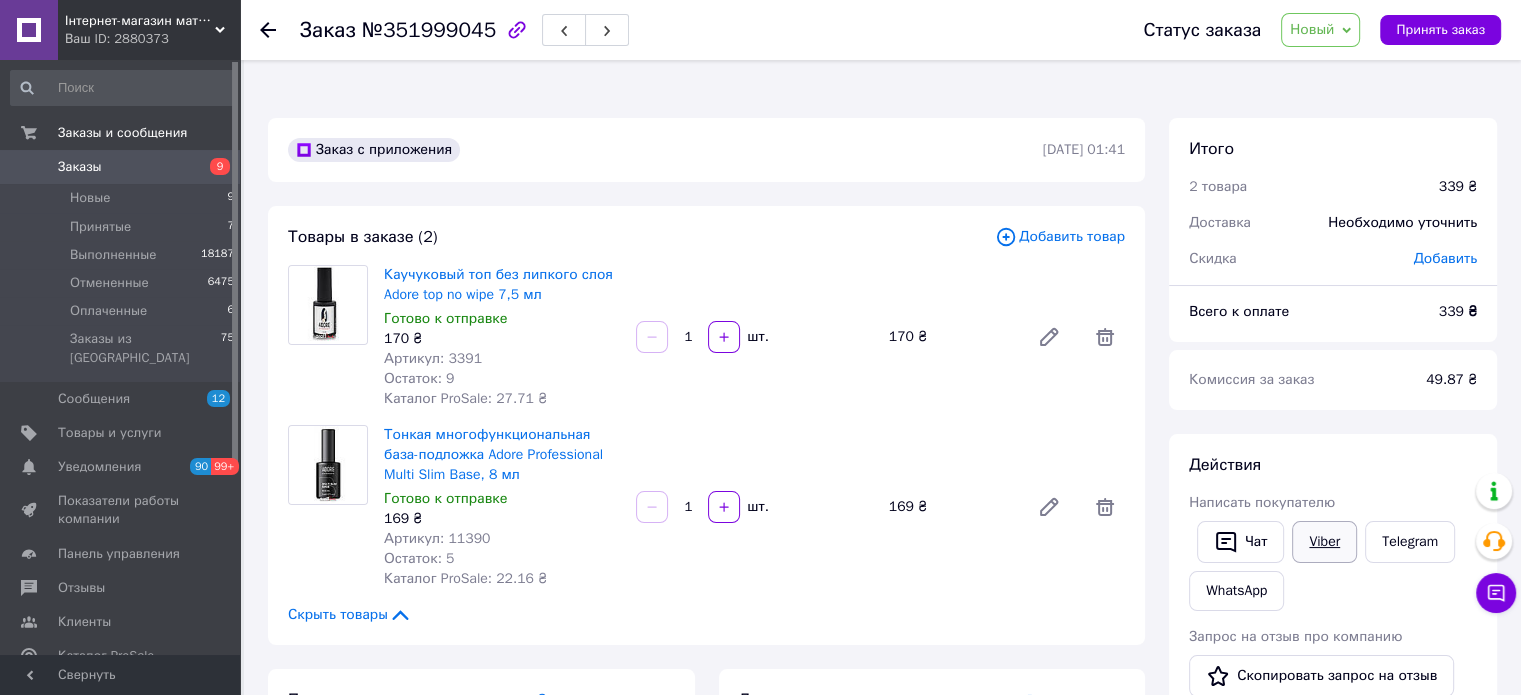 scroll, scrollTop: 100, scrollLeft: 0, axis: vertical 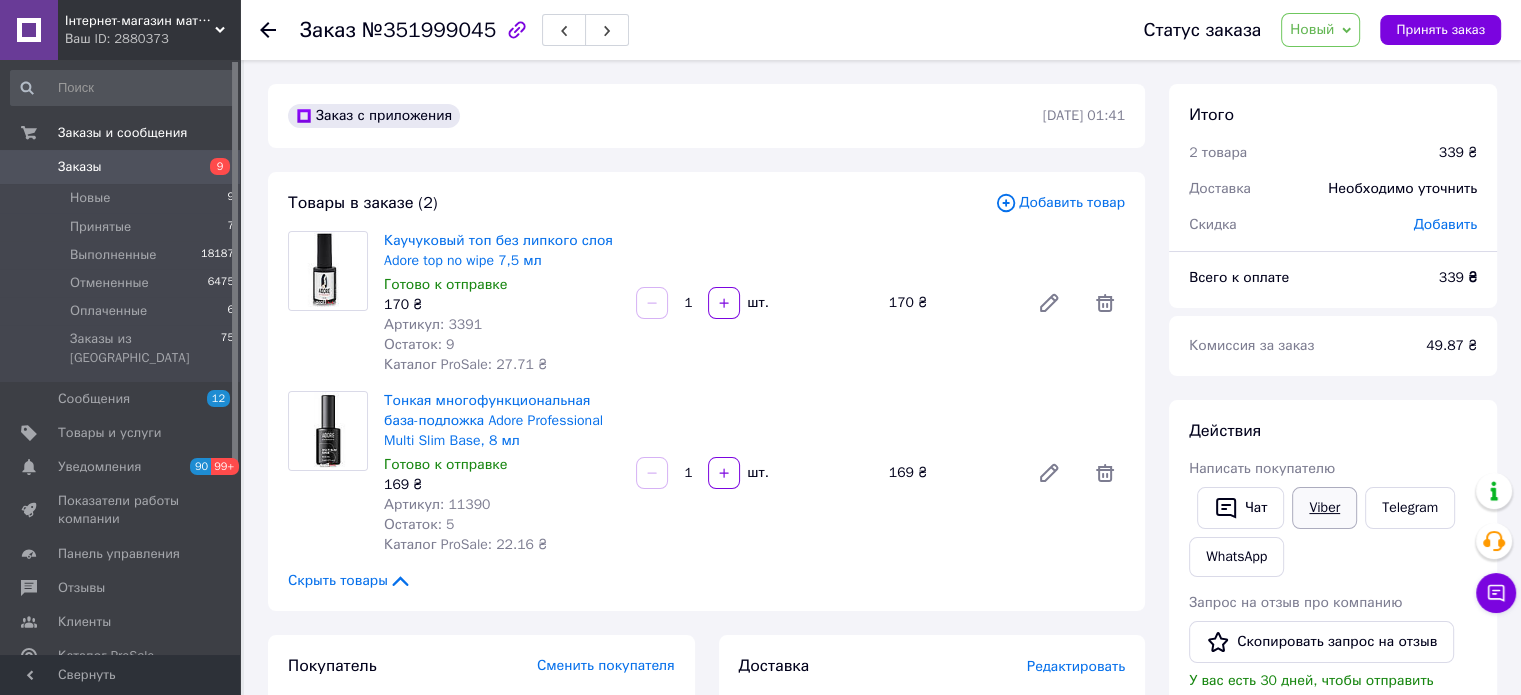 click on "Viber" at bounding box center (1324, 508) 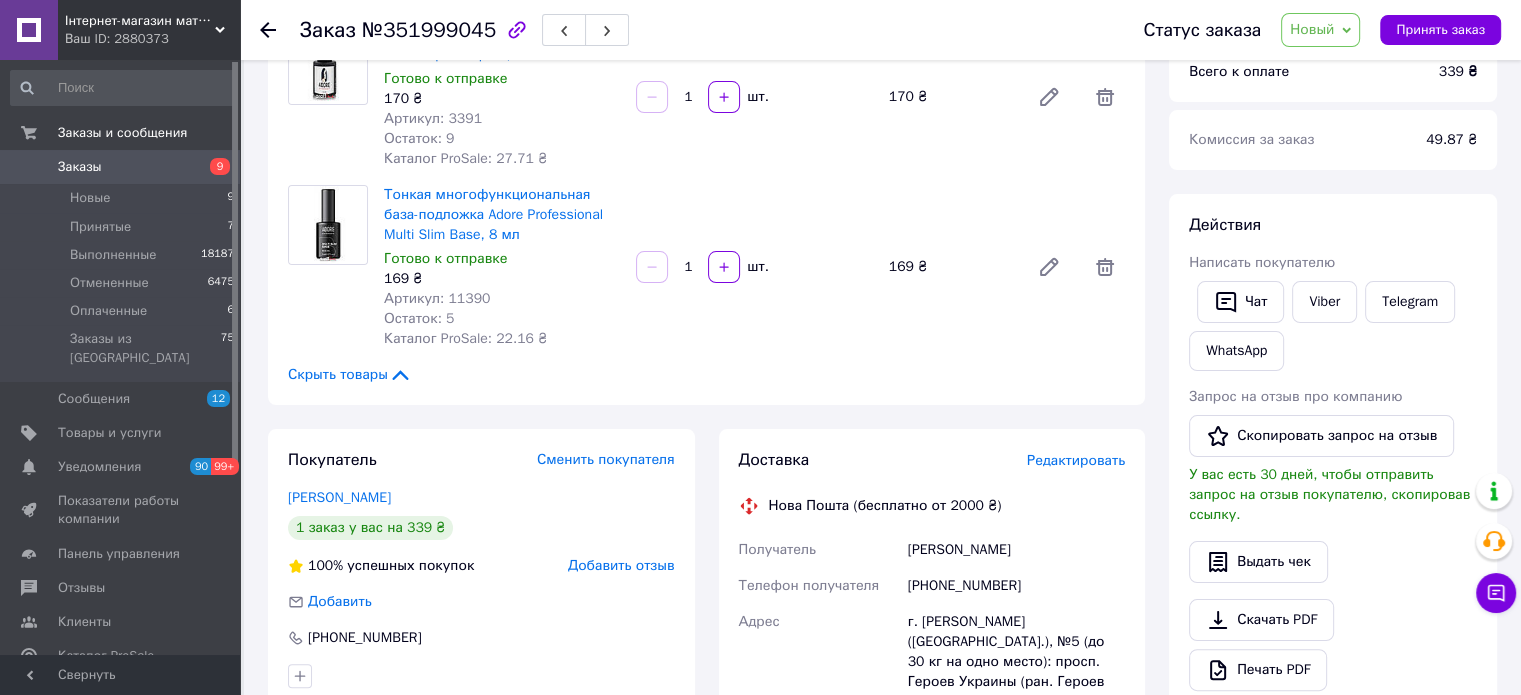 scroll, scrollTop: 600, scrollLeft: 0, axis: vertical 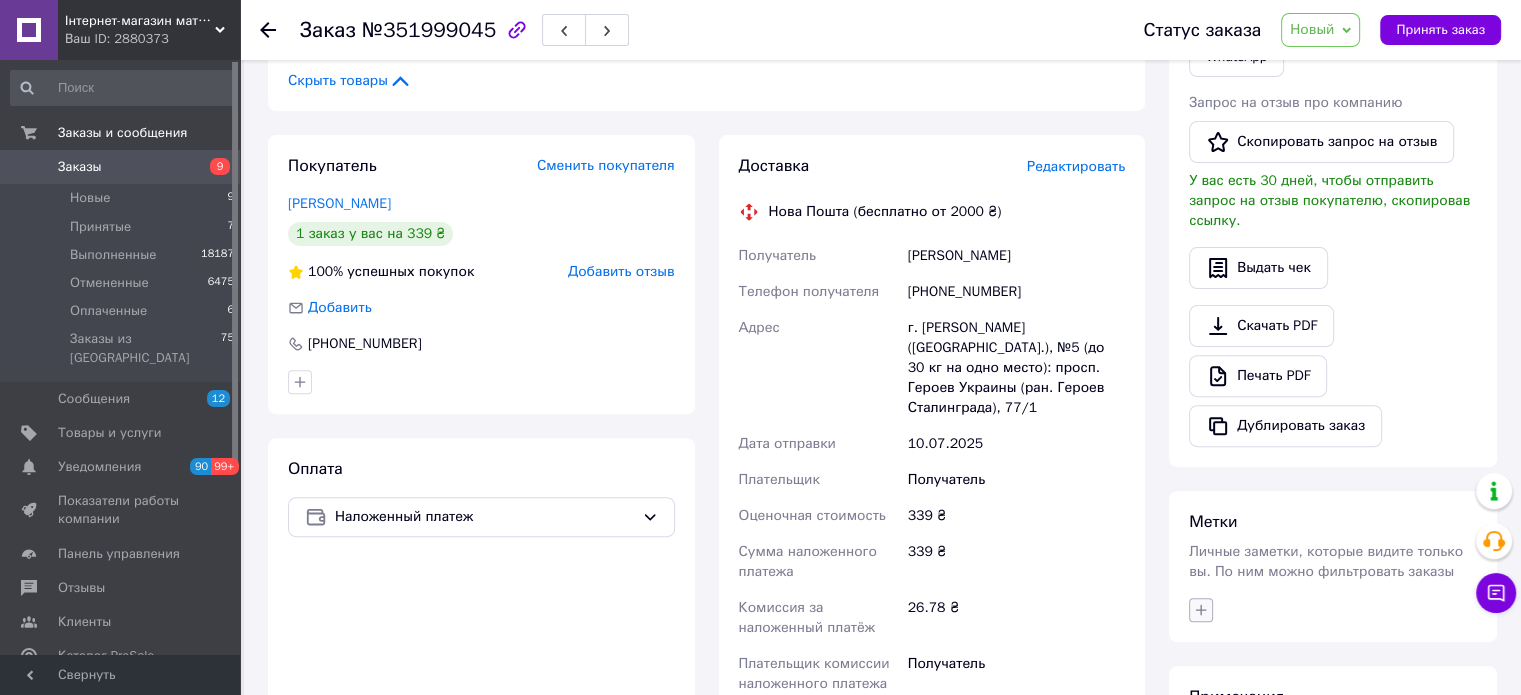click 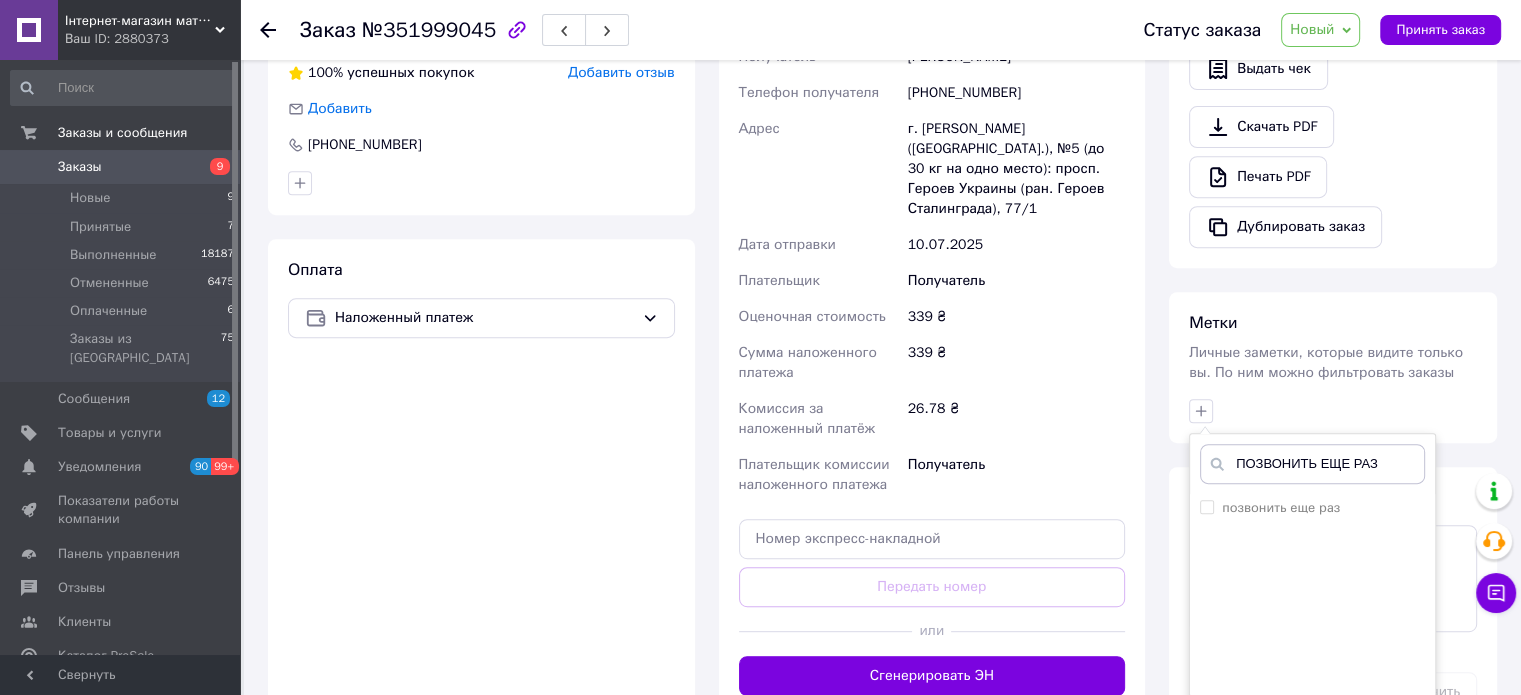 scroll, scrollTop: 800, scrollLeft: 0, axis: vertical 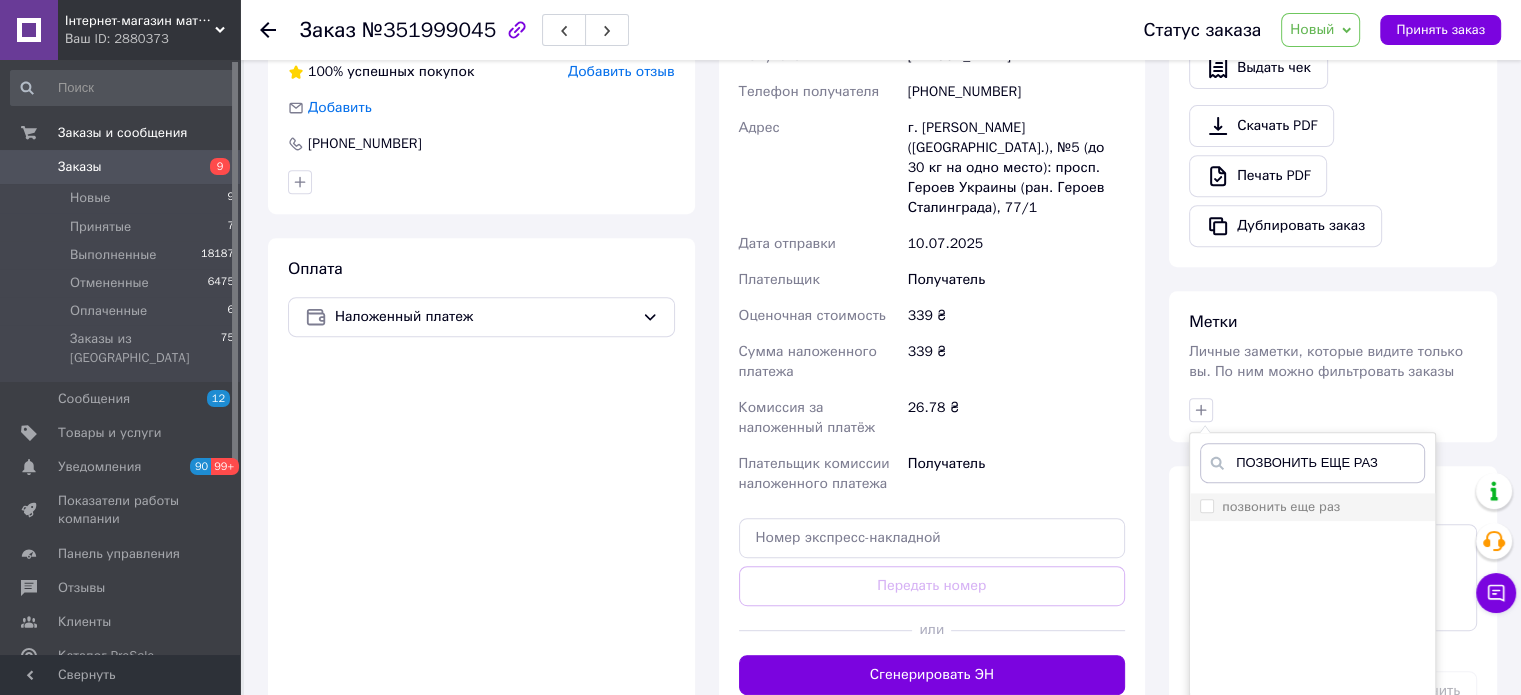 type on "ПОЗВОНИТЬ ЕЩЕ РАЗ" 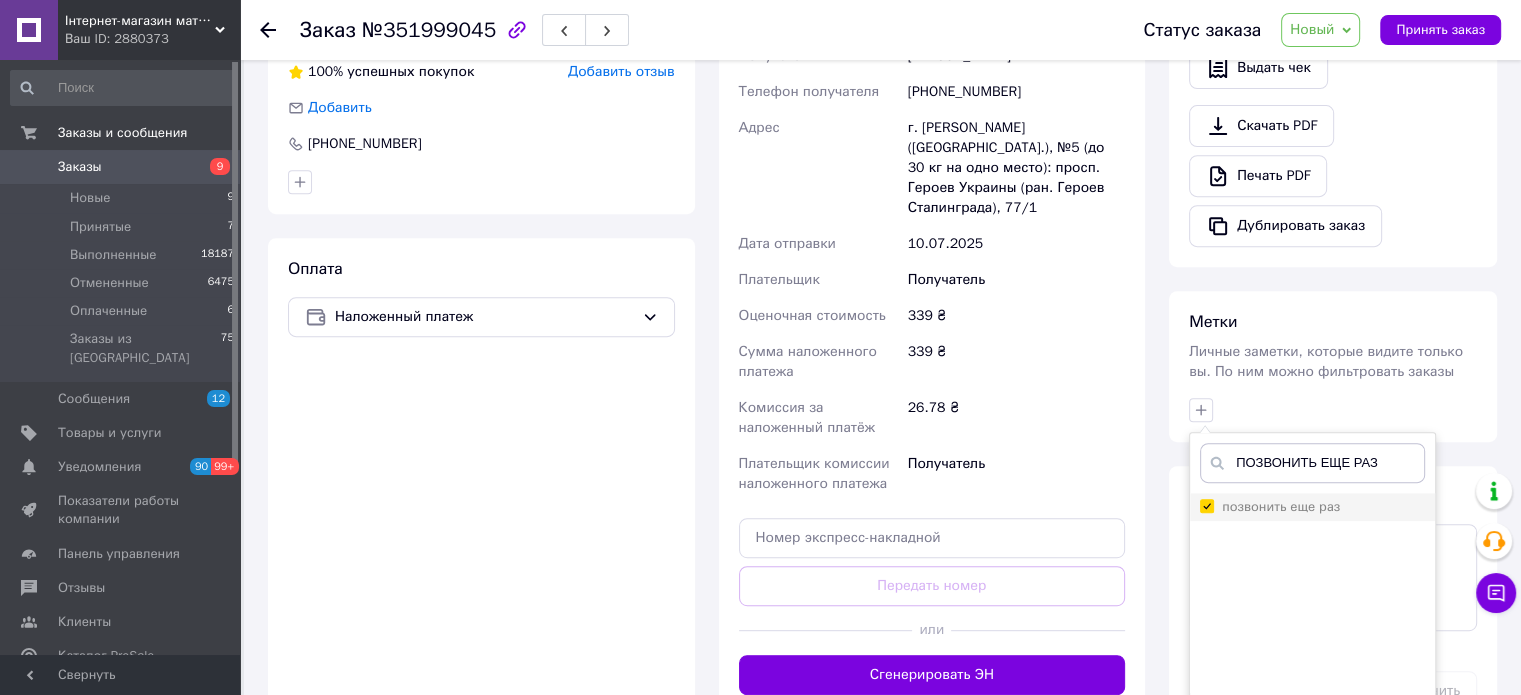 checkbox on "true" 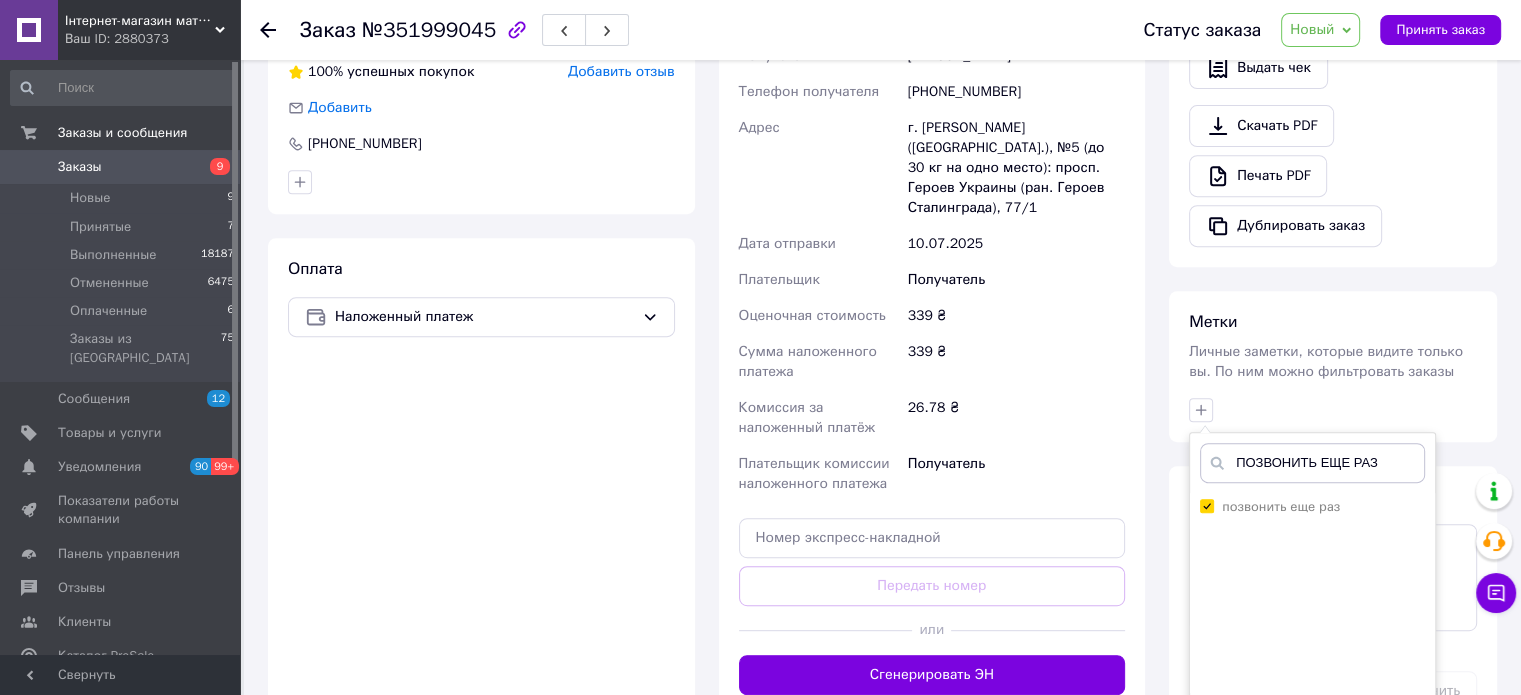 click on "Добавить метку" at bounding box center (1312, 729) 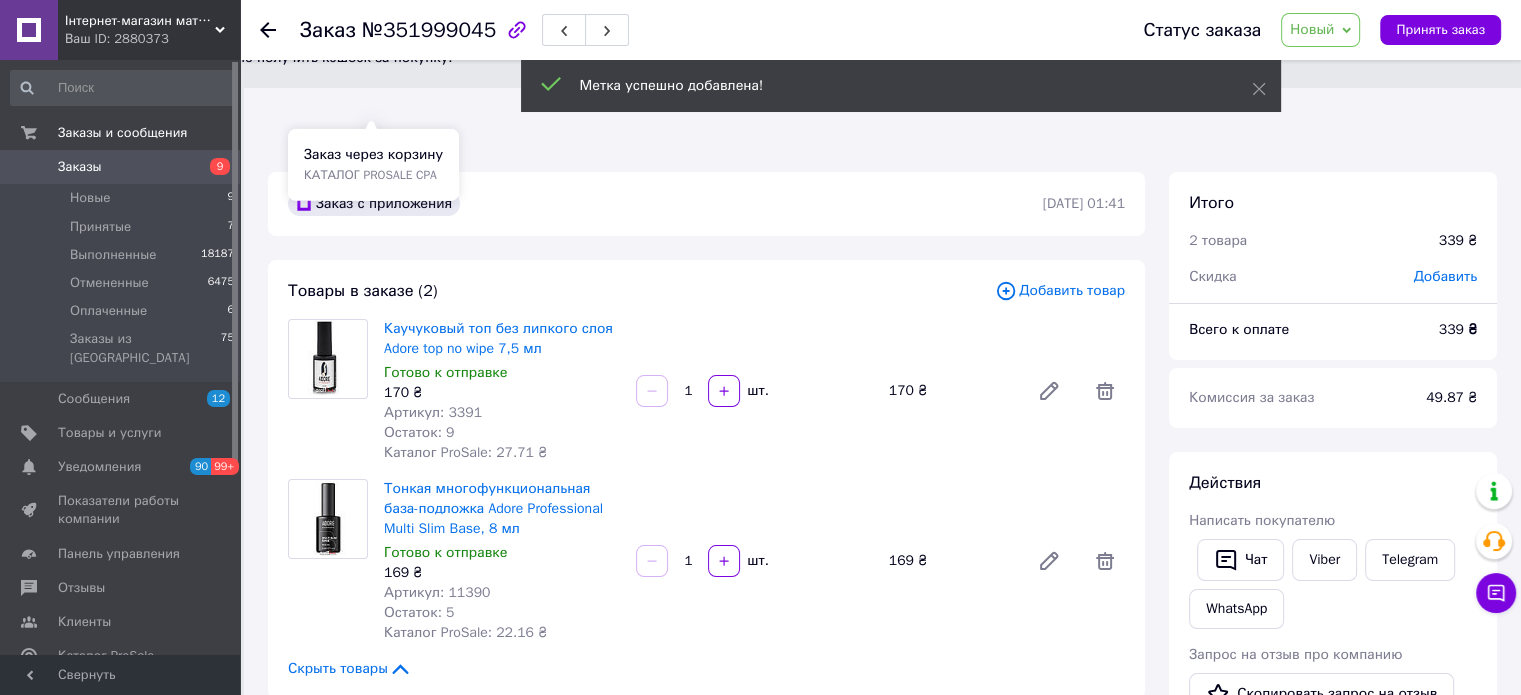 scroll, scrollTop: 0, scrollLeft: 0, axis: both 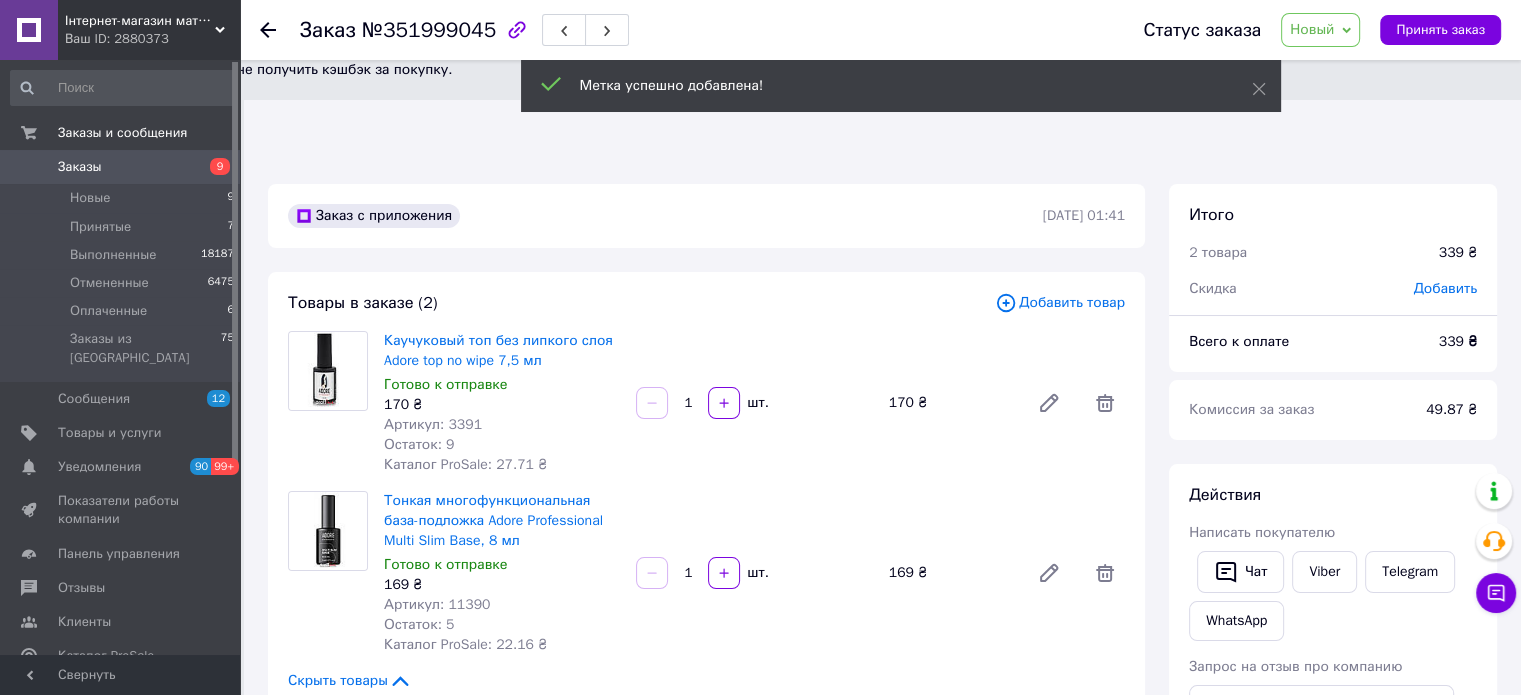 click on "Заказ №351999045 Статус заказа Новый Принят Выполнен Отменен Оплаченный Принять заказ" at bounding box center (880, 30) 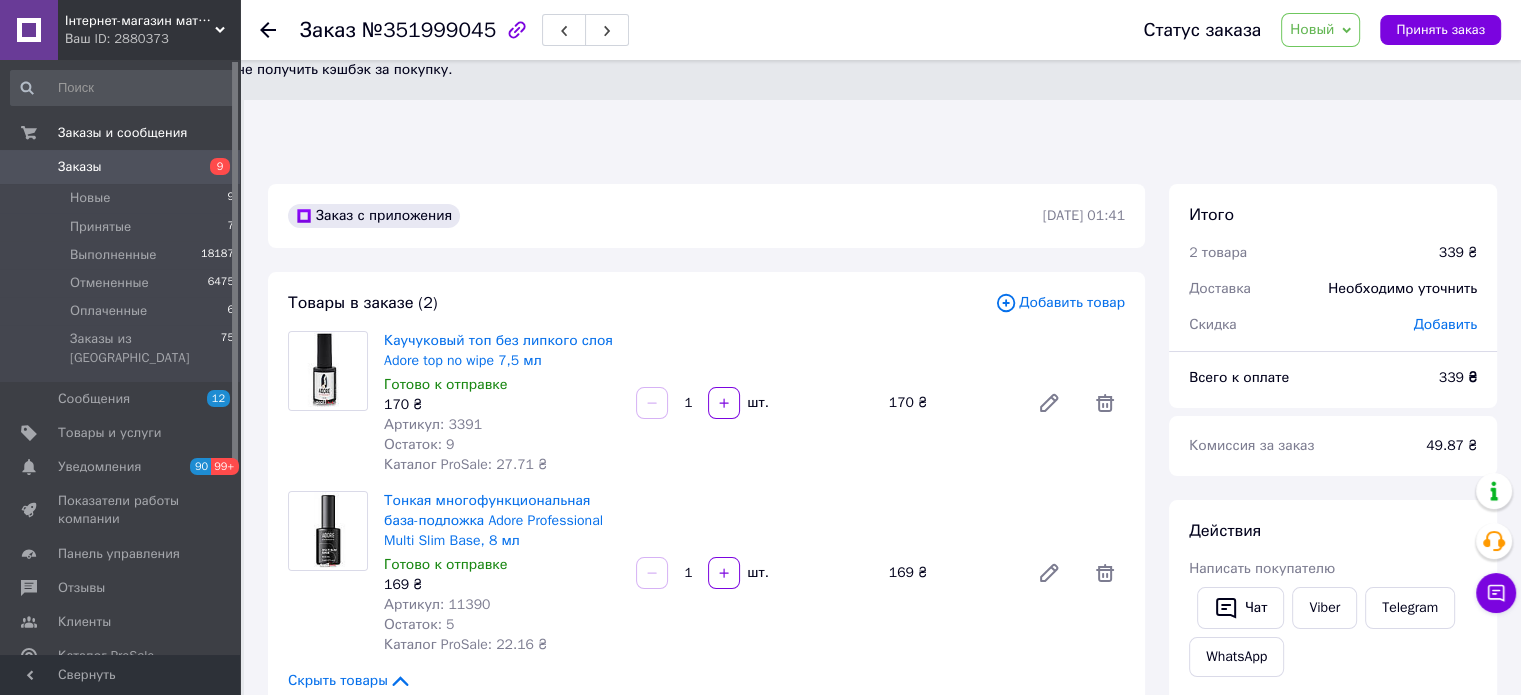 click on "Заказ №351999045 Статус заказа Новый Принят Выполнен Отменен Оплаченный Принять заказ" at bounding box center (880, 30) 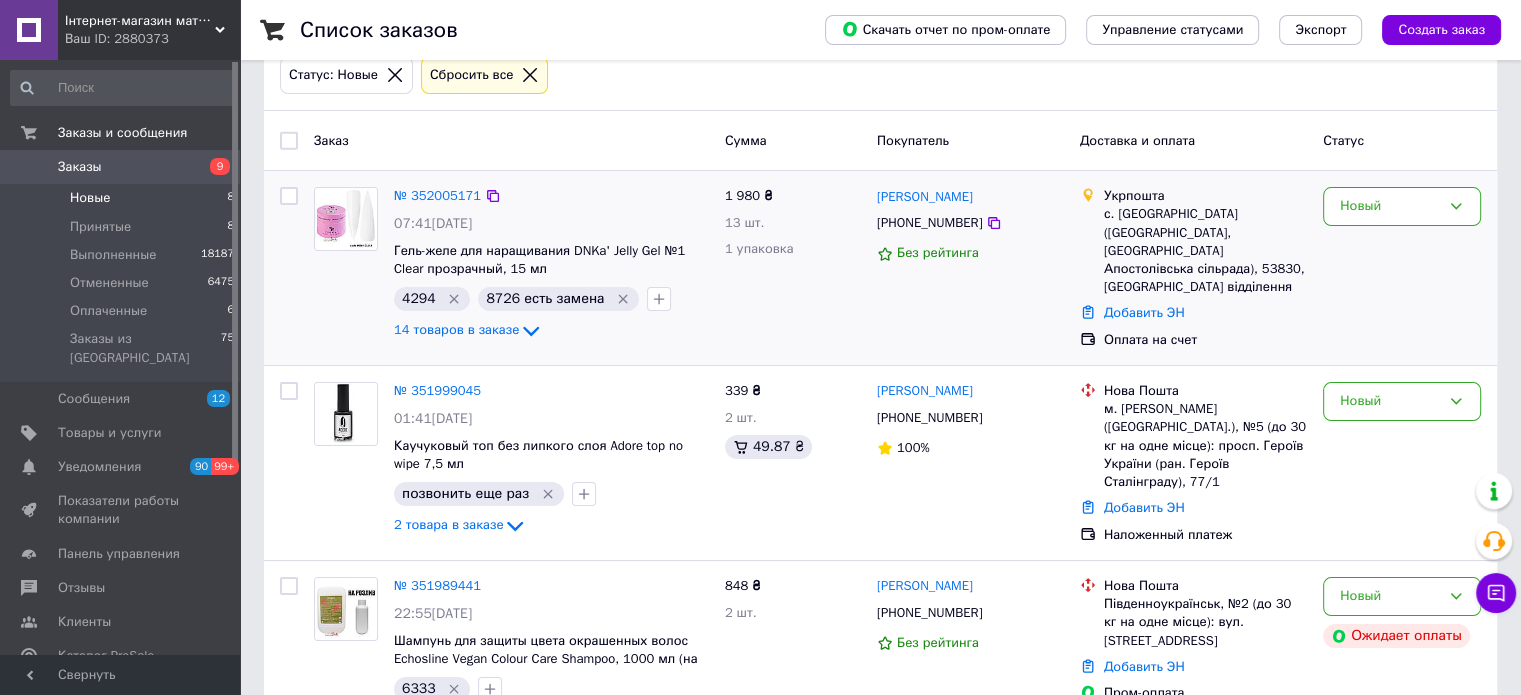 scroll, scrollTop: 100, scrollLeft: 0, axis: vertical 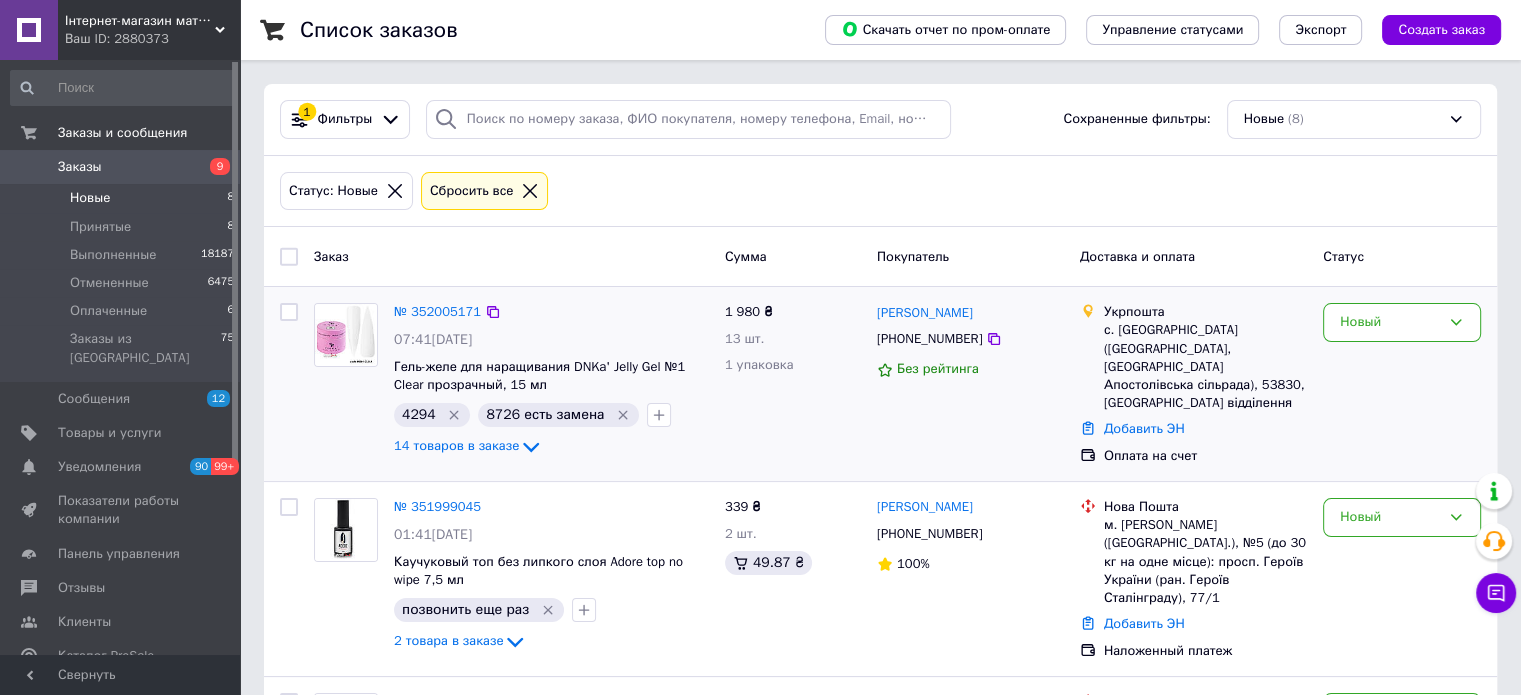 click 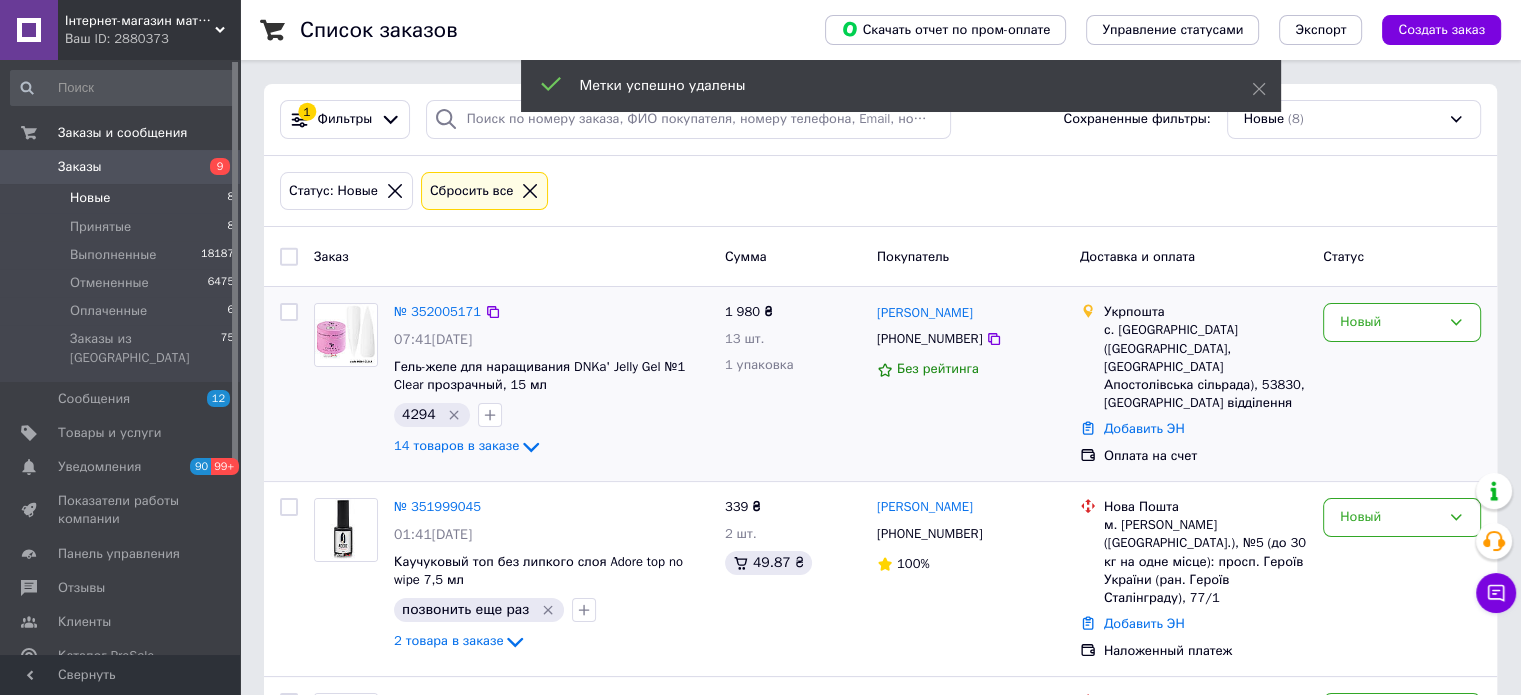 click 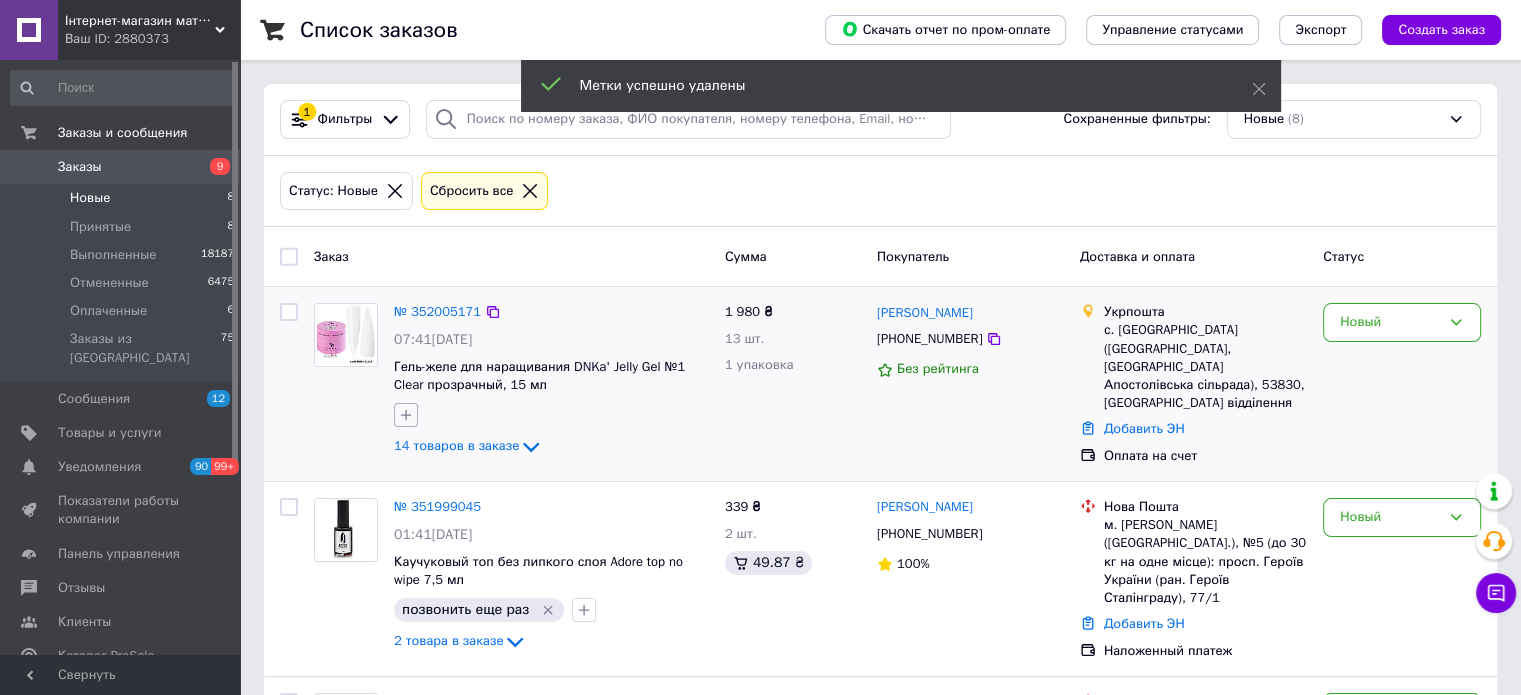 click 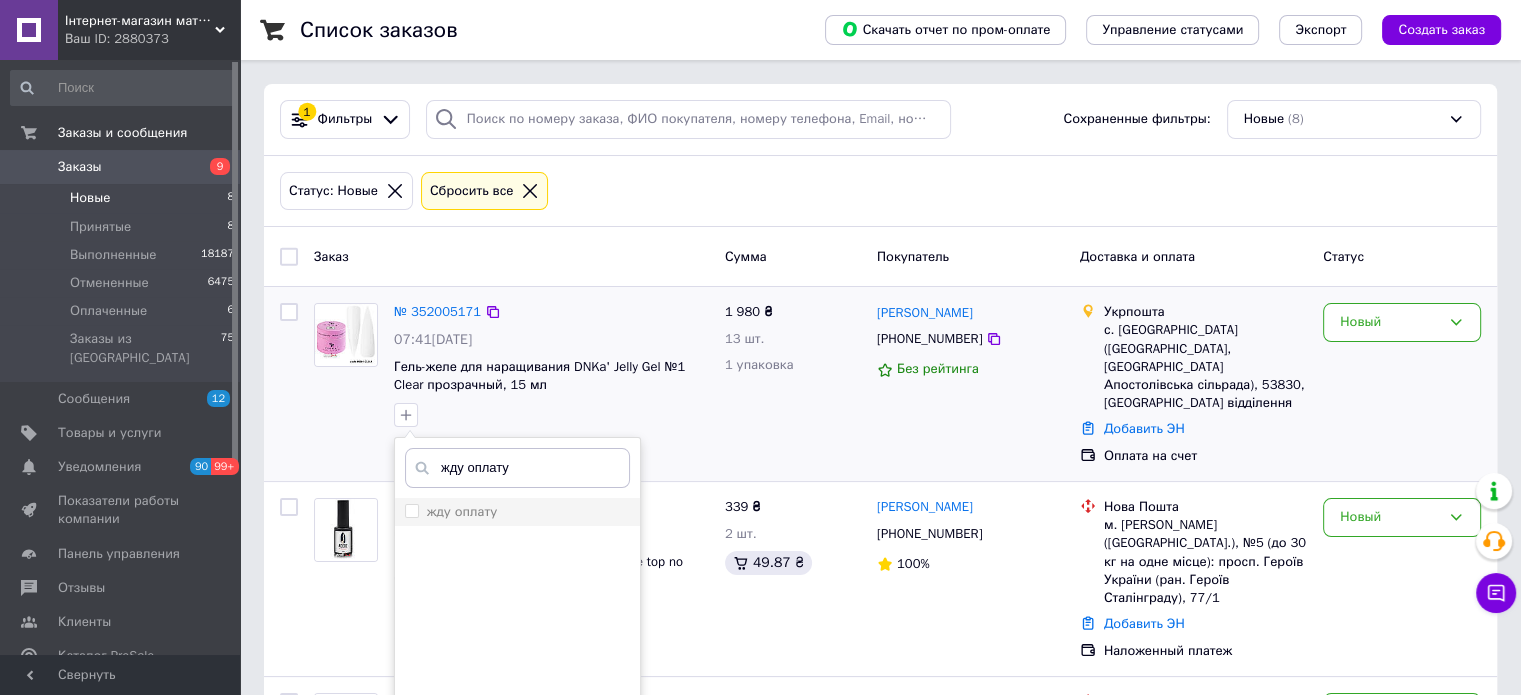 type on "жду оплату" 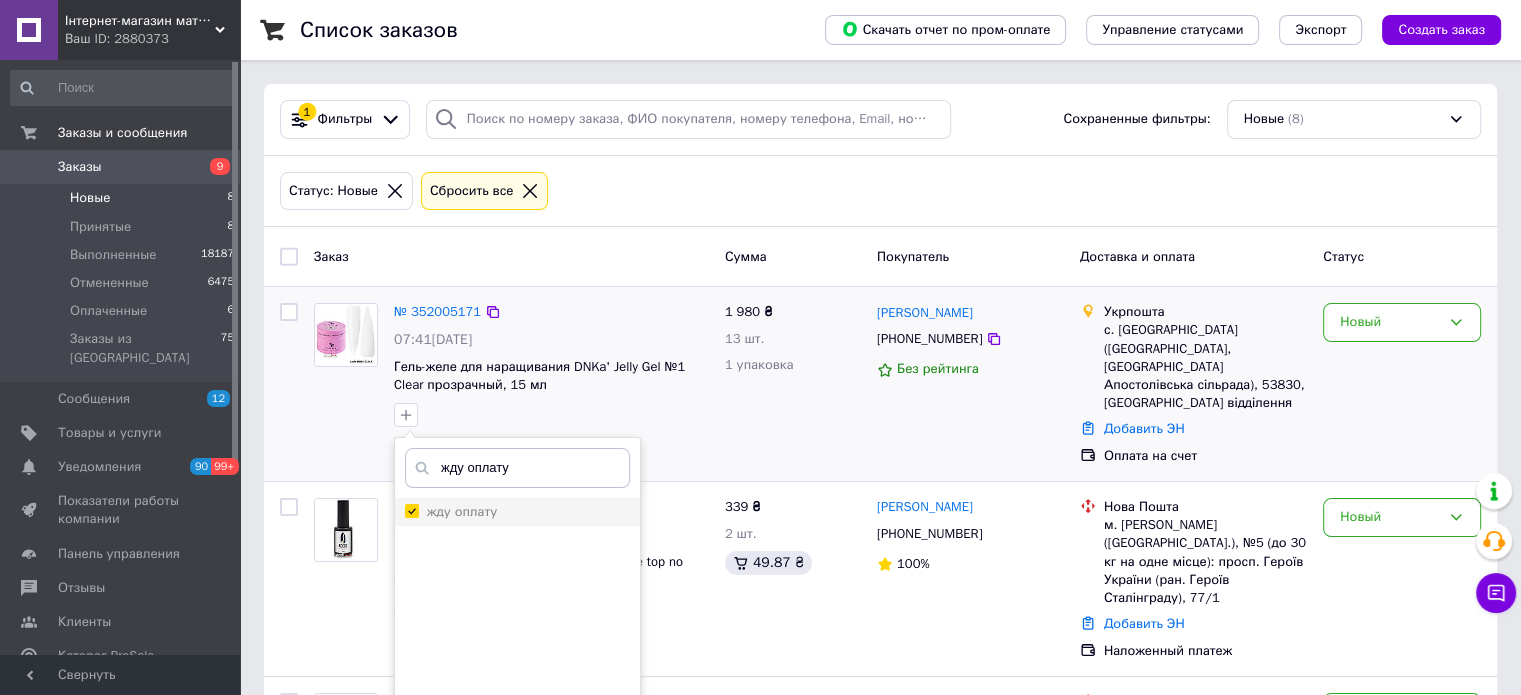 checkbox on "true" 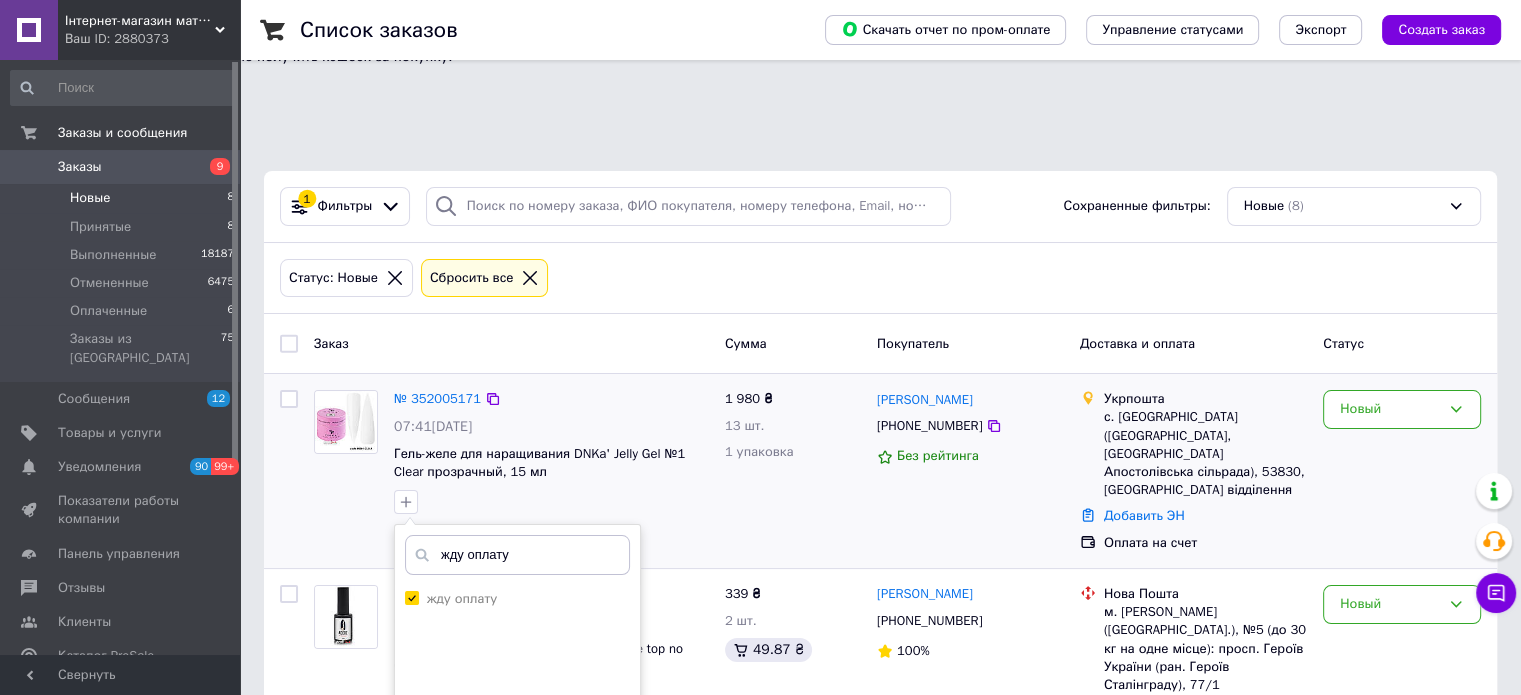 scroll, scrollTop: 0, scrollLeft: 0, axis: both 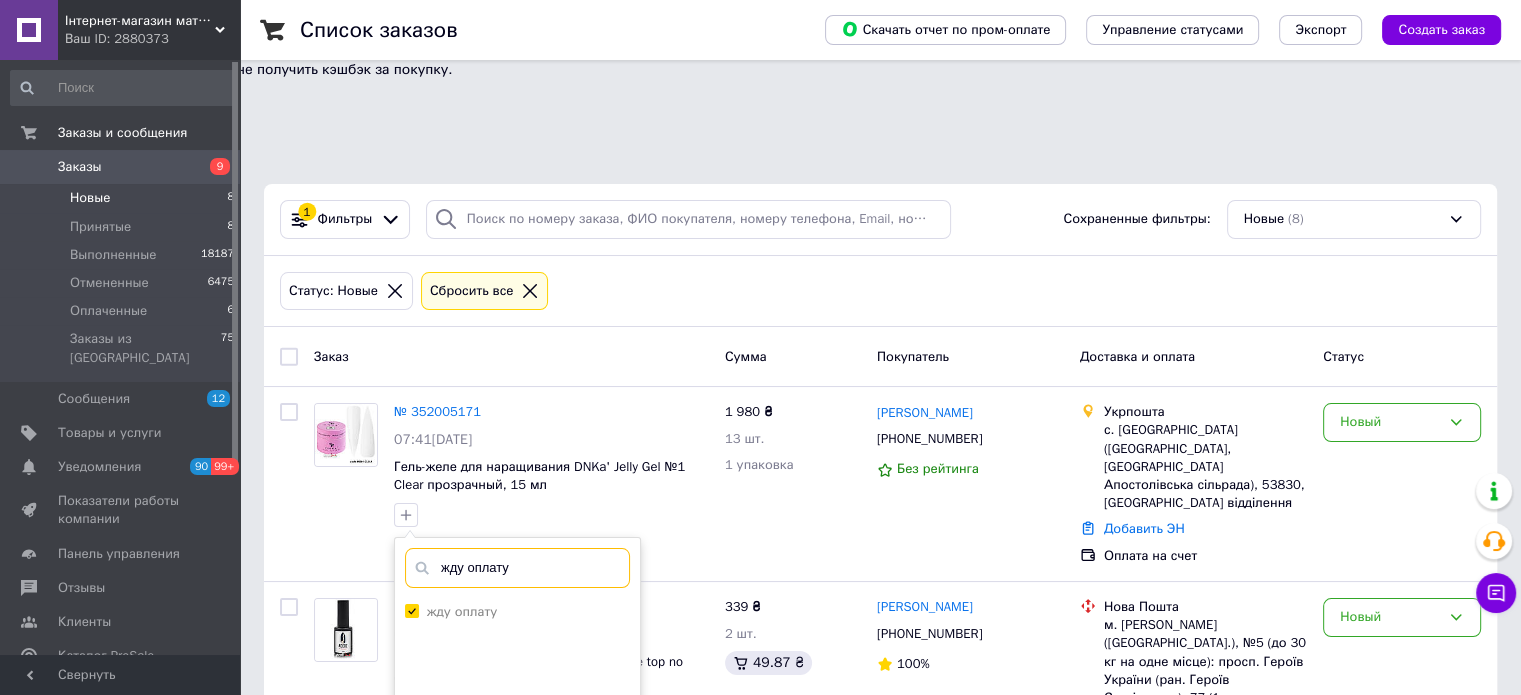 drag, startPoint x: 576, startPoint y: 467, endPoint x: 254, endPoint y: 450, distance: 322.44846 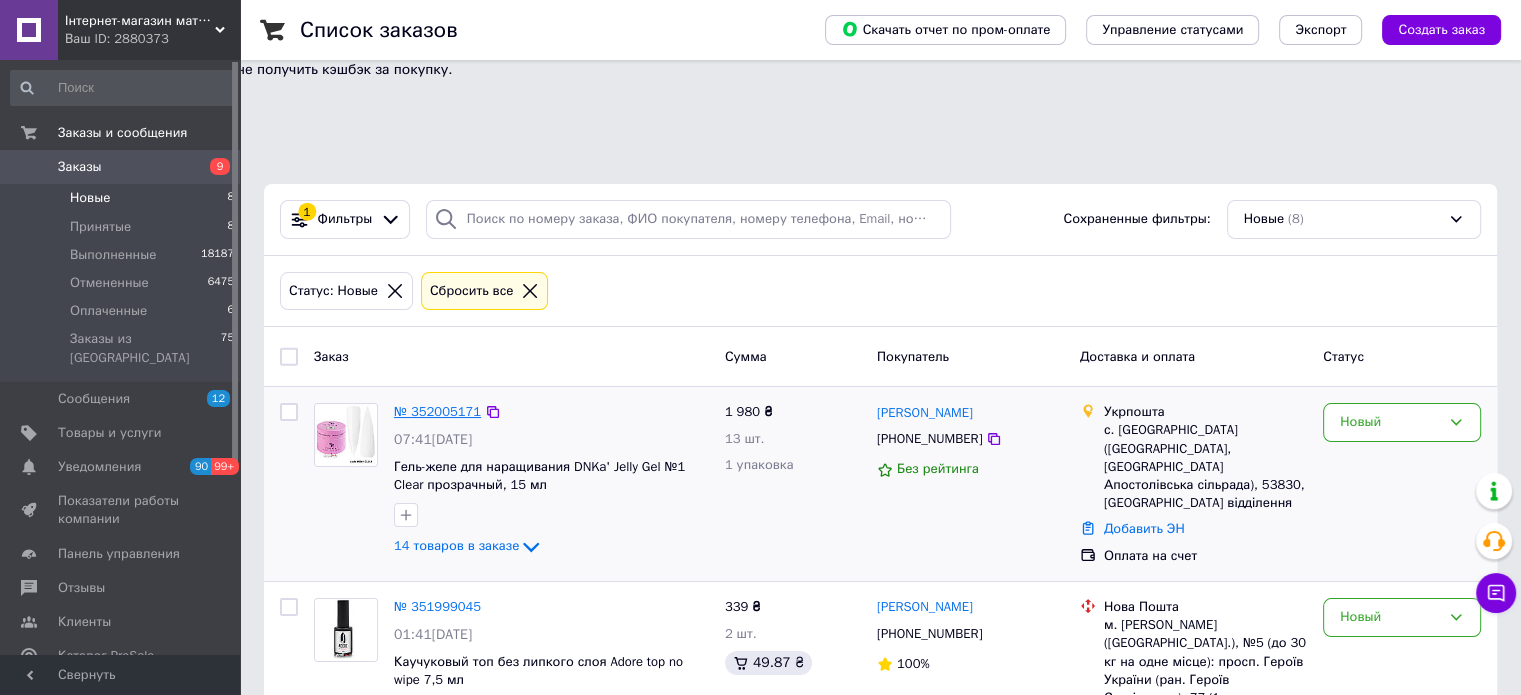 click on "№ 352005171" at bounding box center [437, 411] 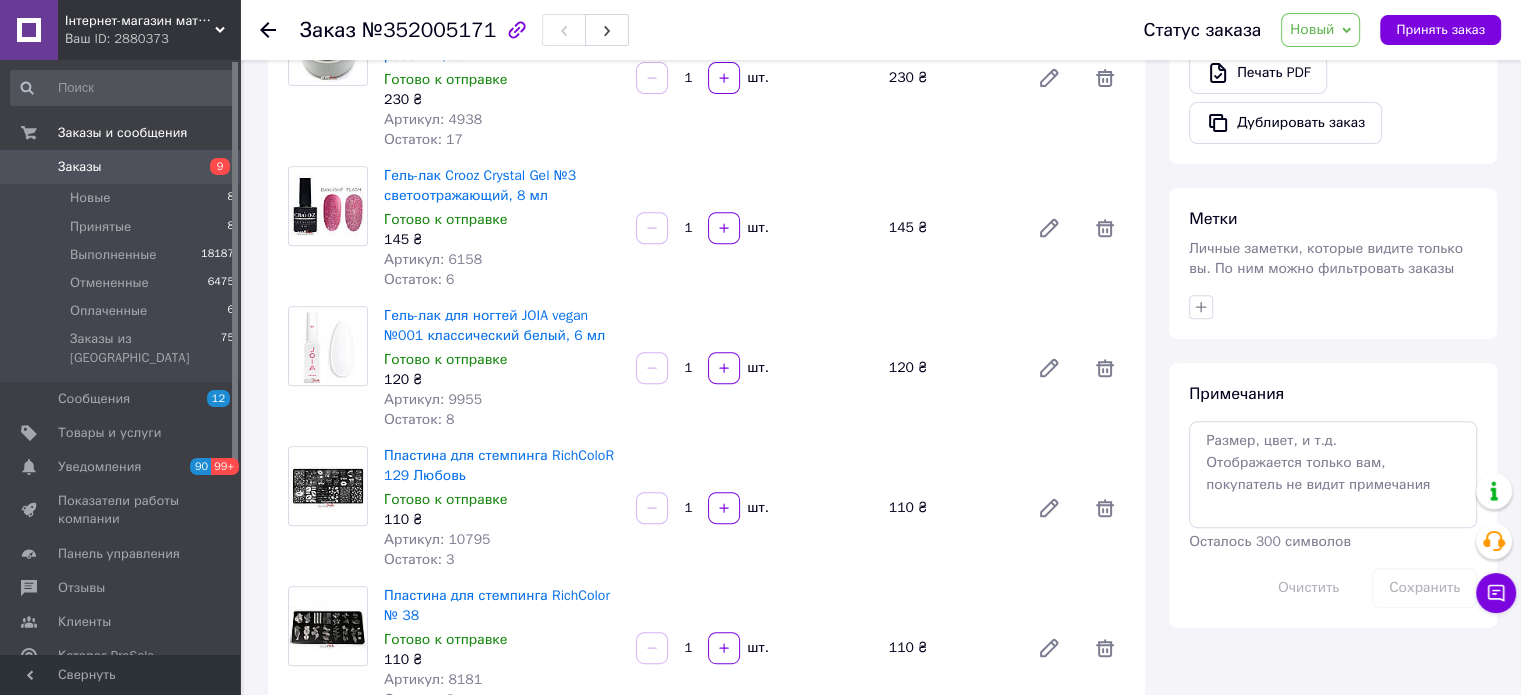 scroll, scrollTop: 700, scrollLeft: 0, axis: vertical 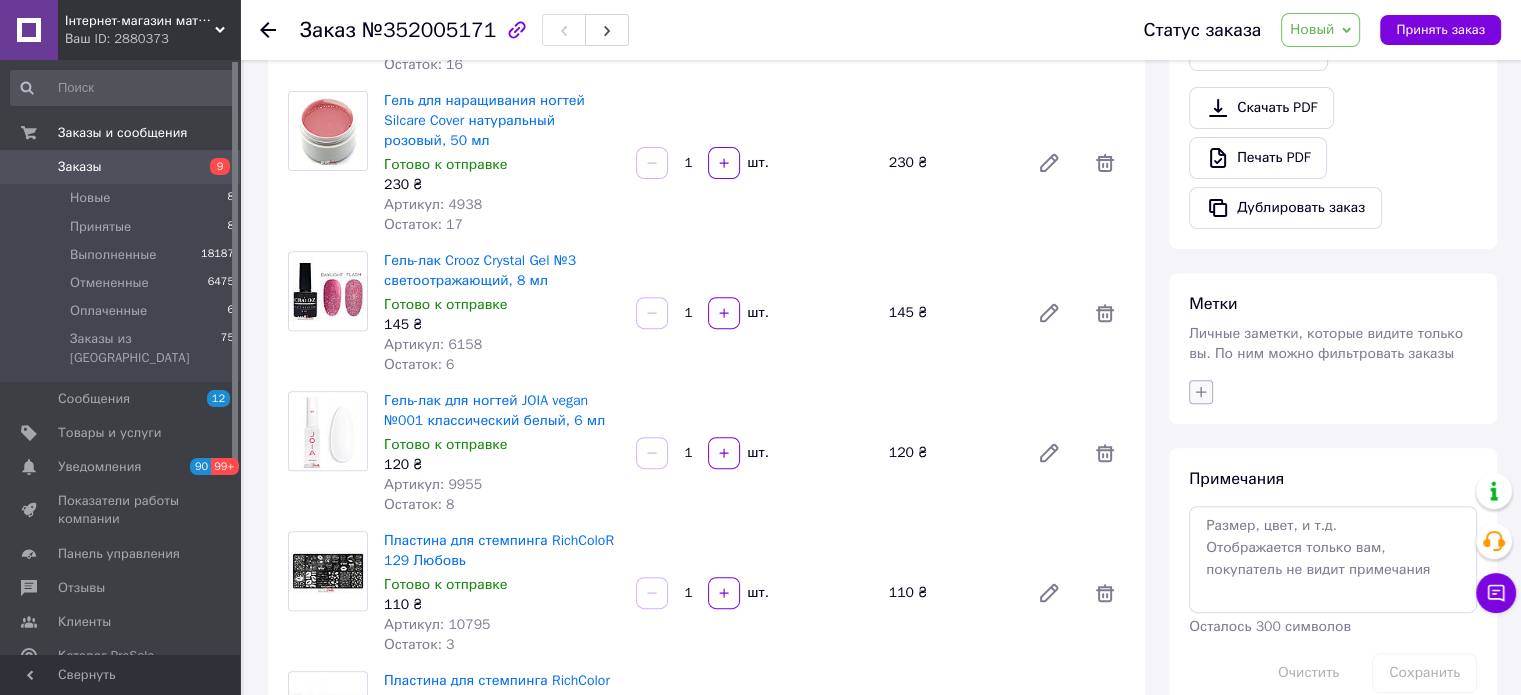 click 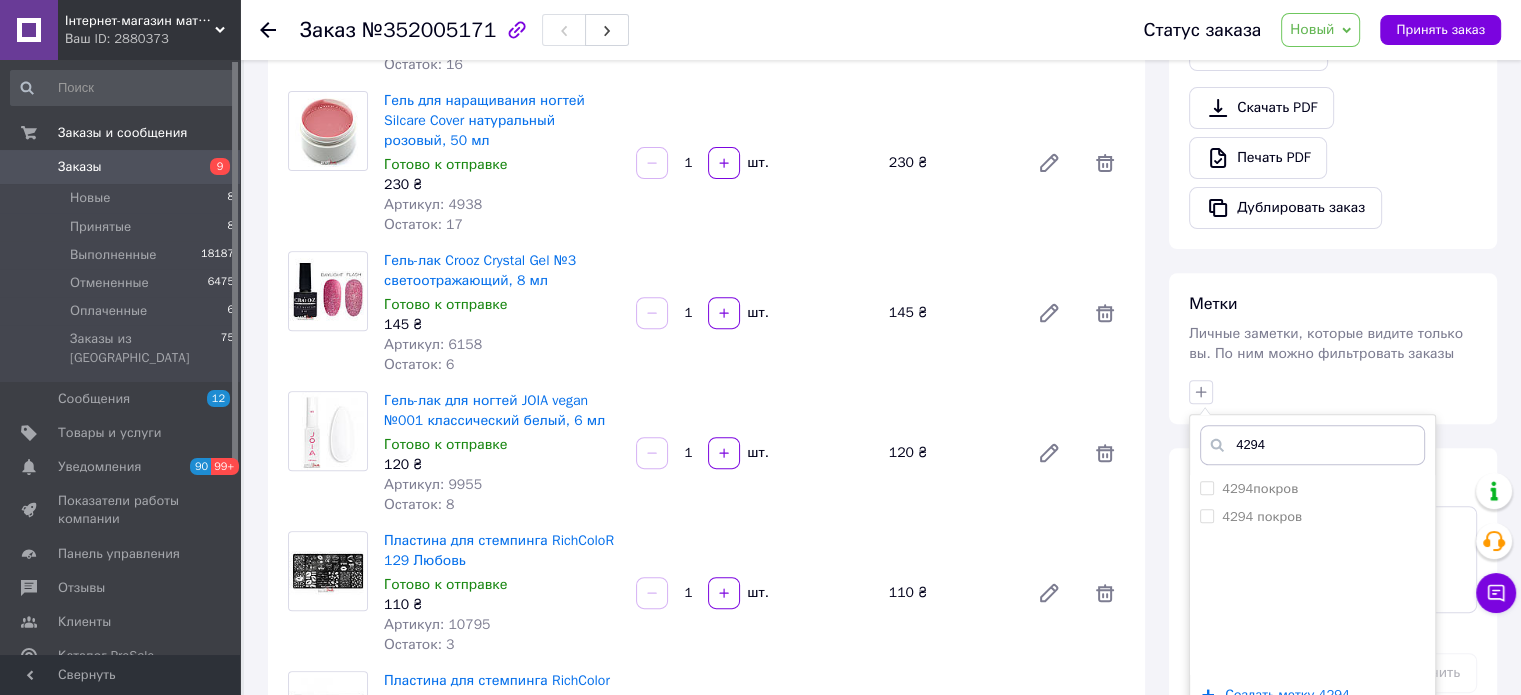 type on "4294" 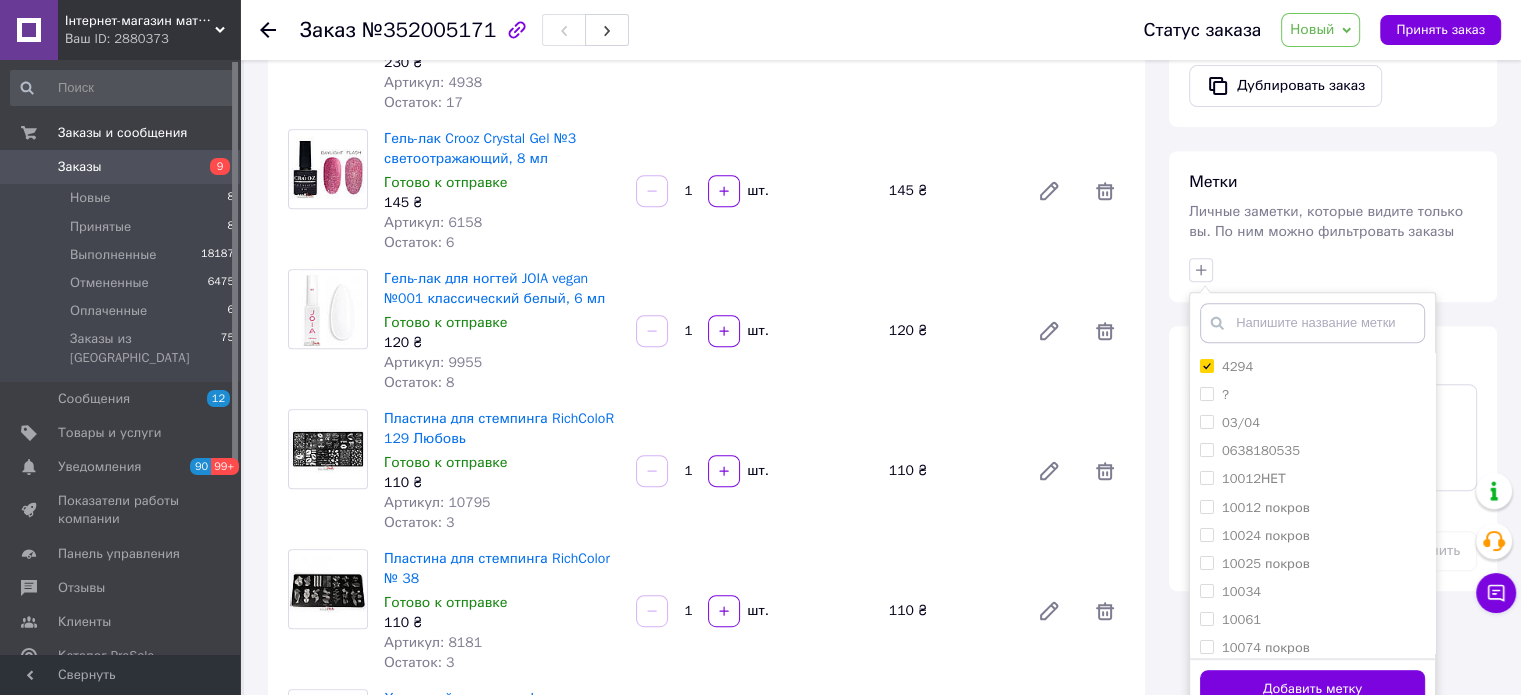 scroll, scrollTop: 900, scrollLeft: 0, axis: vertical 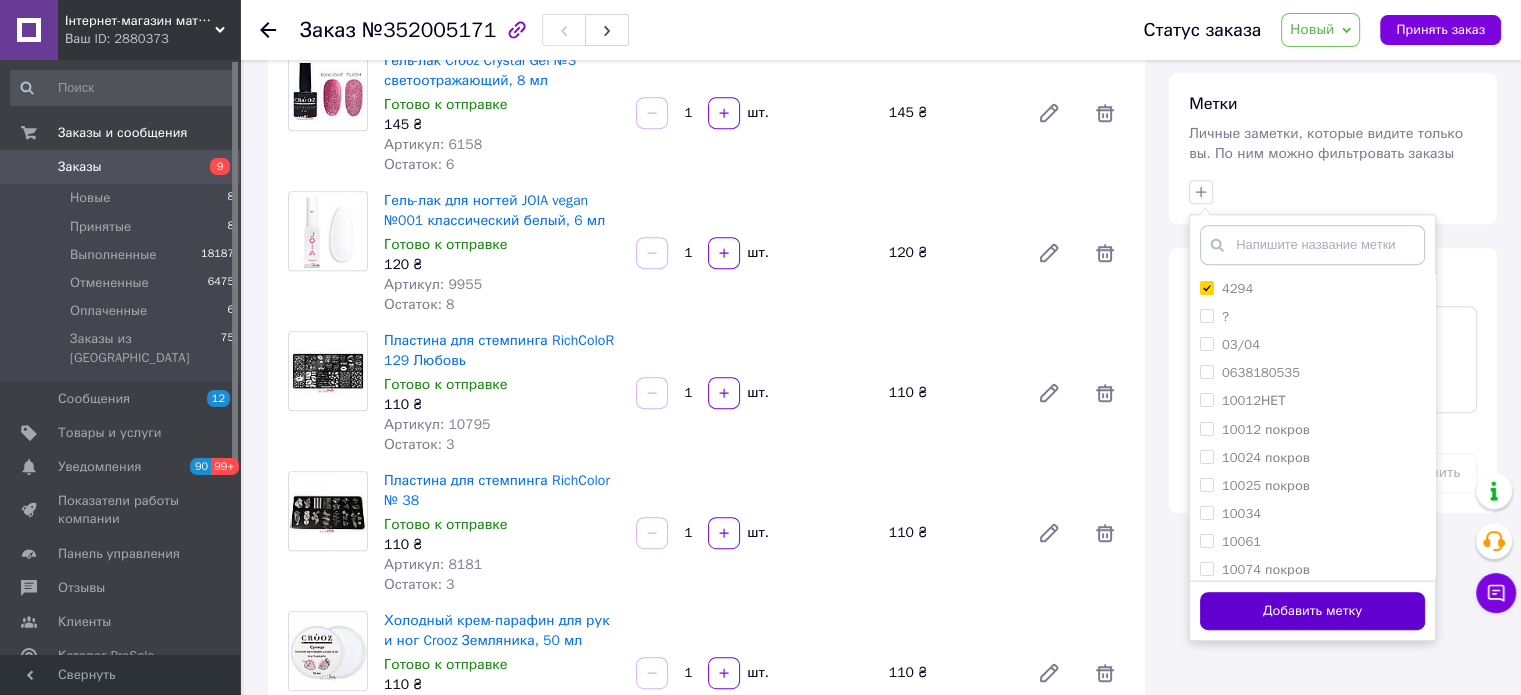 click on "Добавить метку" at bounding box center [1312, 611] 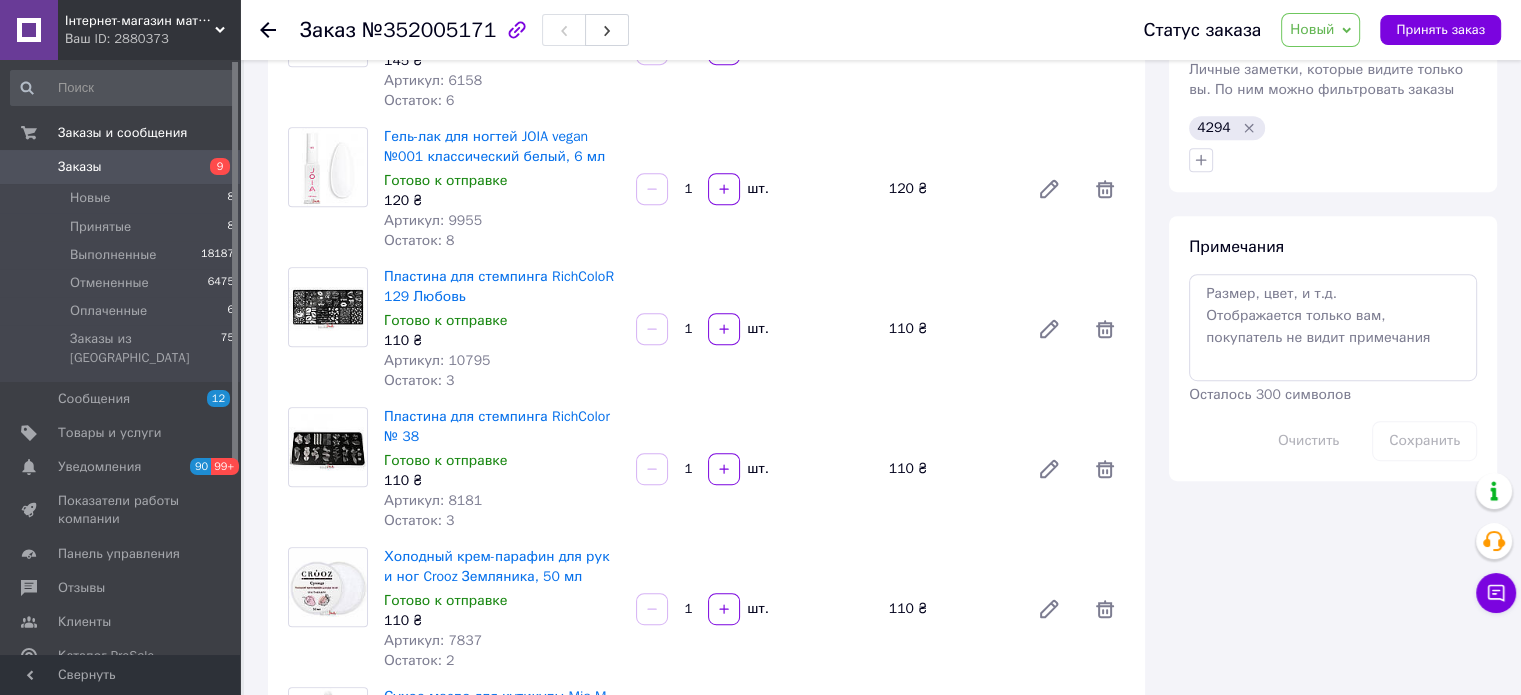 scroll, scrollTop: 700, scrollLeft: 0, axis: vertical 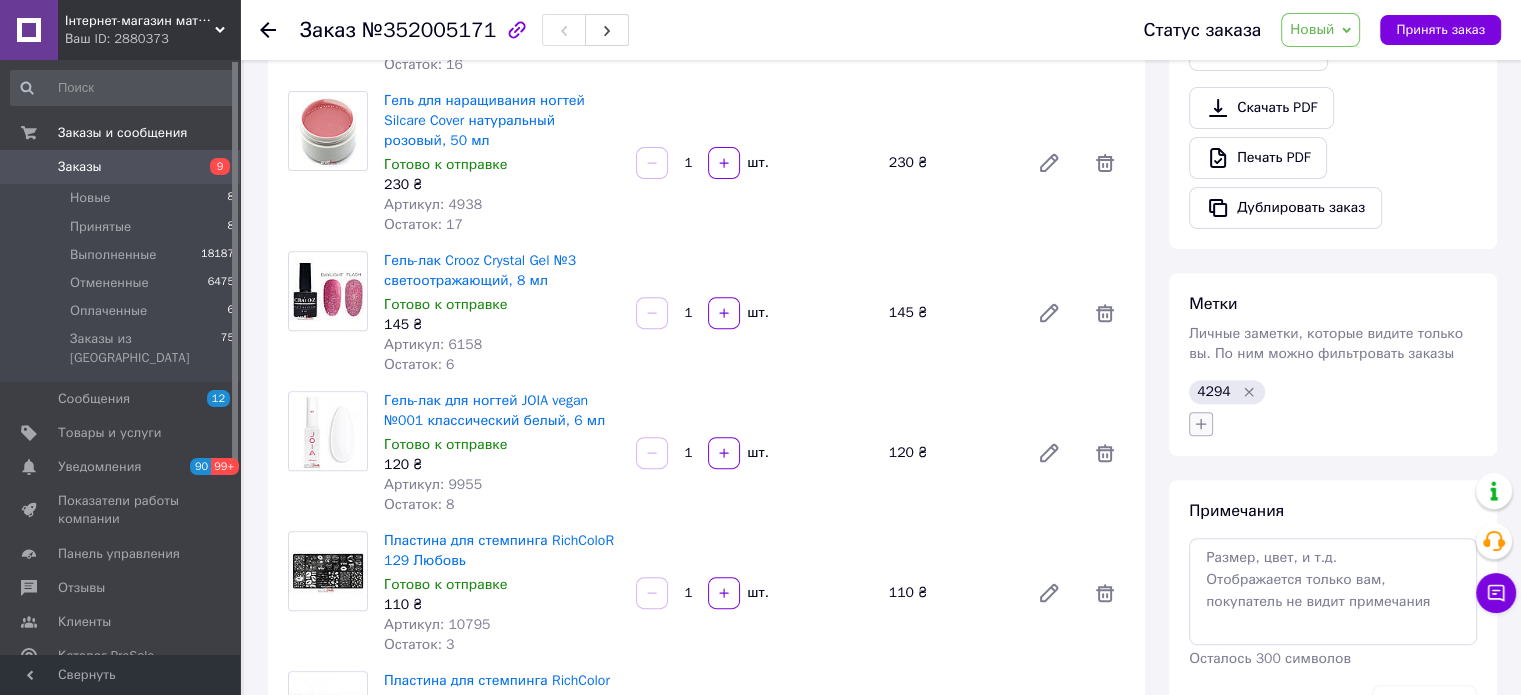 click 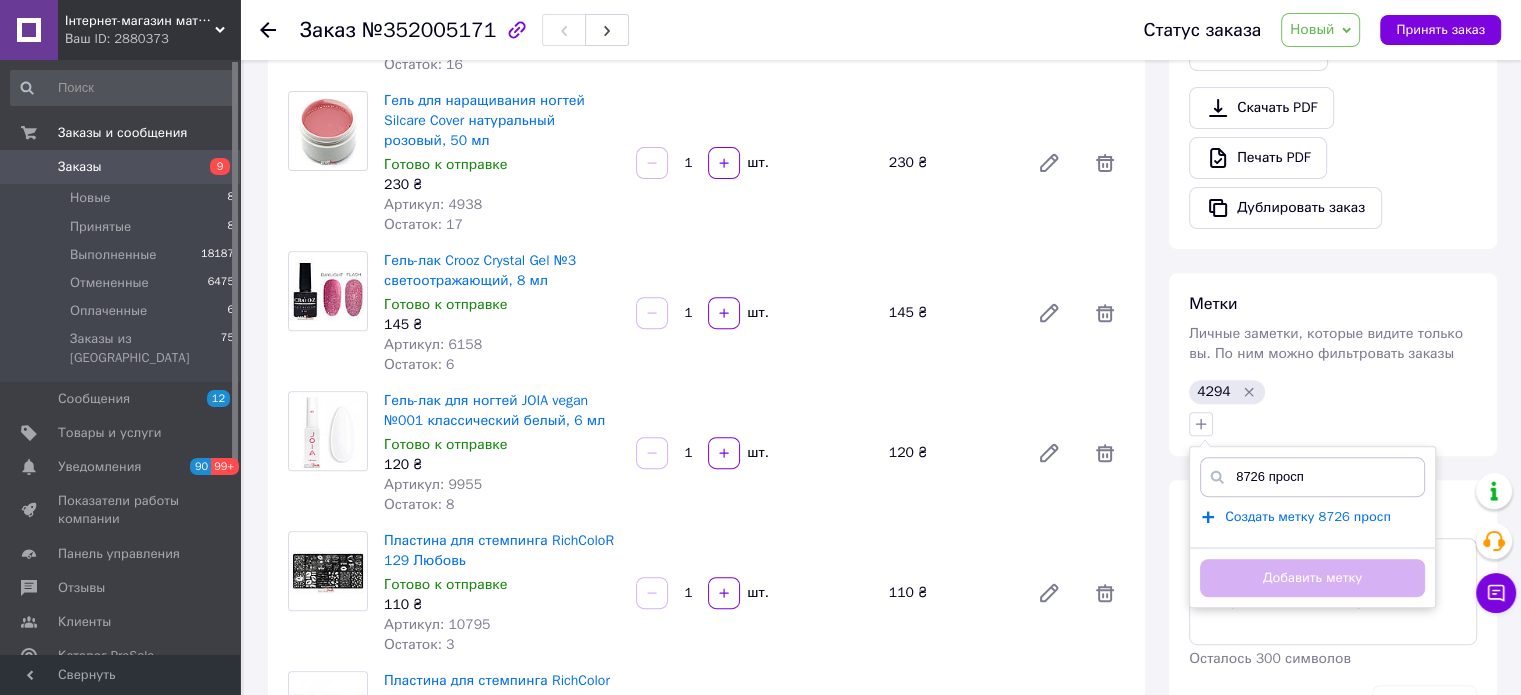 type on "8726 просп" 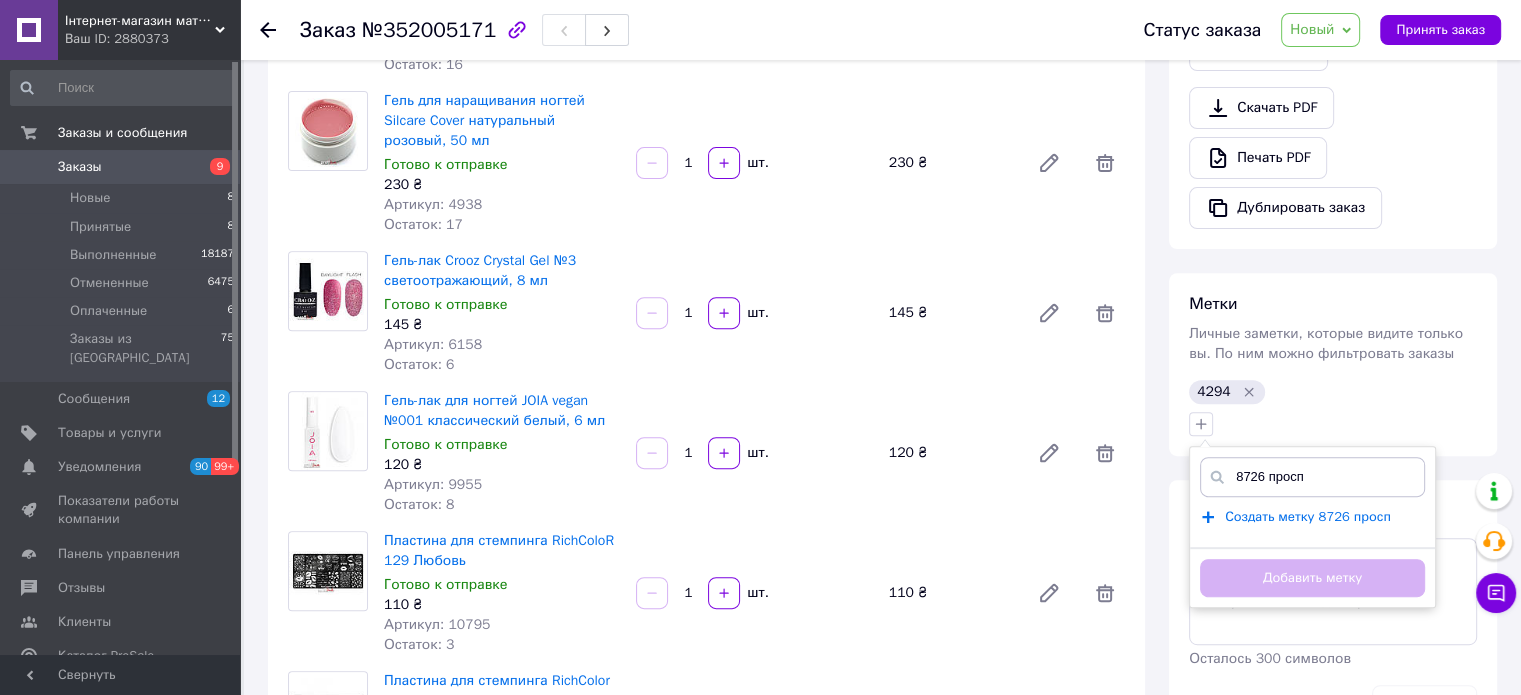 click on "Создать метку   8726 просп" at bounding box center (1308, 517) 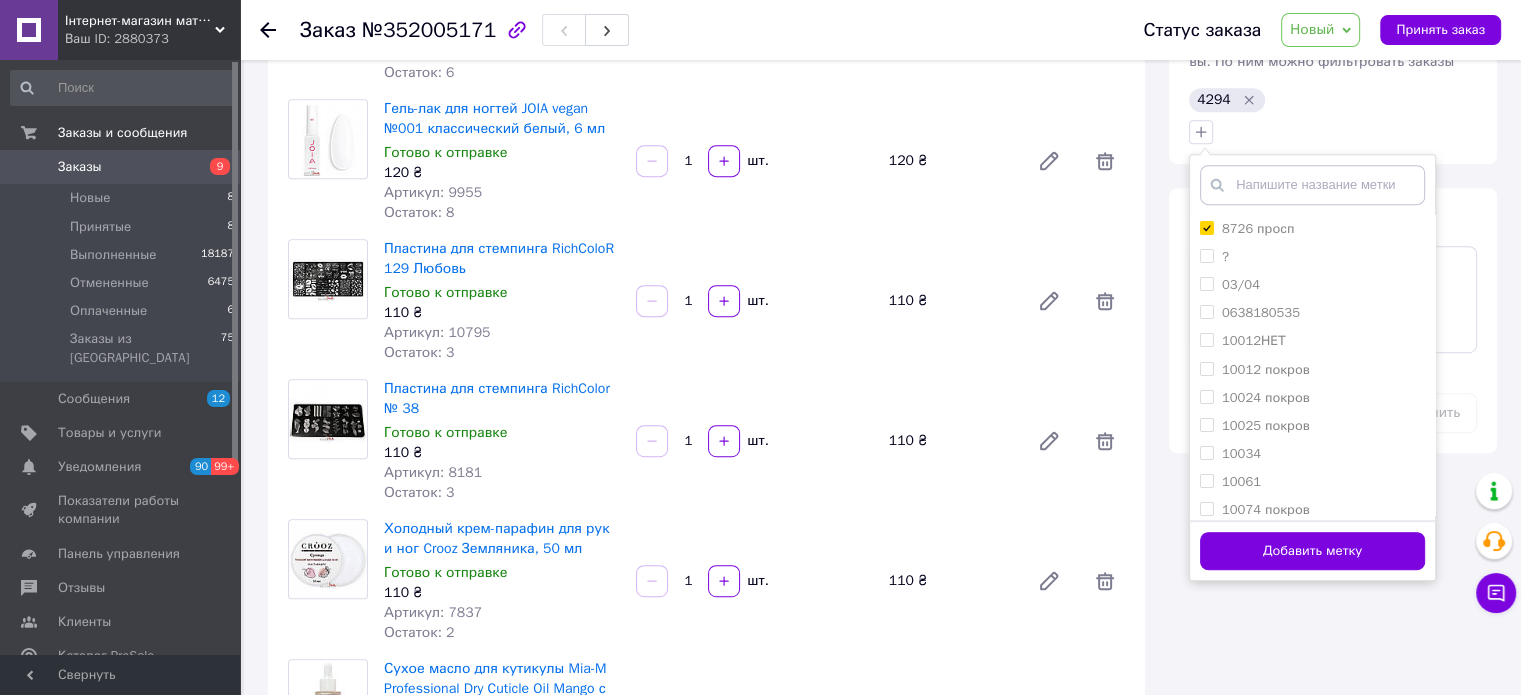 scroll, scrollTop: 1000, scrollLeft: 0, axis: vertical 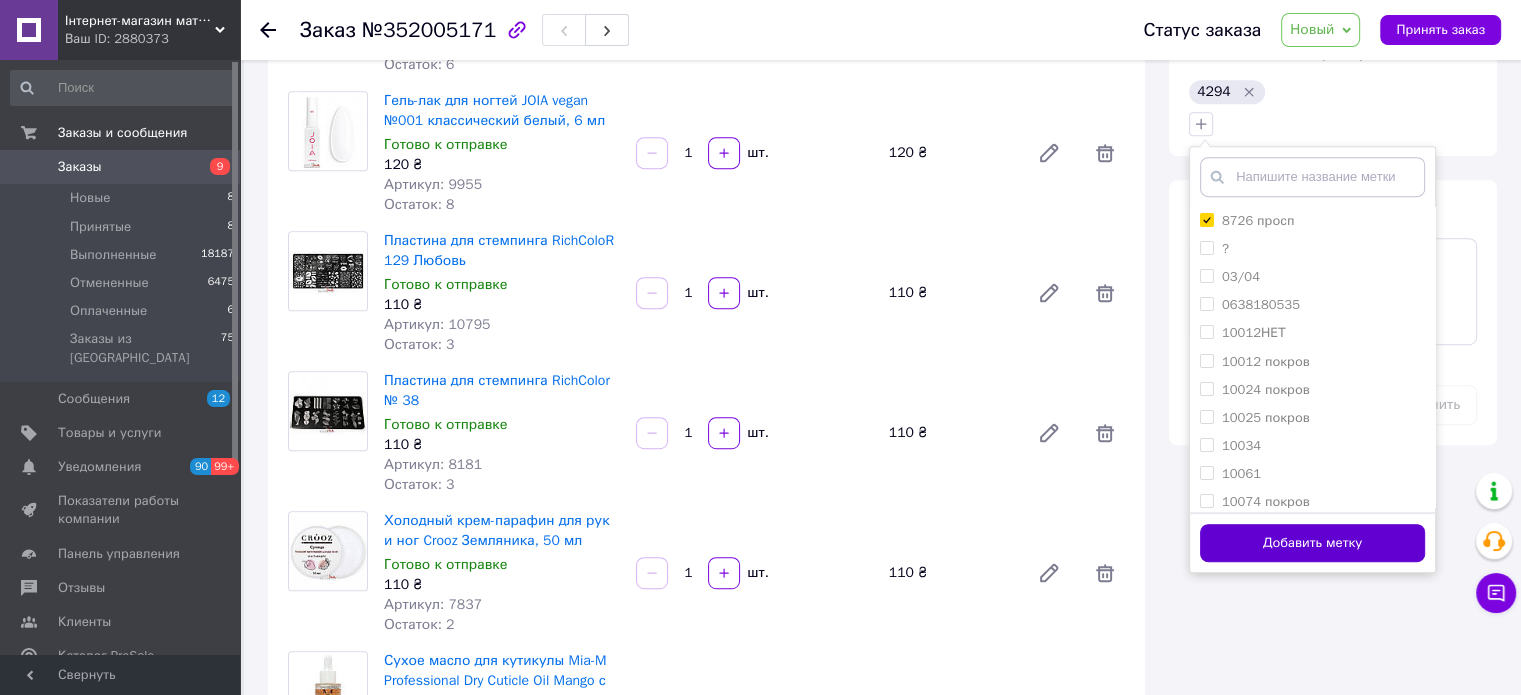 click on "Добавить метку" at bounding box center [1312, 543] 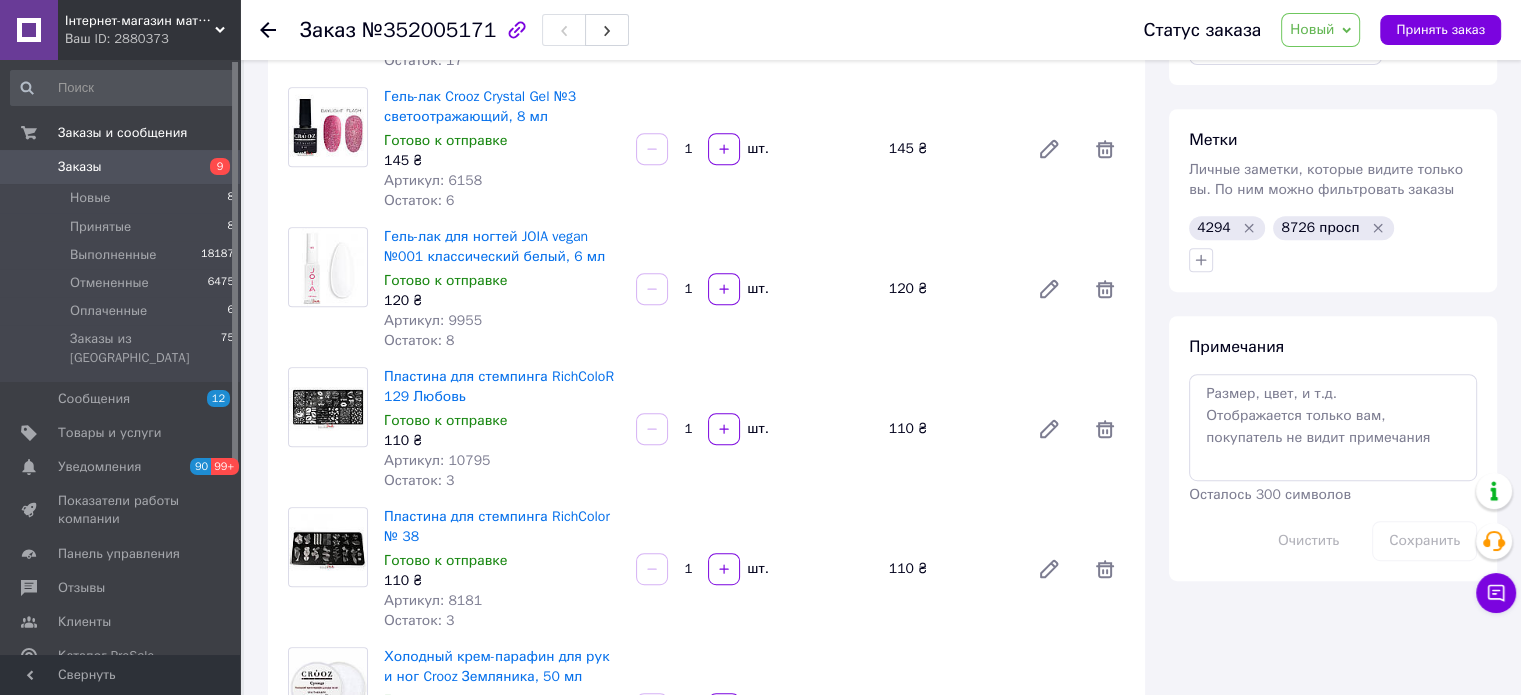 scroll, scrollTop: 900, scrollLeft: 0, axis: vertical 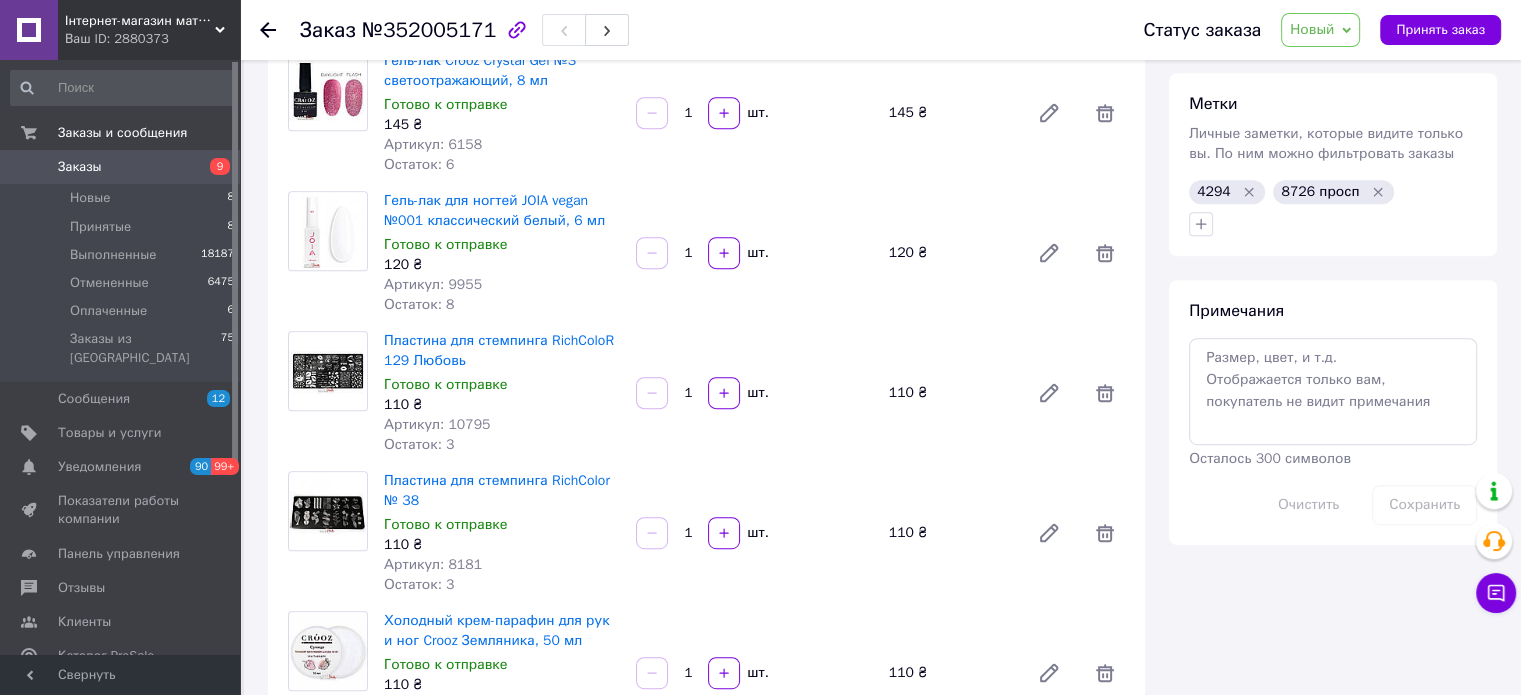 click 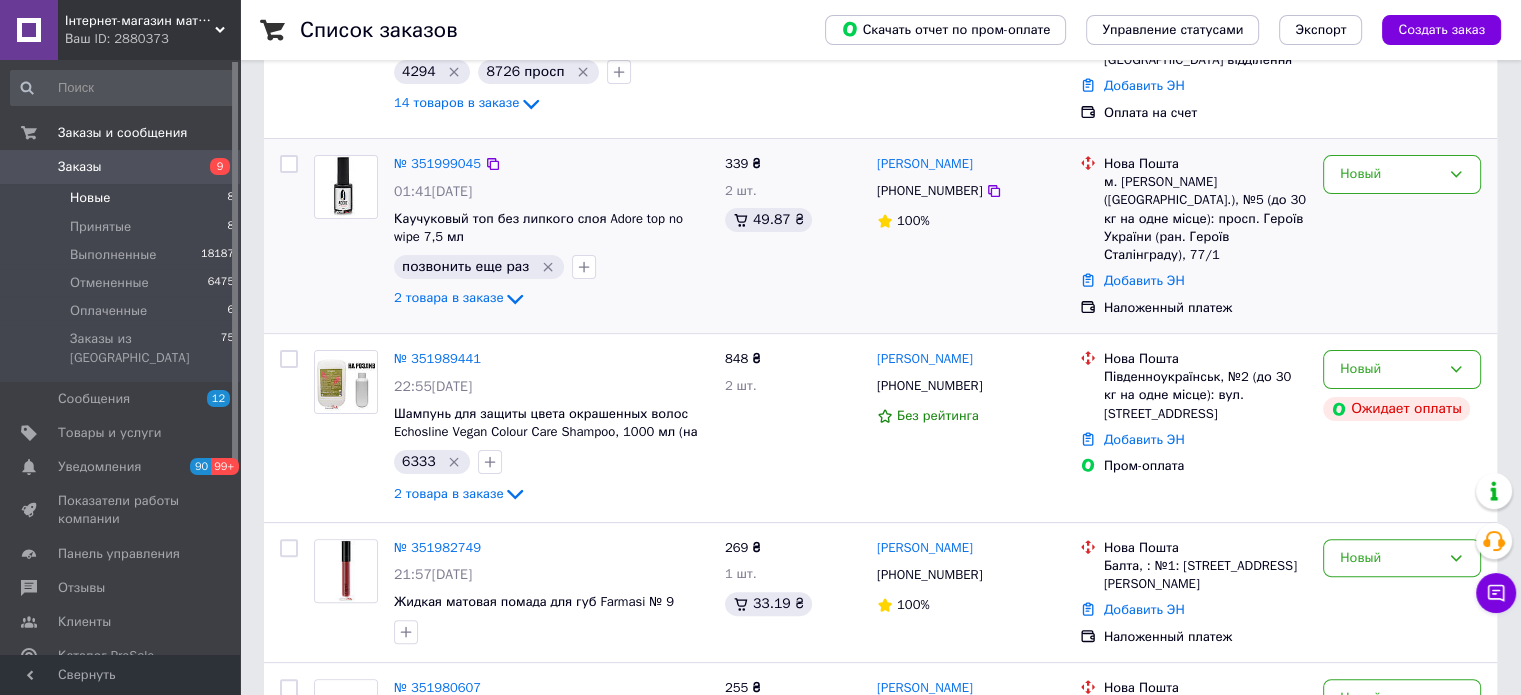 scroll, scrollTop: 500, scrollLeft: 0, axis: vertical 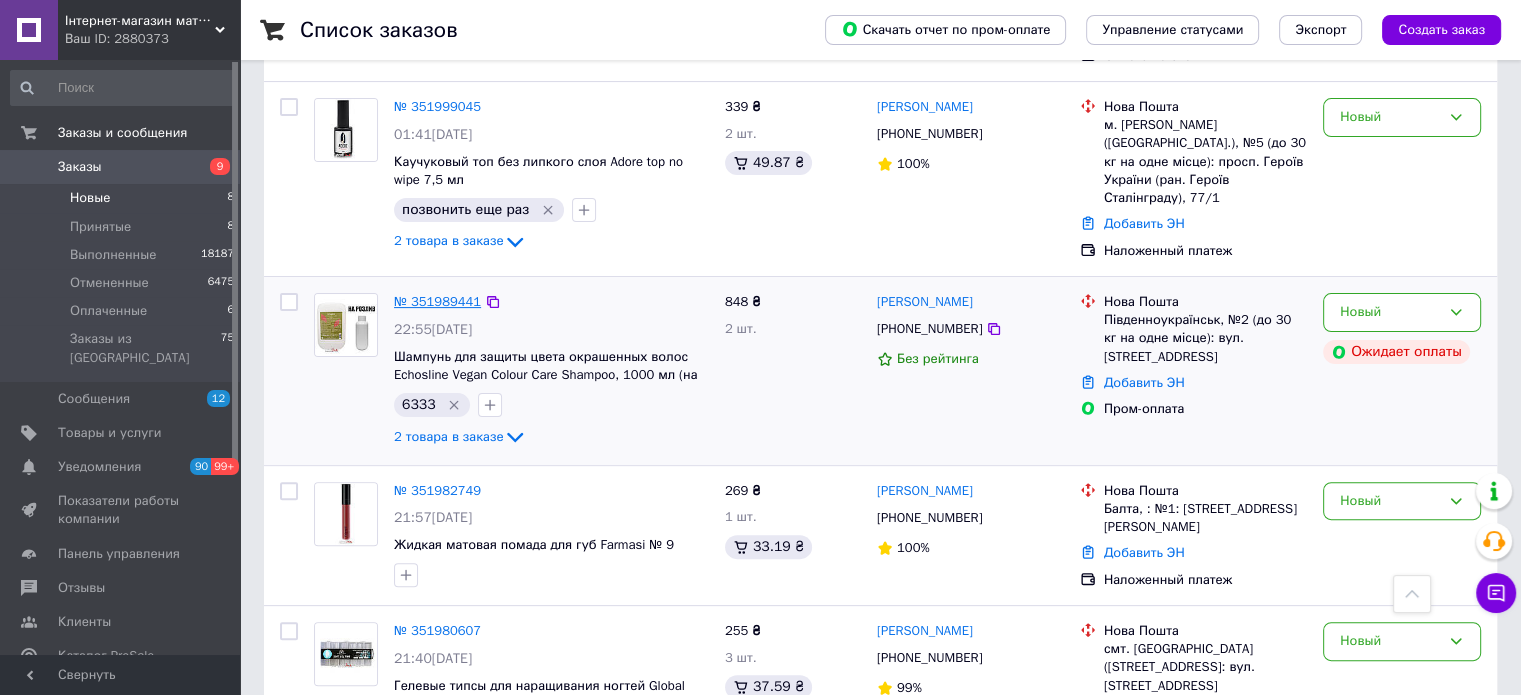 click on "№ 351989441" at bounding box center [437, 301] 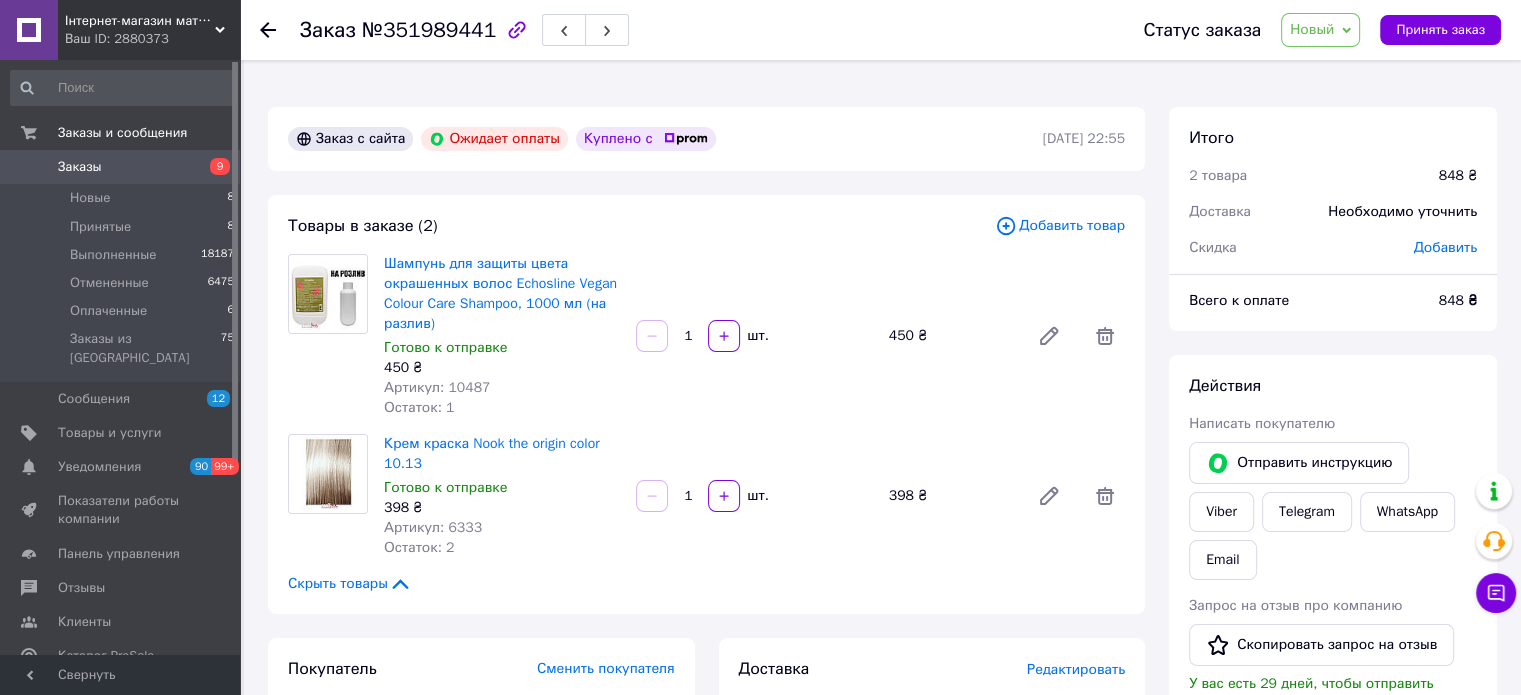 scroll, scrollTop: 0, scrollLeft: 0, axis: both 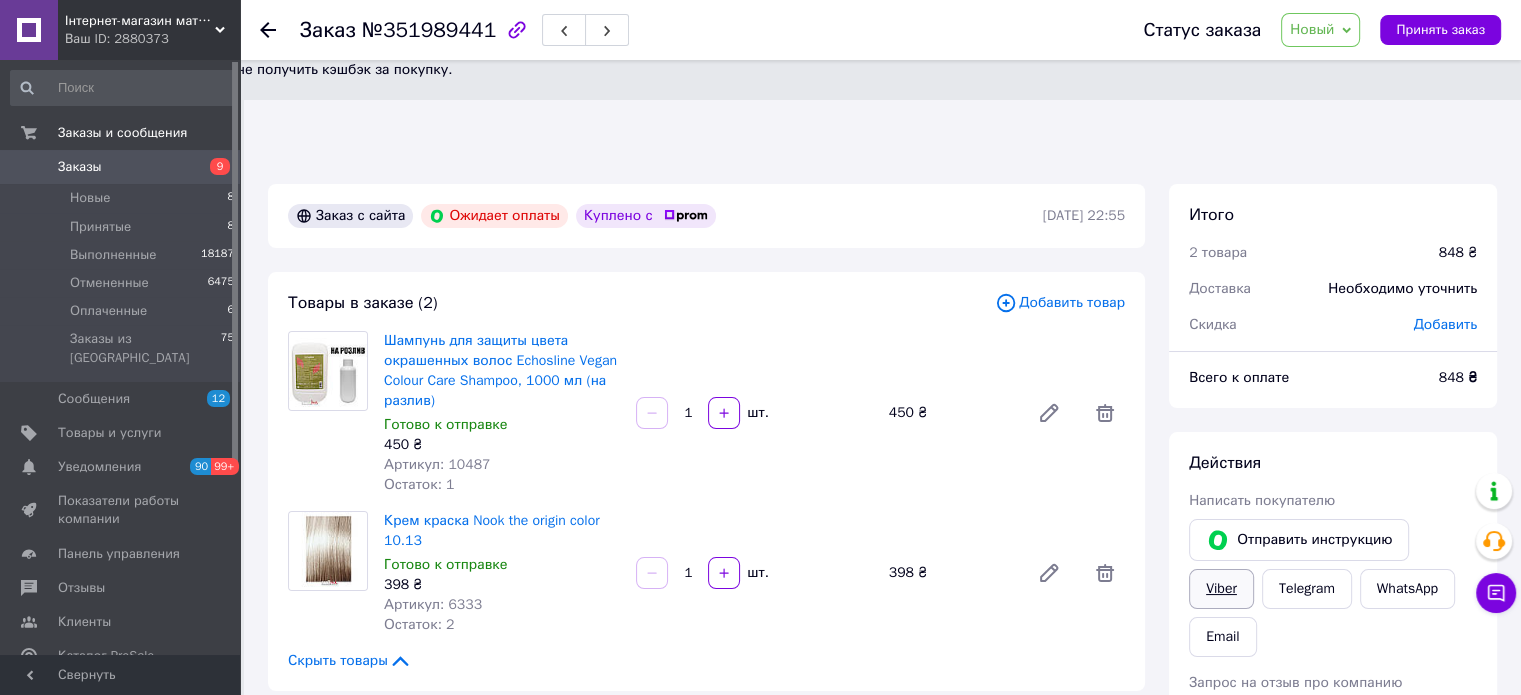 click on "Viber" at bounding box center (1221, 589) 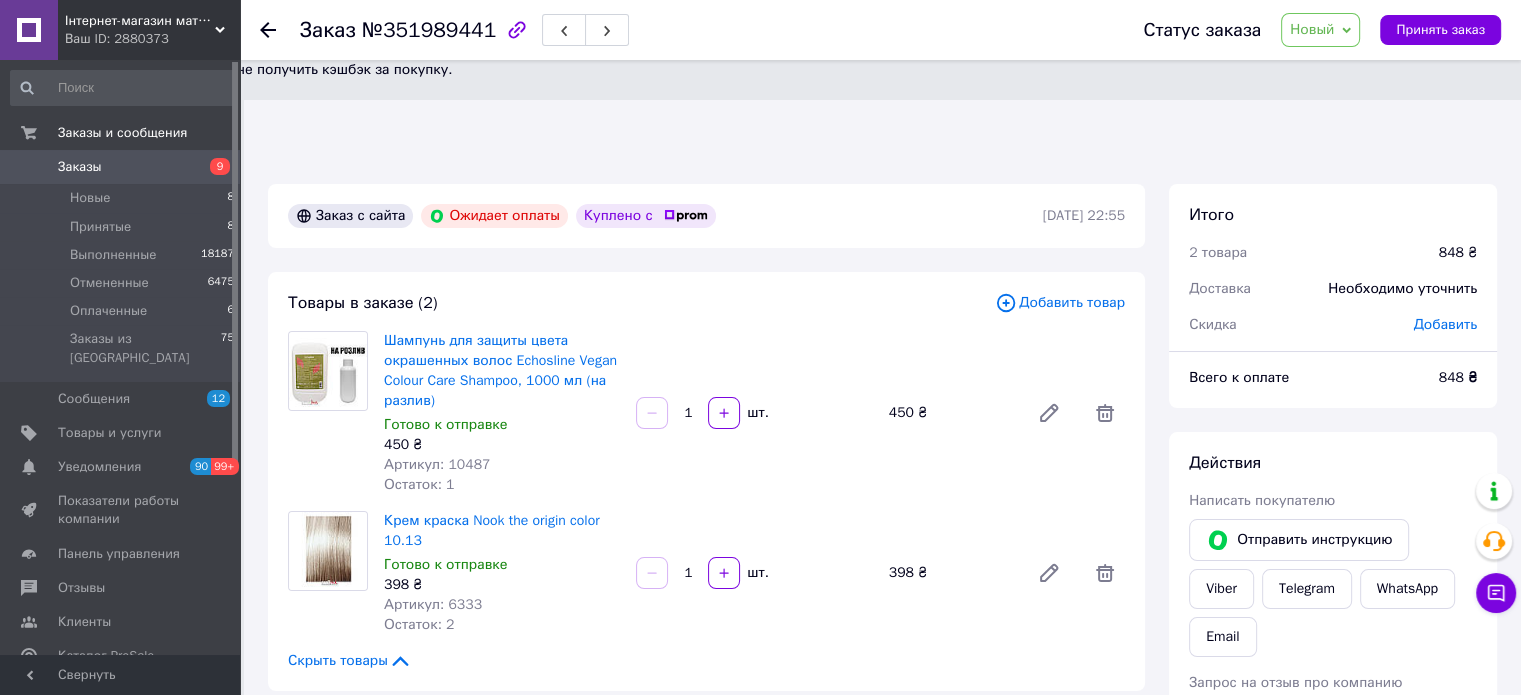 click on "Итого 2 товара 848 ₴ Доставка Необходимо уточнить Скидка [PERSON_NAME] Всего к оплате 848 ₴ Действия Написать покупателю   Отправить инструкцию Viber Telegram WhatsApp Email Запрос на отзыв про компанию   Скопировать запрос на отзыв У вас есть 29 дней, чтобы отправить запрос на отзыв покупателю, скопировав ссылку.   Выдать чек   Скачать PDF   Печать PDF Метки Личные заметки, которые видите только вы. По ним можно фильтровать заказы 6333   Примечания Осталось 300 символов Очистить Сохранить" at bounding box center [1333, 838] 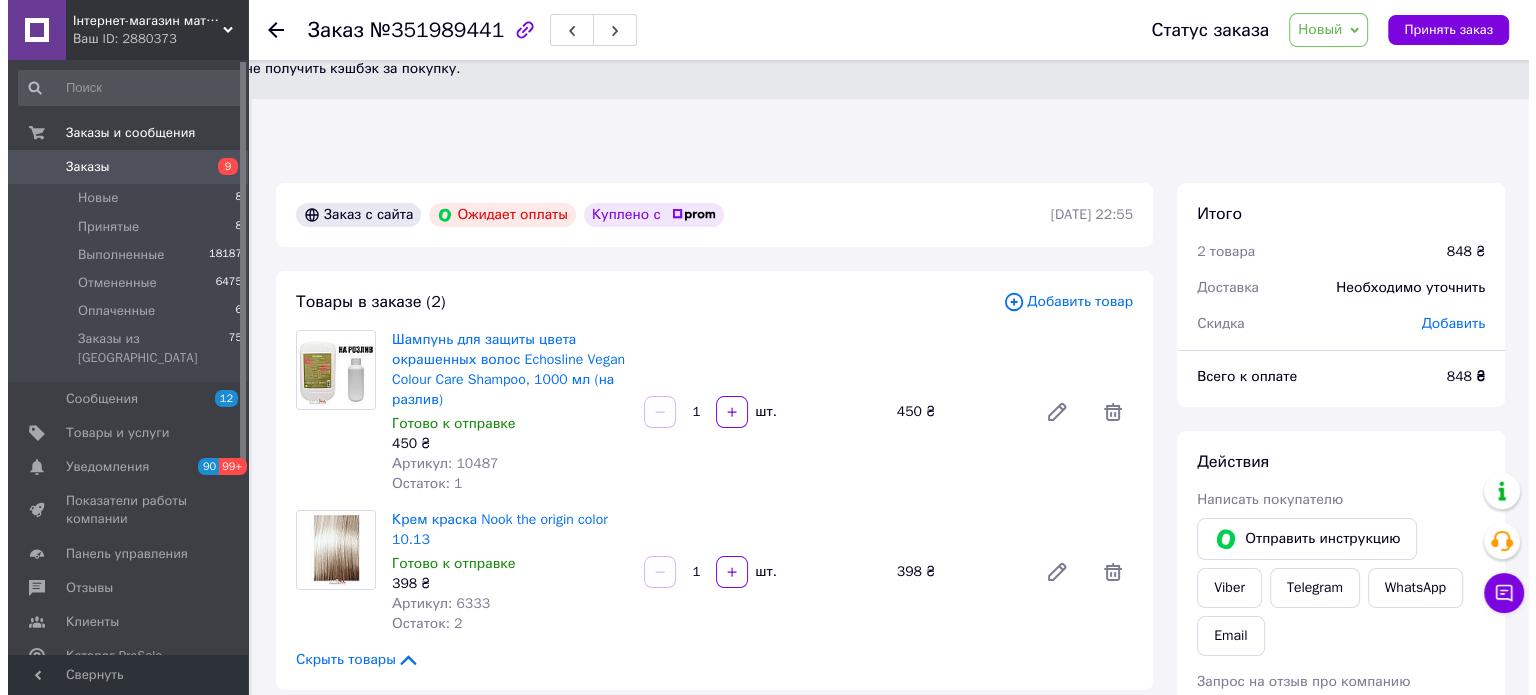 scroll, scrollTop: 0, scrollLeft: 0, axis: both 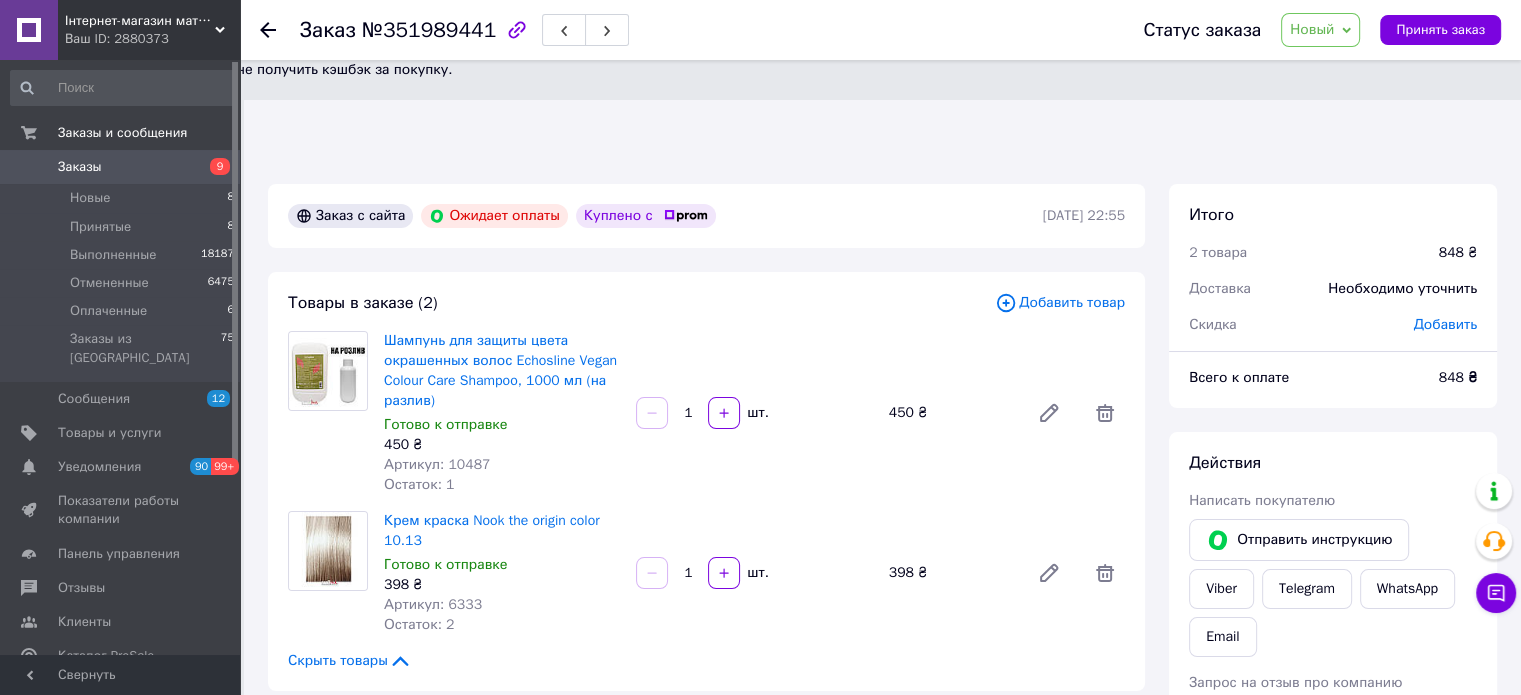 click on "Новый" at bounding box center [1312, 29] 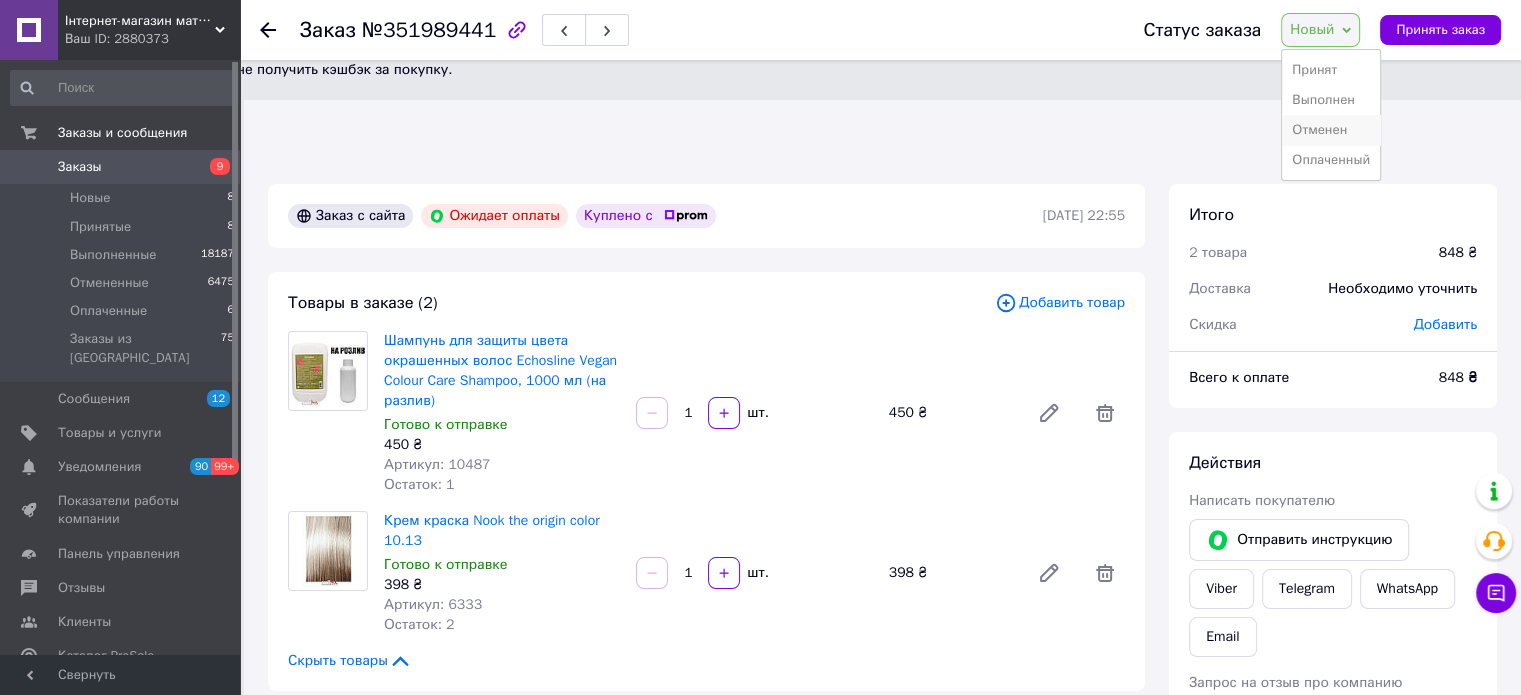 click on "Отменен" at bounding box center (1331, 130) 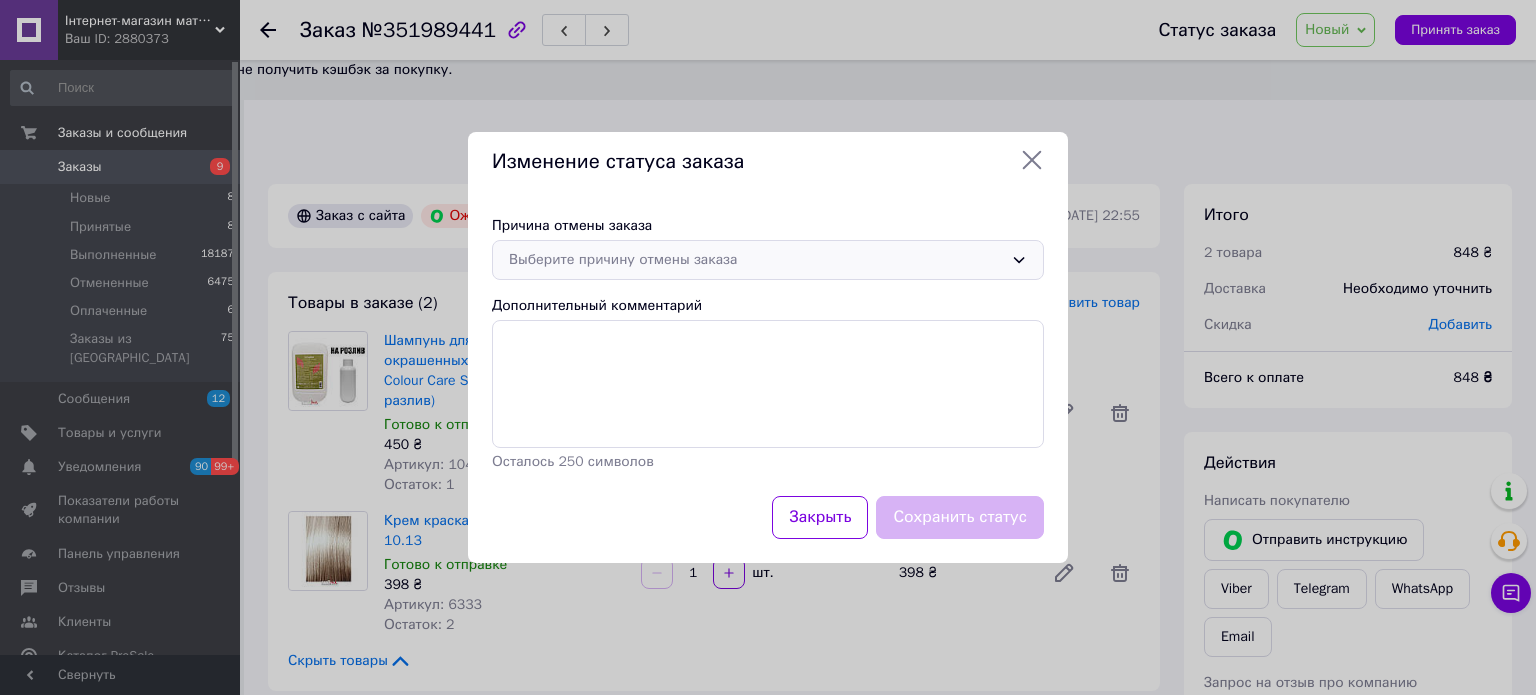 click on "Выберите причину отмены заказа" at bounding box center [756, 260] 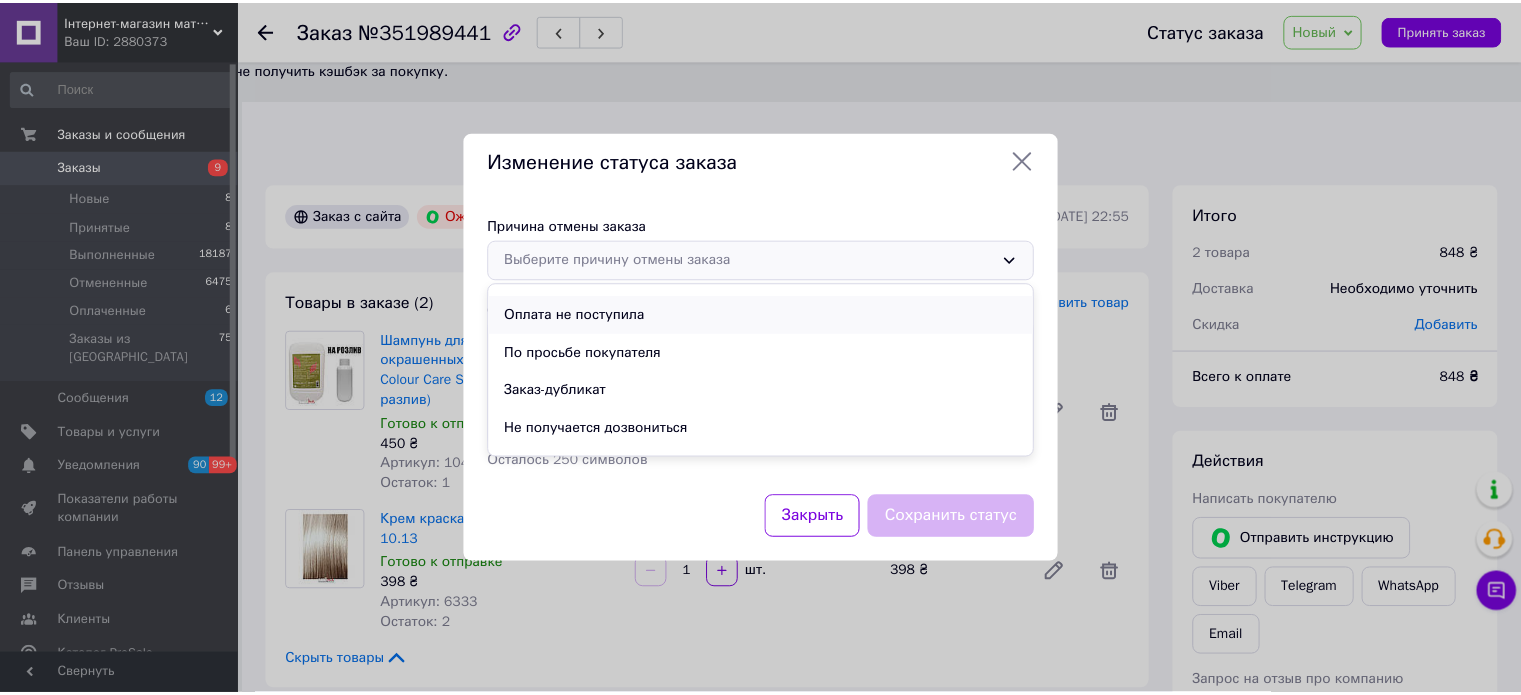 scroll, scrollTop: 93, scrollLeft: 0, axis: vertical 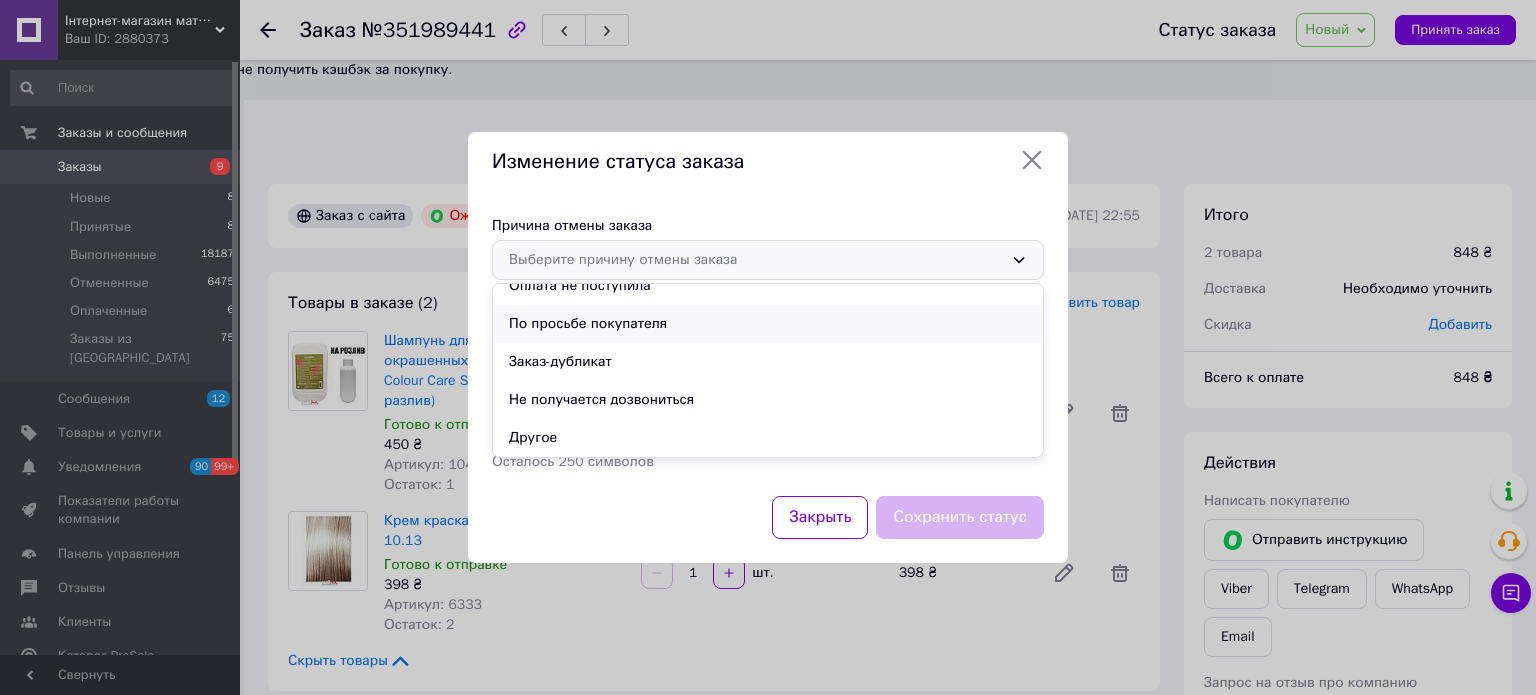 click on "По просьбе покупателя" at bounding box center (768, 324) 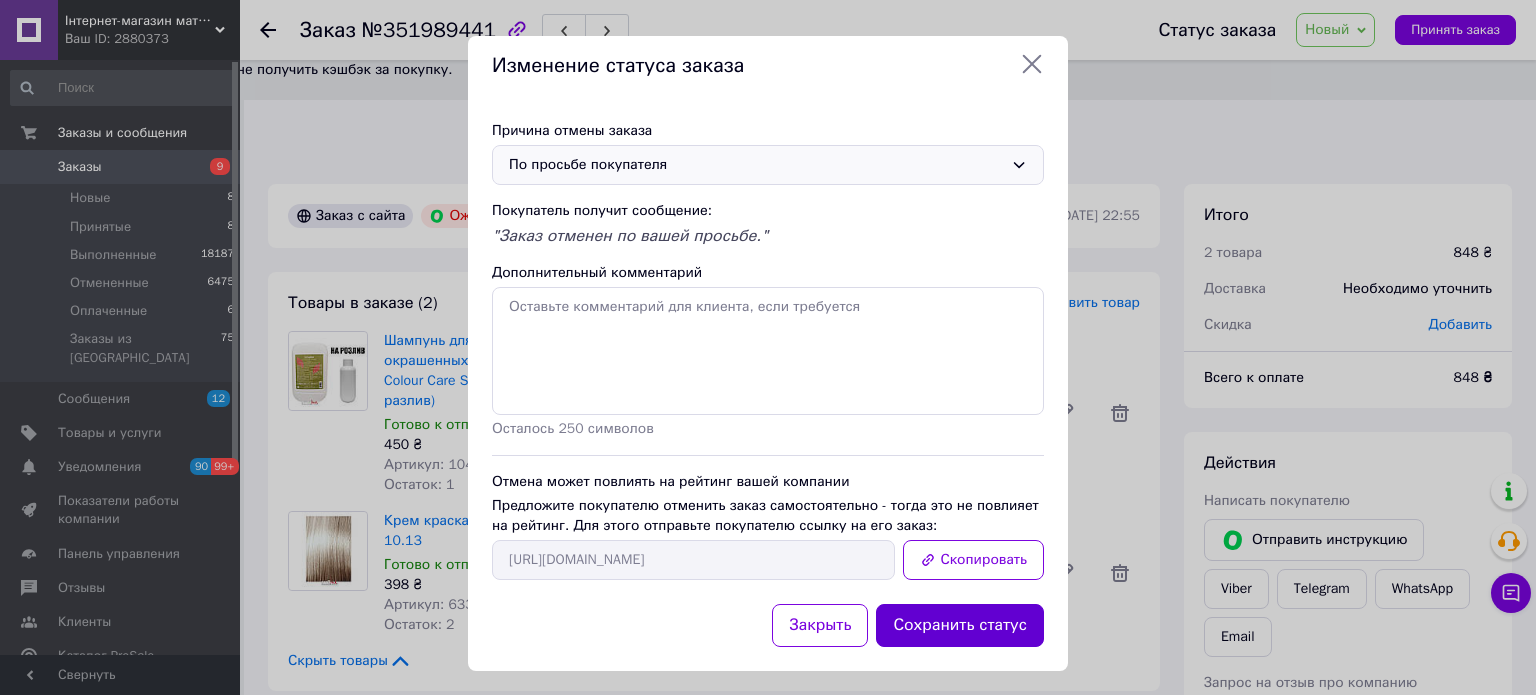 click on "Сохранить статус" at bounding box center [960, 625] 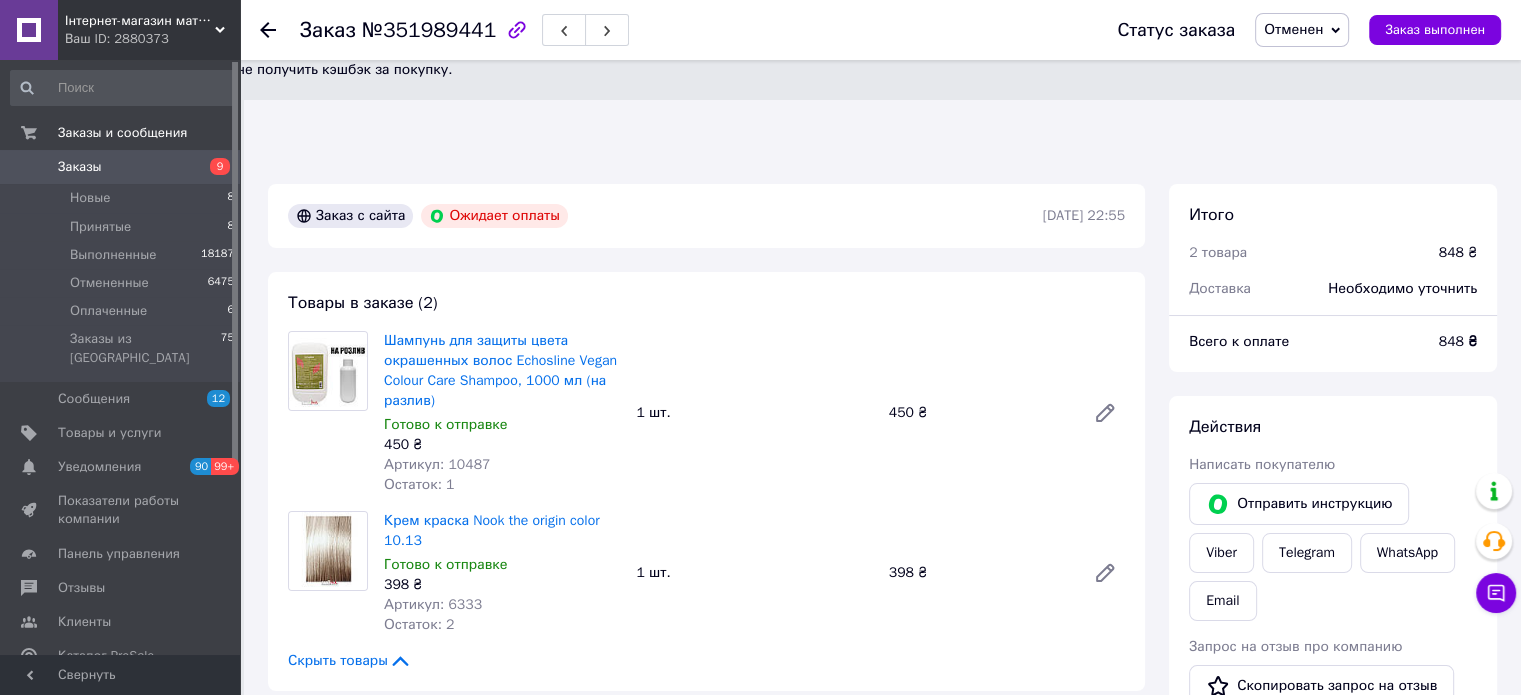 click 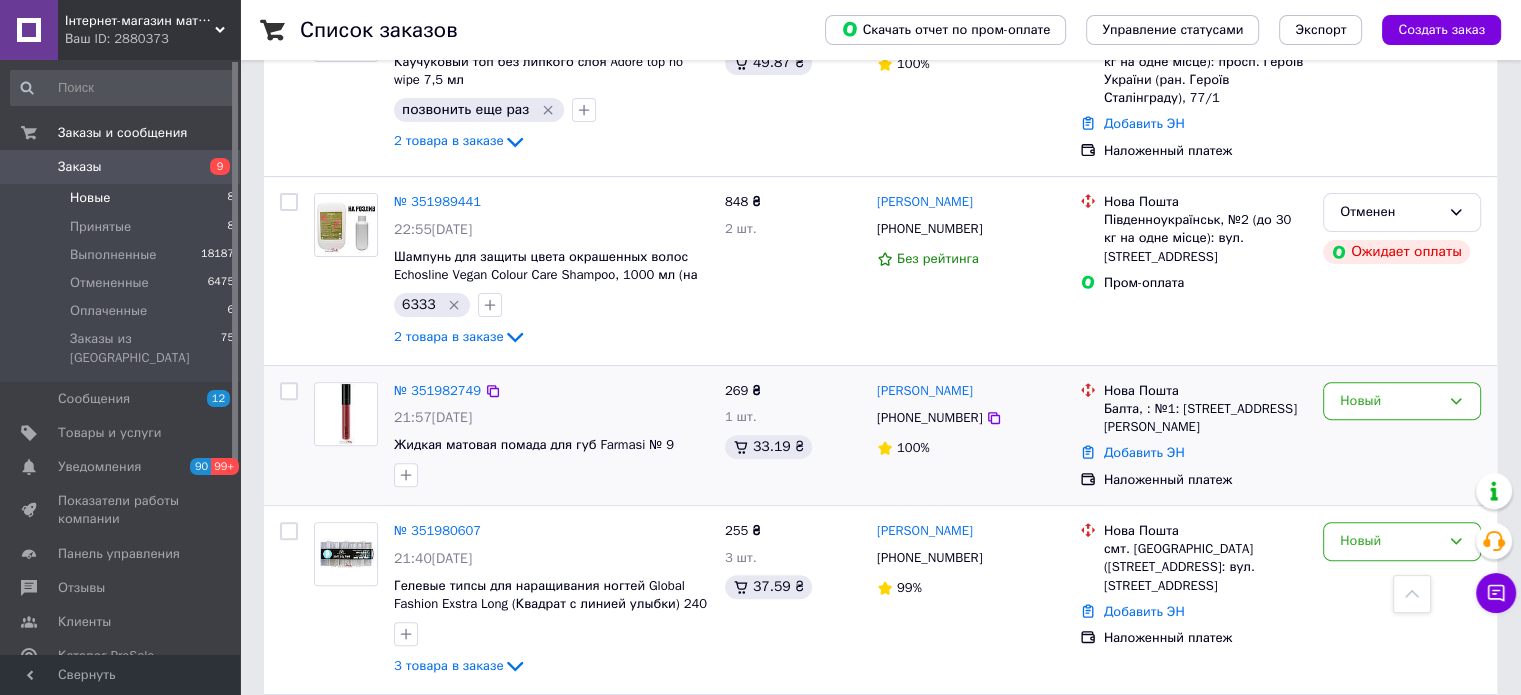 scroll, scrollTop: 700, scrollLeft: 0, axis: vertical 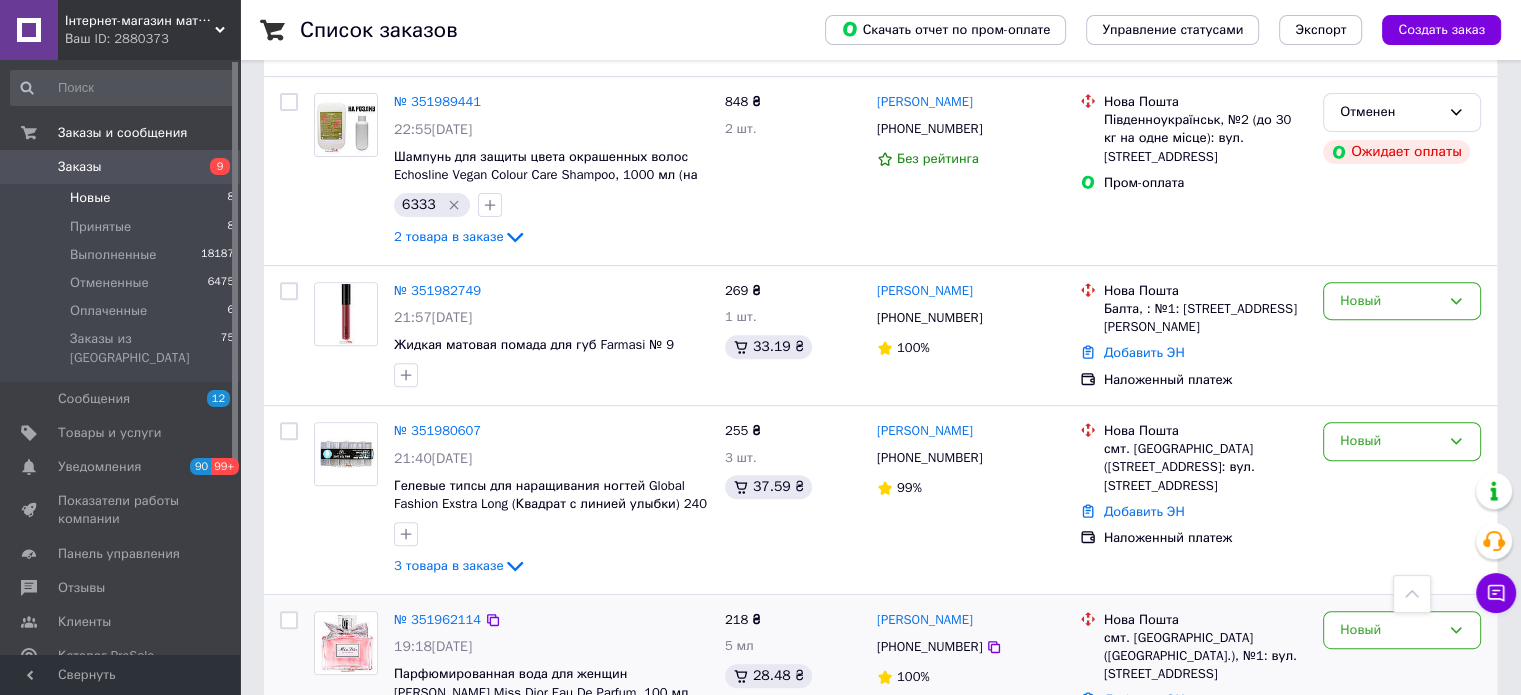 click on "5 товаров в заказе" at bounding box center [452, 753] 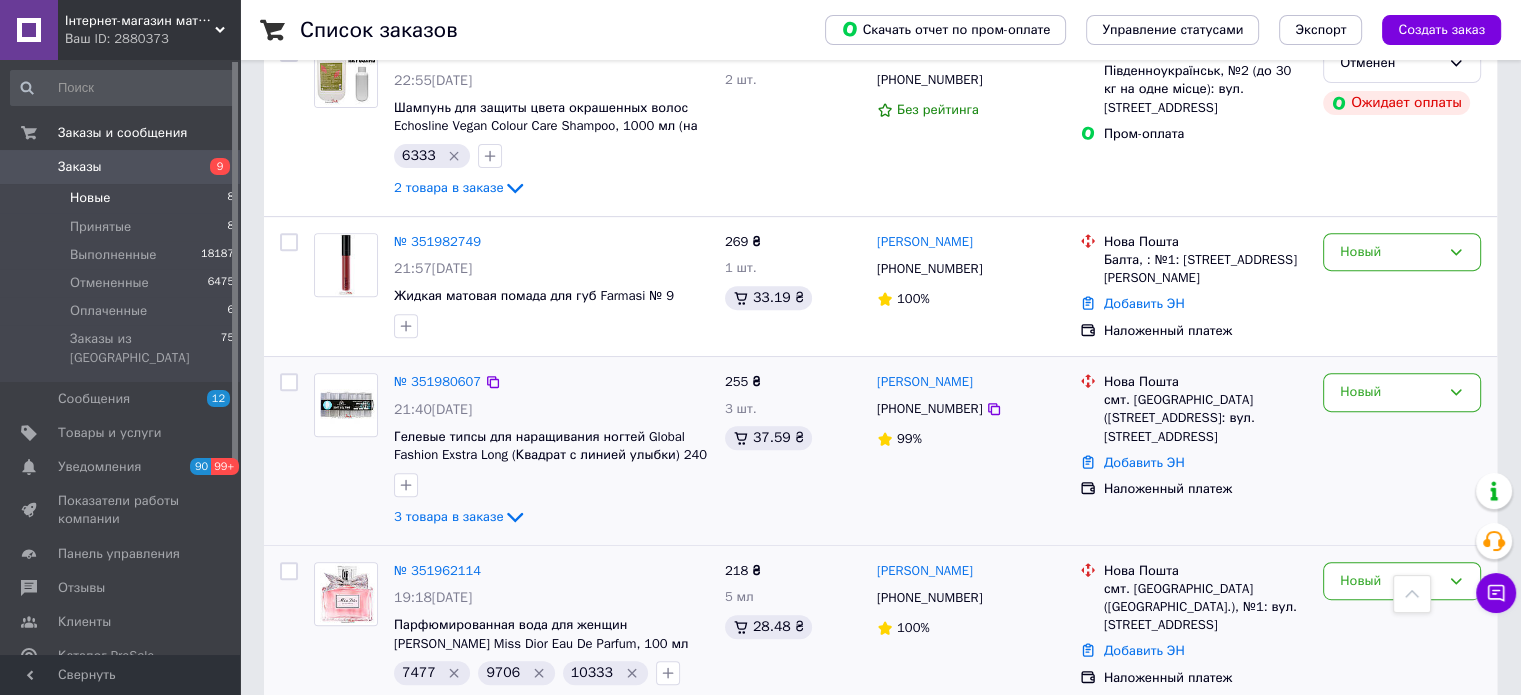 scroll, scrollTop: 1000, scrollLeft: 0, axis: vertical 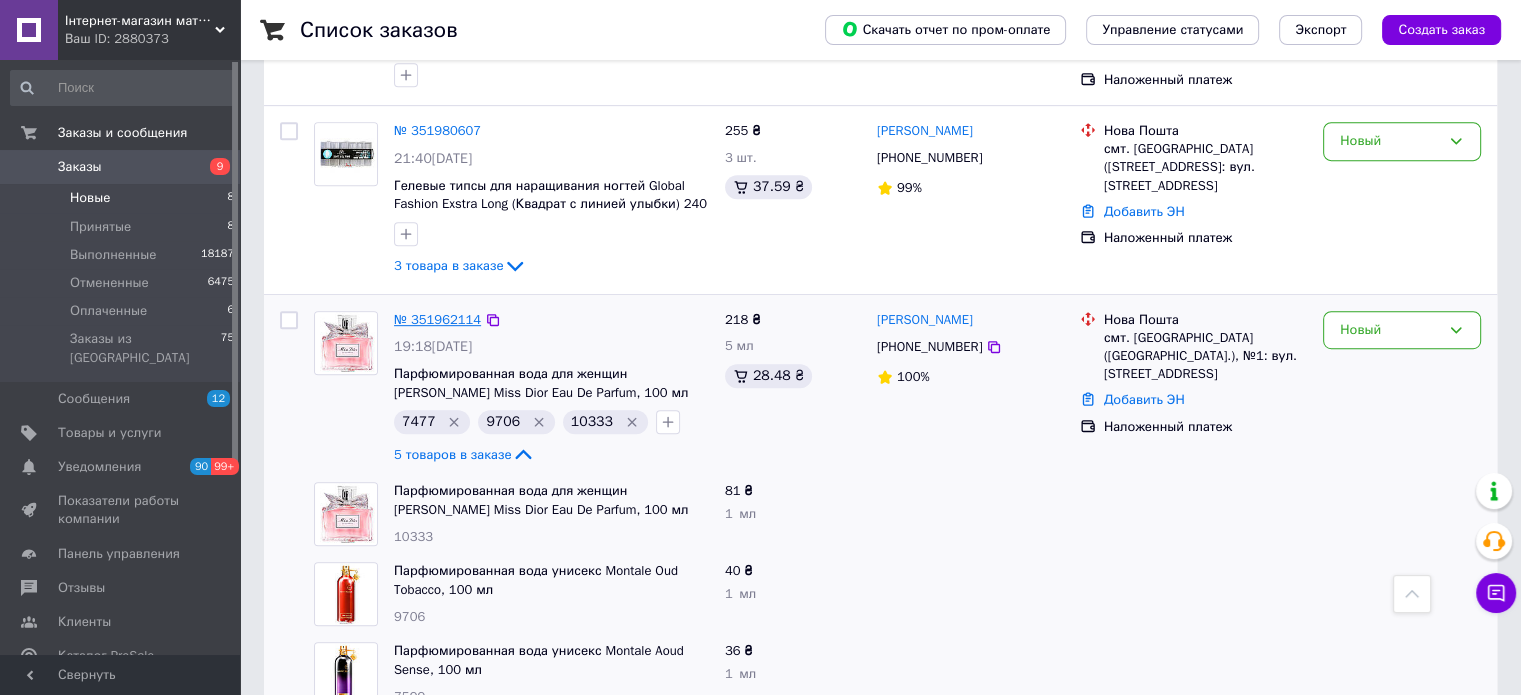 click on "№ 351962114" at bounding box center [437, 319] 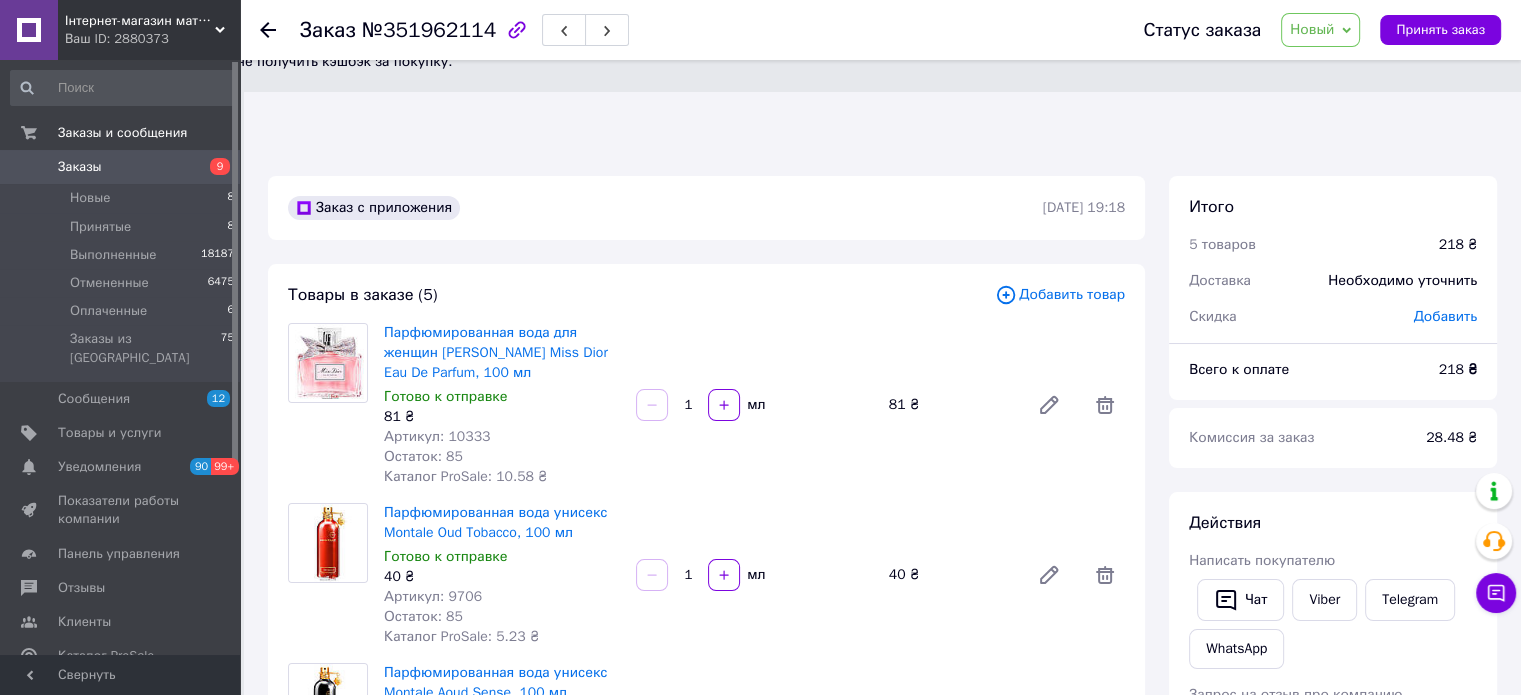 scroll, scrollTop: 0, scrollLeft: 0, axis: both 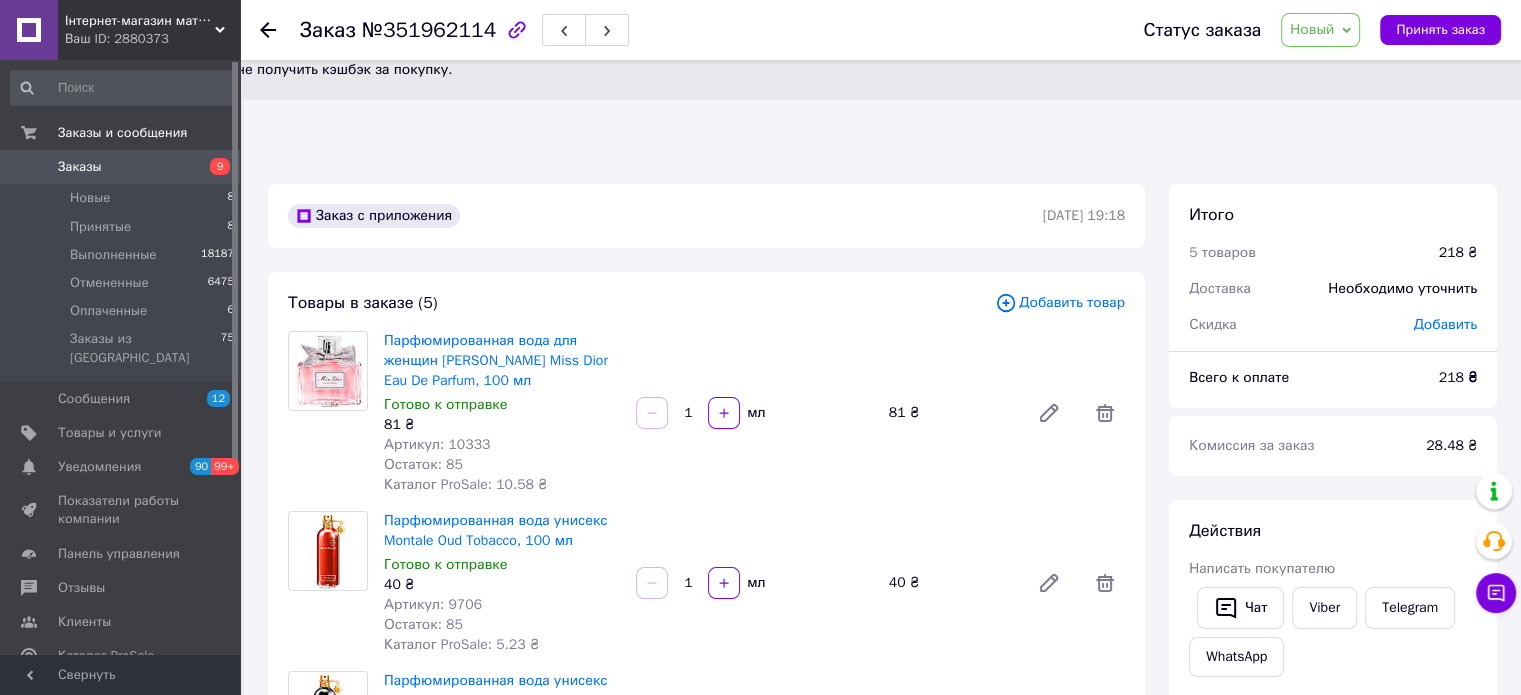 click 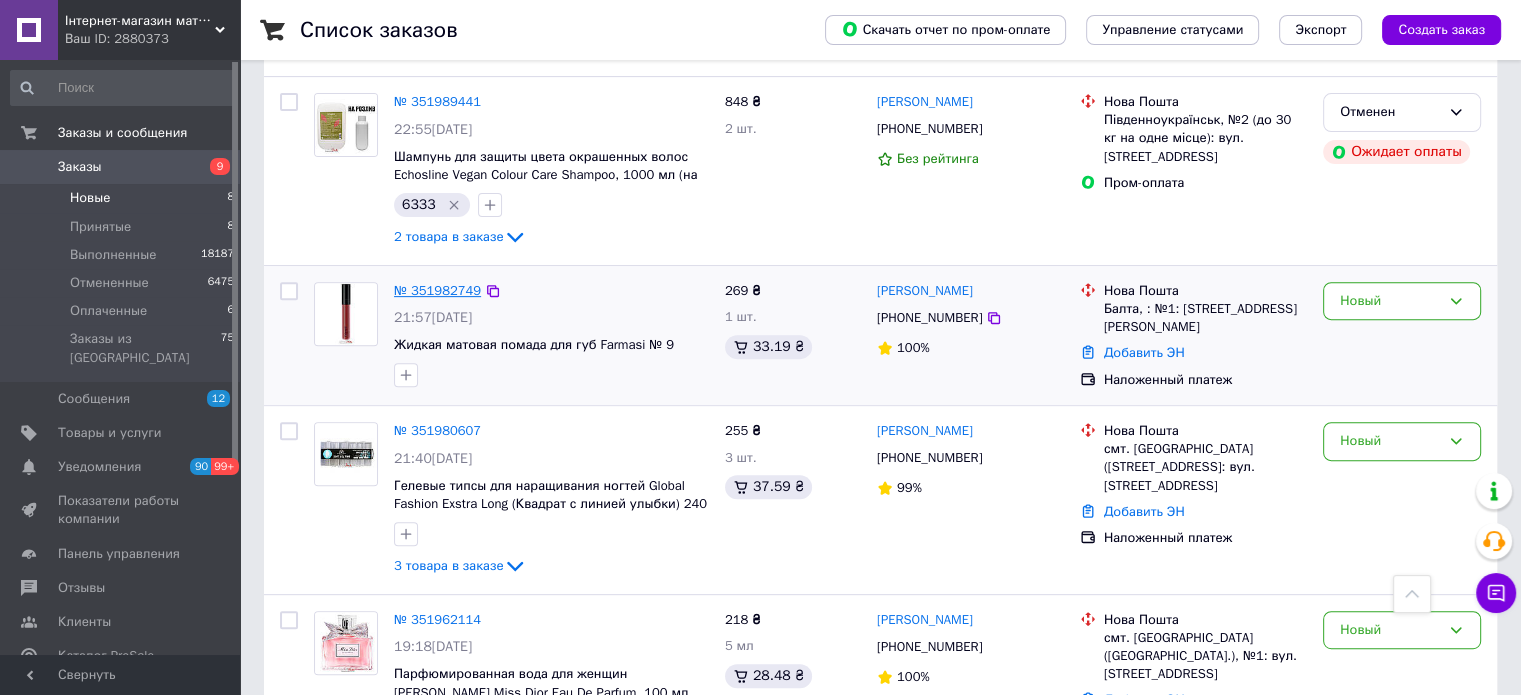 click on "№ 351982749" at bounding box center (437, 290) 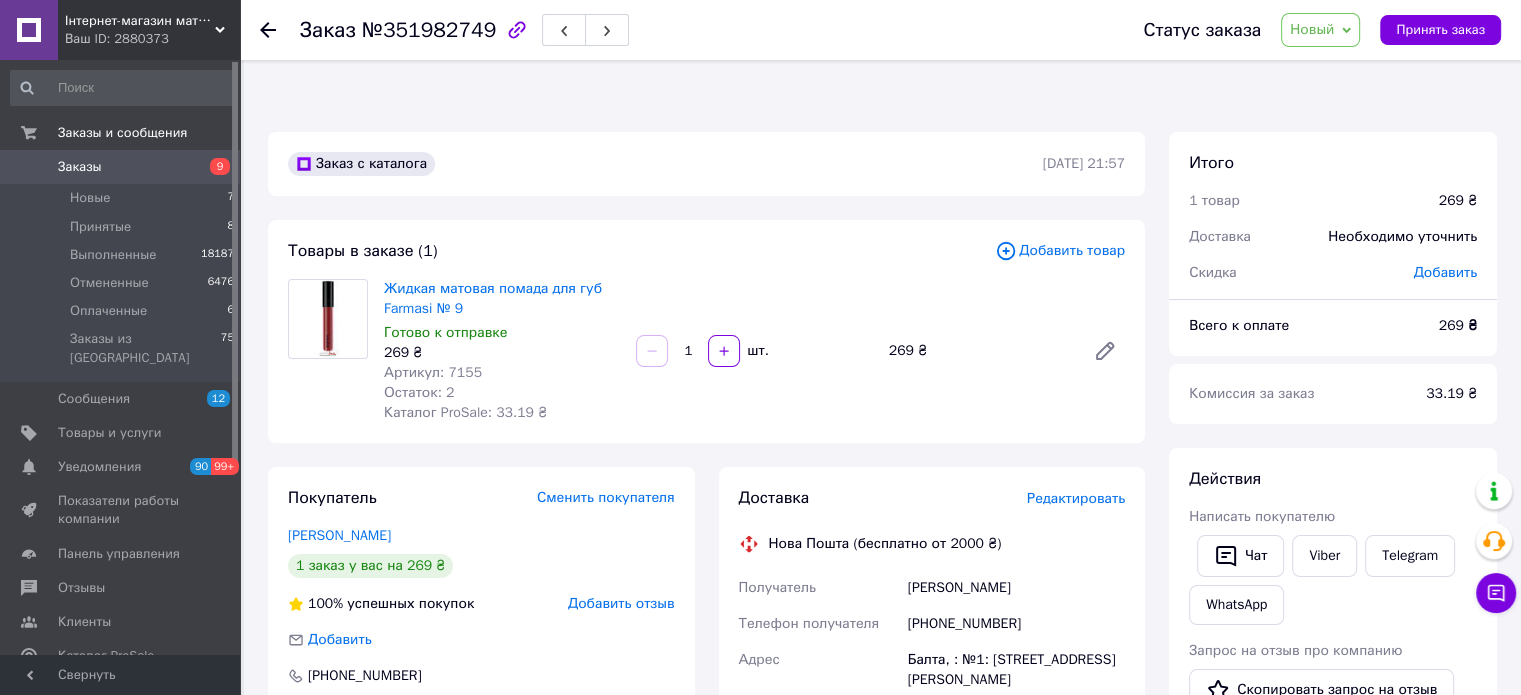 scroll, scrollTop: 0, scrollLeft: 0, axis: both 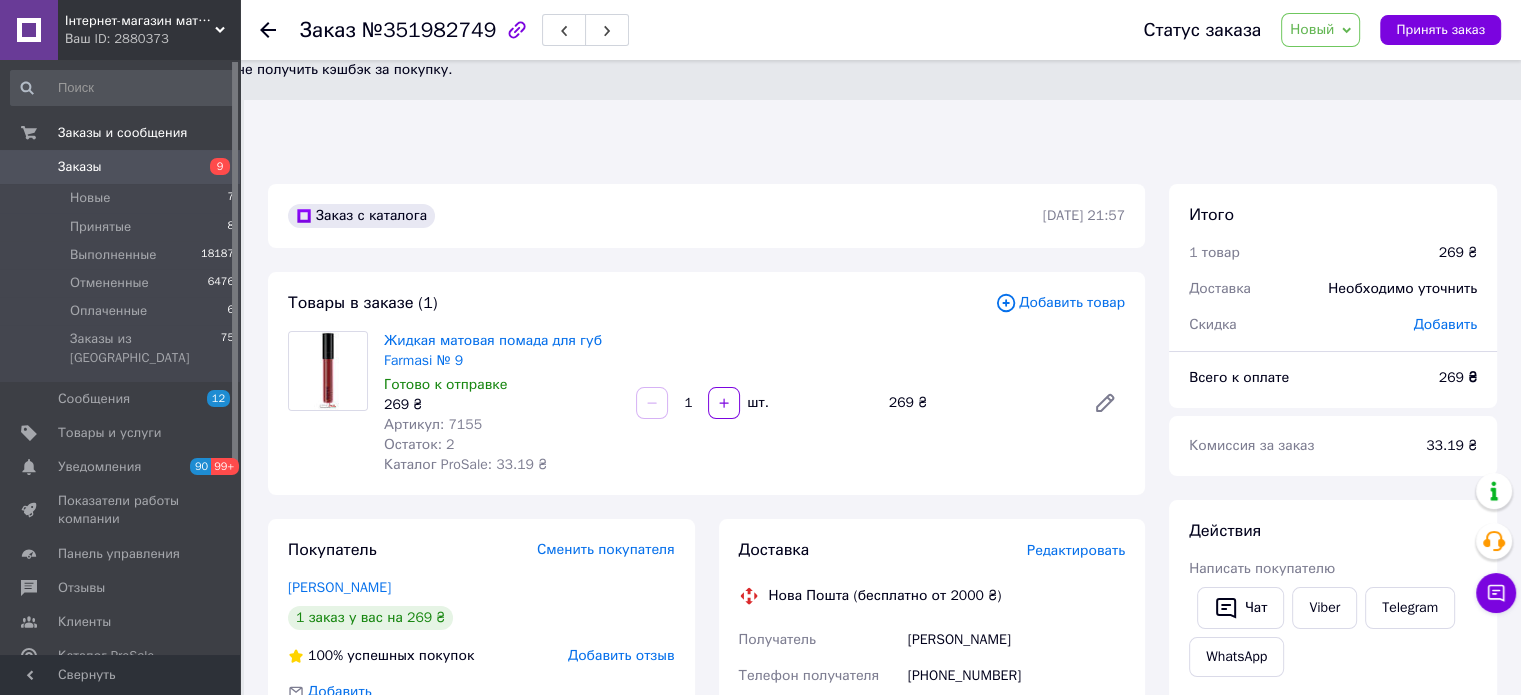 drag, startPoint x: 959, startPoint y: 576, endPoint x: 967, endPoint y: 583, distance: 10.630146 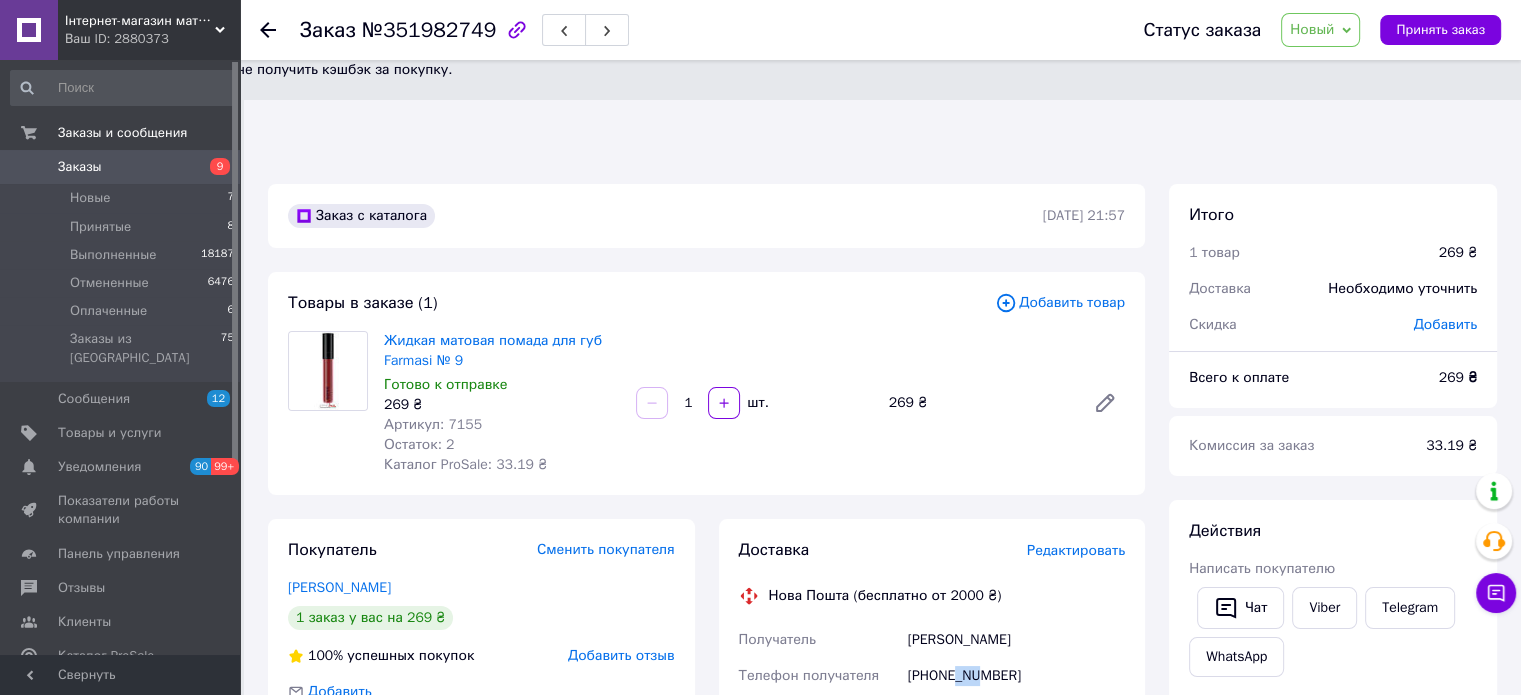 drag, startPoint x: 955, startPoint y: 579, endPoint x: 976, endPoint y: 591, distance: 24.186773 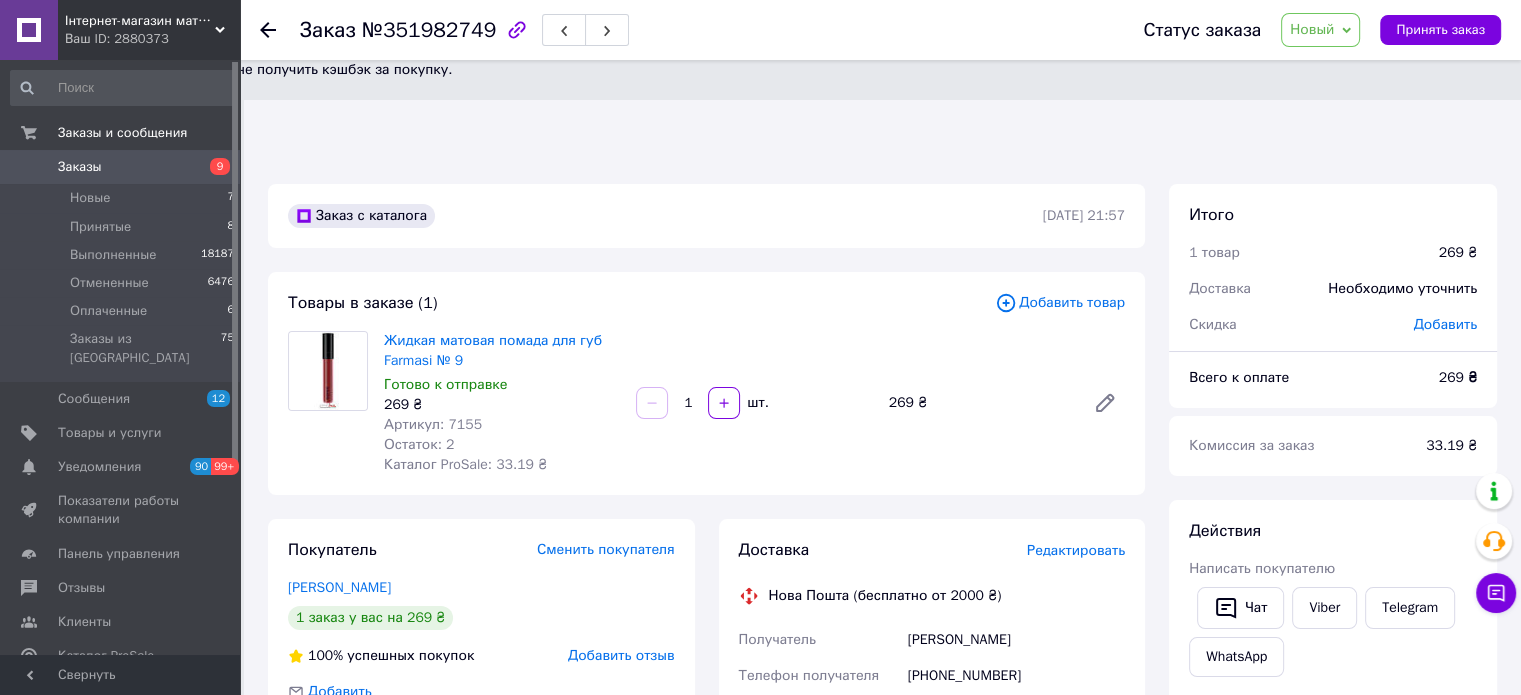 click on "[PHONE_NUMBER]" at bounding box center [1016, 676] 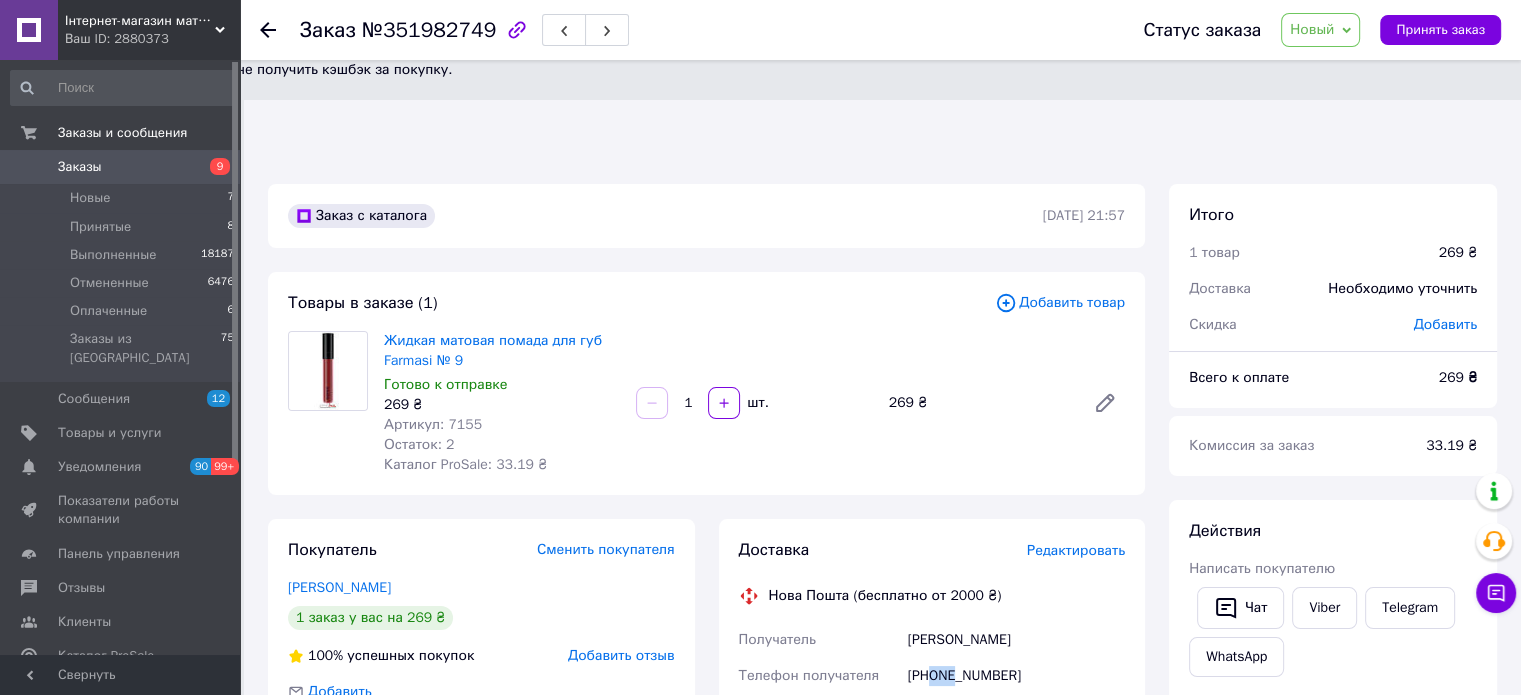 drag, startPoint x: 934, startPoint y: 581, endPoint x: 956, endPoint y: 582, distance: 22.022715 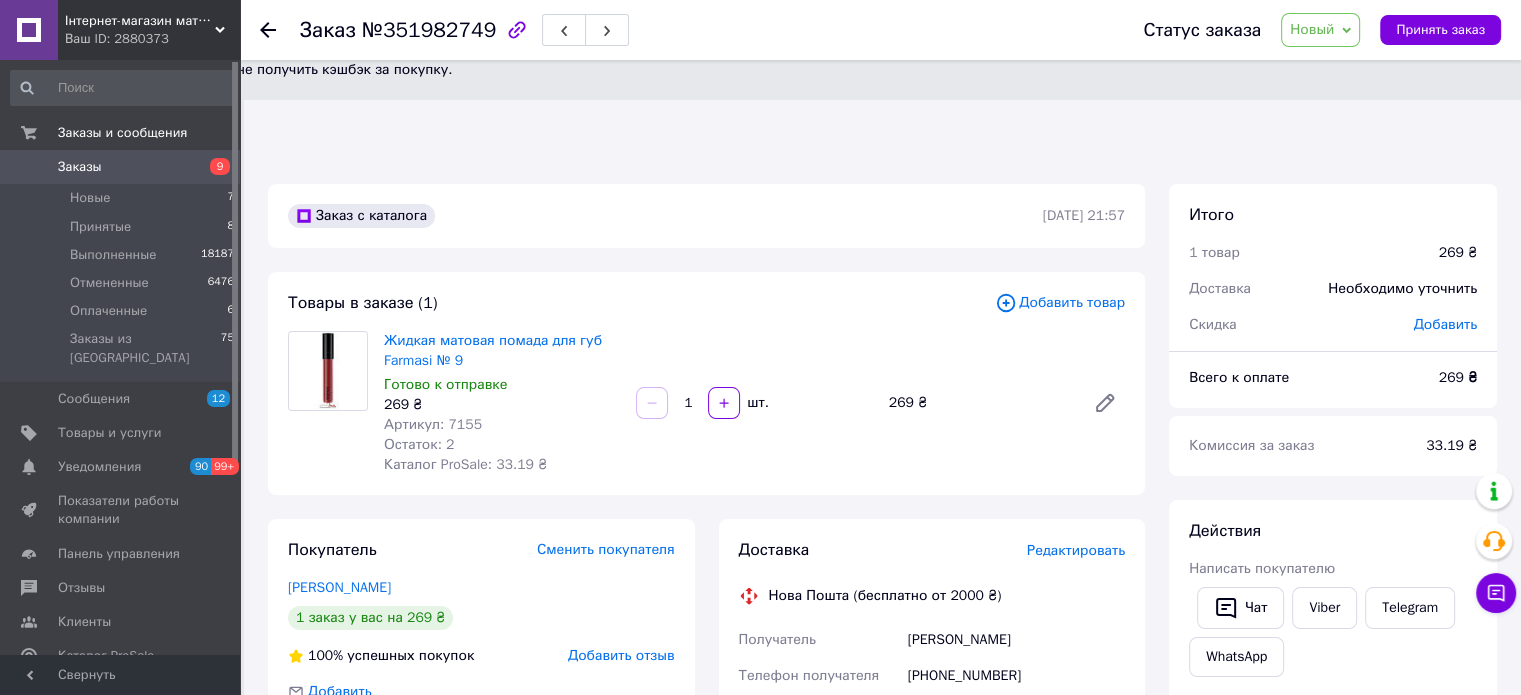 click on "Балта, : №1: [STREET_ADDRESS][PERSON_NAME]" at bounding box center (1016, 722) 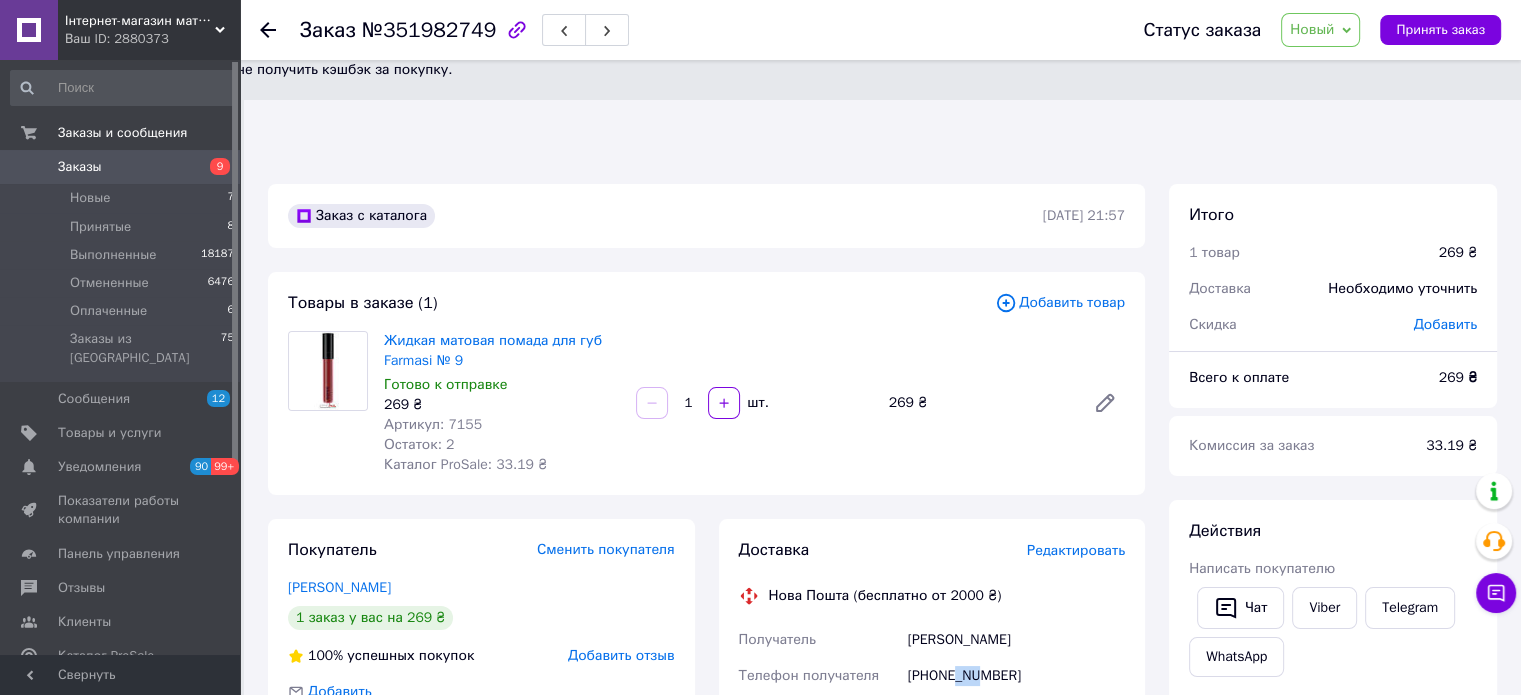 drag, startPoint x: 957, startPoint y: 573, endPoint x: 979, endPoint y: 589, distance: 27.202942 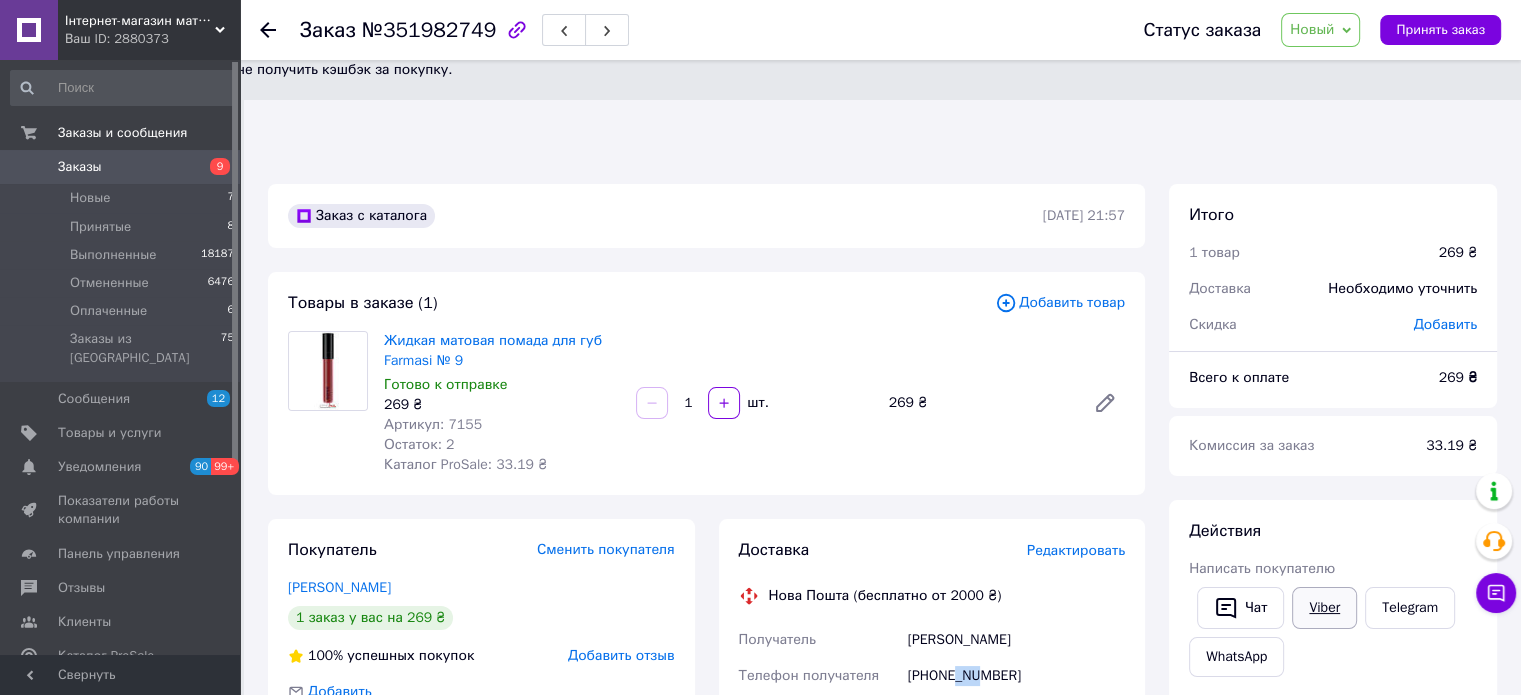 click on "Viber" at bounding box center [1324, 608] 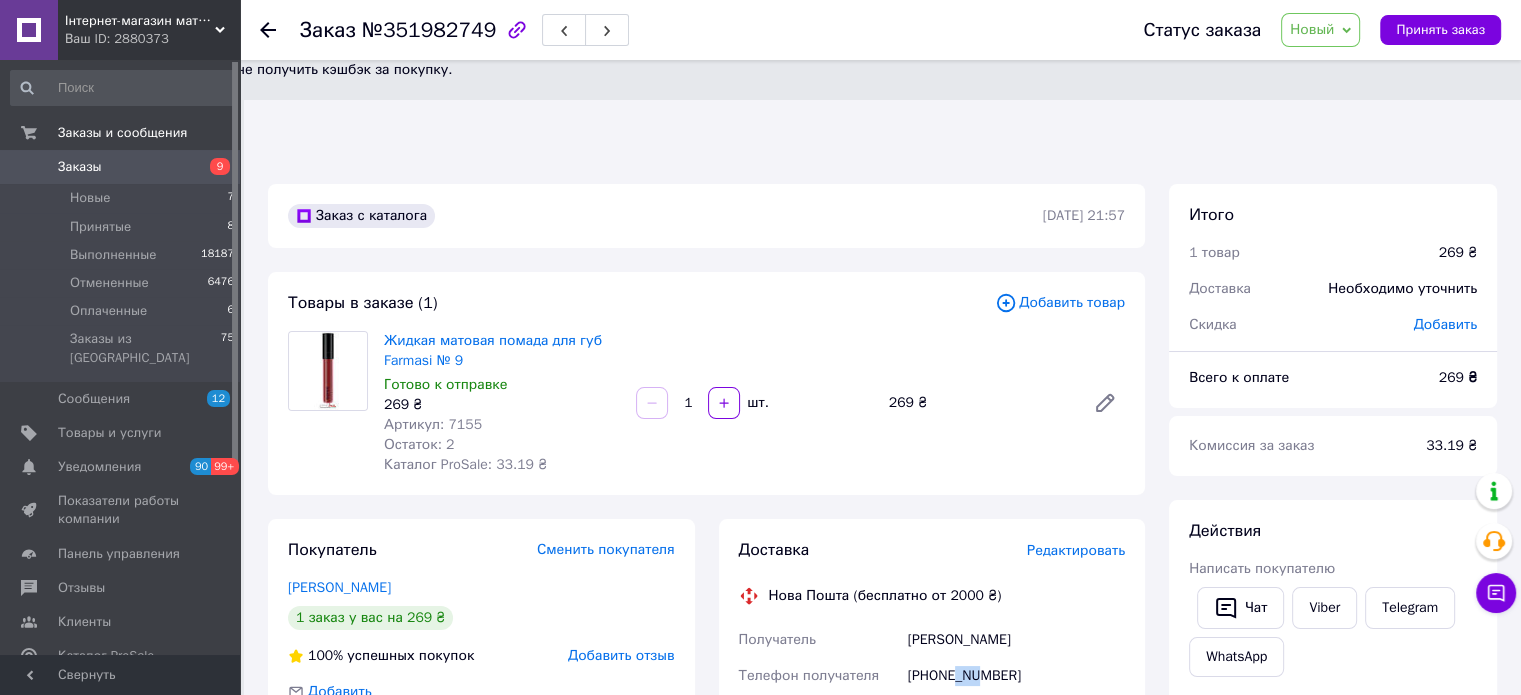 click on "Новый" at bounding box center [1312, 29] 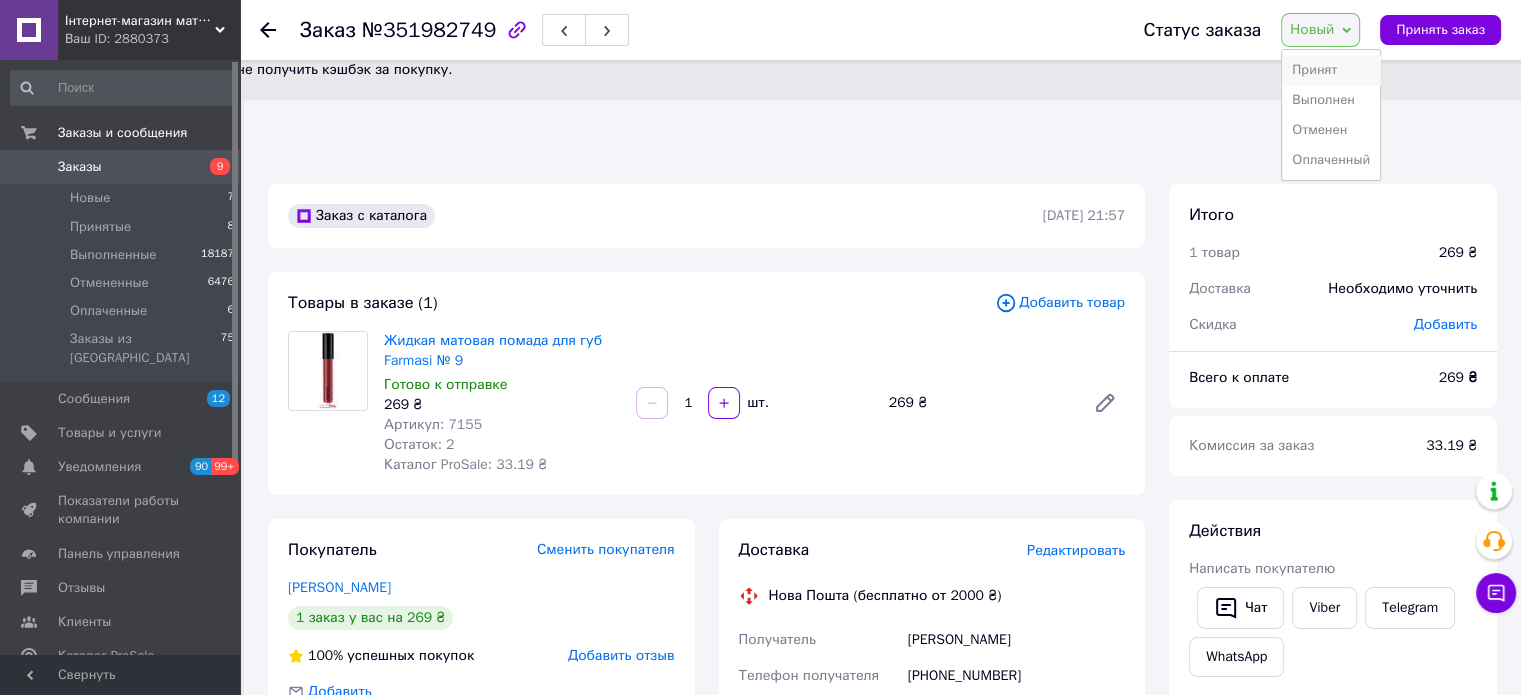 click on "Принят" at bounding box center (1331, 70) 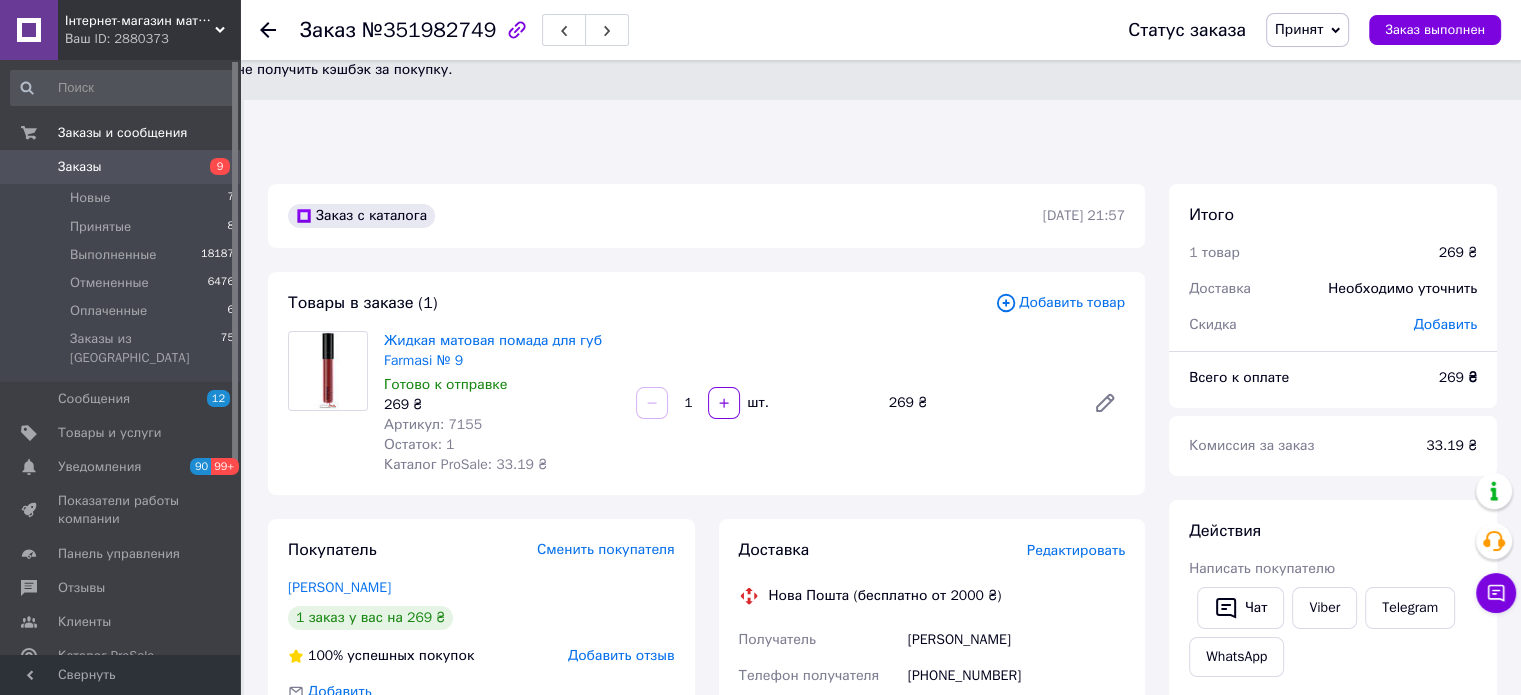 click 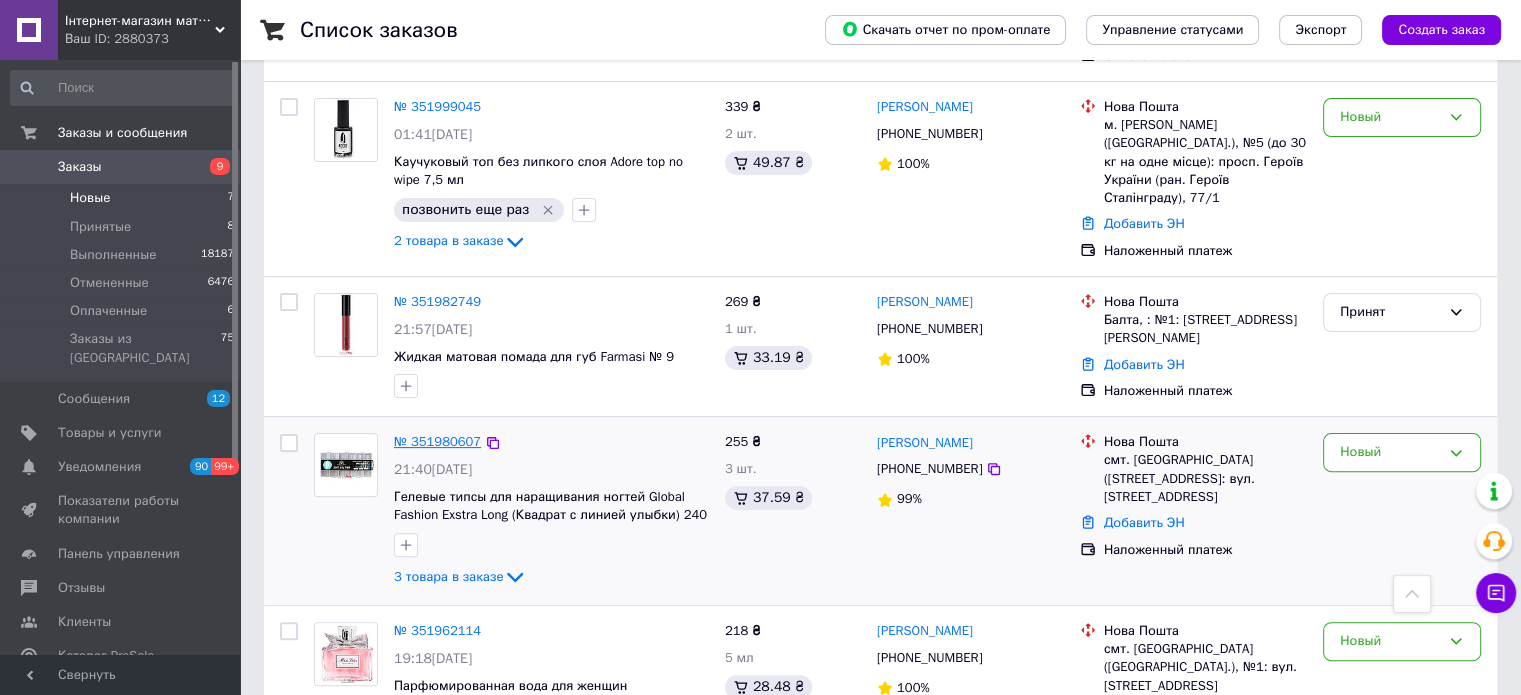 click on "№ 351980607" at bounding box center (437, 441) 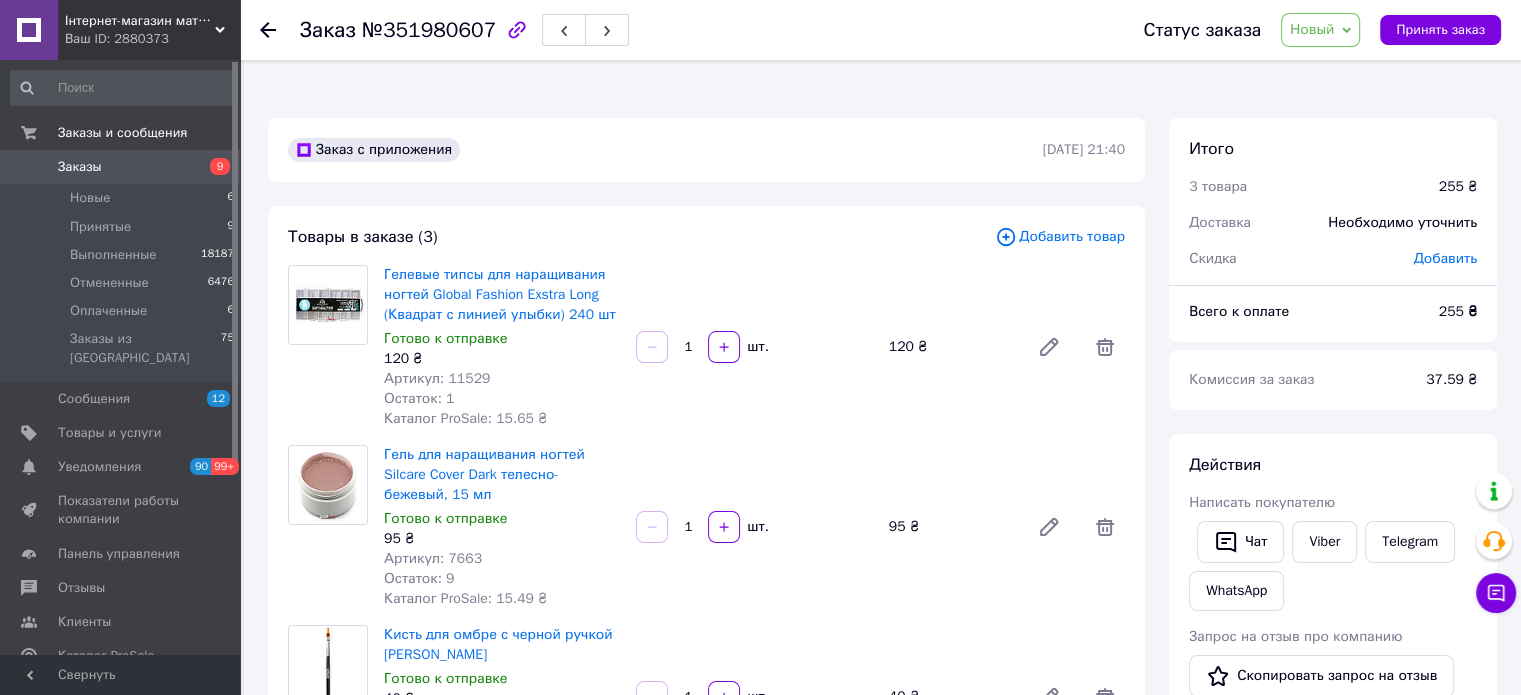 scroll, scrollTop: 0, scrollLeft: 0, axis: both 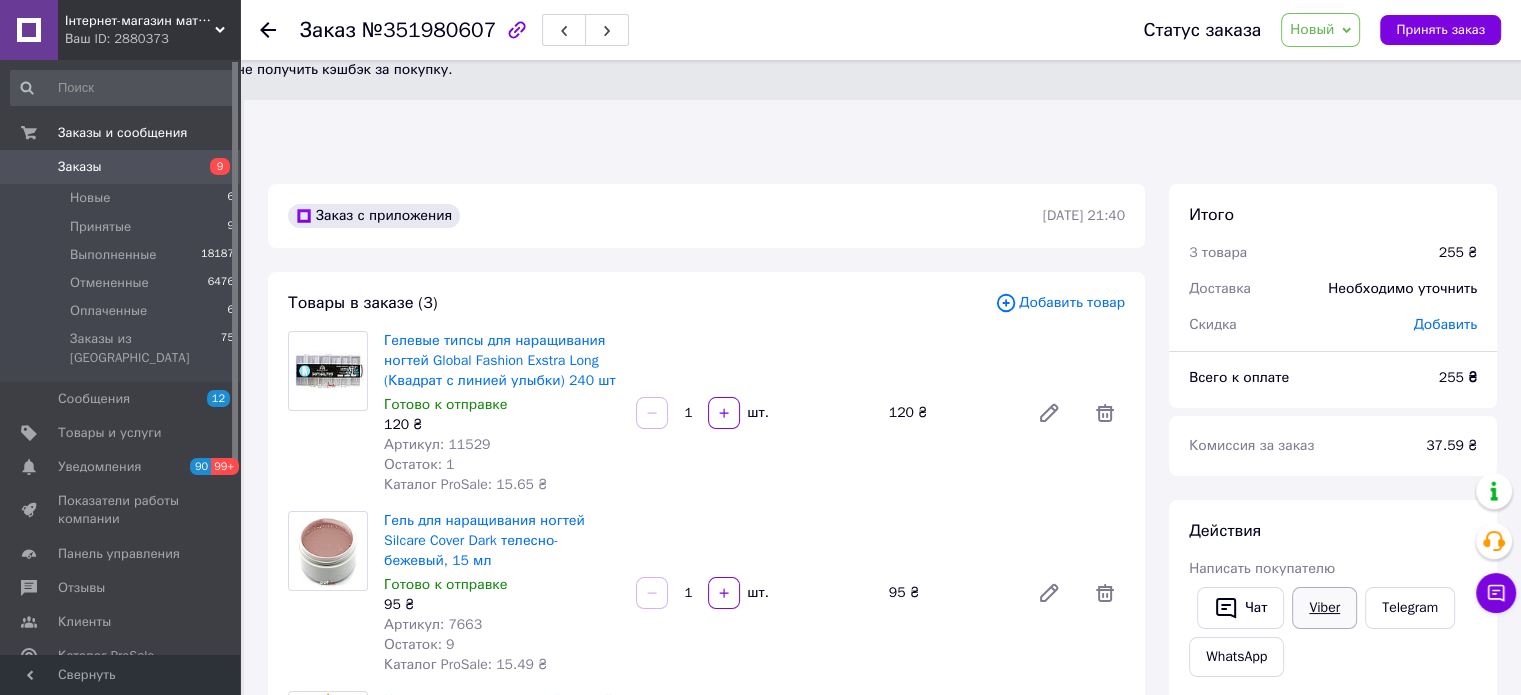 click on "Viber" at bounding box center [1324, 608] 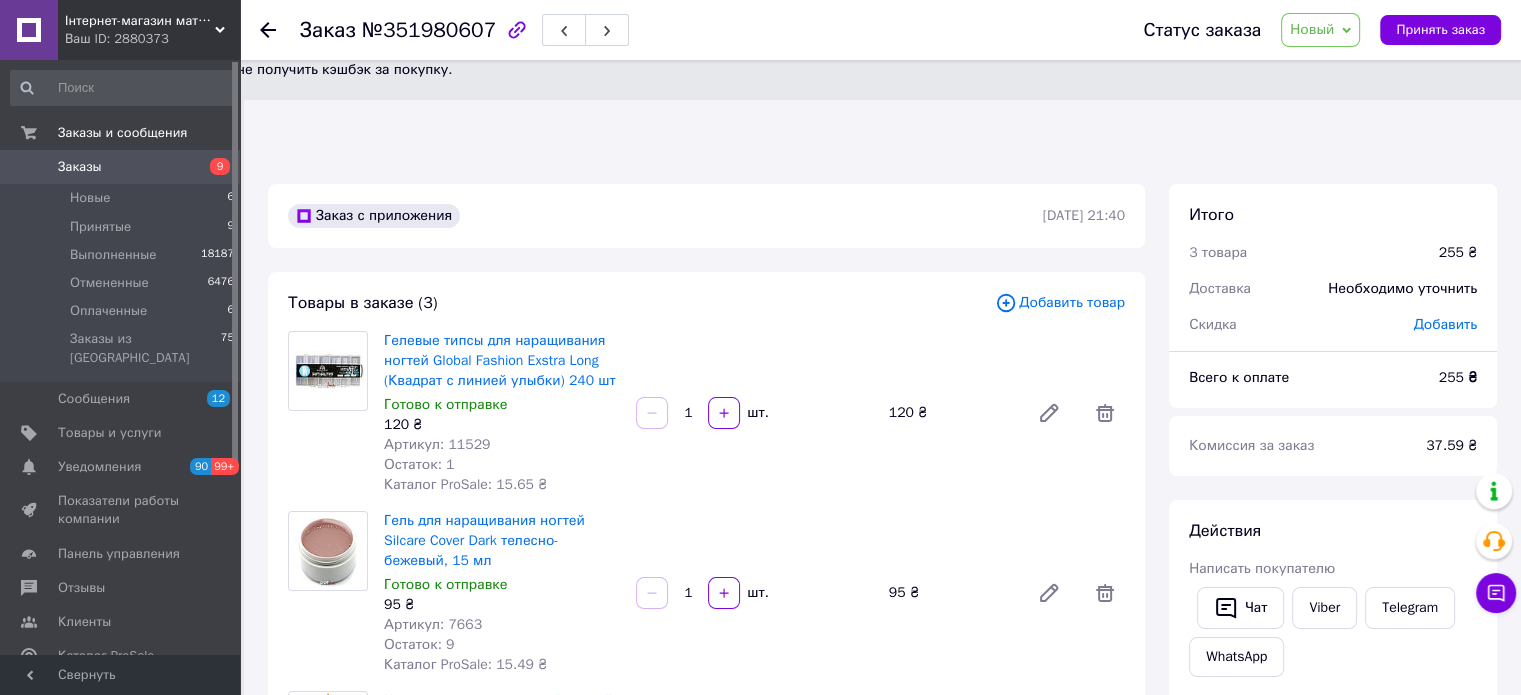click on "Действия Написать покупателю   Чат Viber Telegram WhatsApp Запрос на отзыв про компанию   Скопировать запрос на отзыв У вас есть 29 дней, чтобы отправить запрос на отзыв покупателю, скопировав ссылку.   Выдать чек   Скачать PDF   Печать PDF   Дублировать заказ" at bounding box center (1333, 783) 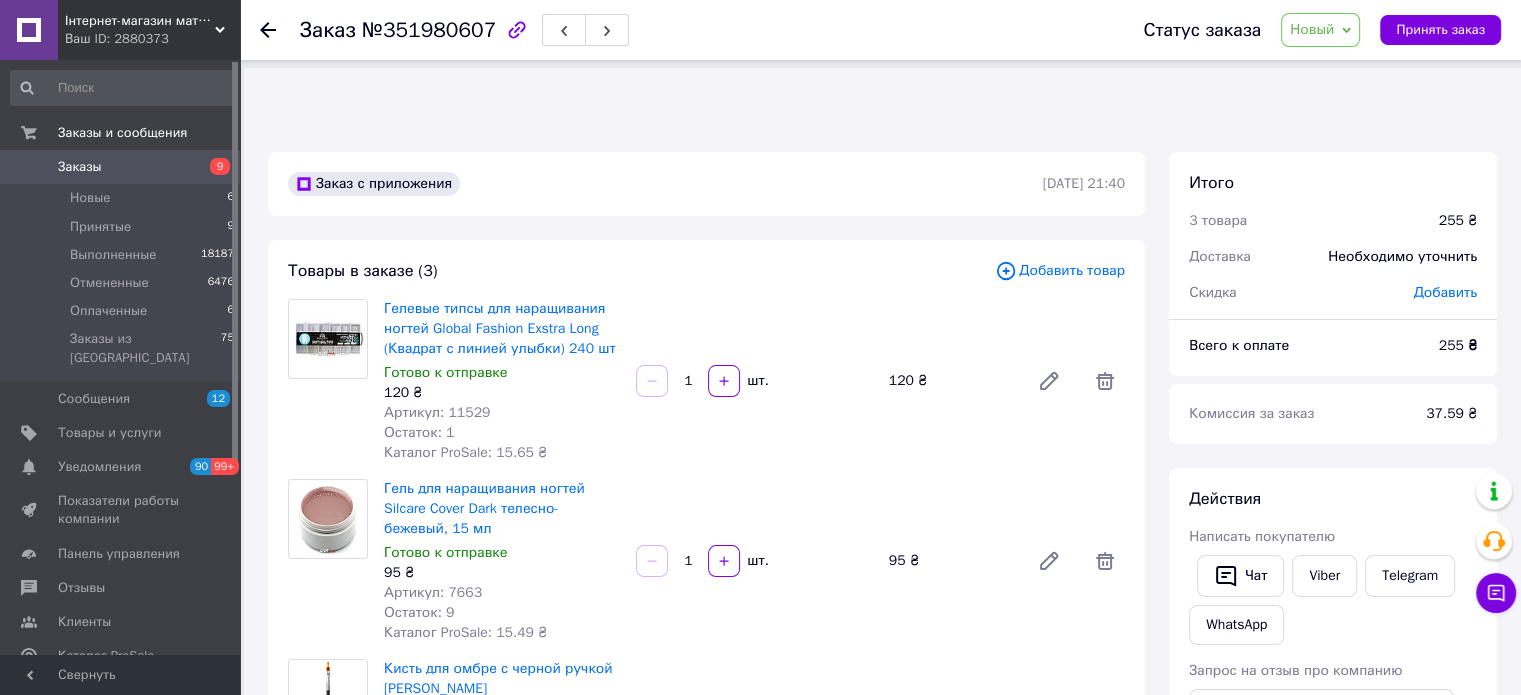scroll, scrollTop: 0, scrollLeft: 0, axis: both 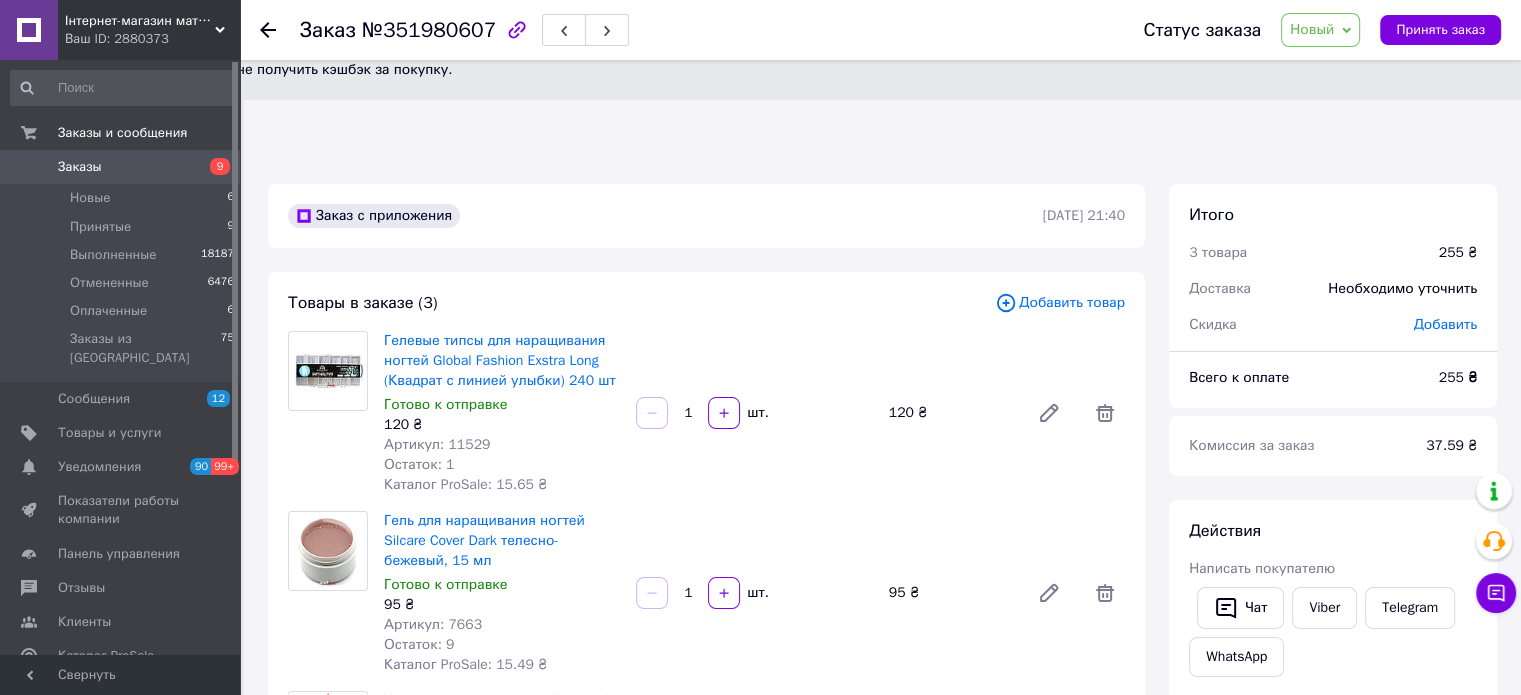 drag, startPoint x: 1474, startPoint y: 115, endPoint x: 1396, endPoint y: 72, distance: 89.06739 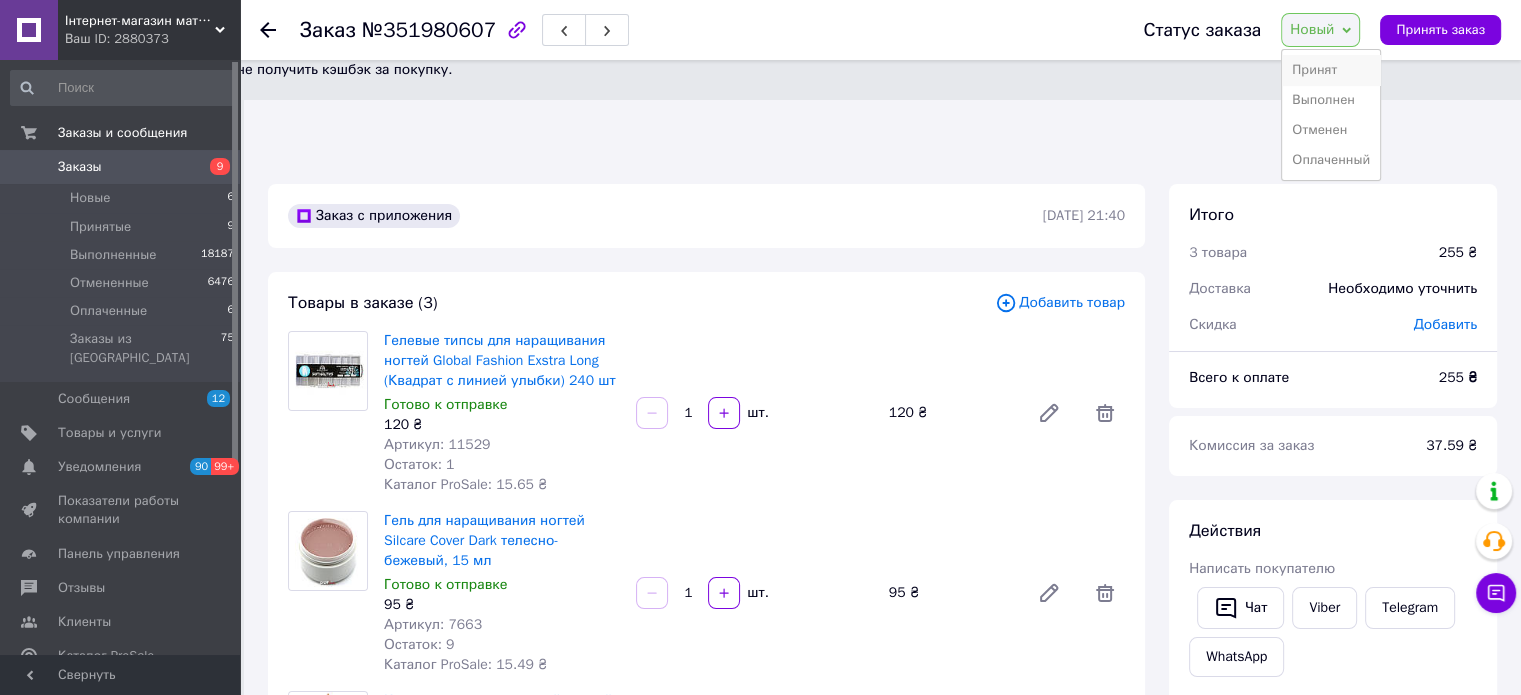 click on "Принят" at bounding box center (1331, 70) 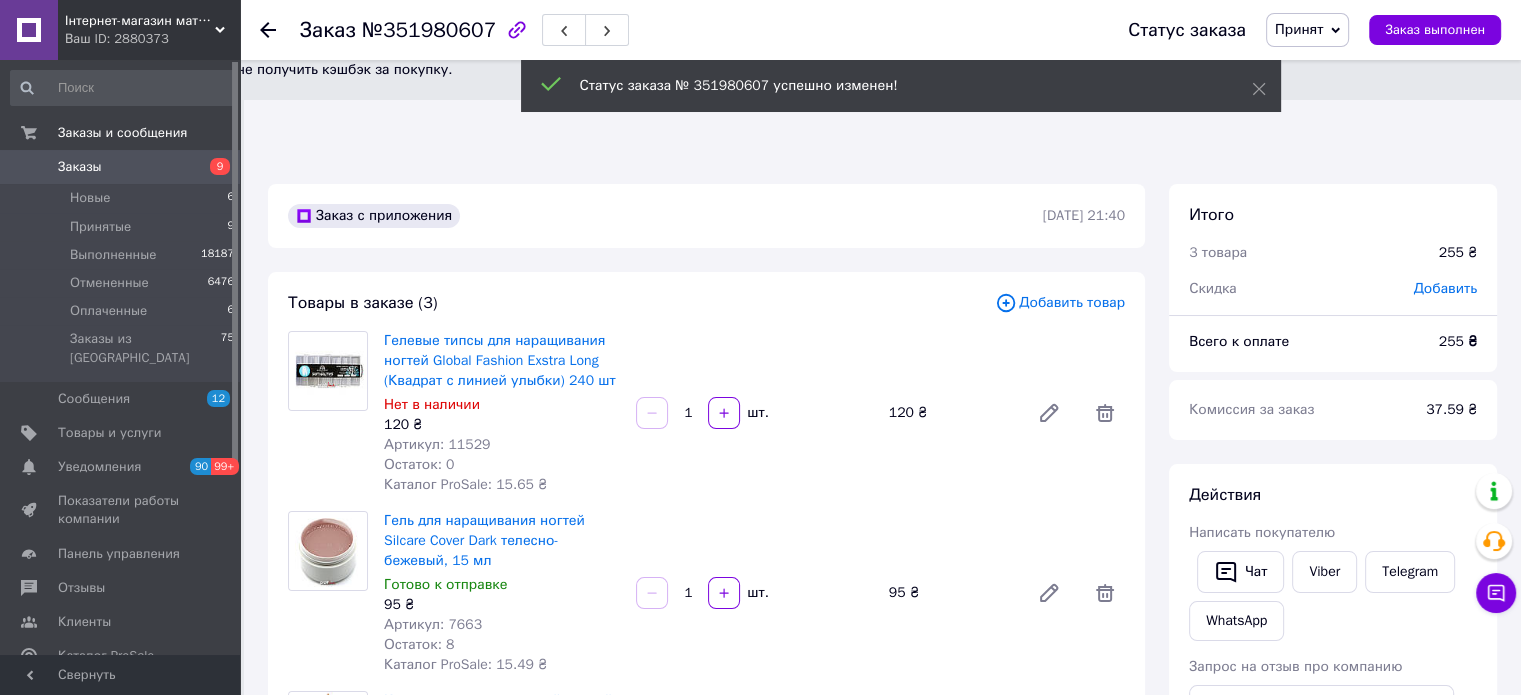 click on "Новые 6" at bounding box center (123, 198) 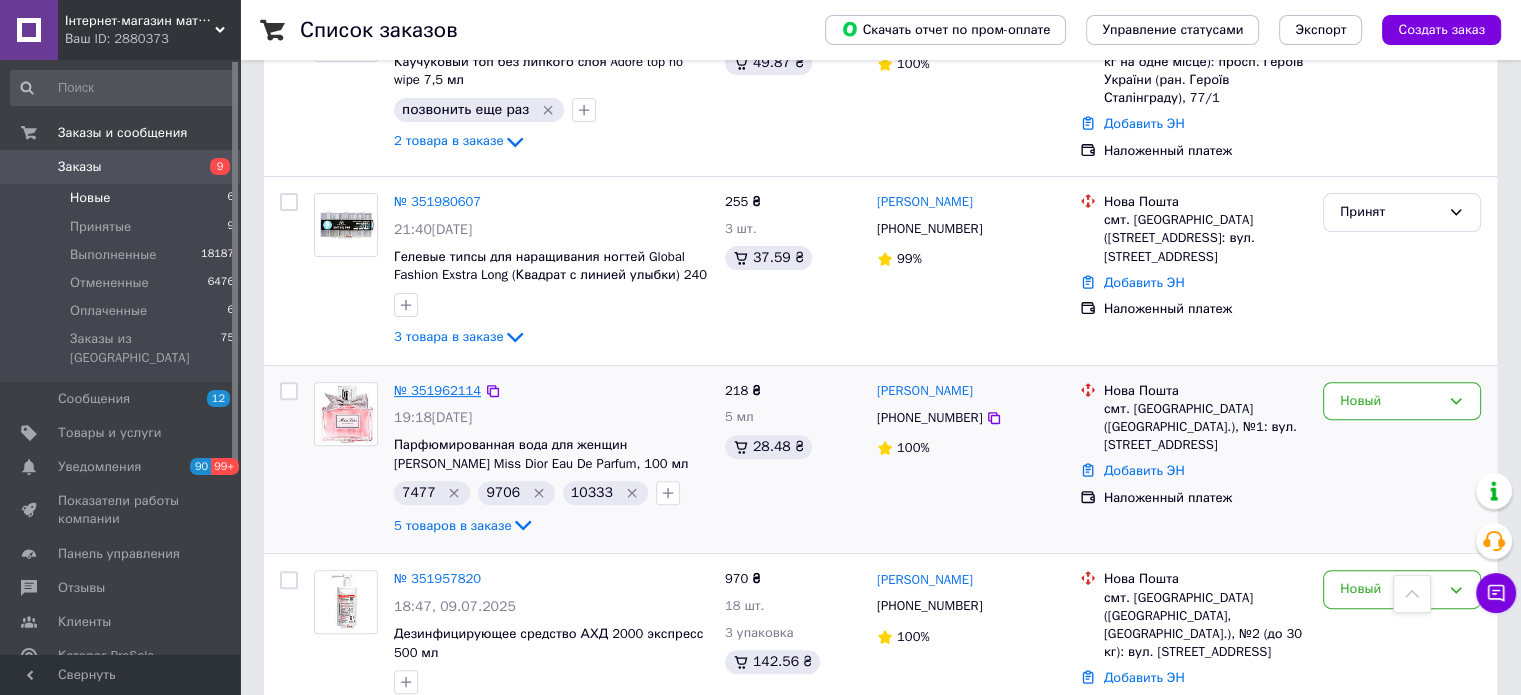 click on "№ 351962114" at bounding box center (437, 390) 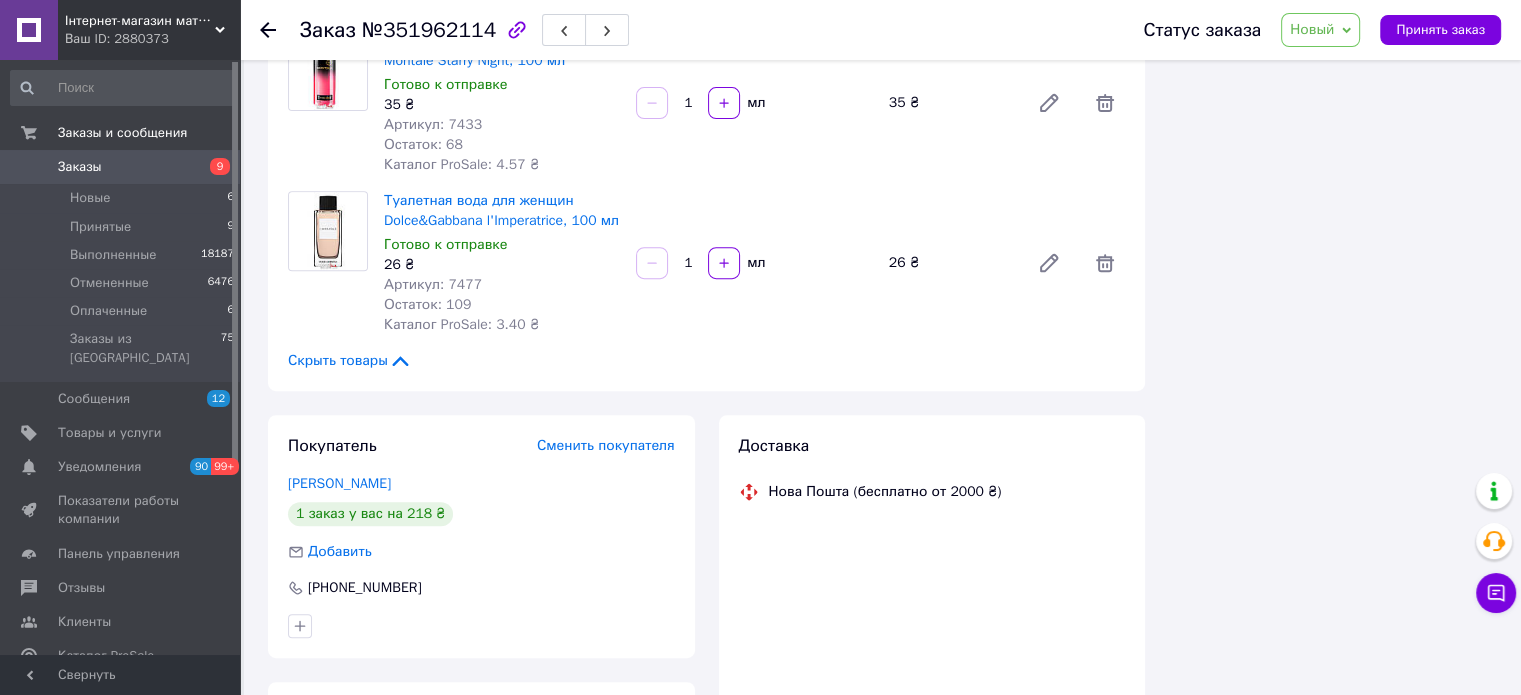 scroll, scrollTop: 894, scrollLeft: 0, axis: vertical 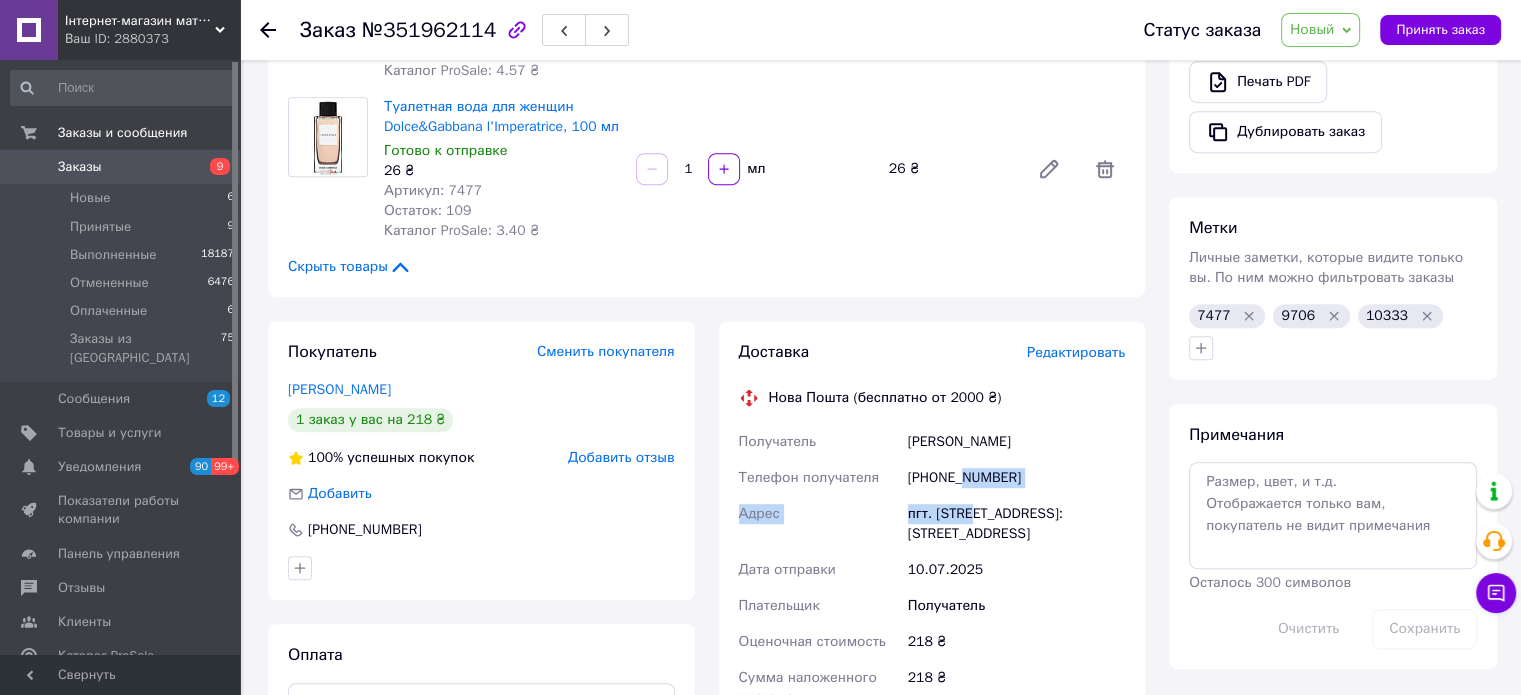 drag, startPoint x: 959, startPoint y: 377, endPoint x: 968, endPoint y: 382, distance: 10.29563 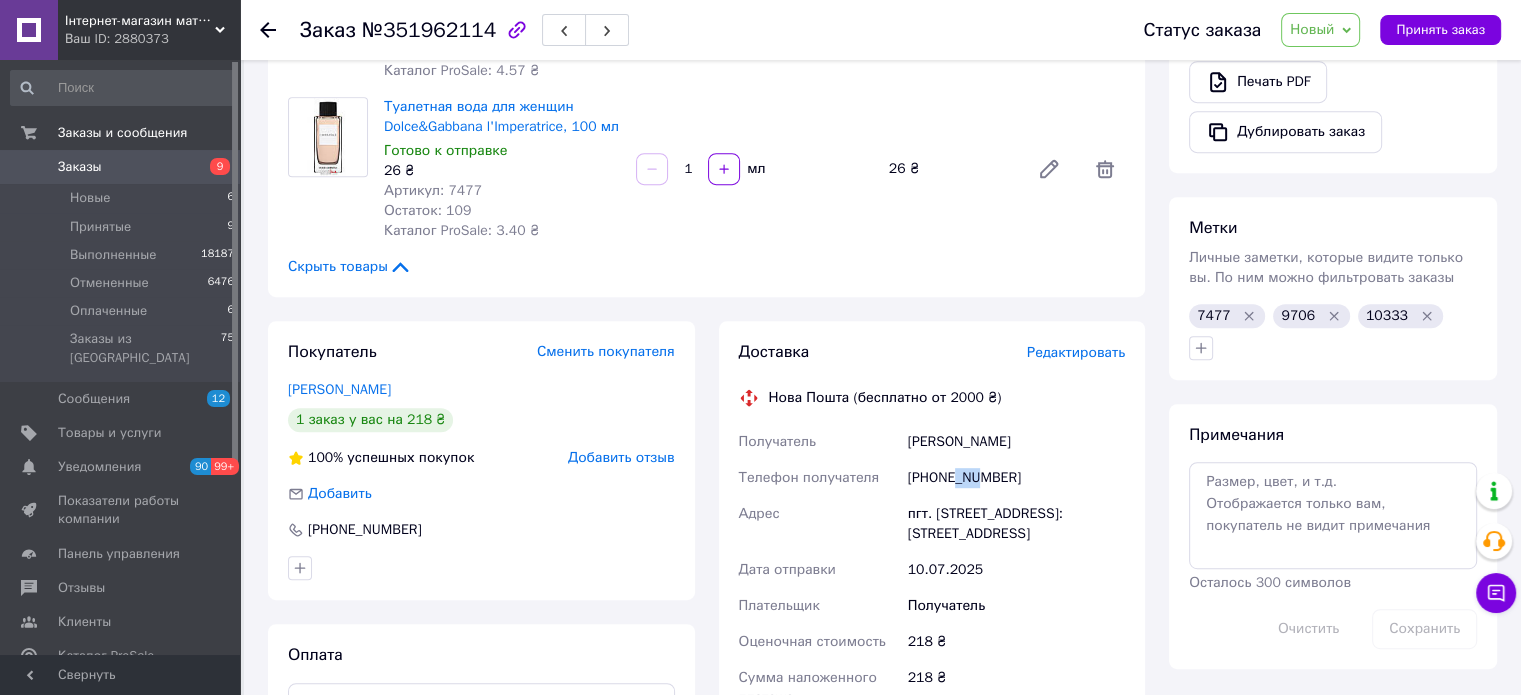 drag, startPoint x: 958, startPoint y: 373, endPoint x: 980, endPoint y: 391, distance: 28.42534 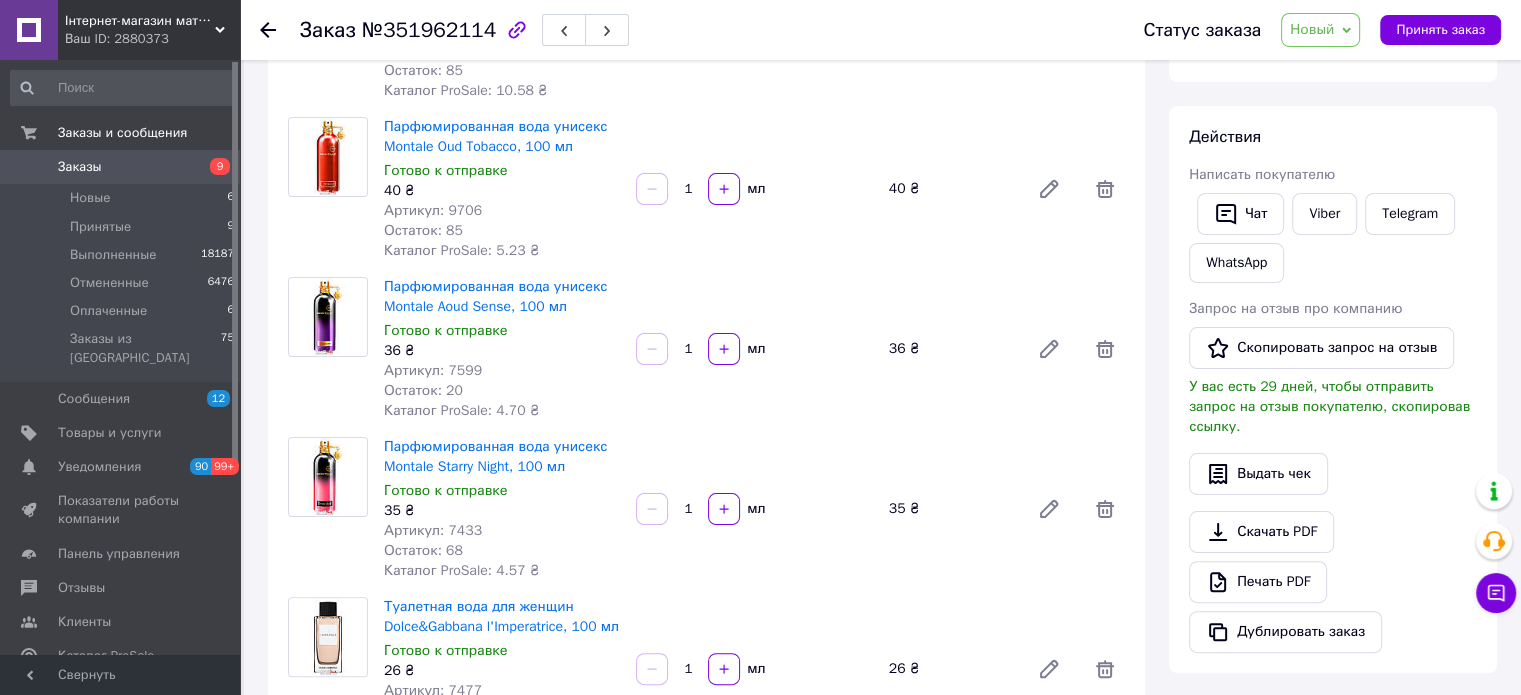 scroll, scrollTop: 94, scrollLeft: 0, axis: vertical 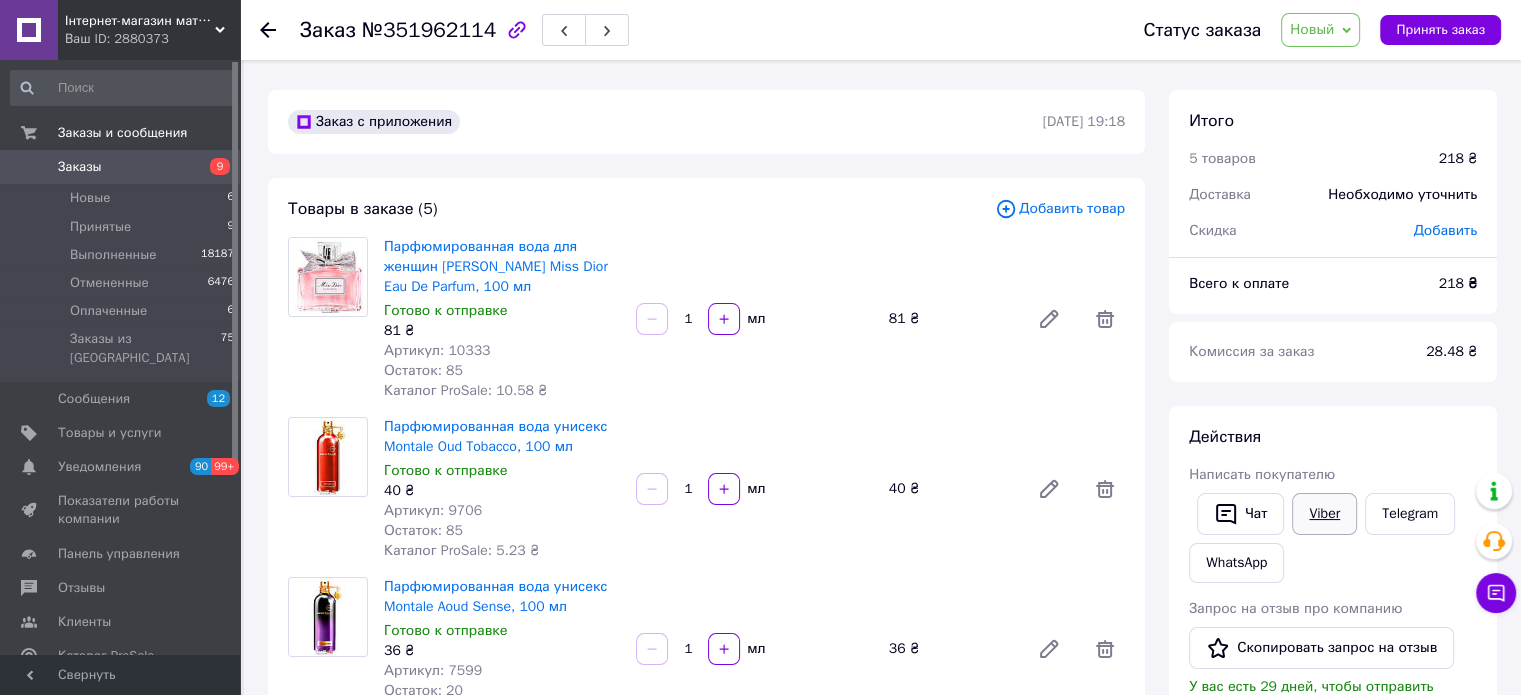 click on "Viber" at bounding box center [1324, 514] 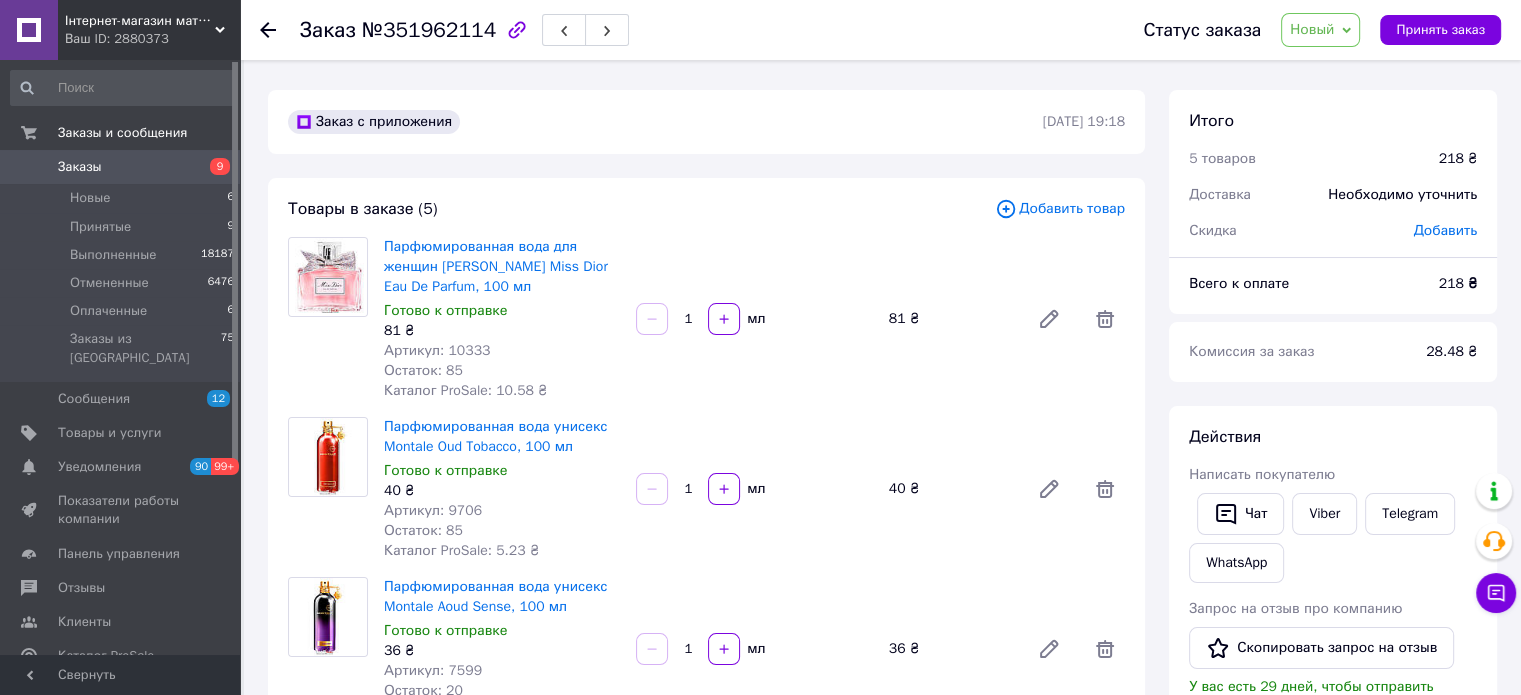 click on "Комиссия за заказ 28.48 ₴" at bounding box center [1333, 352] 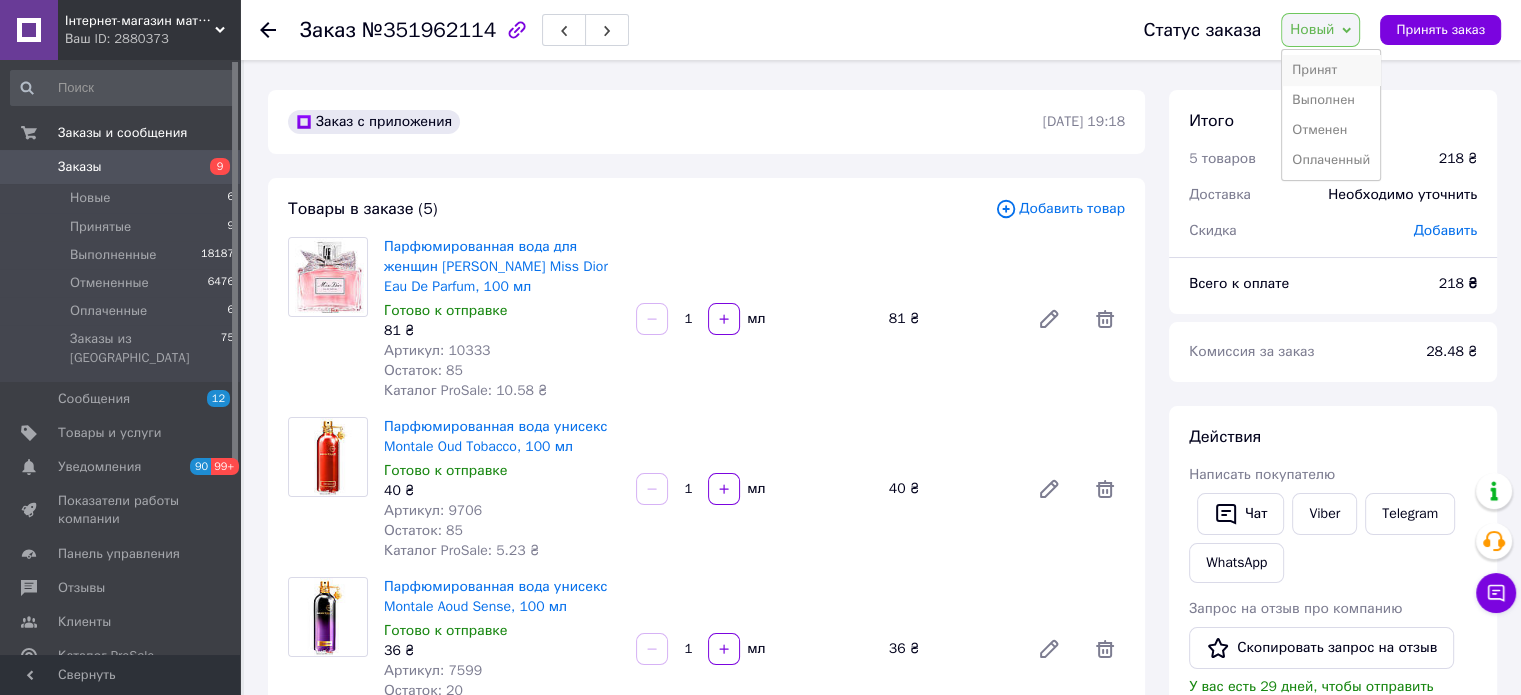click on "Принят" at bounding box center [1331, 70] 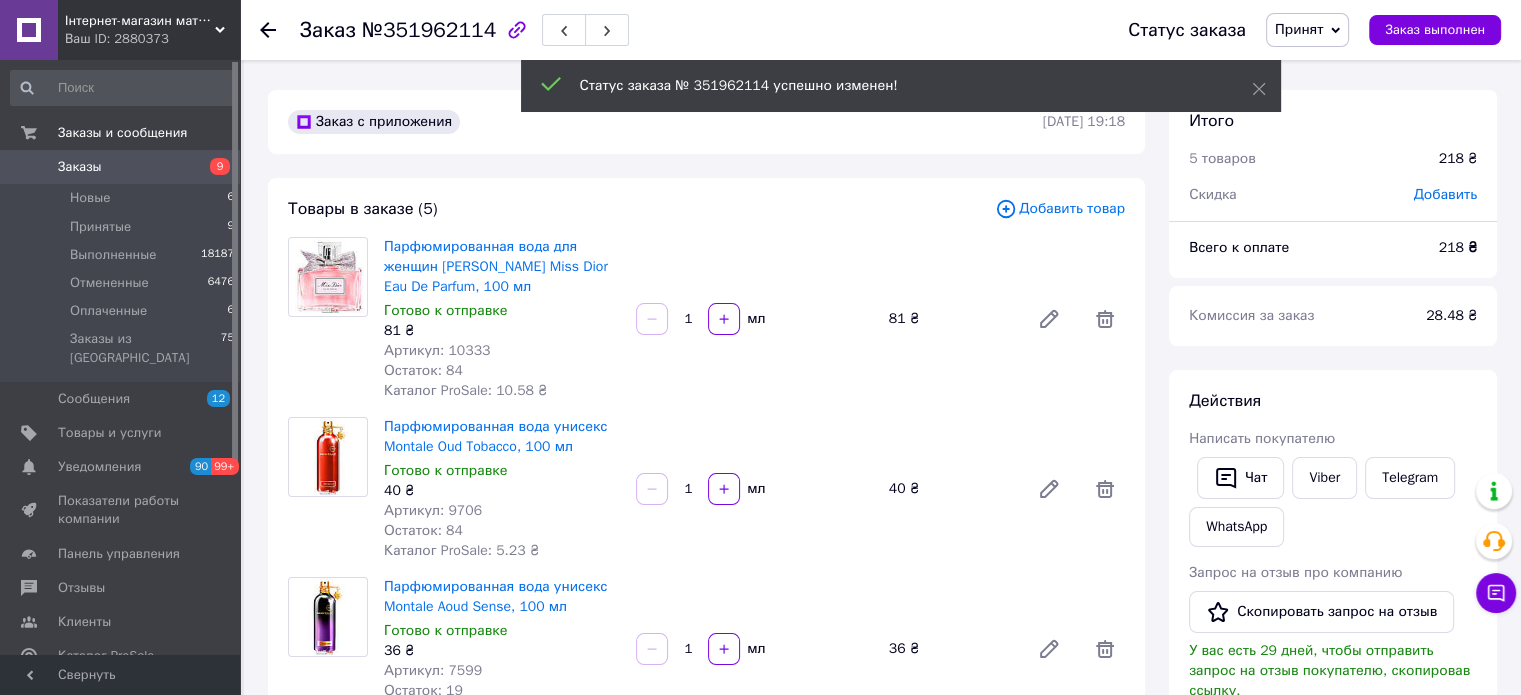 click 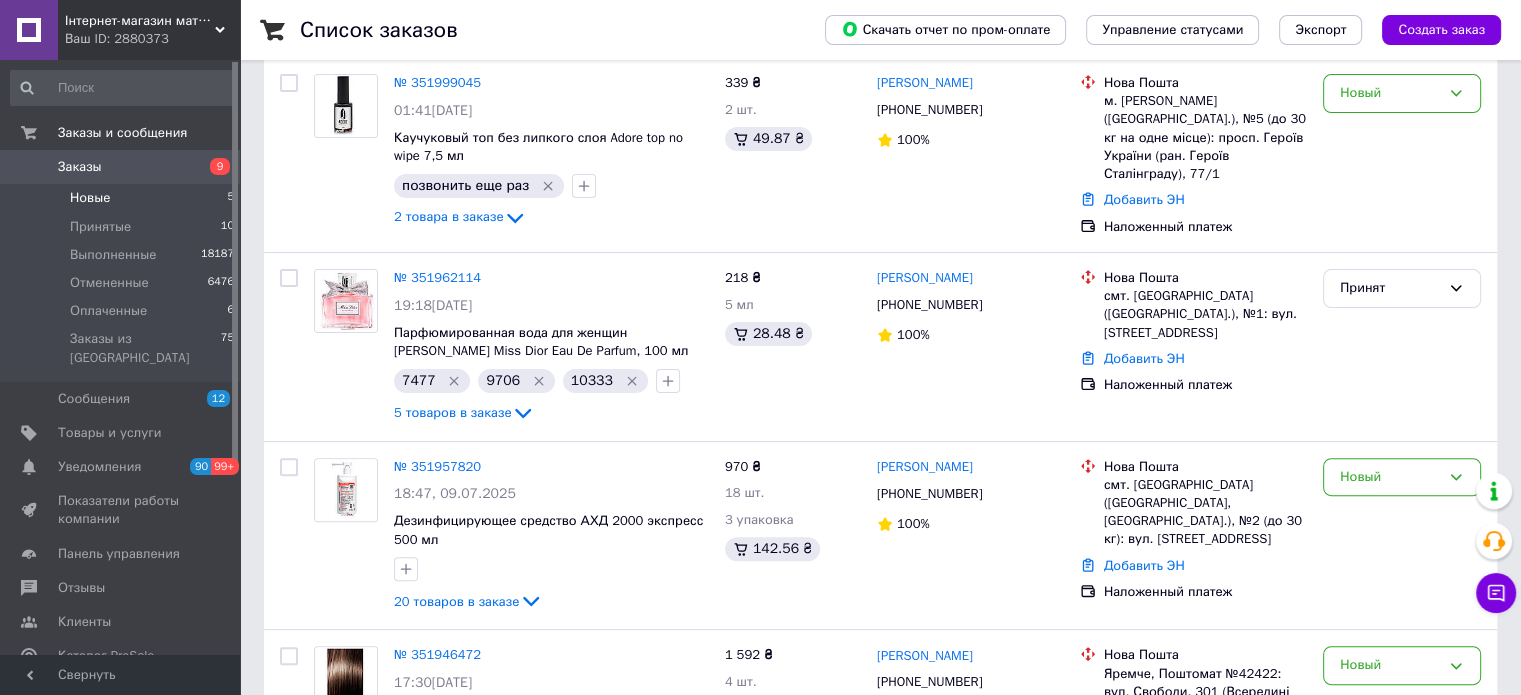 scroll, scrollTop: 526, scrollLeft: 0, axis: vertical 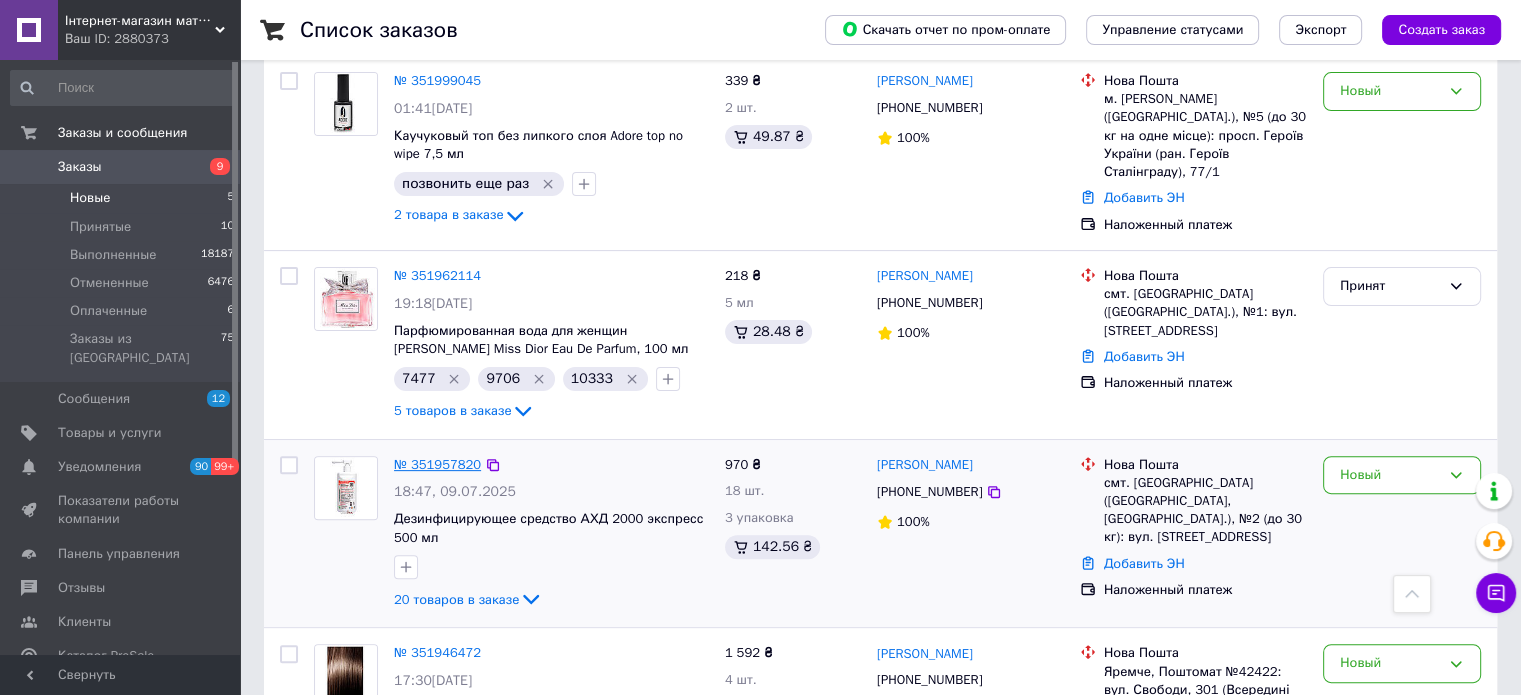 click on "№ 351957820" at bounding box center [437, 464] 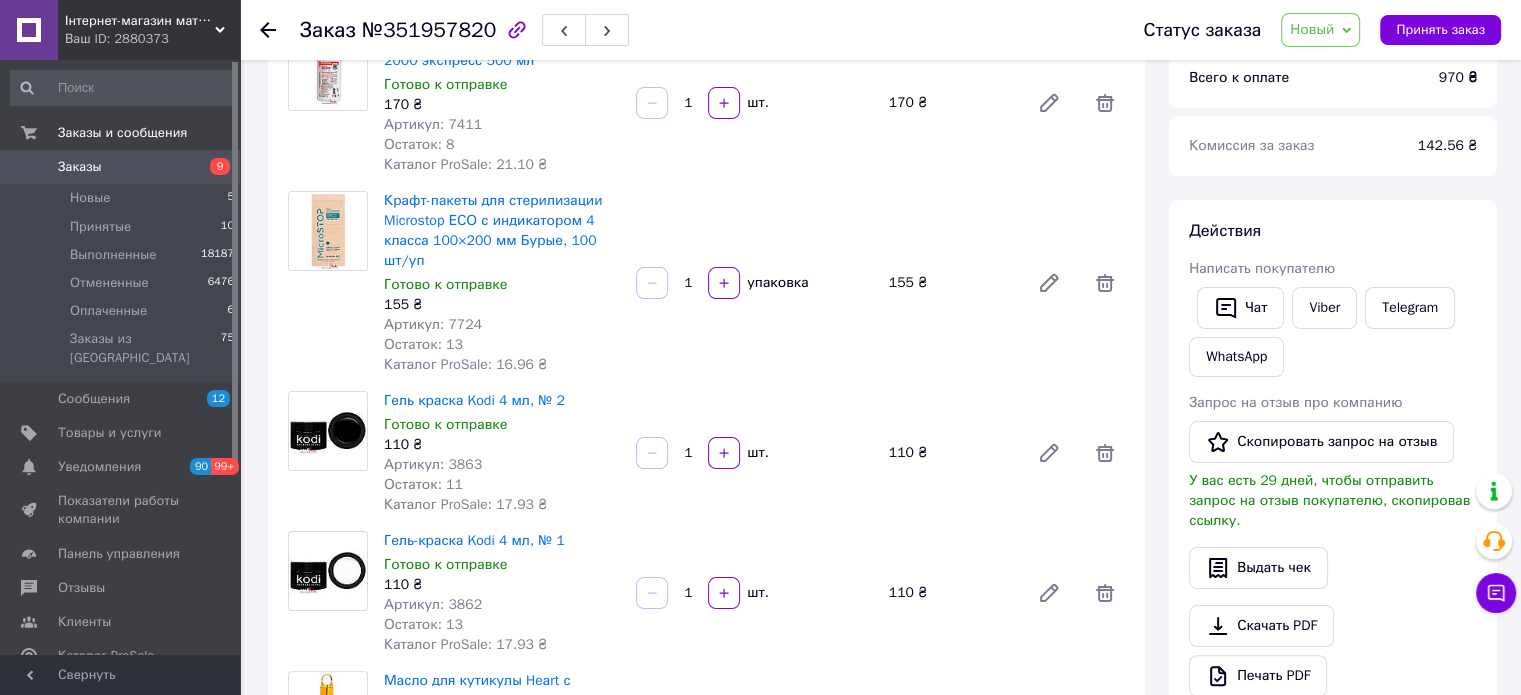 scroll, scrollTop: 0, scrollLeft: 0, axis: both 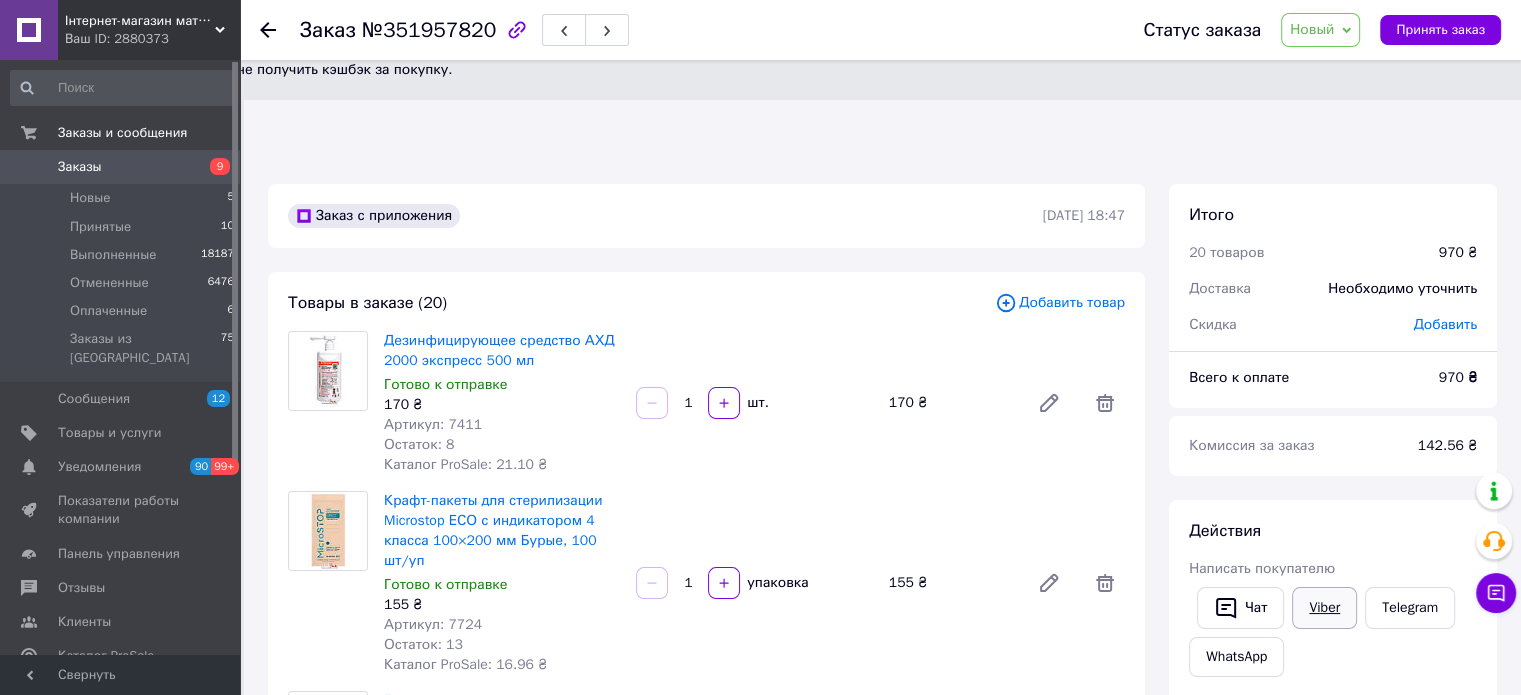 click on "Viber" at bounding box center (1324, 608) 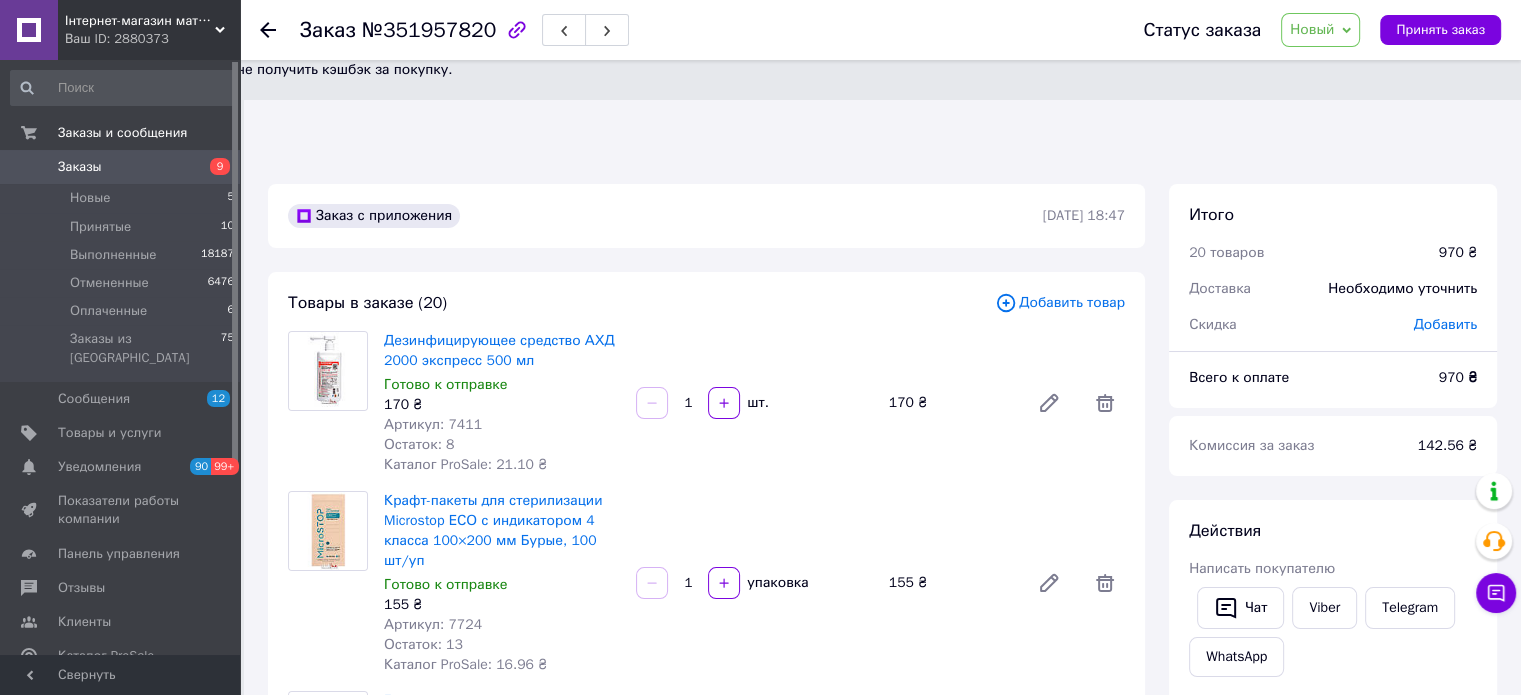 click on "Заказ №351957820 Статус заказа Новый Принят Выполнен Отменен Оплаченный Принять заказ Заказ с приложения [DATE] 18:47 Товары в заказе (20) Добавить товар Дезинфицирующее средство АХД 2000 экспресс 500 мл Готово к отправке 170 ₴ Артикул: 7411 Остаток: 8 Каталог ProSale: 21.10 ₴  1   шт. 170 ₴ Крафт-пакеты для стерилизации Microstop ЕСО с индикатором 4 класса 100×200 мм Бурые, 100 шт/уп Готово к отправке 155 ₴ Артикул: 7724 Остаток: 13 Каталог ProSale: 16.96 ₴  1   упаковка 155 ₴ Гель краска Kodi 4 мл, № 2 Готово к отправке 110 ₴ Артикул: 3863 Остаток: 11 Каталог ProSale: 17.93 ₴  1   шт. 110 ₴ Гель-краска Kodi 4 мл, № 1 110 ₴ 1 1" at bounding box center (882, 2479) 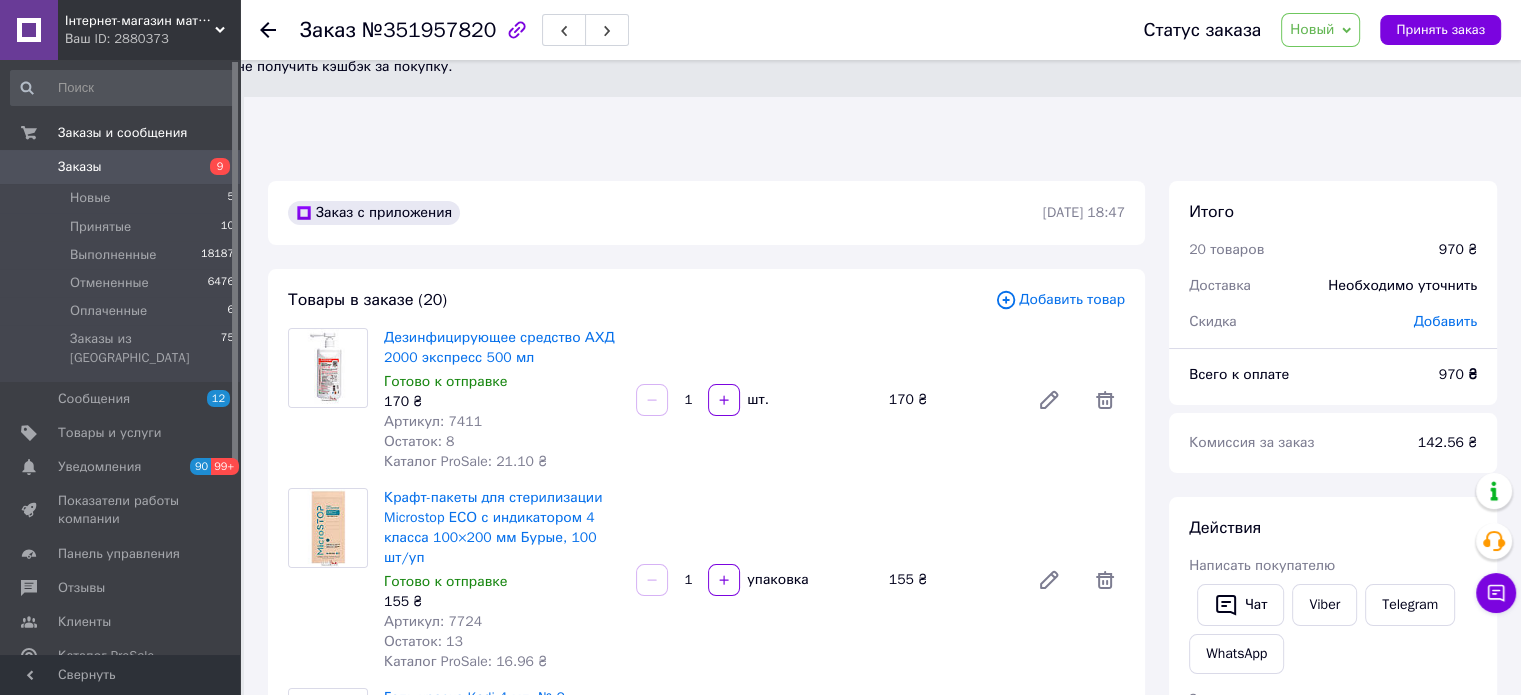 scroll, scrollTop: 0, scrollLeft: 0, axis: both 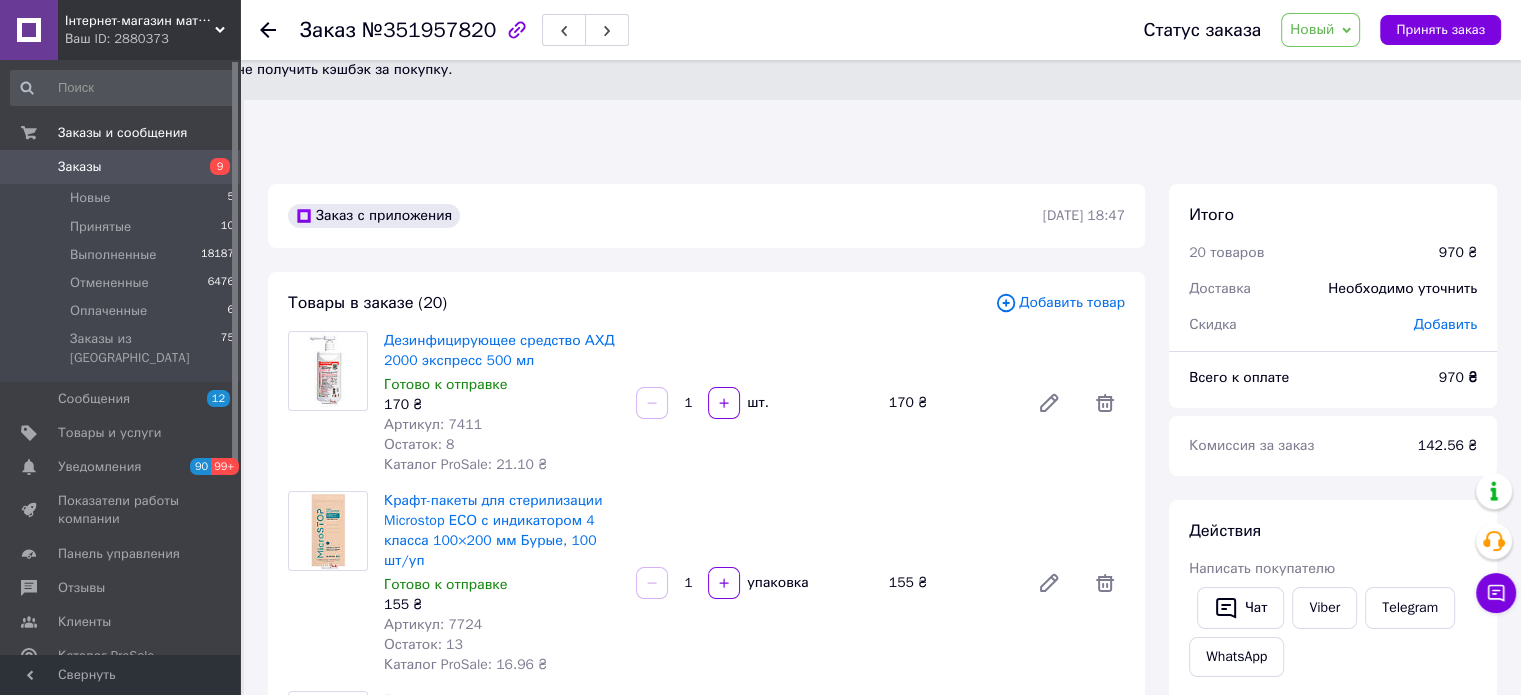 click on "Новый" at bounding box center [1312, 29] 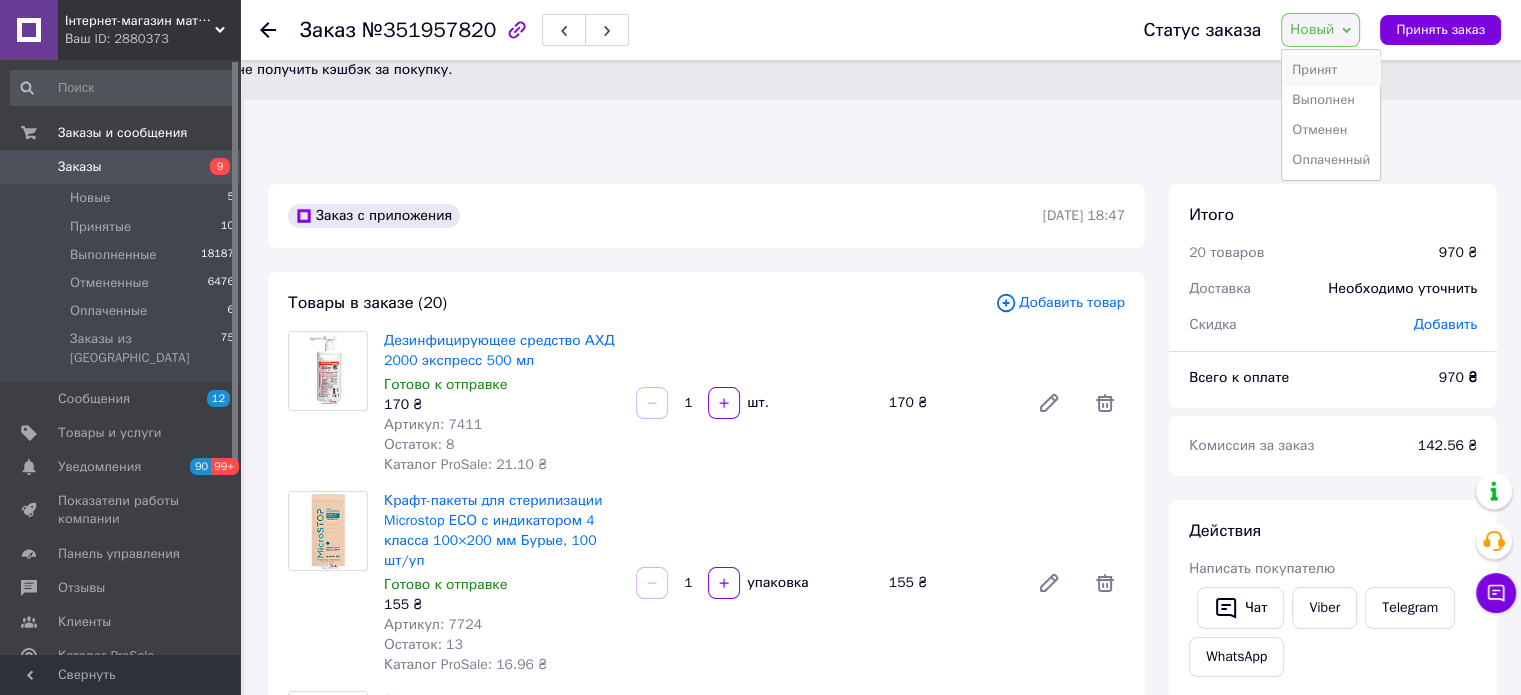click on "Принят" at bounding box center [1331, 70] 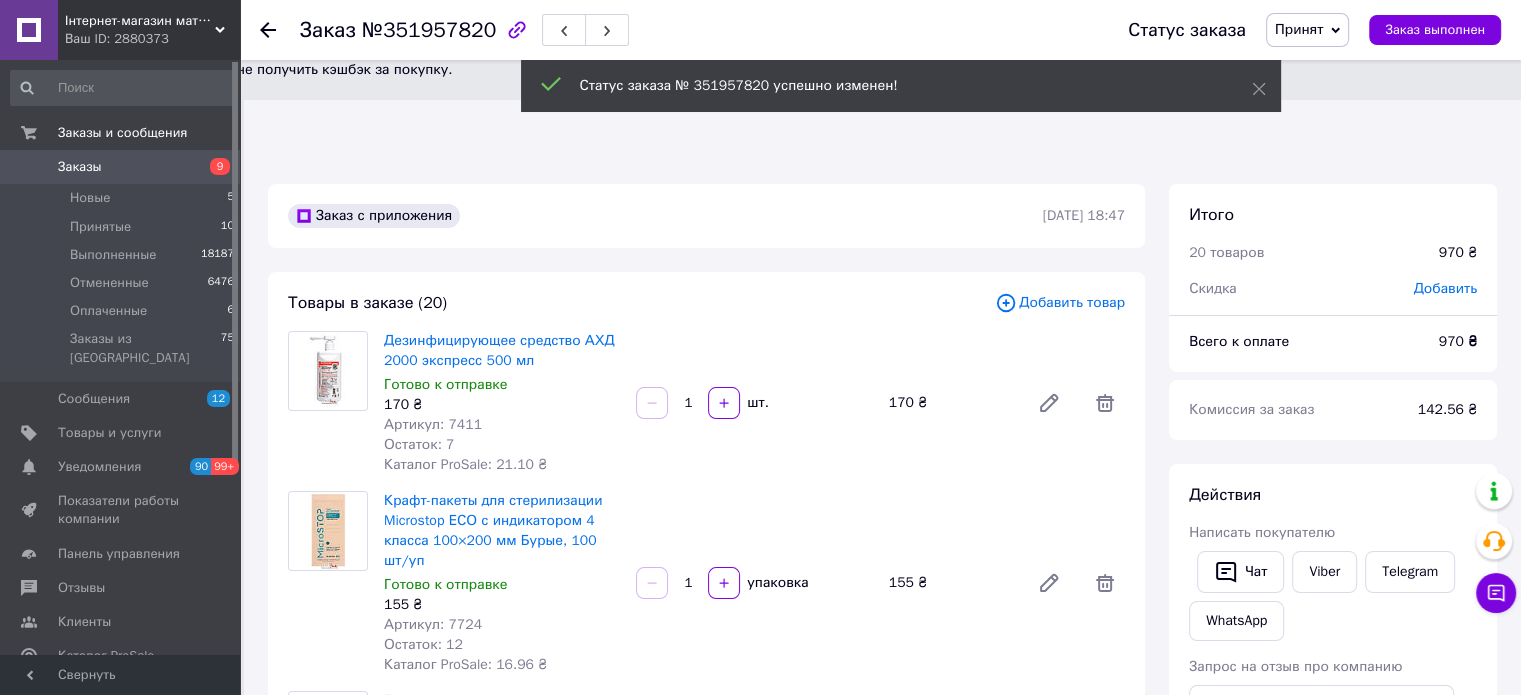 click on "Заказ №351957820 Статус заказа Принят Выполнен Отменен Оплаченный Заказ выполнен" at bounding box center [880, 30] 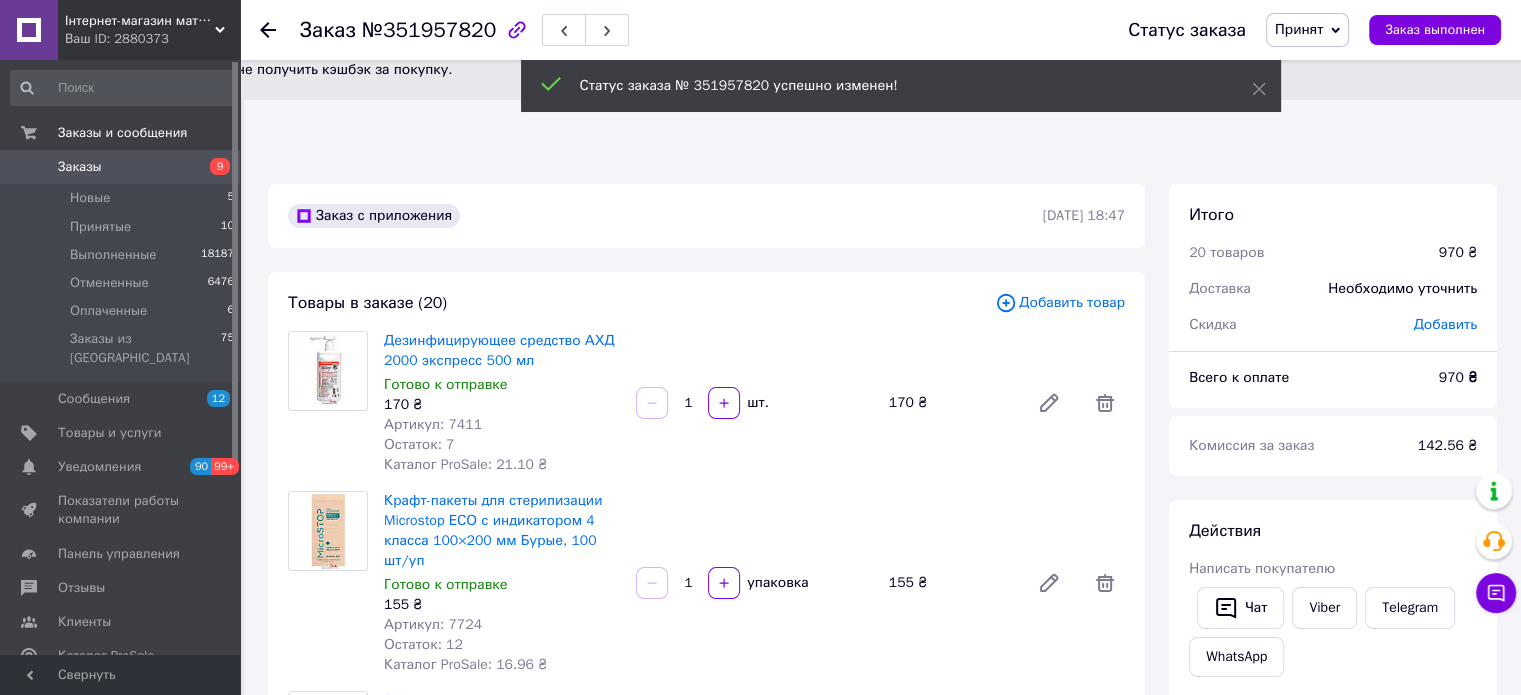 click 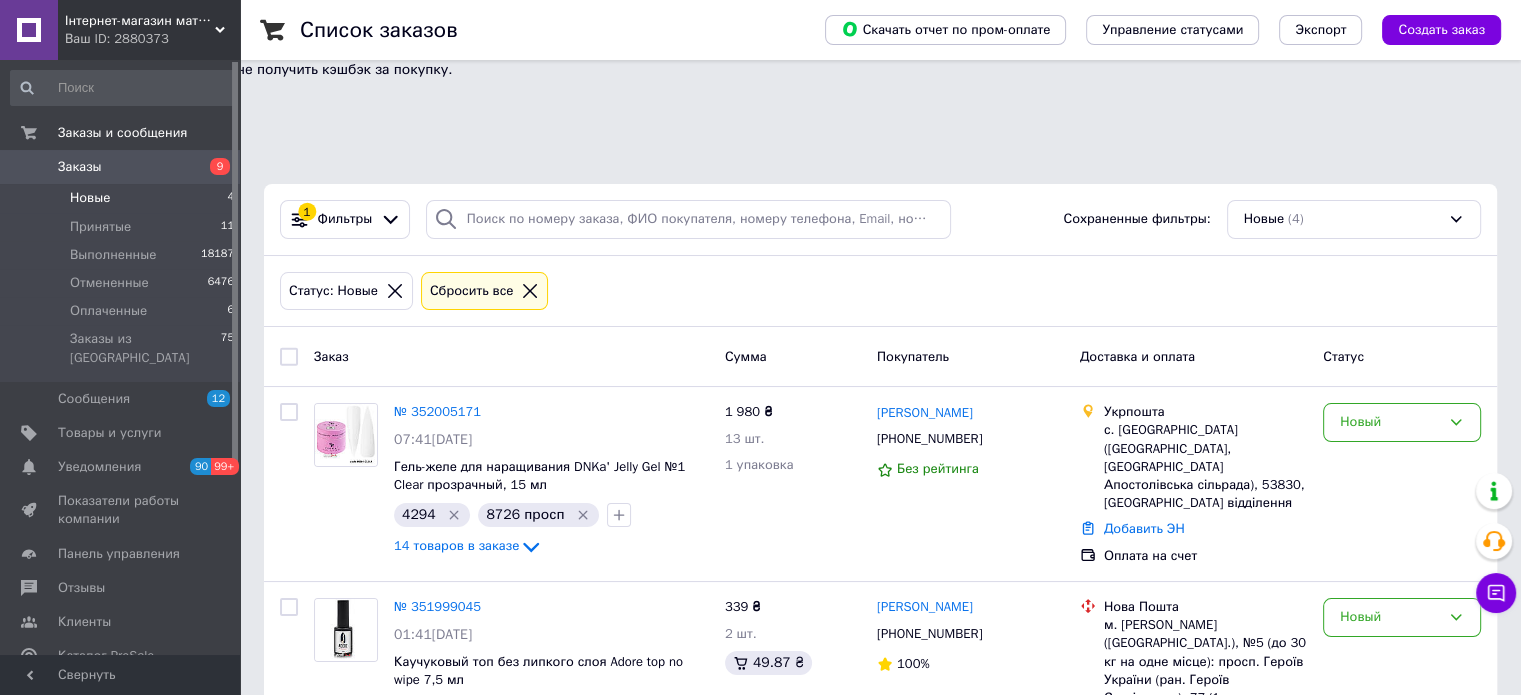 scroll, scrollTop: 337, scrollLeft: 0, axis: vertical 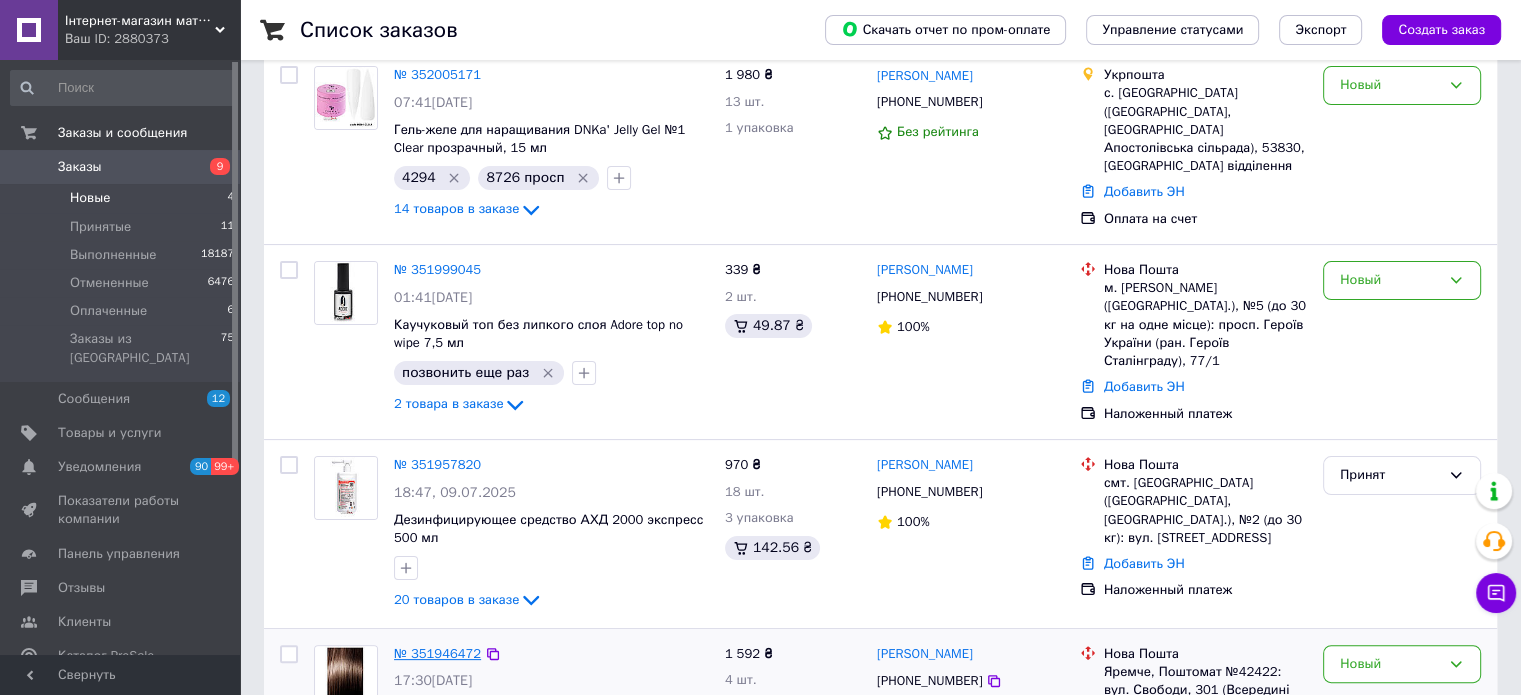 click on "№ 351946472" at bounding box center [437, 653] 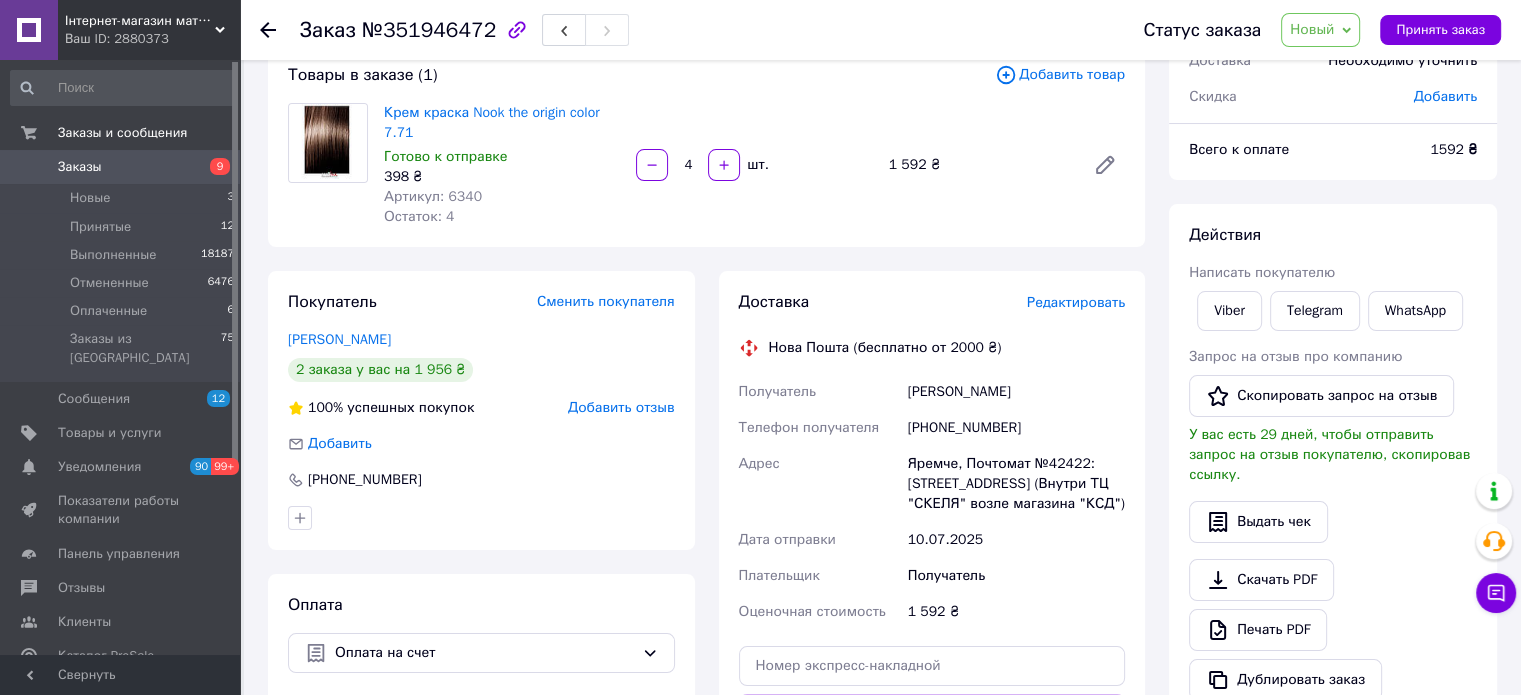 scroll, scrollTop: 300, scrollLeft: 0, axis: vertical 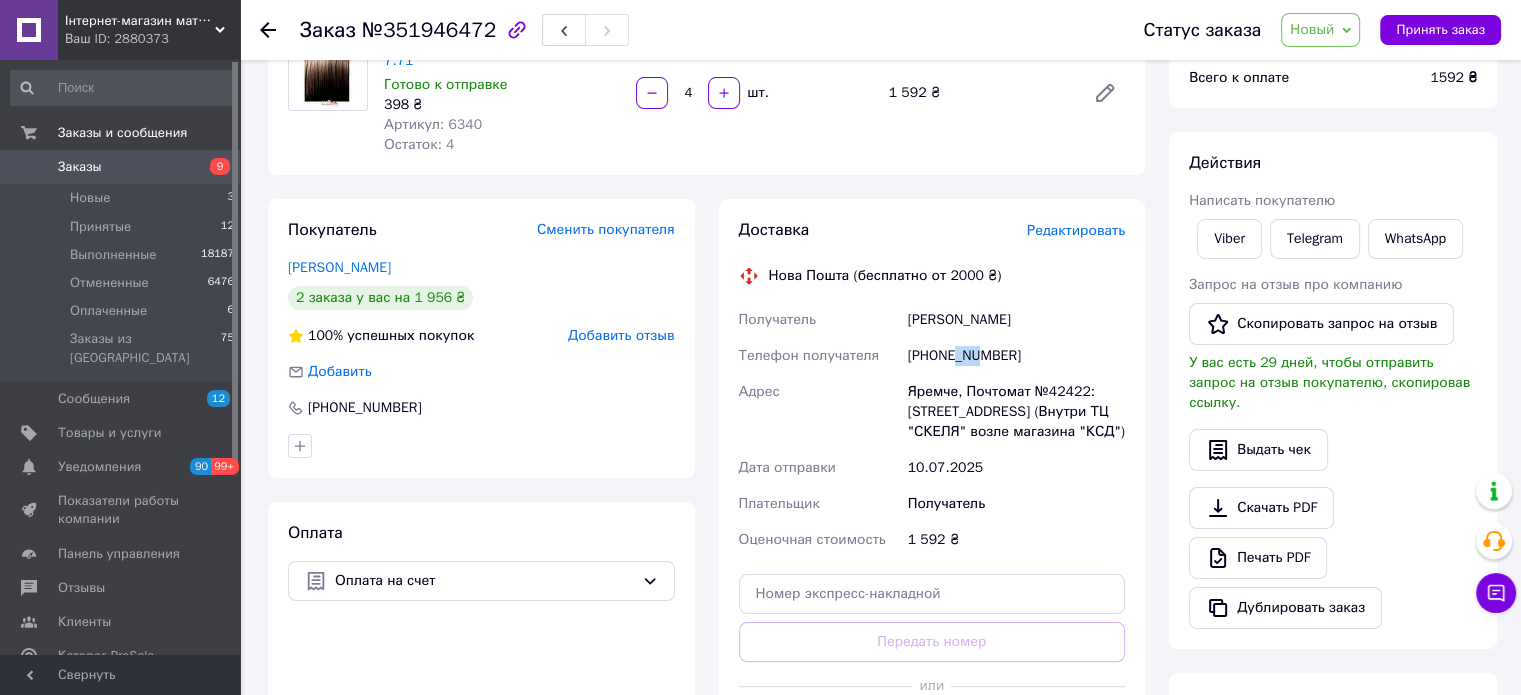 drag, startPoint x: 956, startPoint y: 255, endPoint x: 979, endPoint y: 268, distance: 26.41969 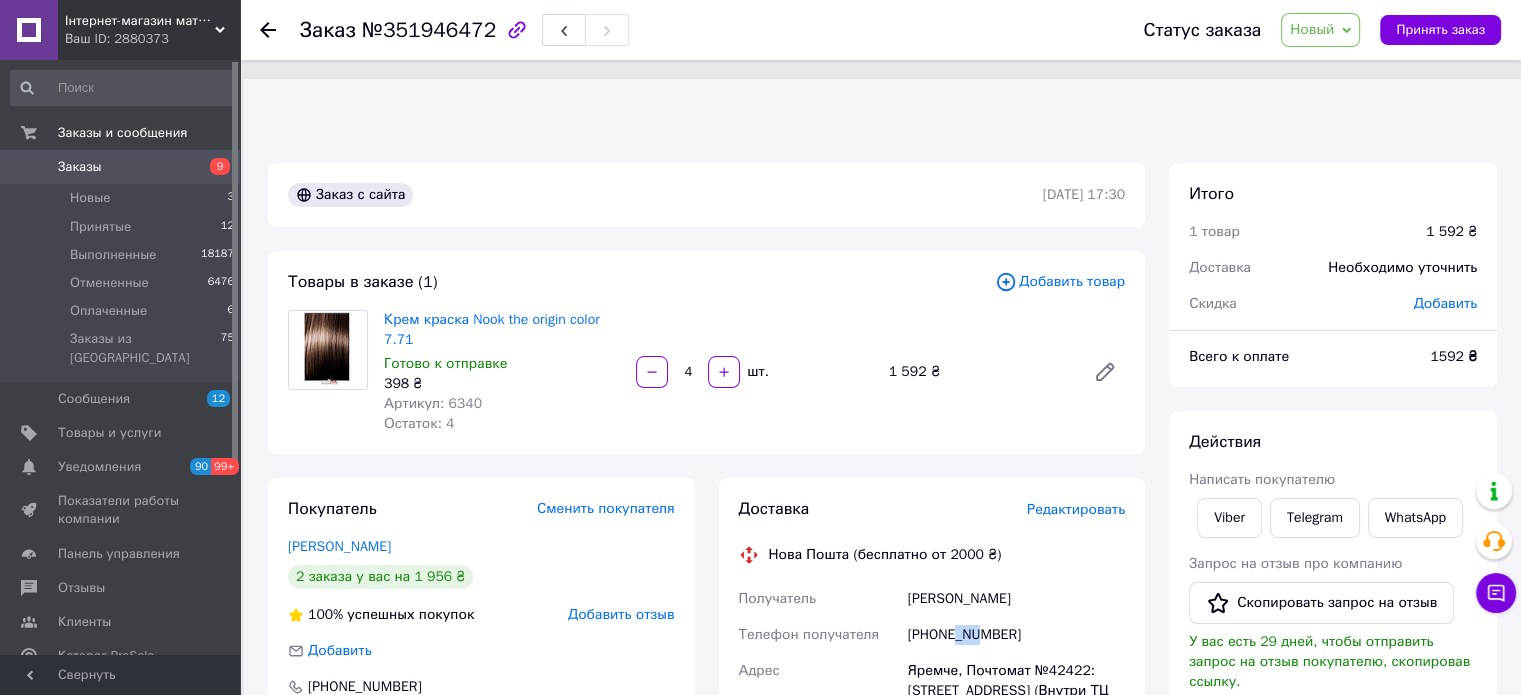 scroll, scrollTop: 0, scrollLeft: 0, axis: both 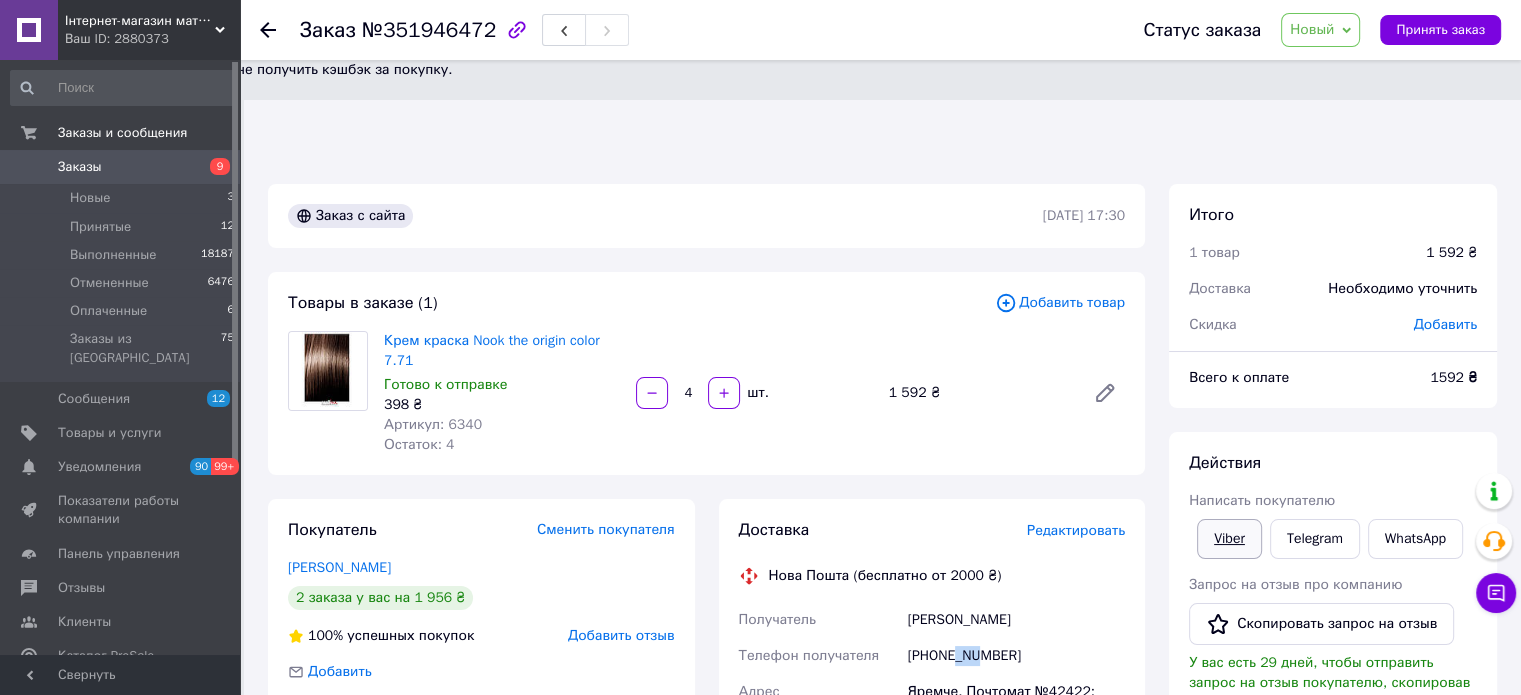 click on "Viber" at bounding box center [1229, 539] 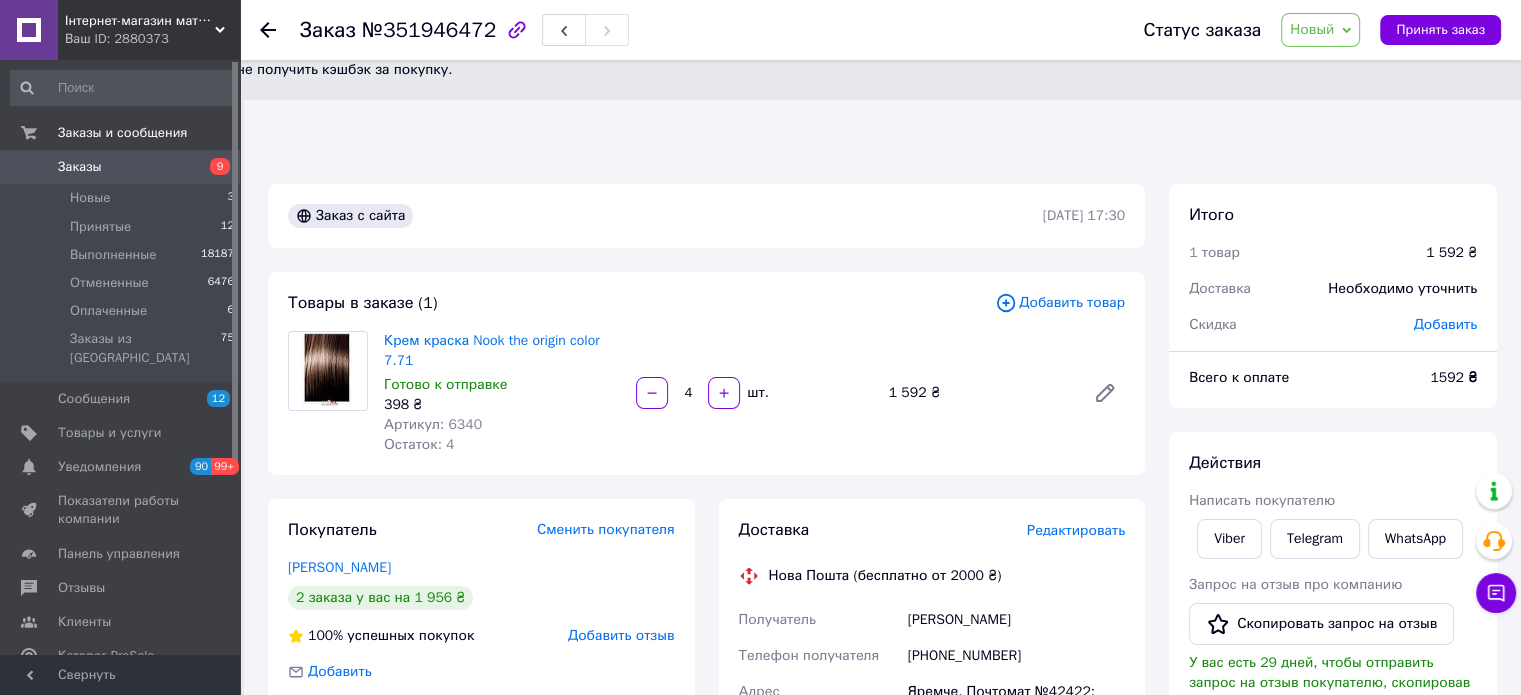 click on "Итого 1 товар 1 592 ₴ Доставка Необходимо уточнить Скидка [PERSON_NAME] Всего к оплате 1592 ₴ Действия Написать покупателю Viber Telegram WhatsApp Запрос на отзыв про компанию   Скопировать запрос на отзыв У вас есть 29 дней, чтобы отправить запрос на отзыв покупателю, скопировав ссылку.   Выдать чек   Скачать PDF   Печать PDF   Дублировать заказ Метки Личные заметки, которые видите только вы. По ним можно фильтровать заказы 6340   Примечания Осталось 300 символов Очистить Сохранить" at bounding box center [1333, 814] 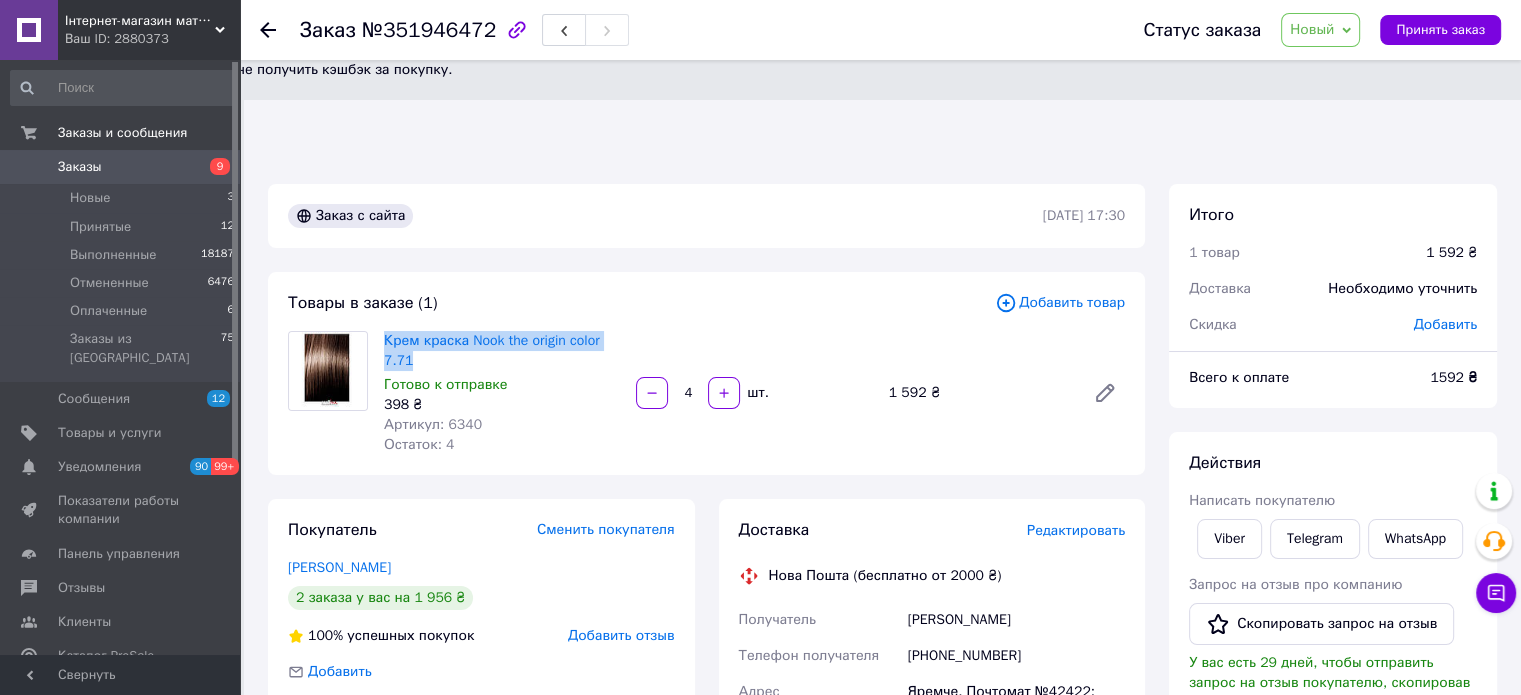 drag, startPoint x: 425, startPoint y: 264, endPoint x: 380, endPoint y: 241, distance: 50.537113 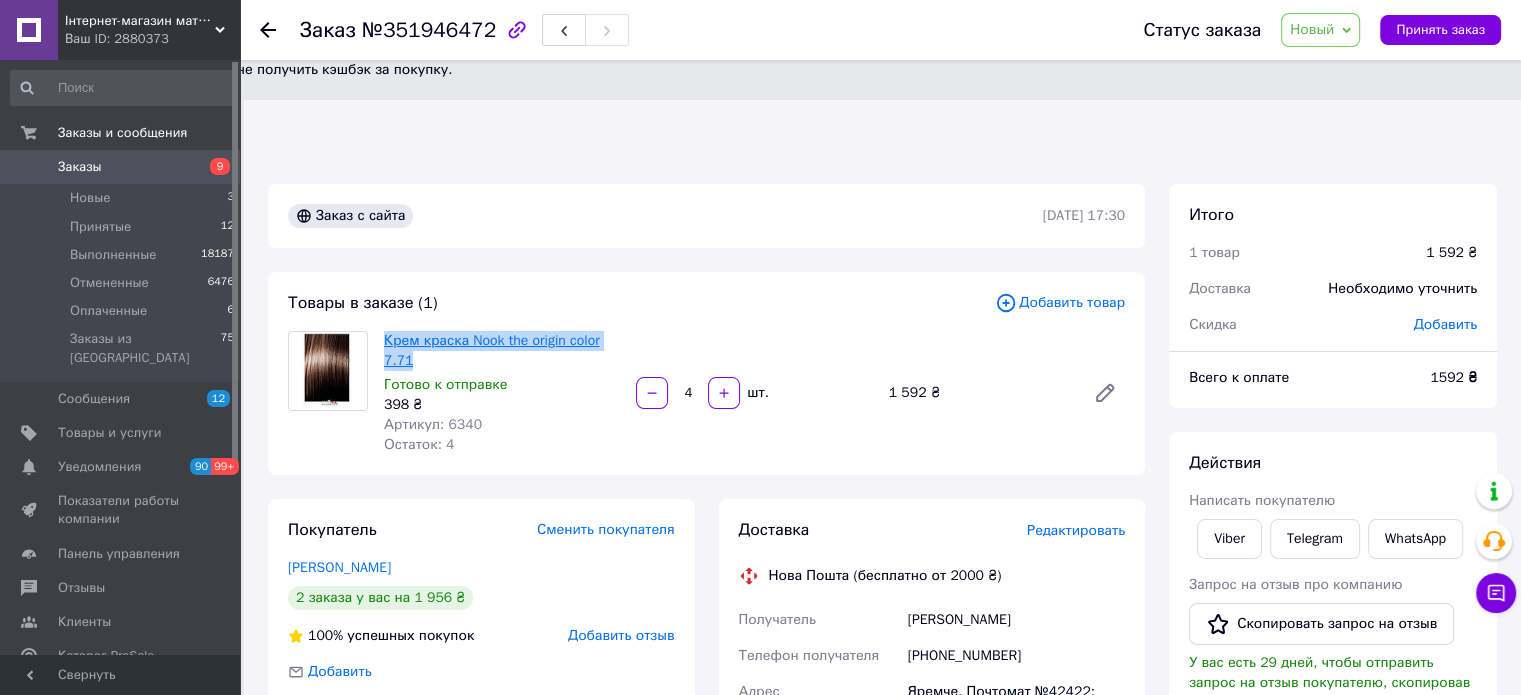 copy on "Крем краска Nook the origin color 7.71" 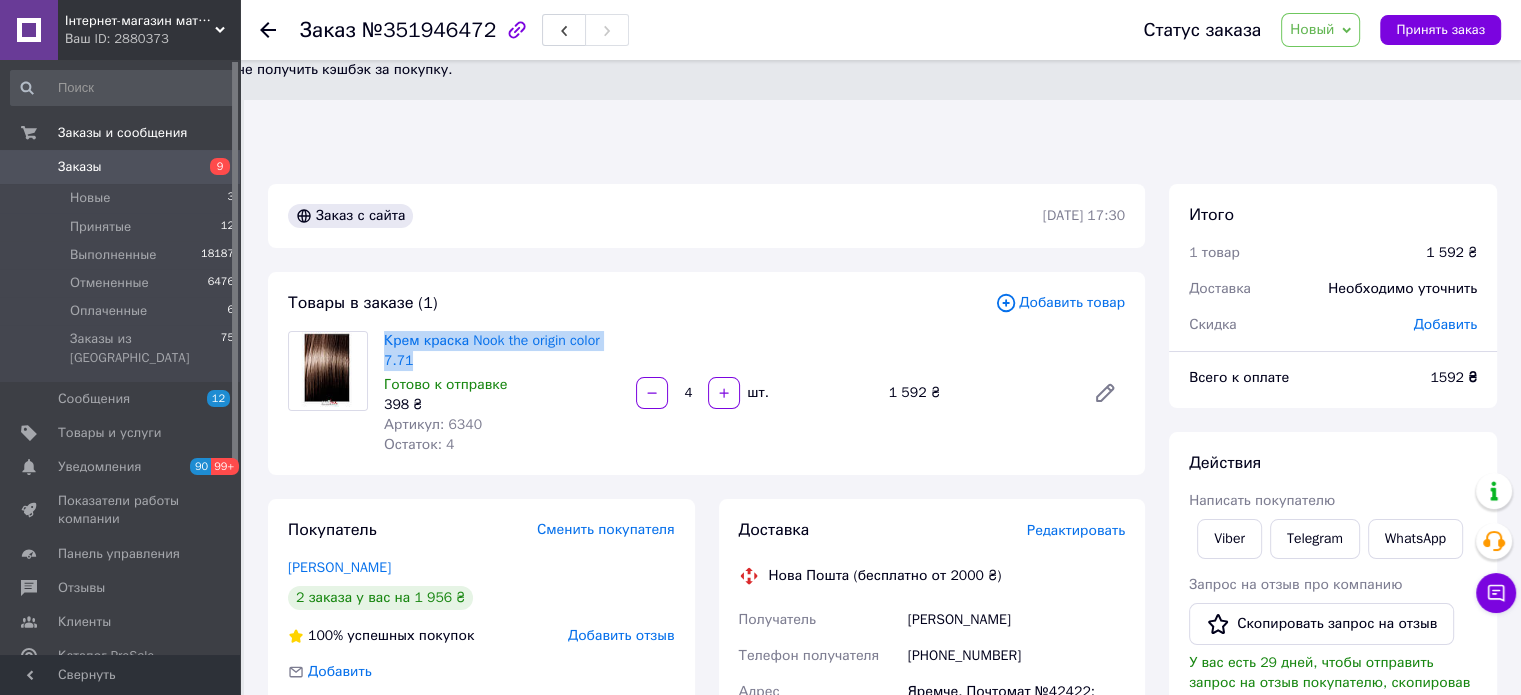 drag, startPoint x: 1451, startPoint y: 288, endPoint x: 1422, endPoint y: 193, distance: 99.32774 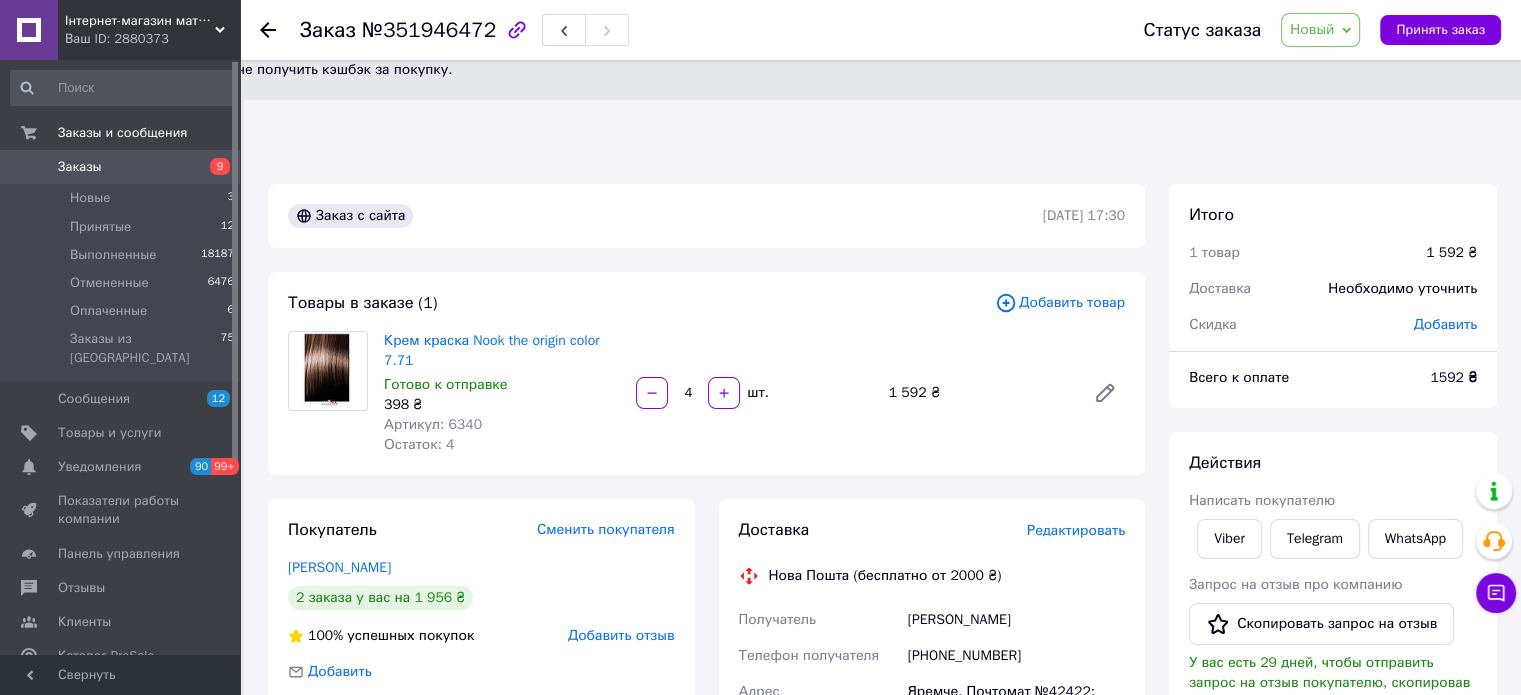 click on "Новый" at bounding box center (1312, 29) 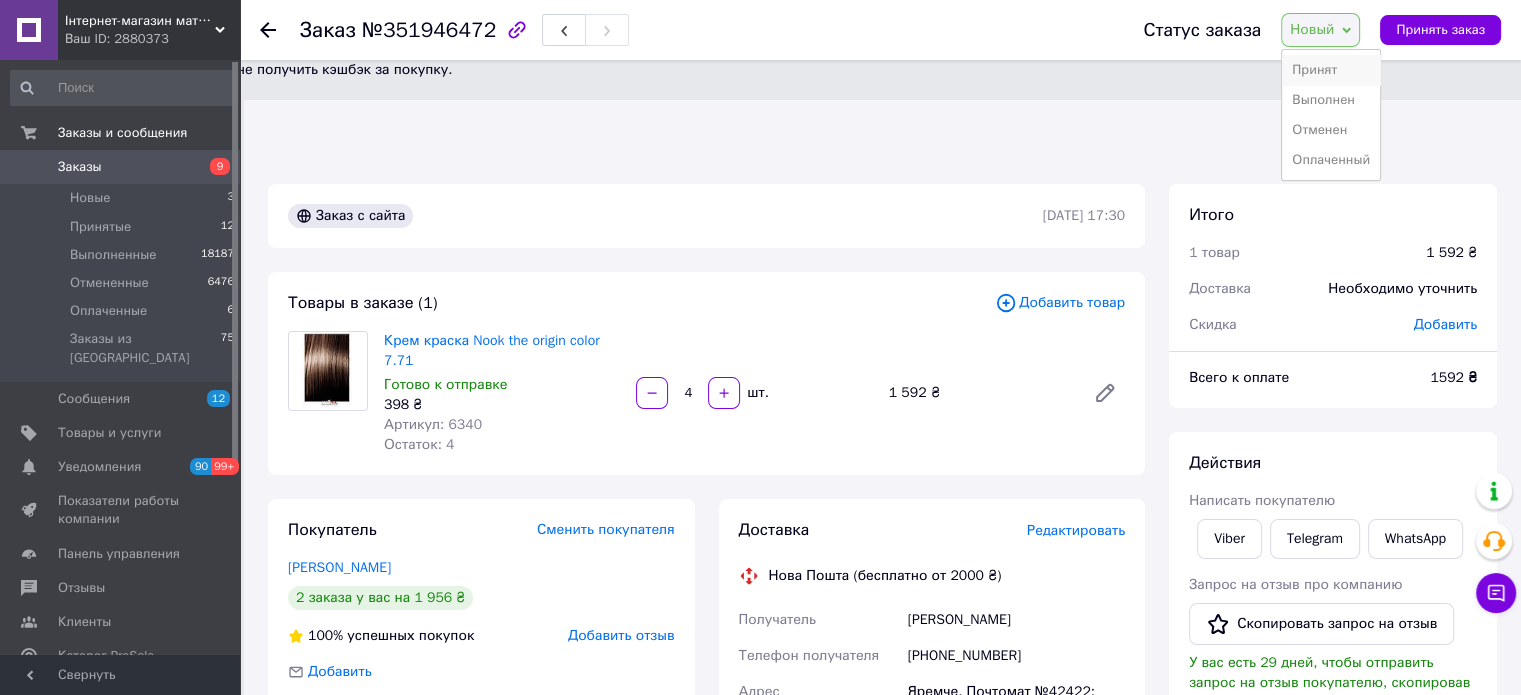 click on "Принят" at bounding box center [1331, 70] 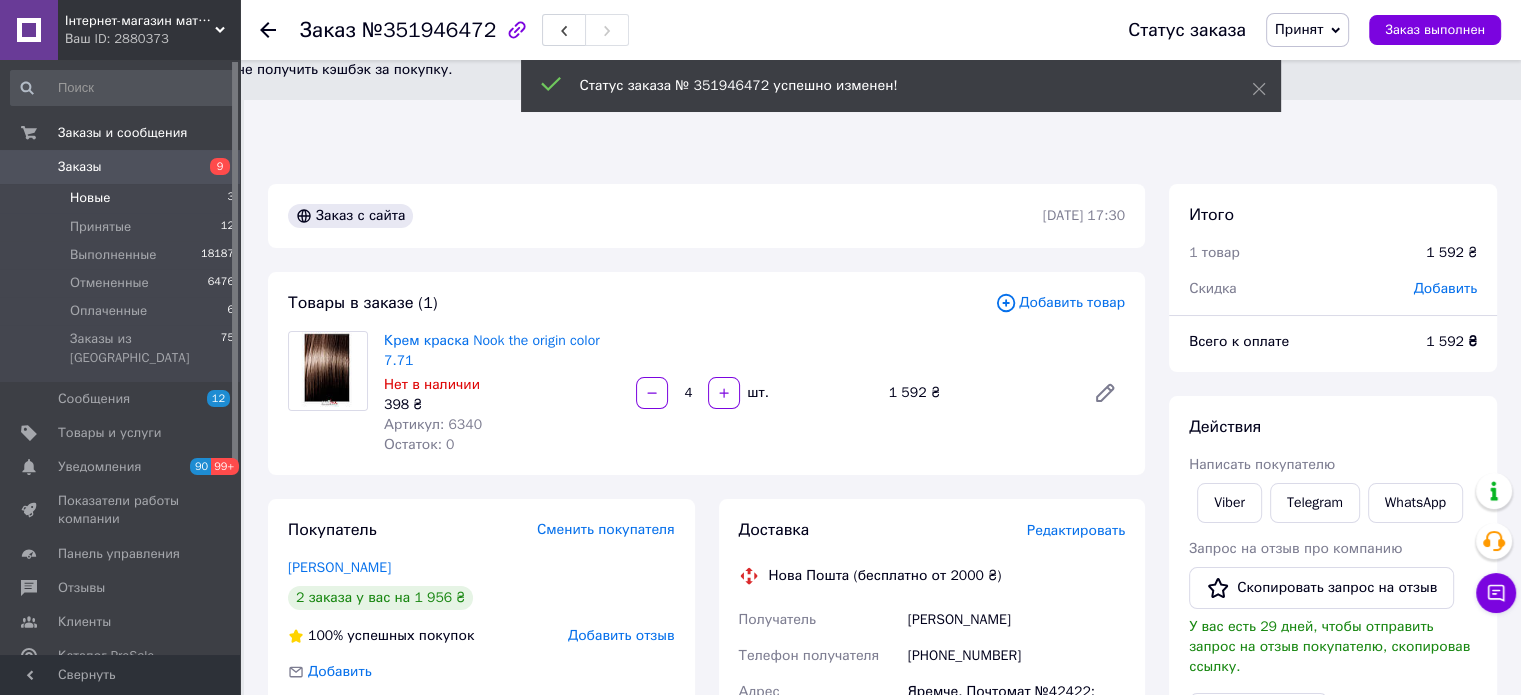 click on "Новые 3" at bounding box center [123, 198] 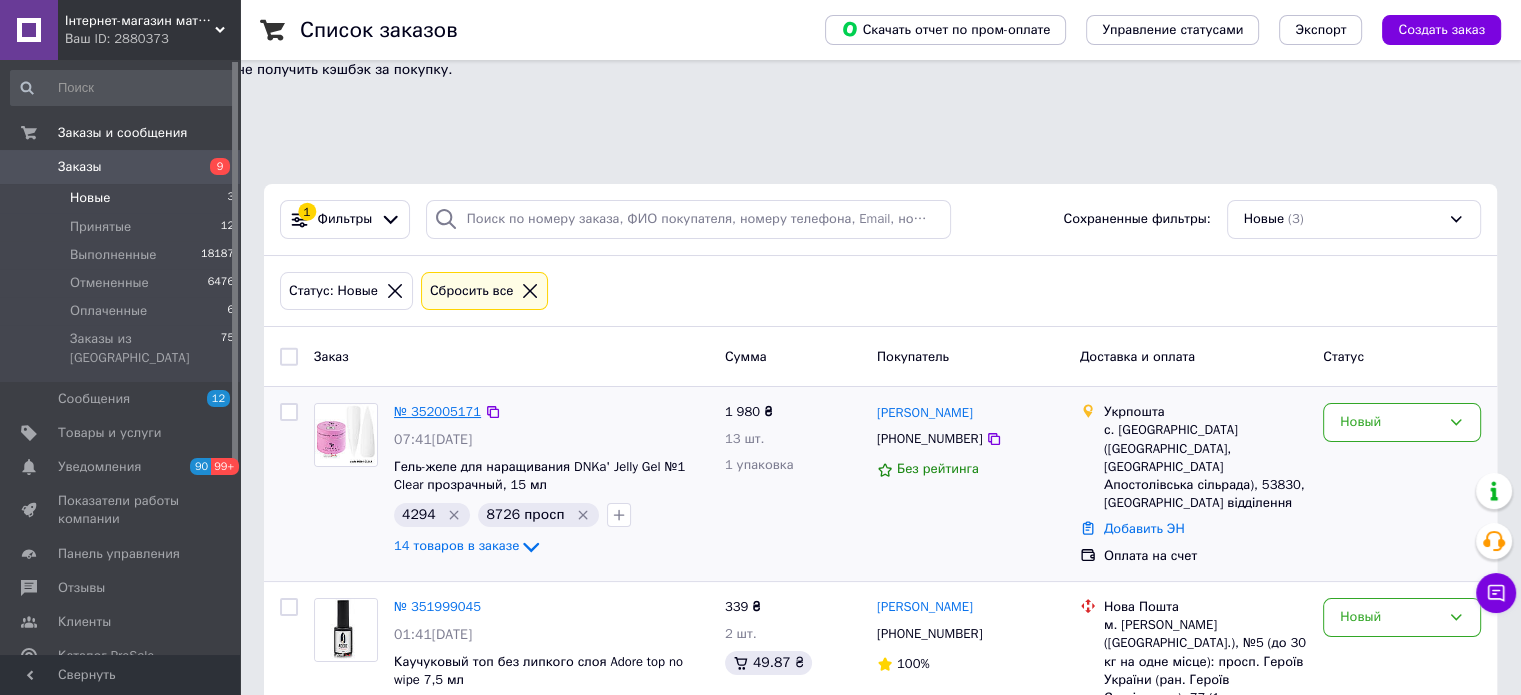 click on "№ 352005171" at bounding box center [437, 411] 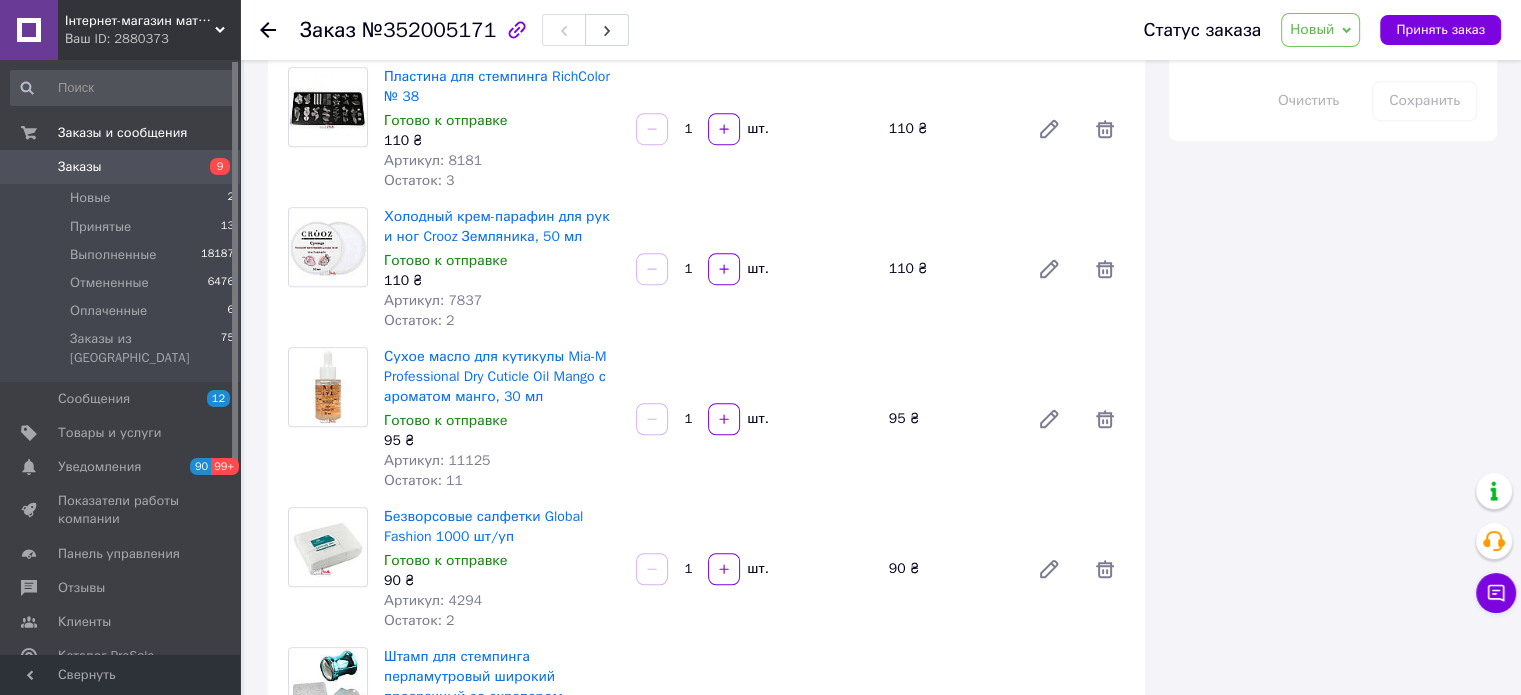 scroll, scrollTop: 1400, scrollLeft: 0, axis: vertical 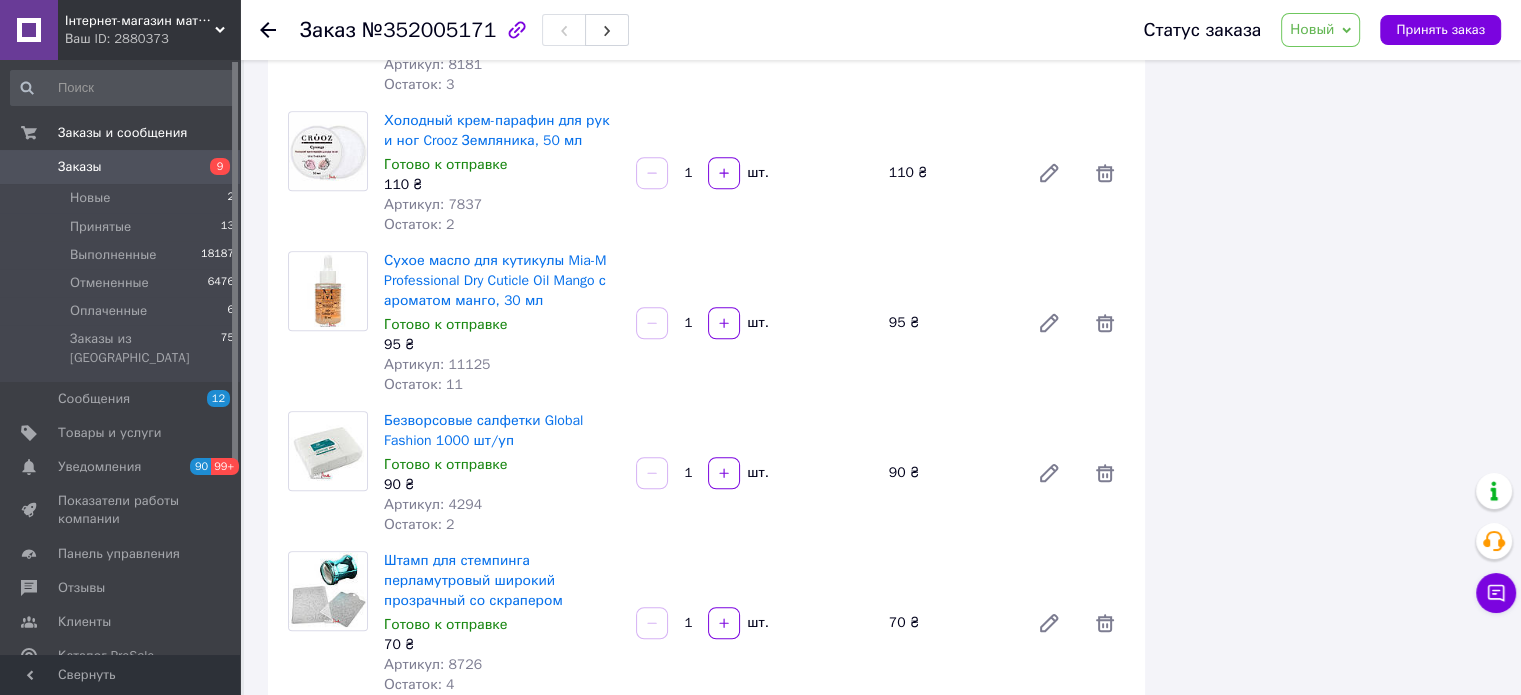 click on "Інтернет-магазин матеріалів для нарощування нігтів та вій" at bounding box center (140, 21) 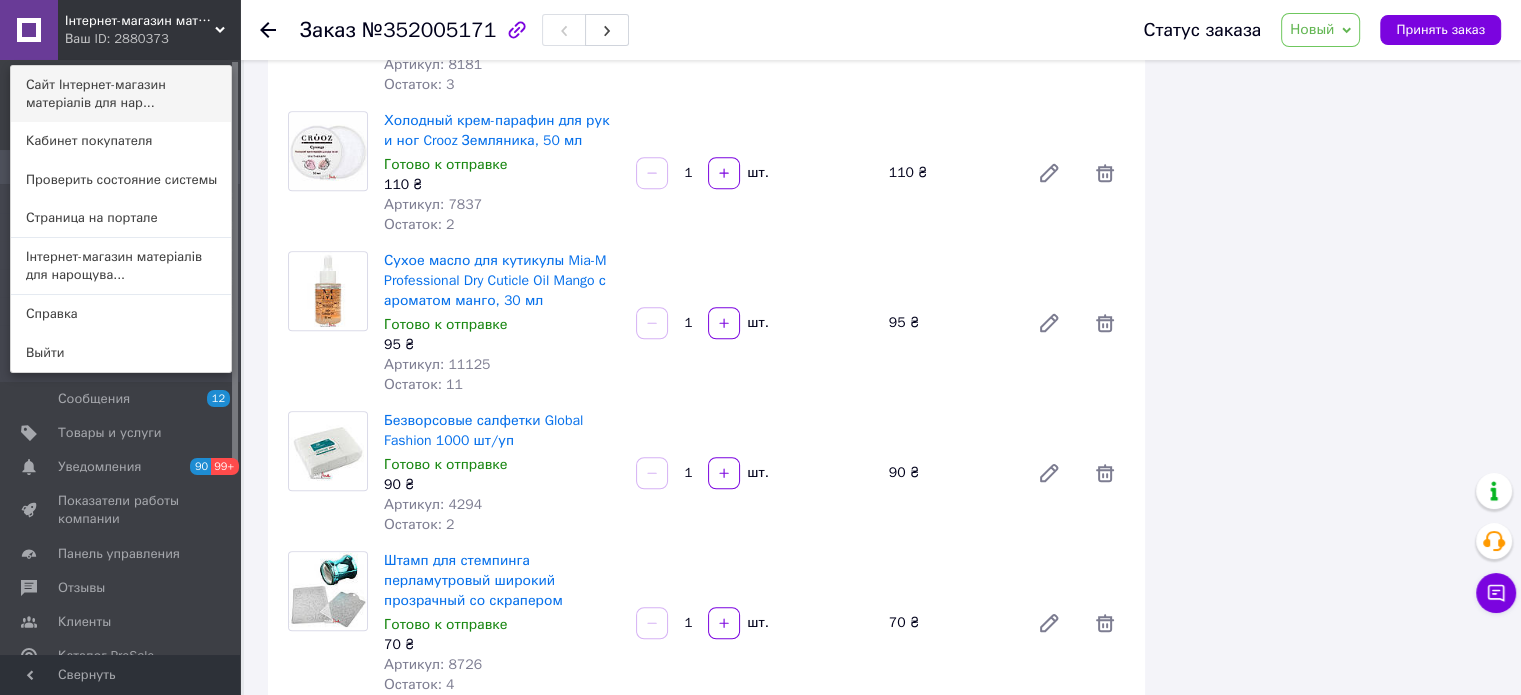 click on "Сайт Інтернет-магазин матеріалів для нар..." at bounding box center [121, 94] 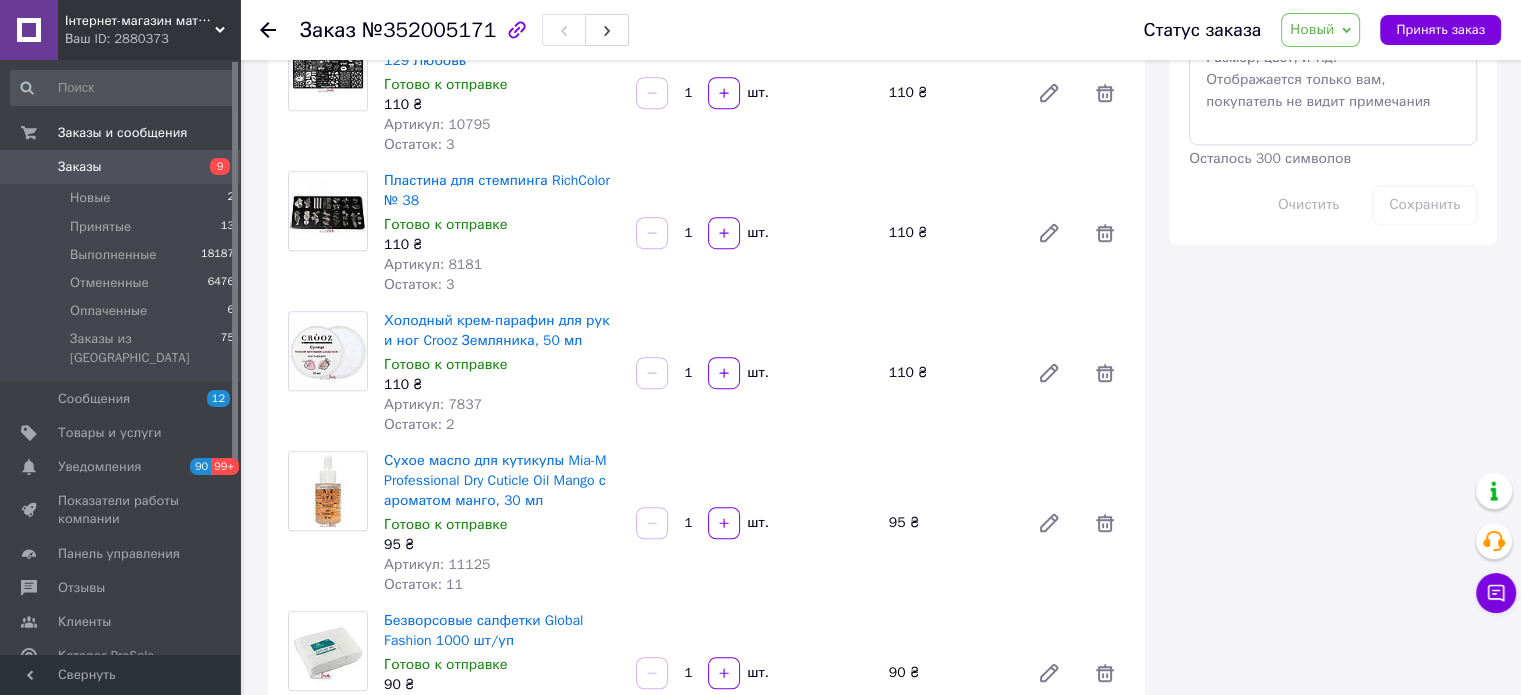 scroll, scrollTop: 1400, scrollLeft: 0, axis: vertical 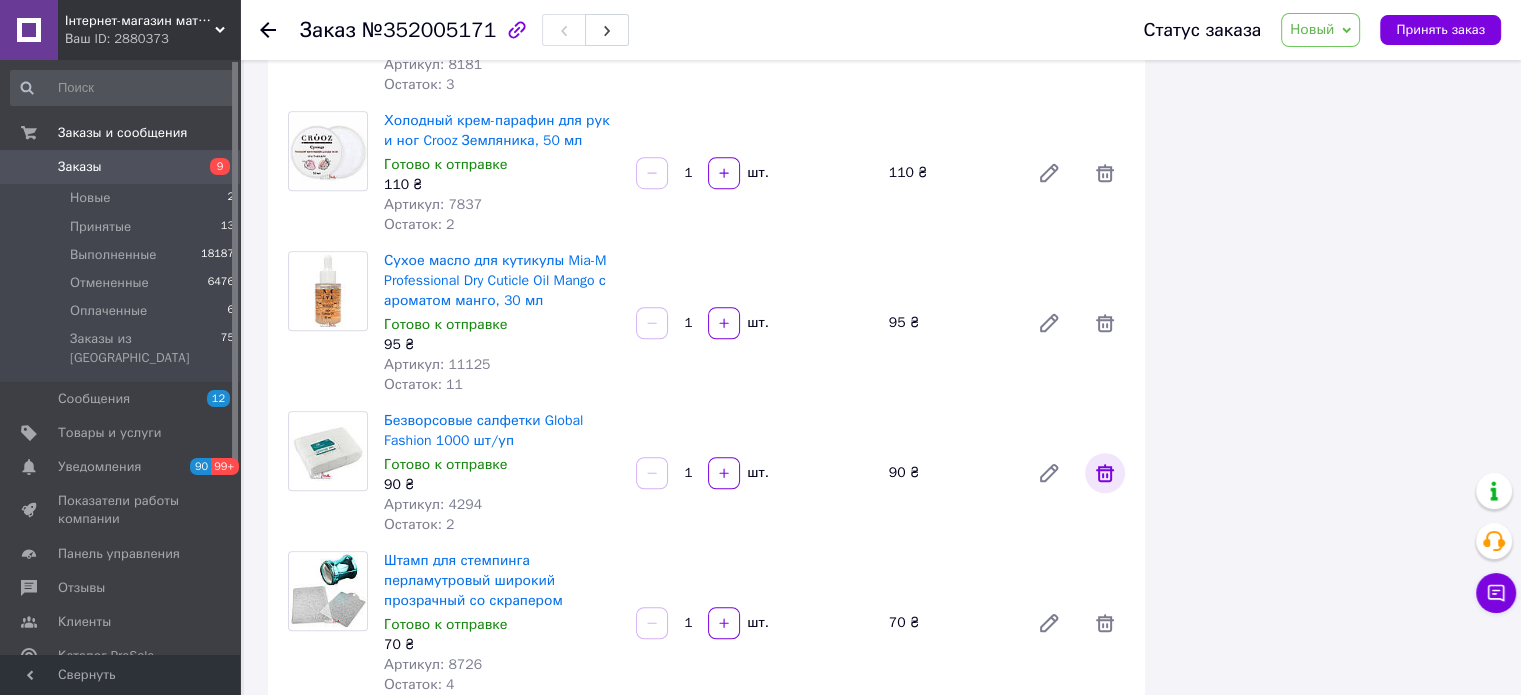 click 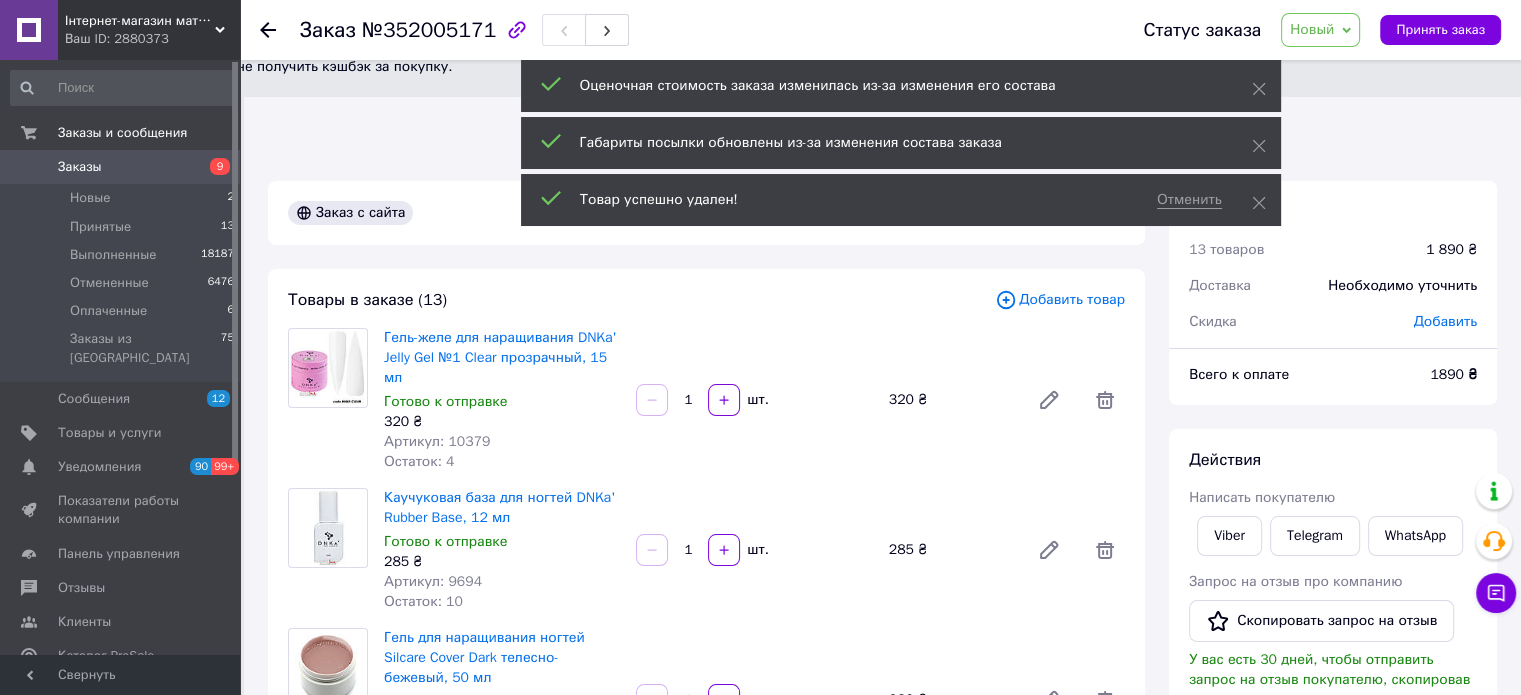 scroll, scrollTop: 0, scrollLeft: 0, axis: both 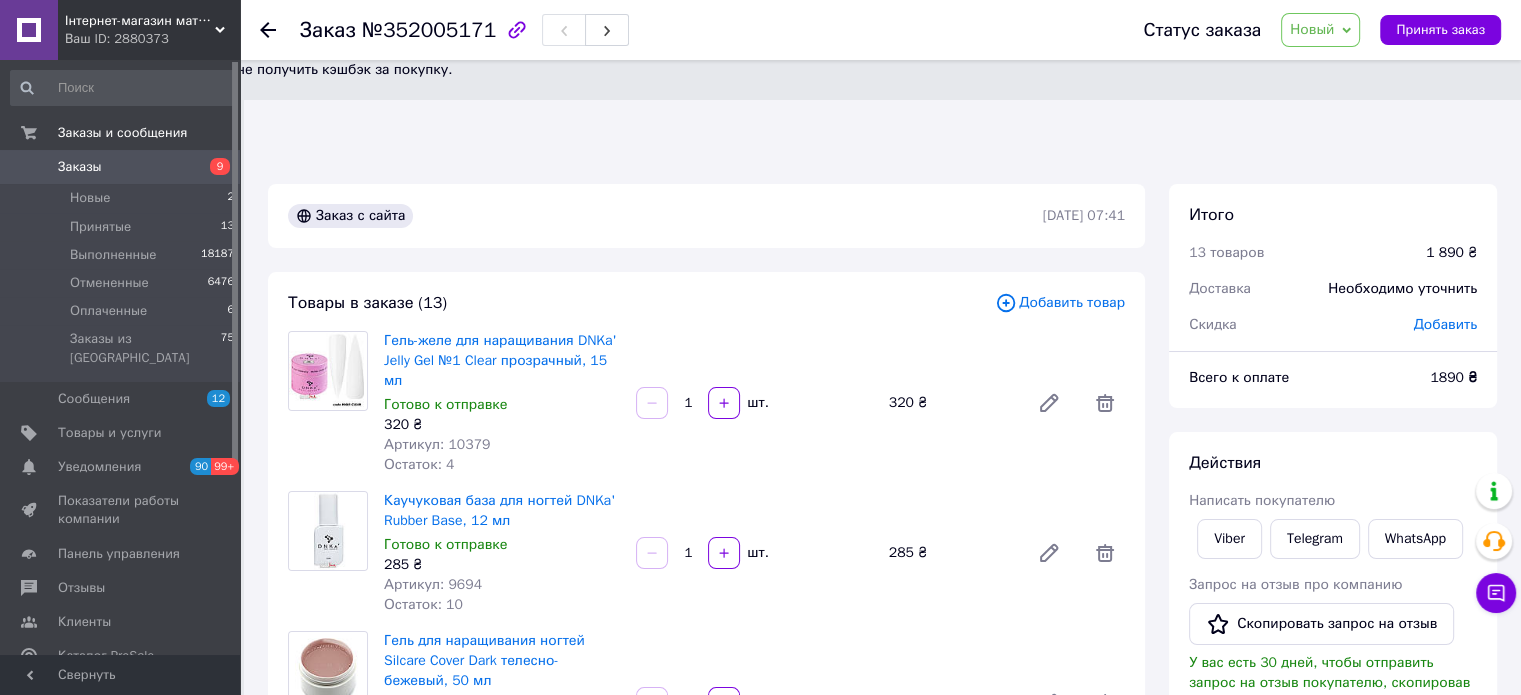 click on "Новый" at bounding box center [1312, 29] 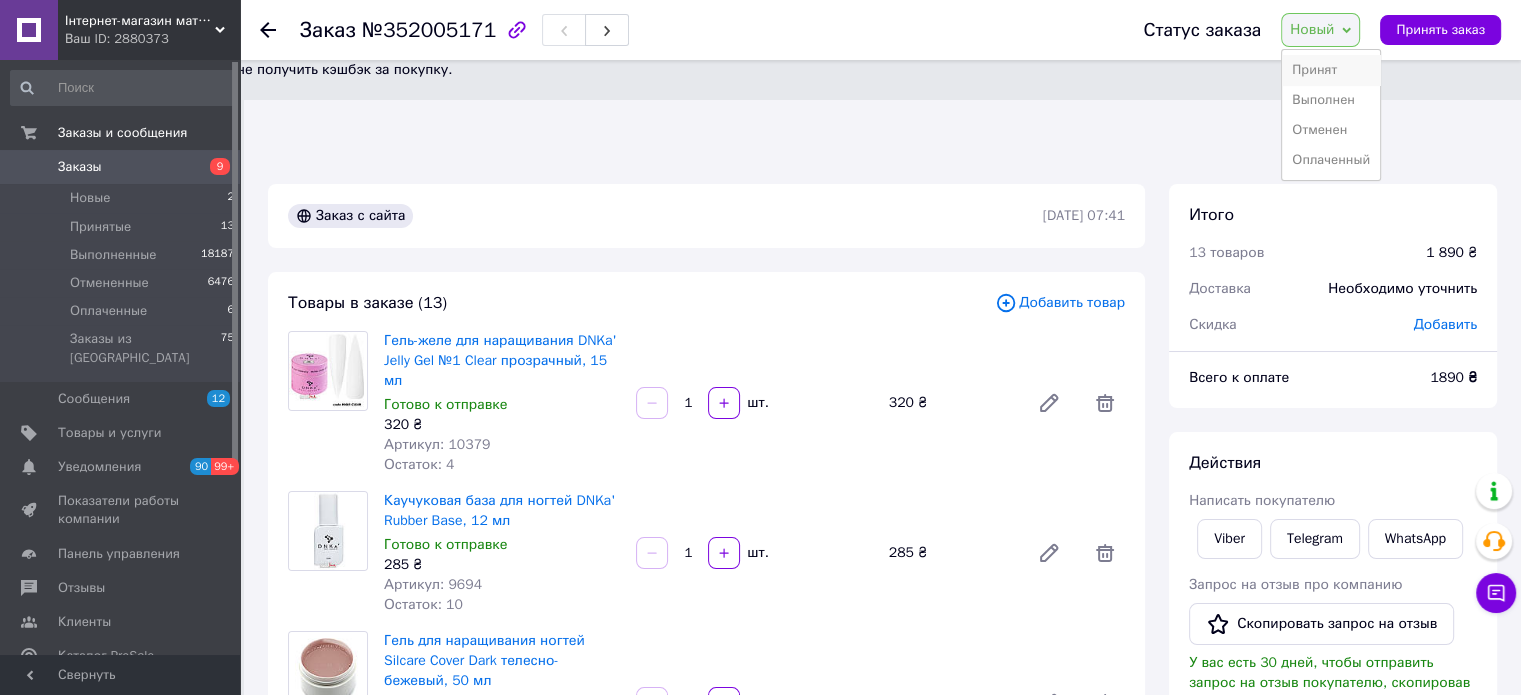 click on "Принят" at bounding box center [1331, 70] 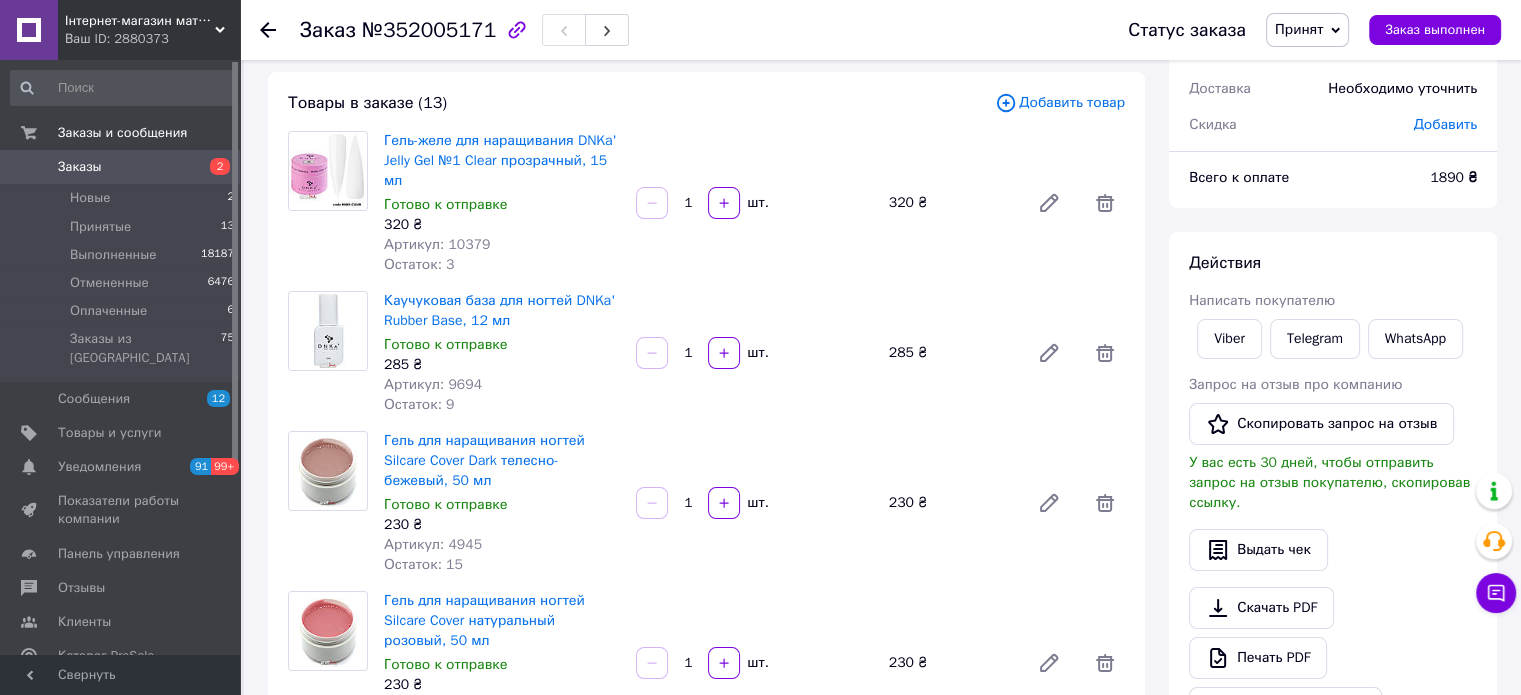 scroll, scrollTop: 0, scrollLeft: 0, axis: both 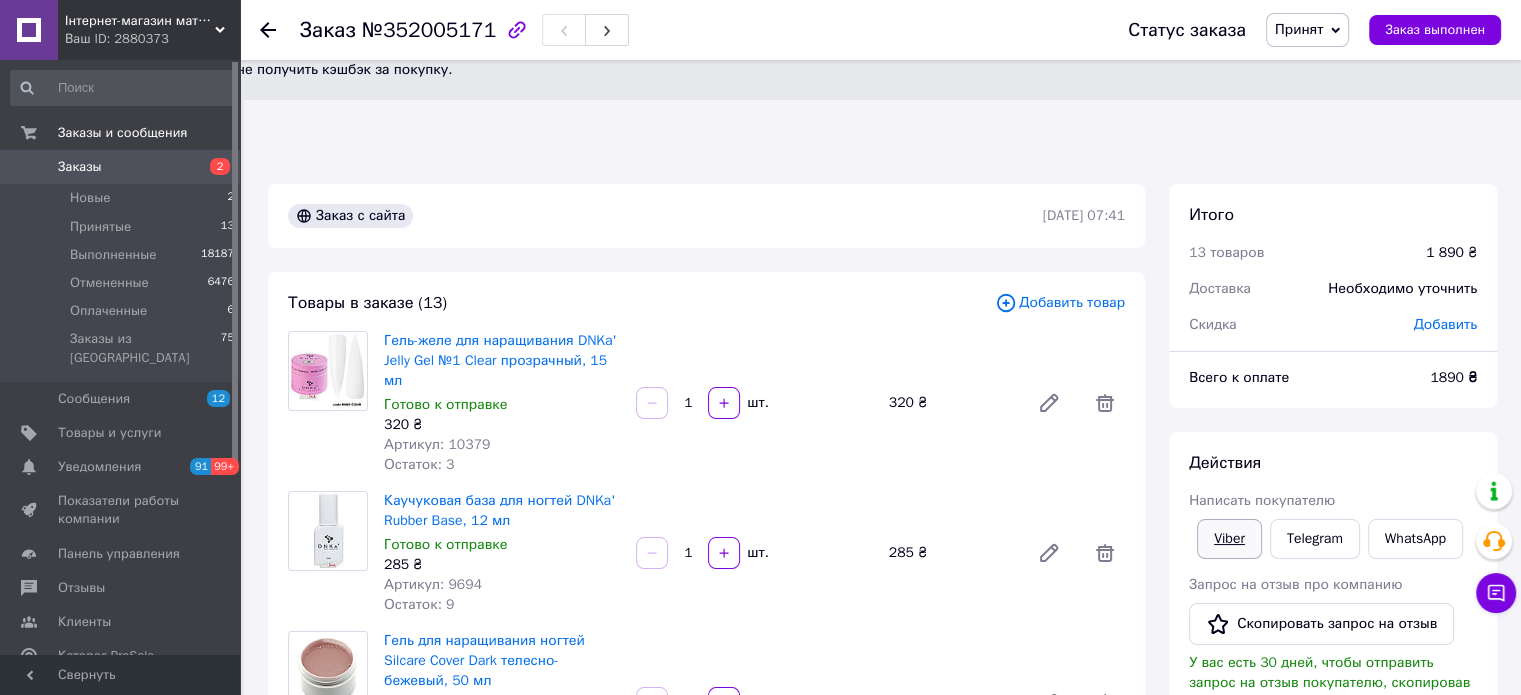 click on "Viber" at bounding box center (1229, 539) 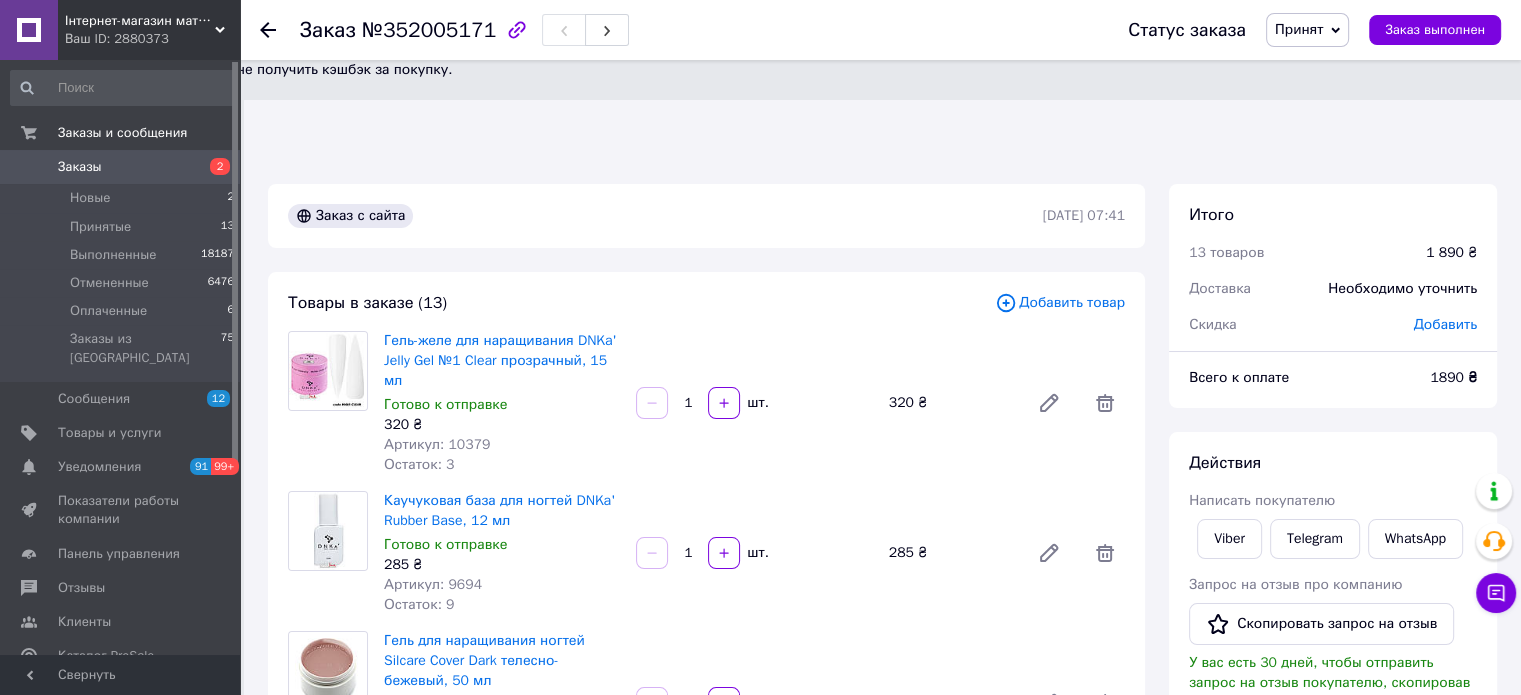 click on "Действия Написать покупателю Viber Telegram WhatsApp Запрос на отзыв про компанию   Скопировать запрос на отзыв У вас есть 30 дней, чтобы отправить запрос на отзыв покупателю, скопировав ссылку.   Выдать чек   Скачать PDF   Печать PDF   Дублировать заказ" at bounding box center (1333, 690) 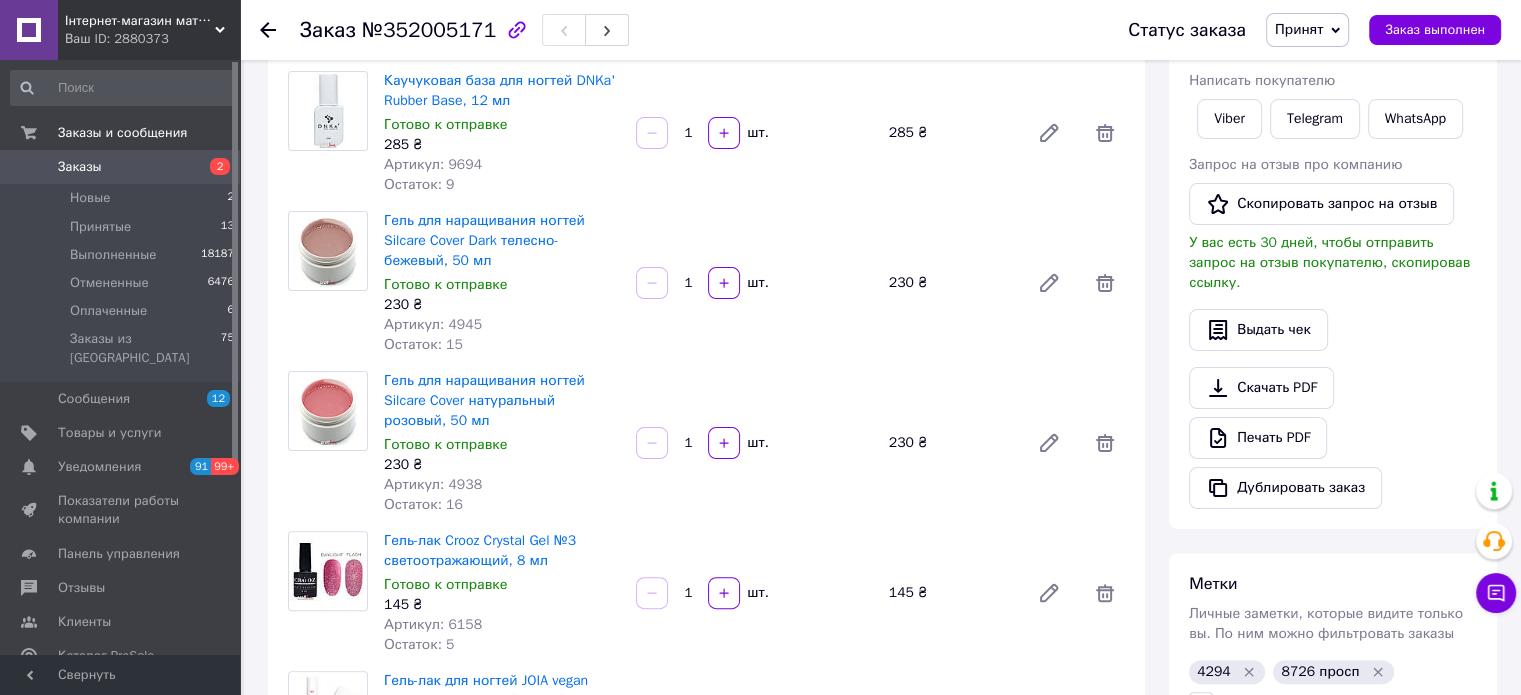 scroll, scrollTop: 100, scrollLeft: 0, axis: vertical 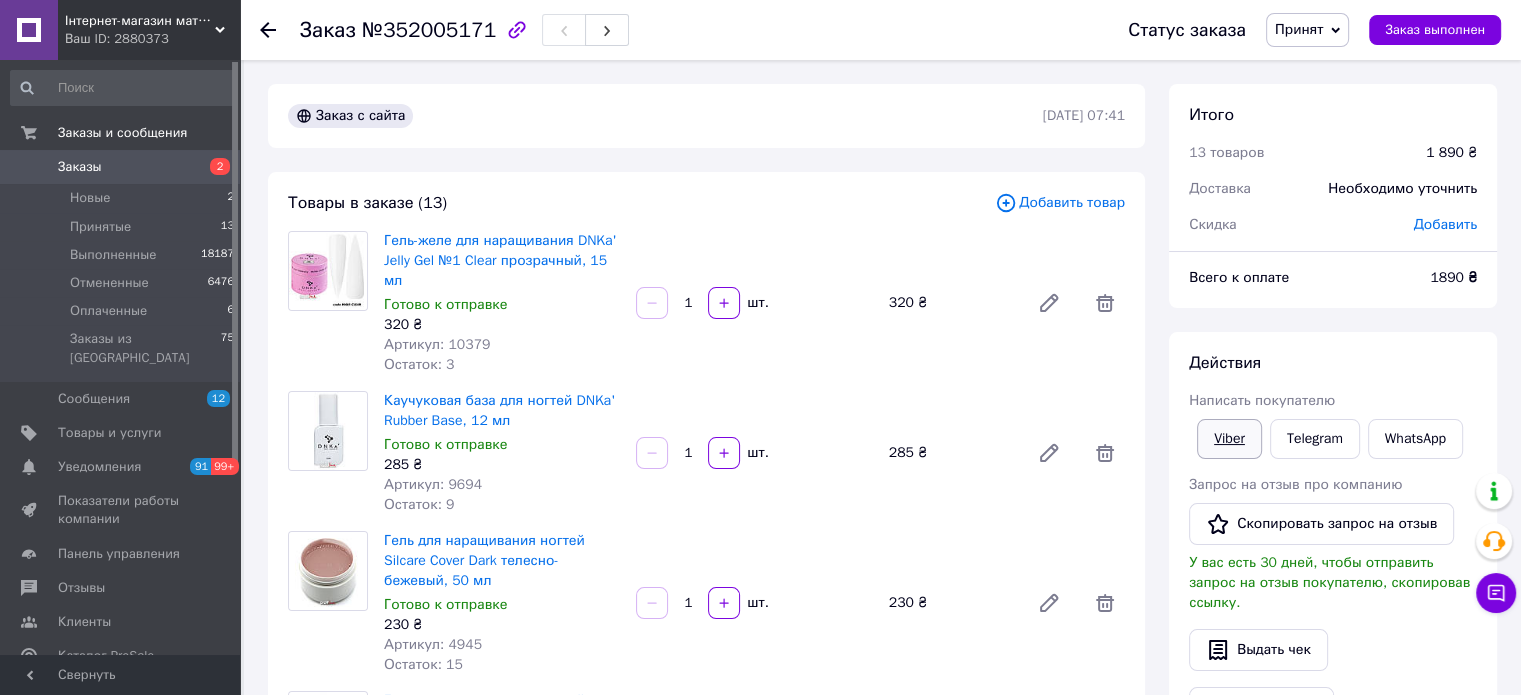click on "Viber" at bounding box center (1229, 439) 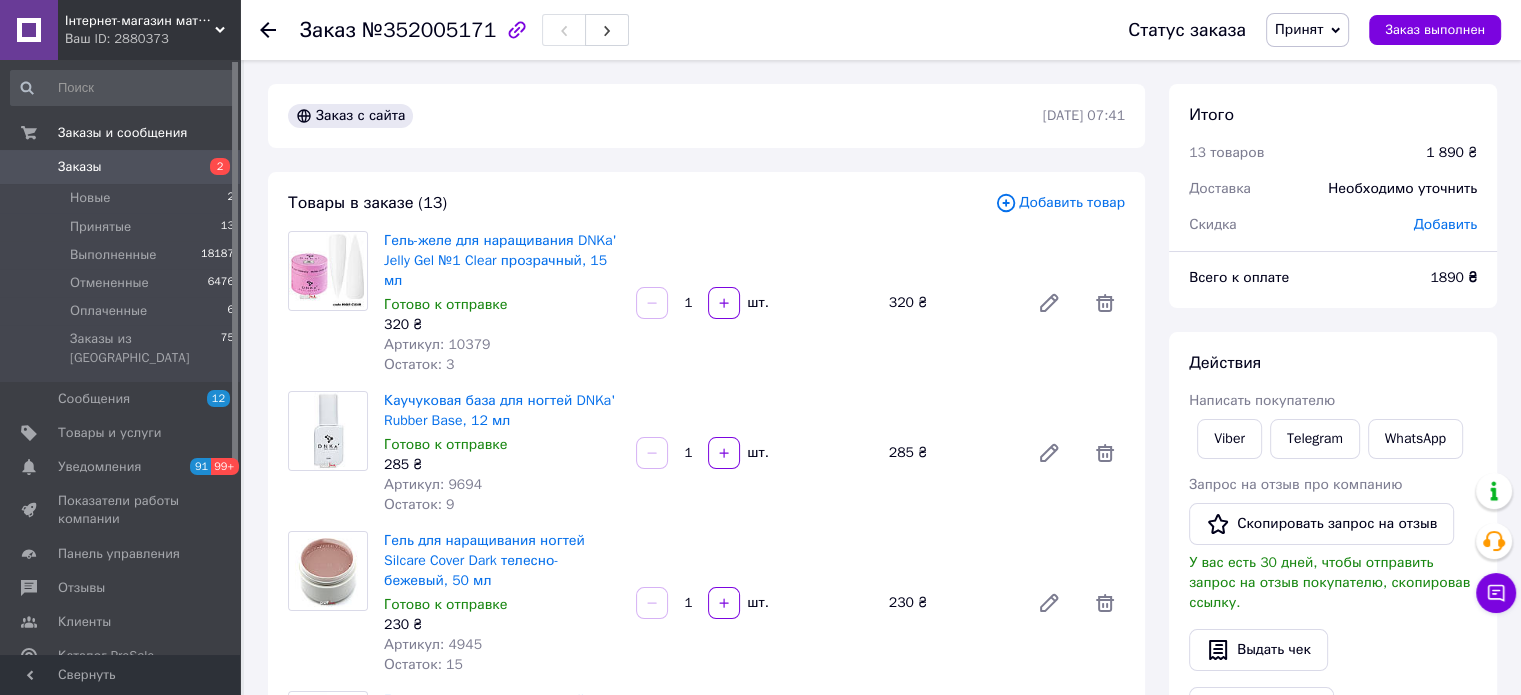 click on "Действия" at bounding box center [1333, 363] 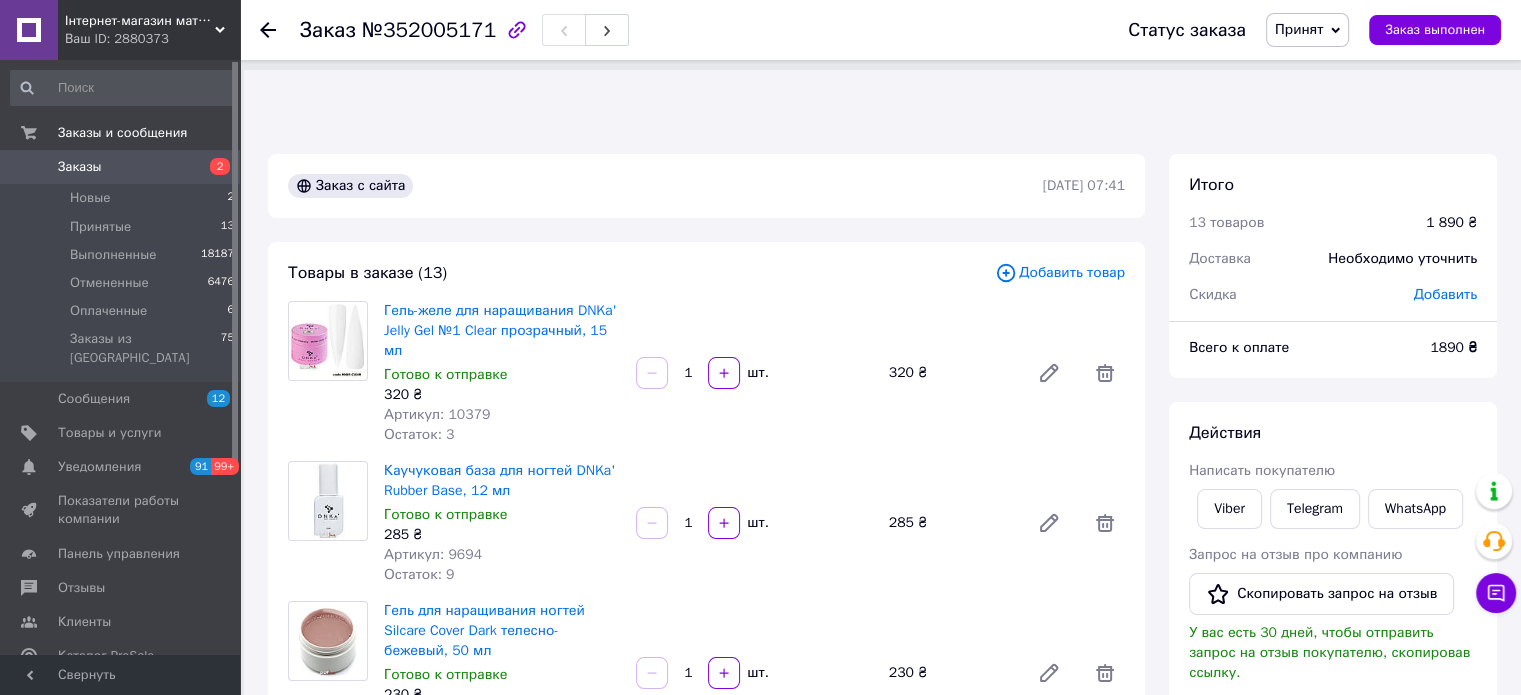 scroll, scrollTop: 0, scrollLeft: 0, axis: both 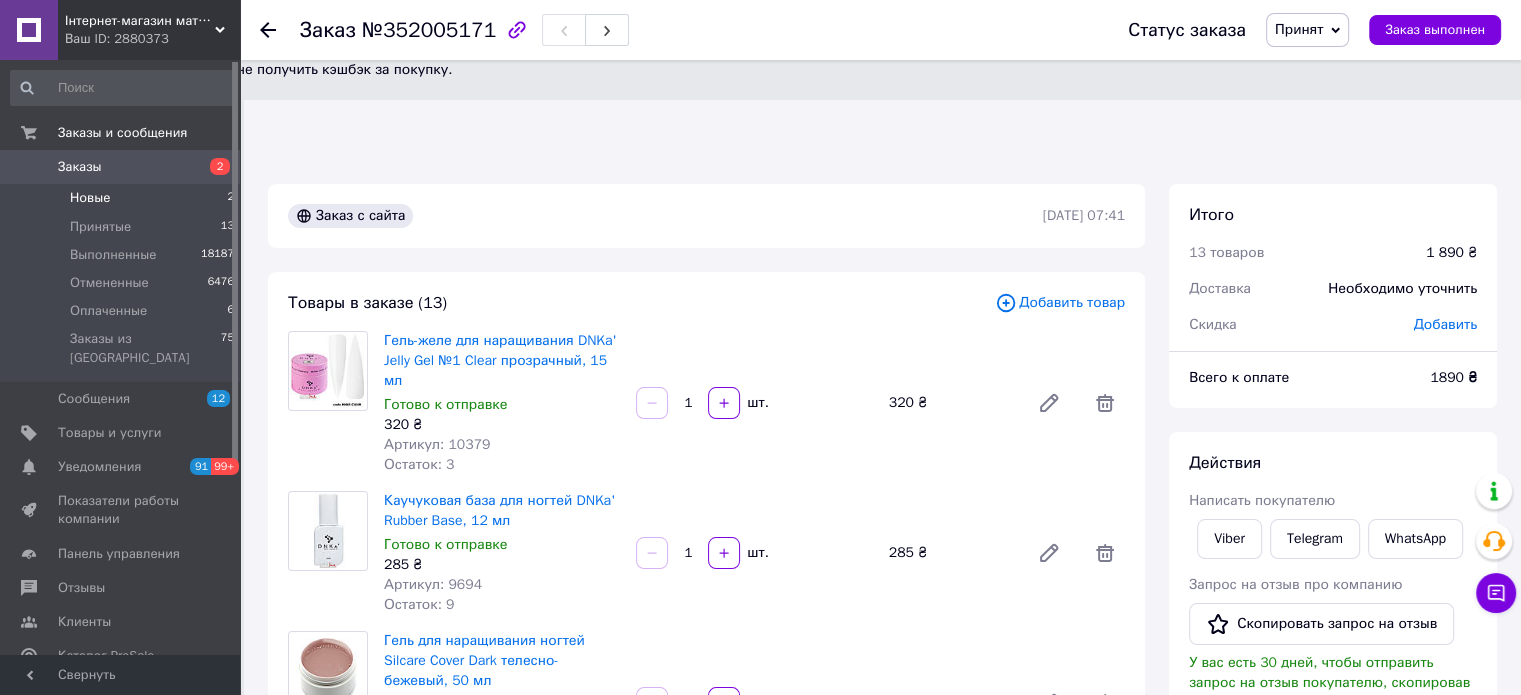 click on "Новые 2" at bounding box center (123, 198) 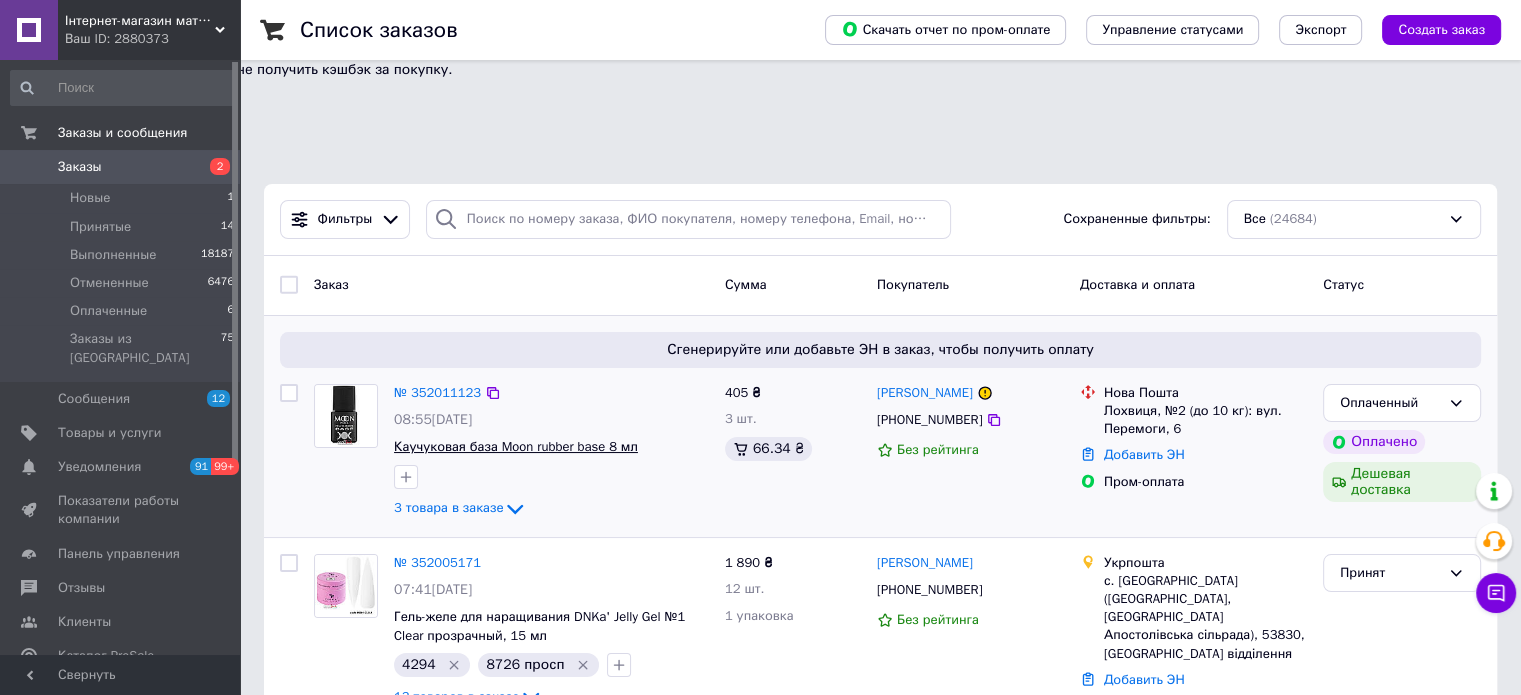 scroll, scrollTop: 100, scrollLeft: 0, axis: vertical 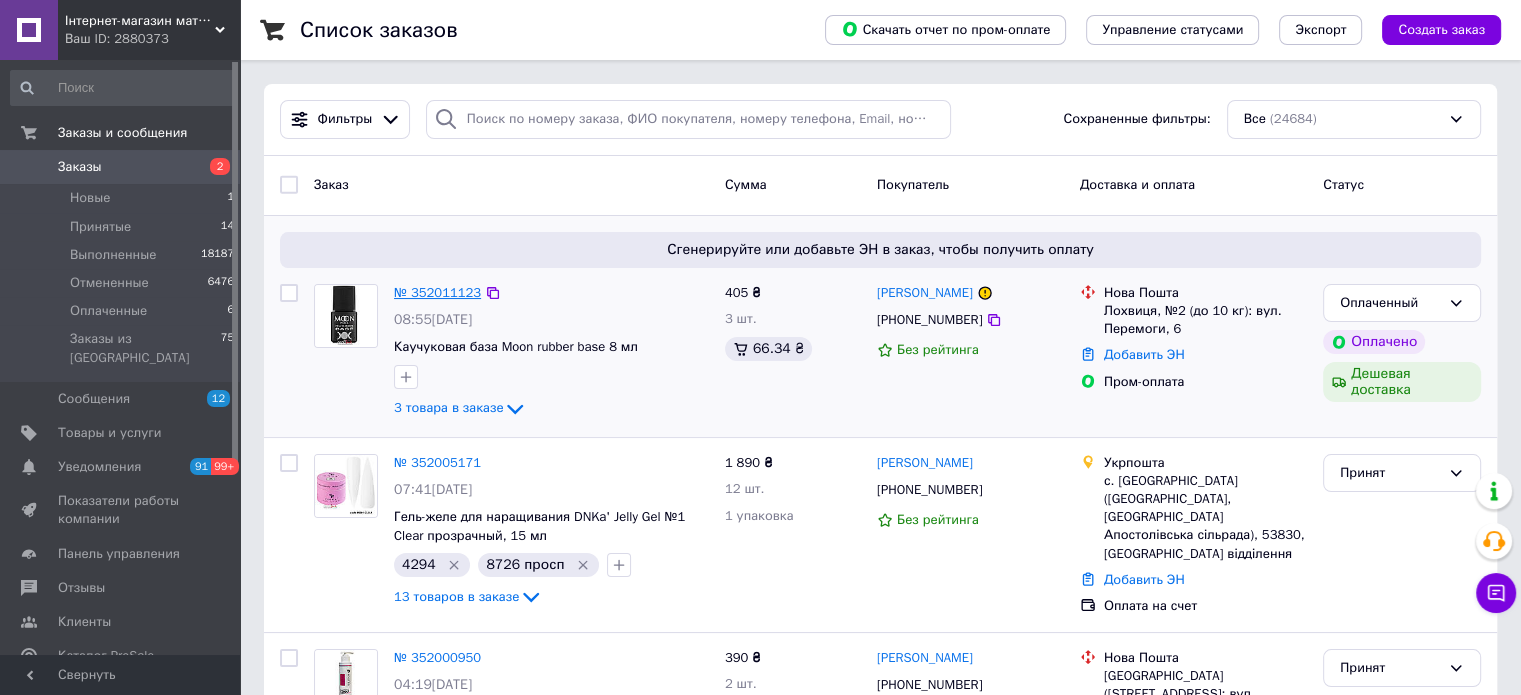 click on "№ 352011123" at bounding box center (437, 292) 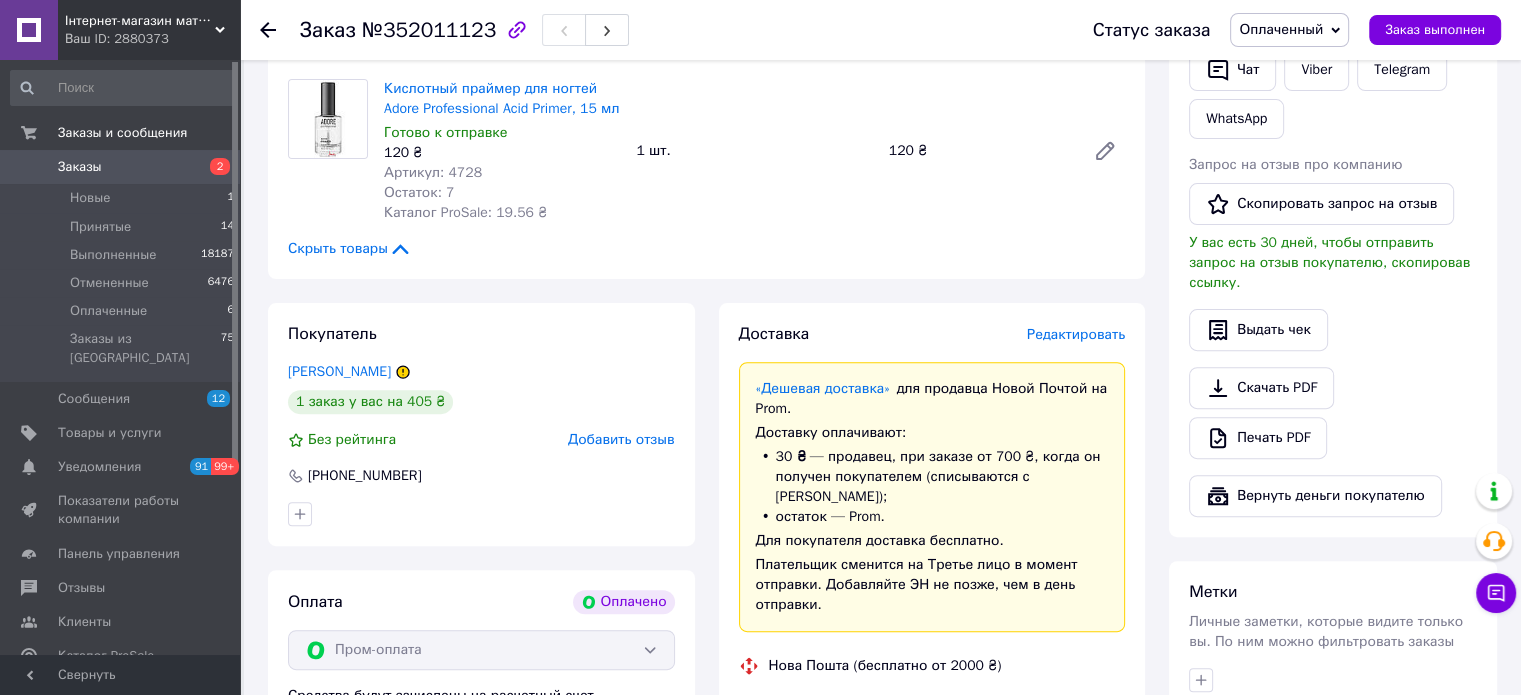 scroll, scrollTop: 700, scrollLeft: 0, axis: vertical 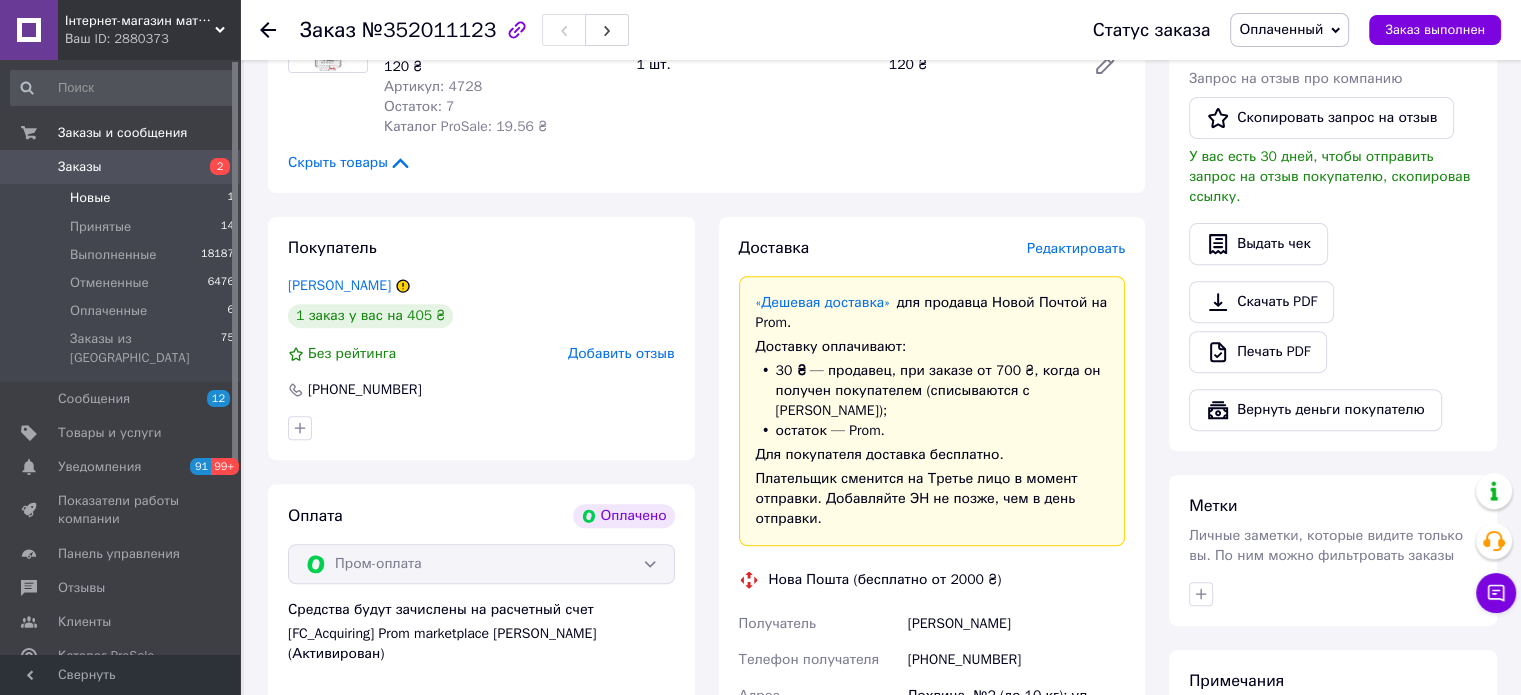click on "Новые 1" at bounding box center (123, 198) 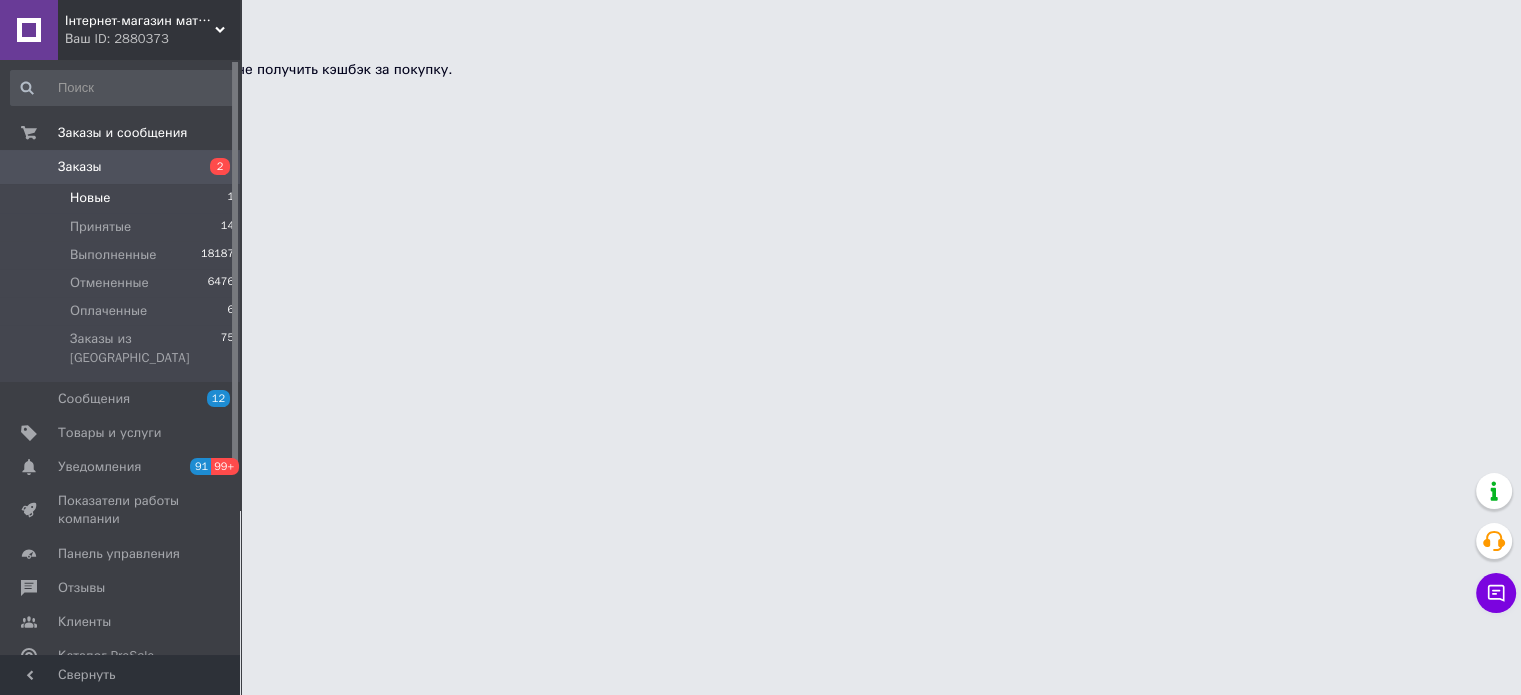scroll, scrollTop: 0, scrollLeft: 0, axis: both 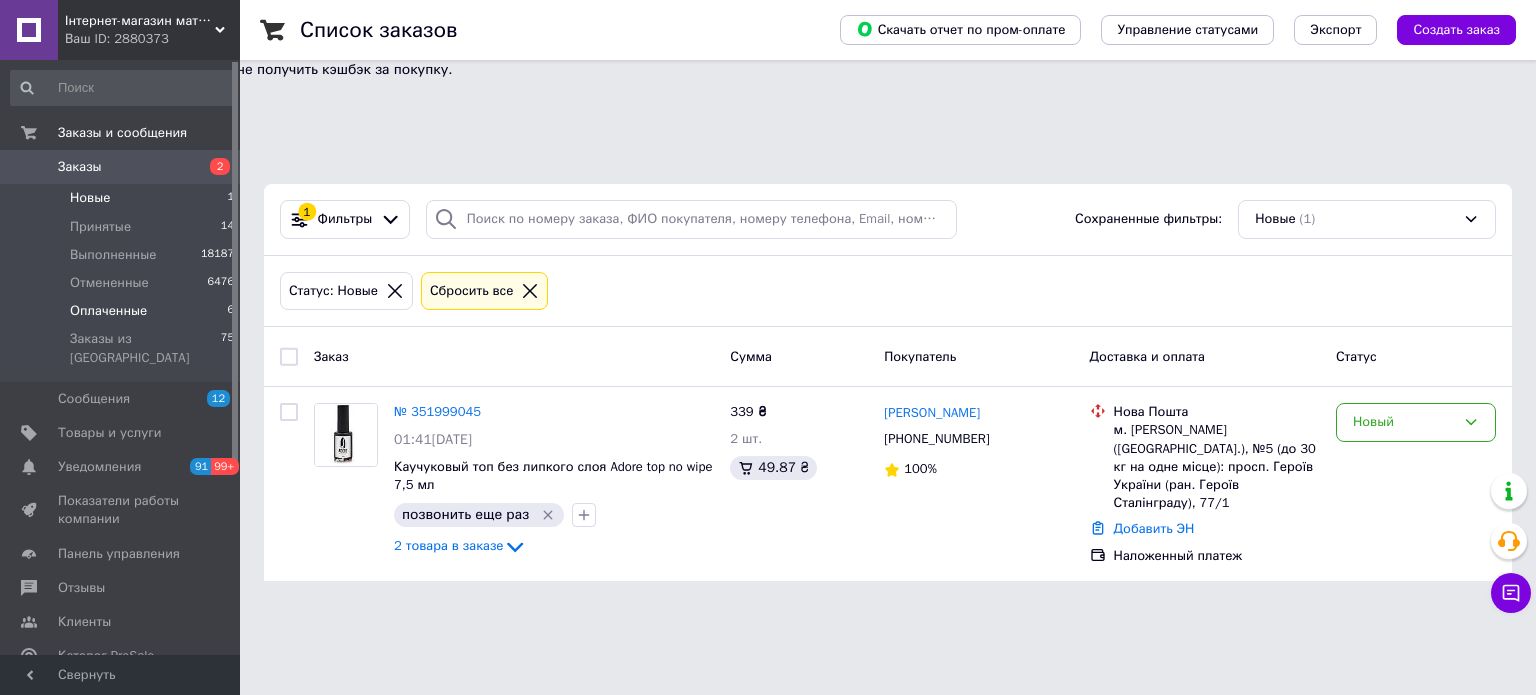 click on "Оплаченные 6" at bounding box center [123, 311] 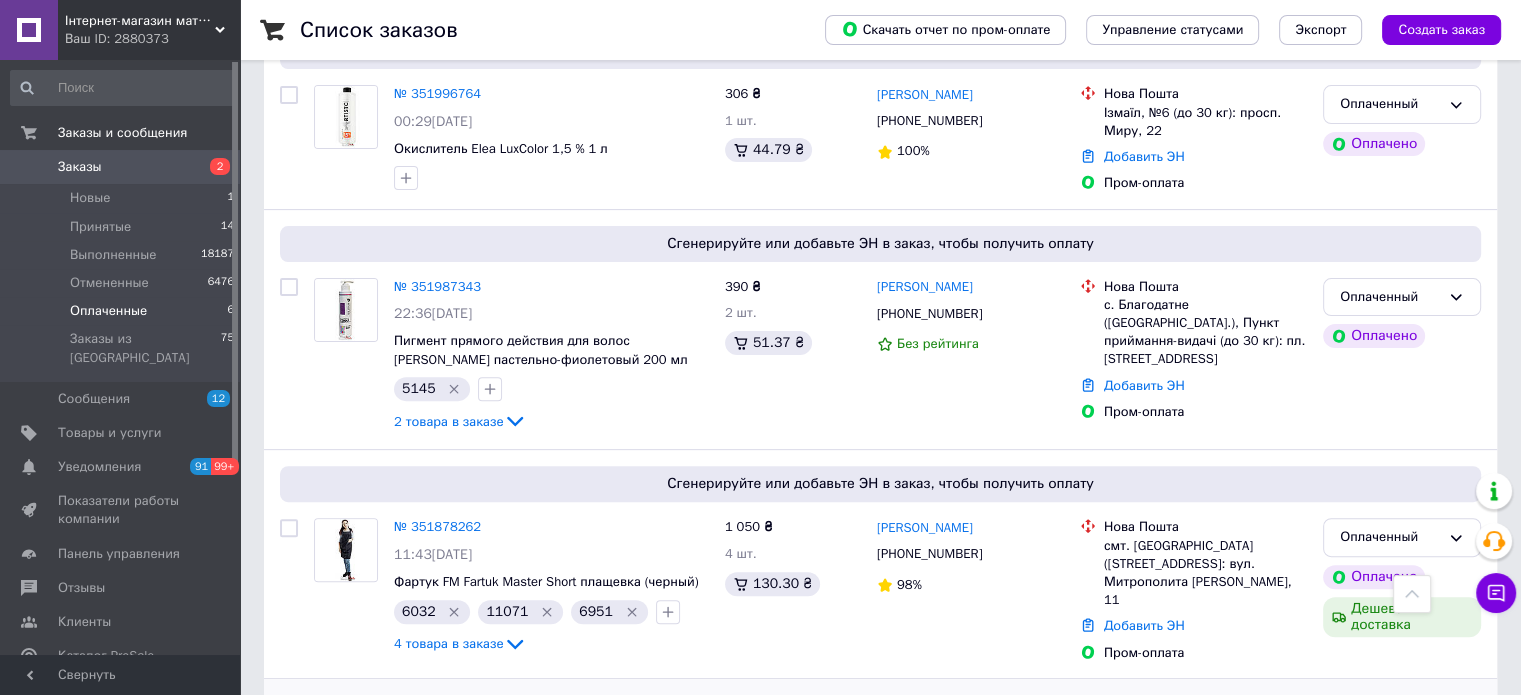 scroll, scrollTop: 893, scrollLeft: 0, axis: vertical 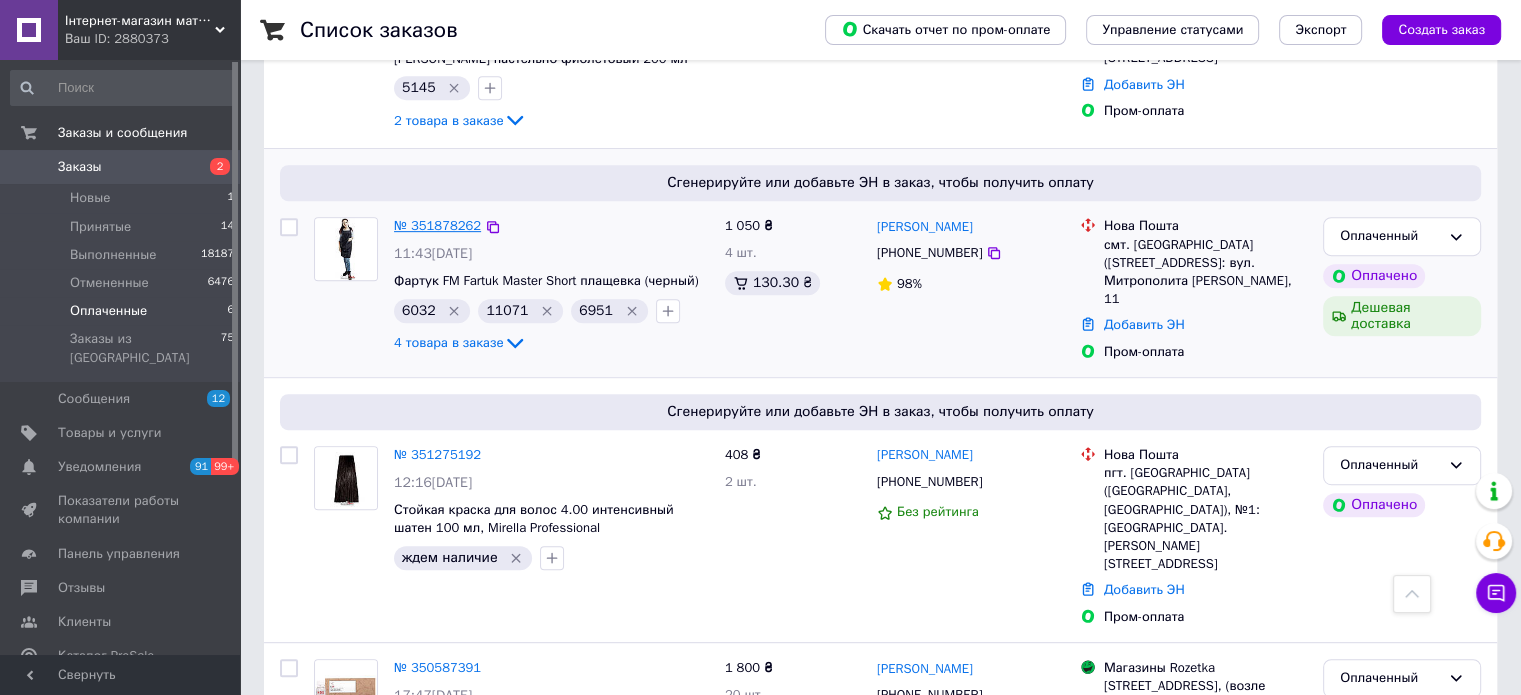 click on "№ 351878262" at bounding box center [437, 225] 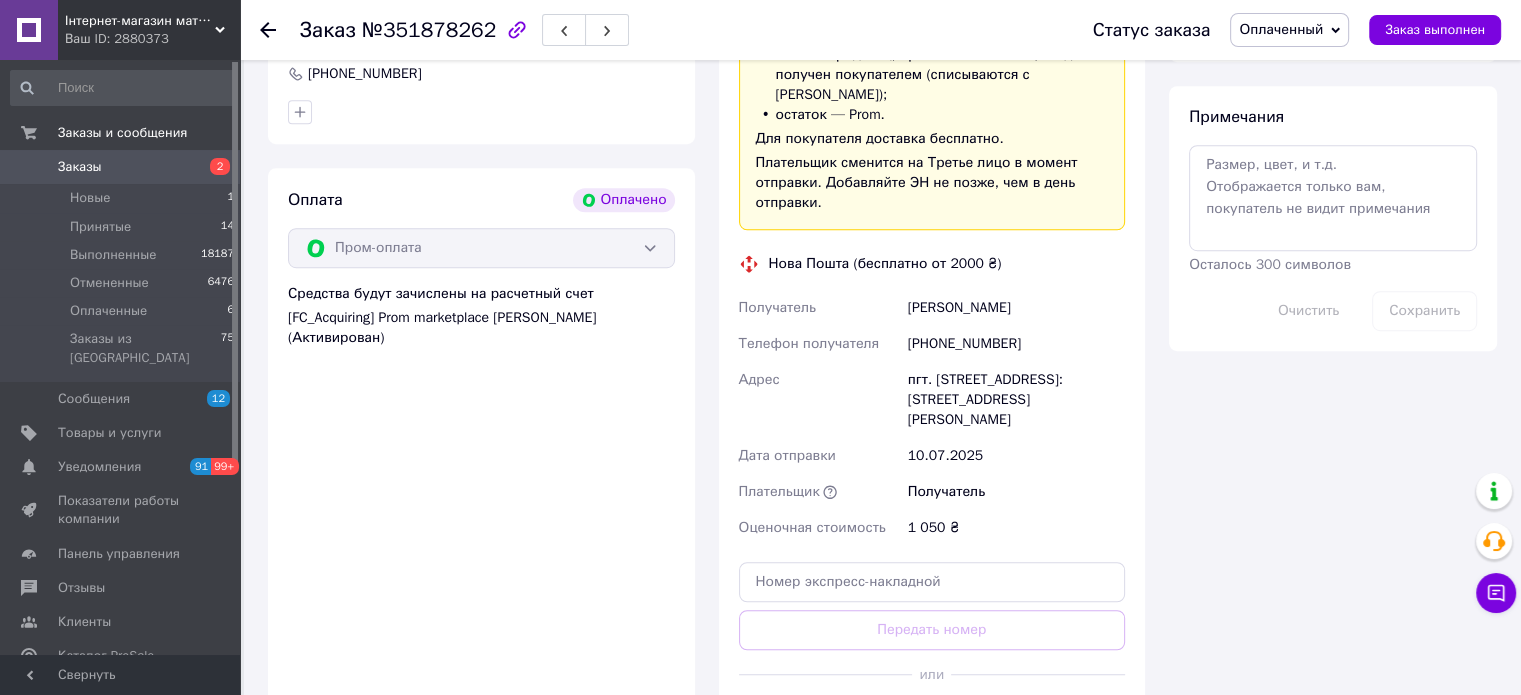 scroll, scrollTop: 1300, scrollLeft: 0, axis: vertical 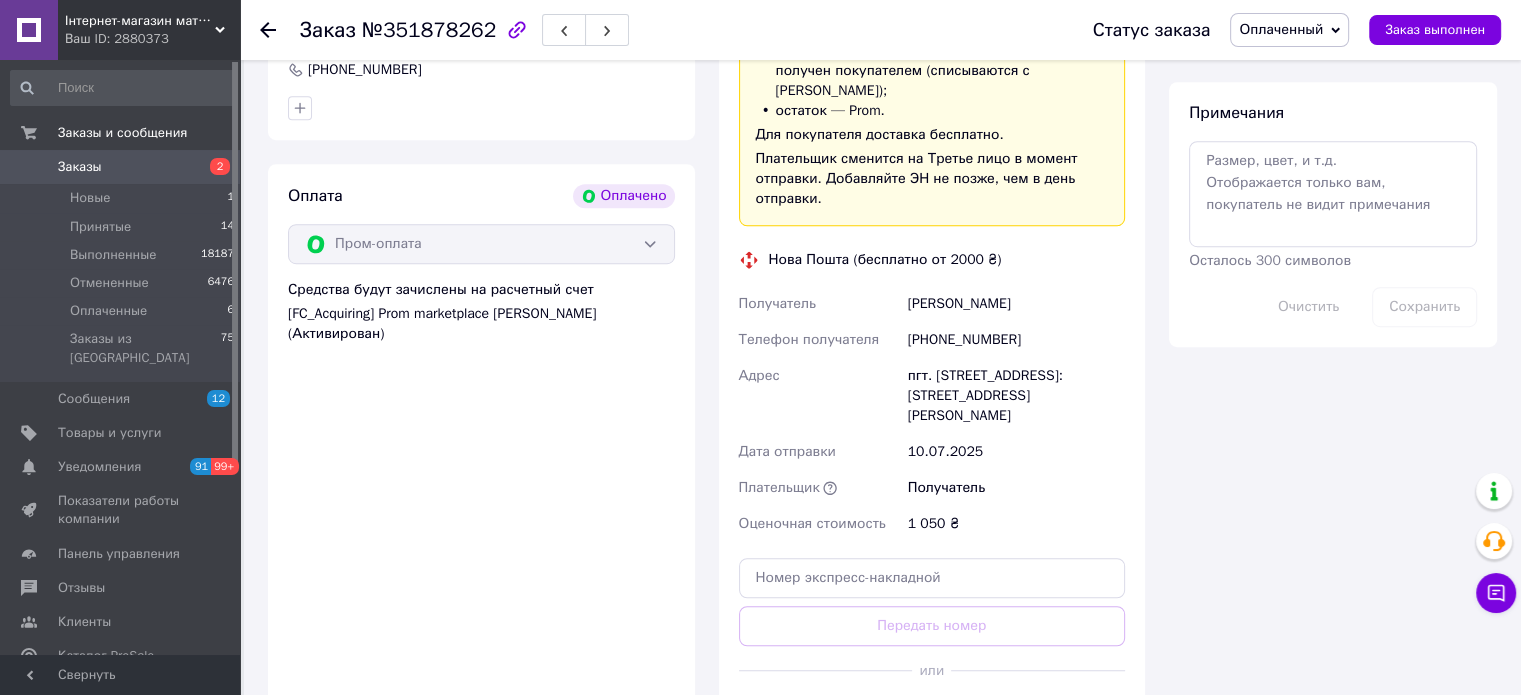 click on "Сгенерировать ЭН" at bounding box center (932, 715) 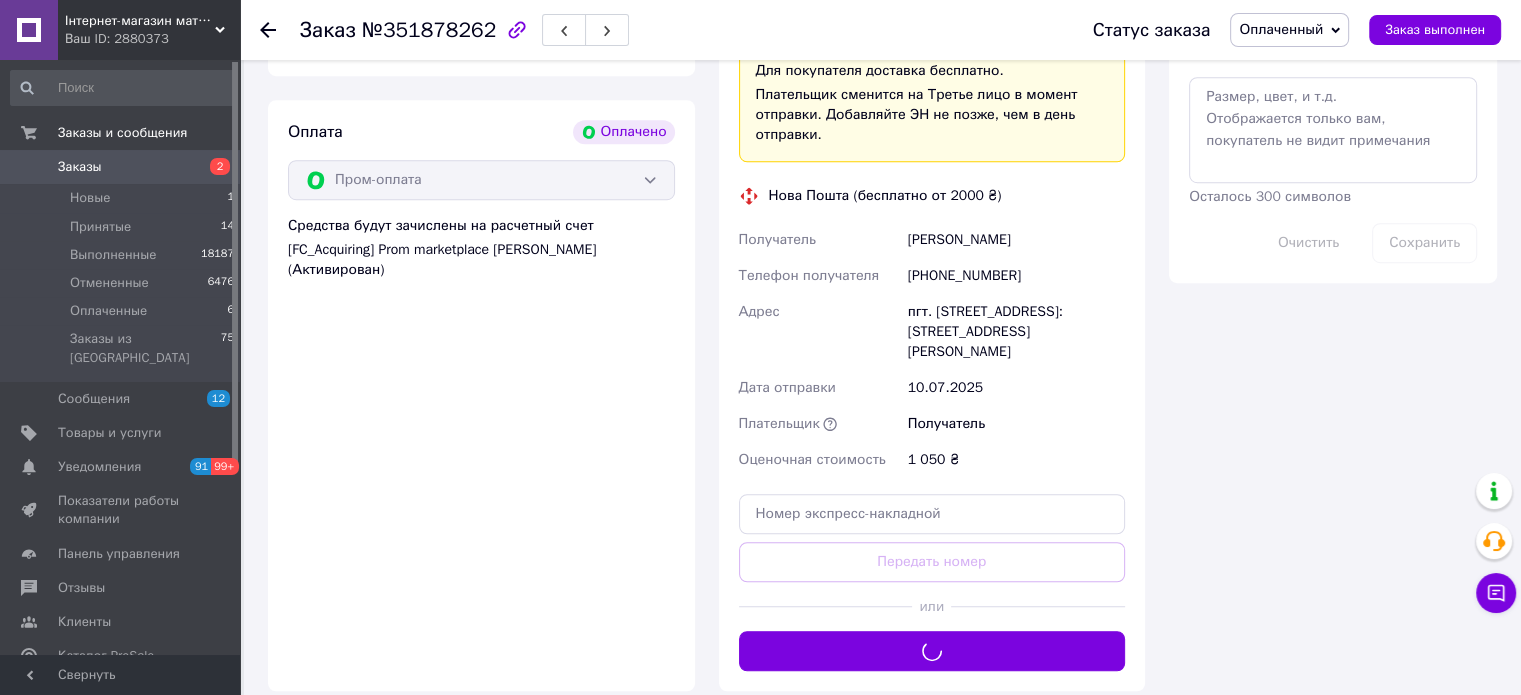 scroll, scrollTop: 1400, scrollLeft: 0, axis: vertical 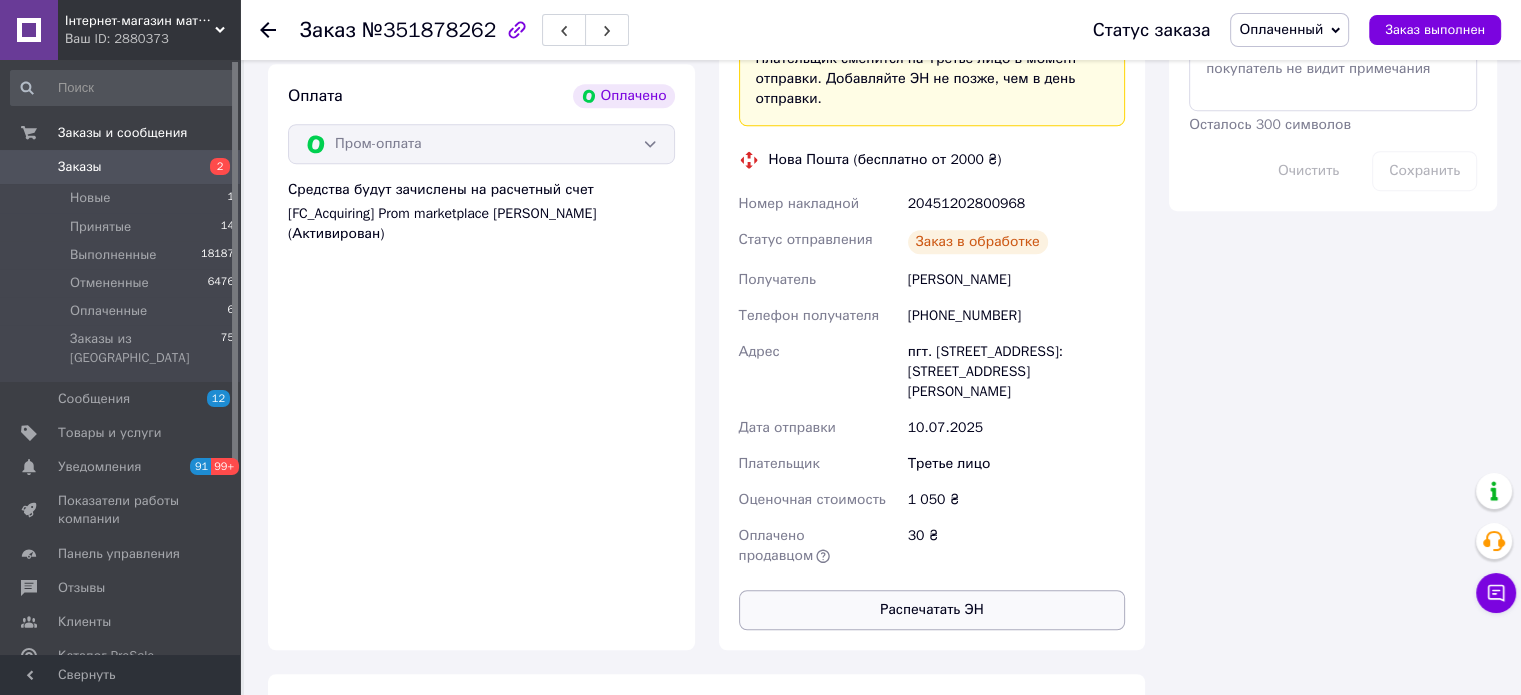 click on "Распечатать ЭН" at bounding box center (932, 610) 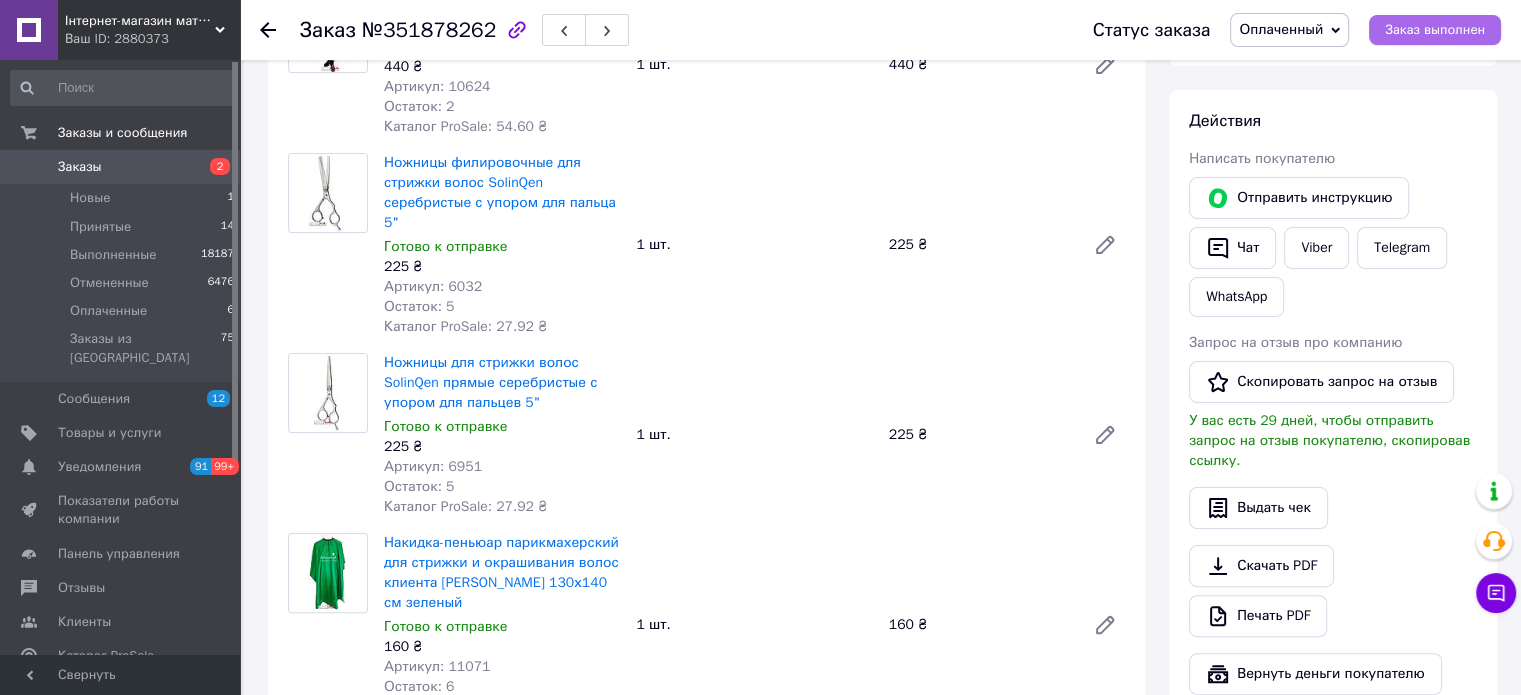 scroll, scrollTop: 400, scrollLeft: 0, axis: vertical 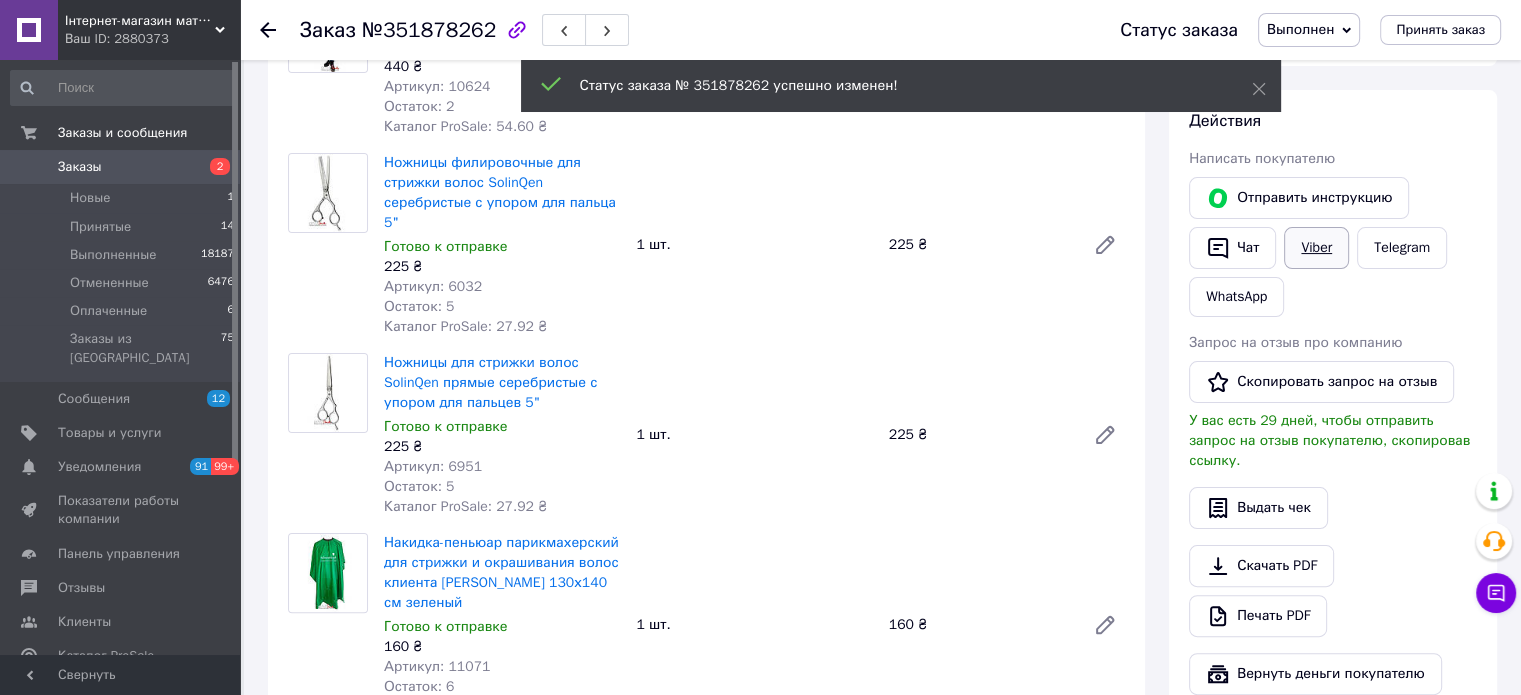 click on "Viber" at bounding box center [1316, 248] 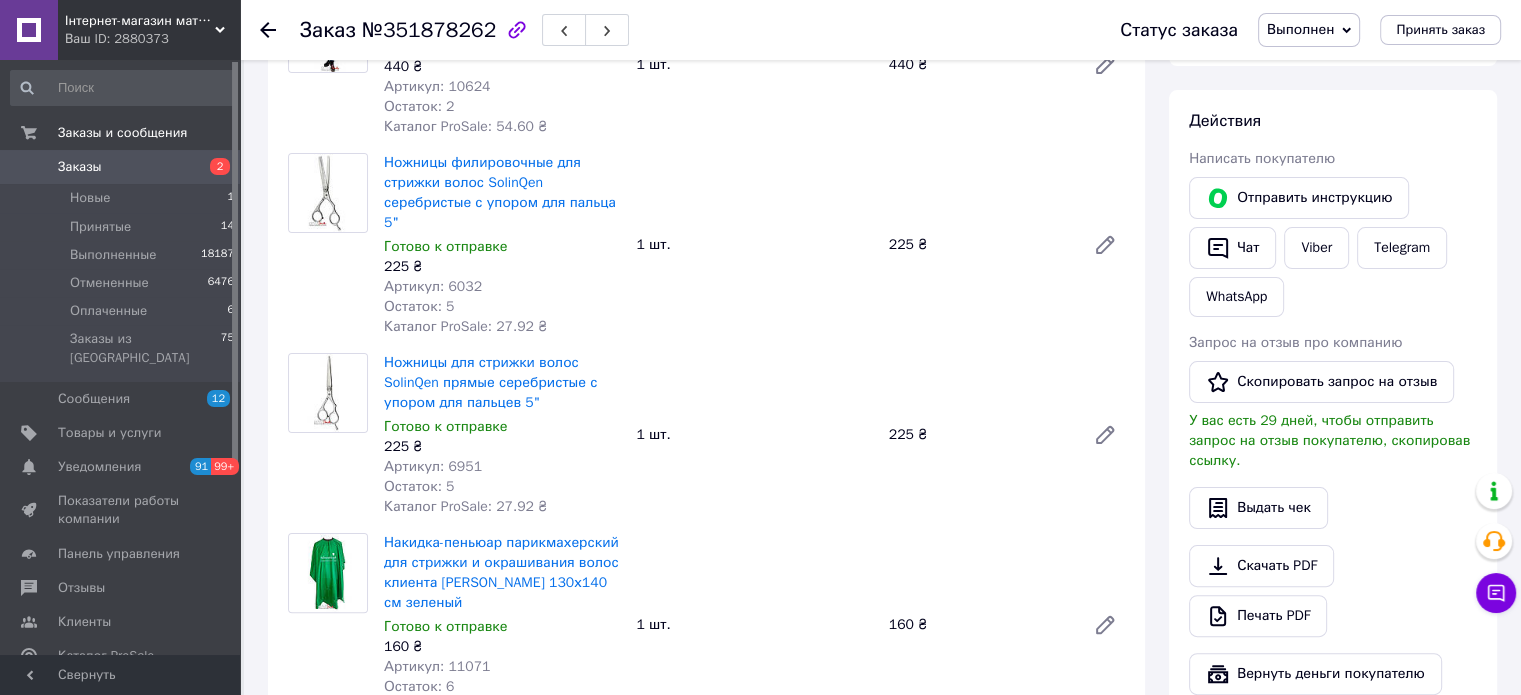click on "Действия Написать покупателю   Отправить инструкцию   Чат Viber Telegram WhatsApp Запрос на отзыв про компанию   Скопировать запрос на отзыв У вас есть 29 дней, чтобы отправить запрос на отзыв покупателю, скопировав ссылку.   Выдать чек   Скачать PDF   Печать PDF   Вернуть деньги покупателю" at bounding box center [1333, 402] 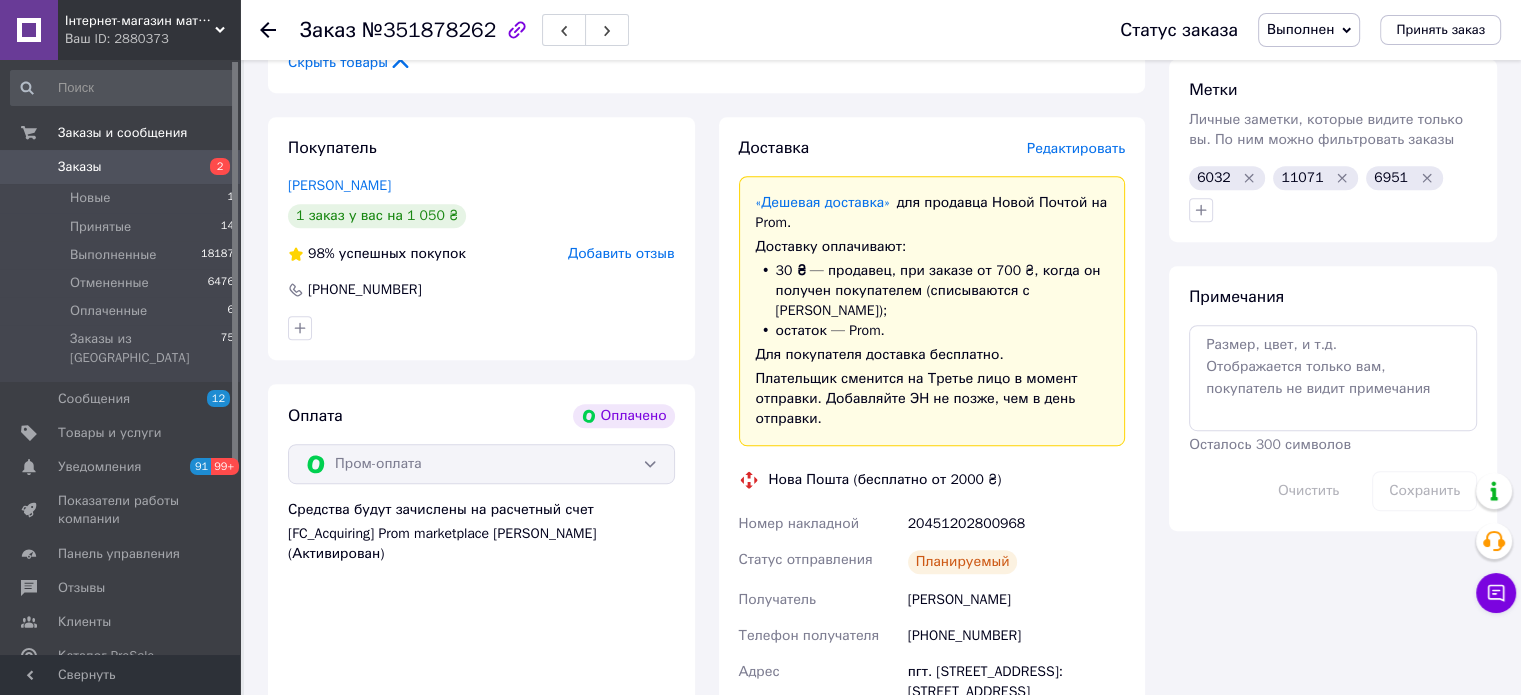 scroll, scrollTop: 1200, scrollLeft: 0, axis: vertical 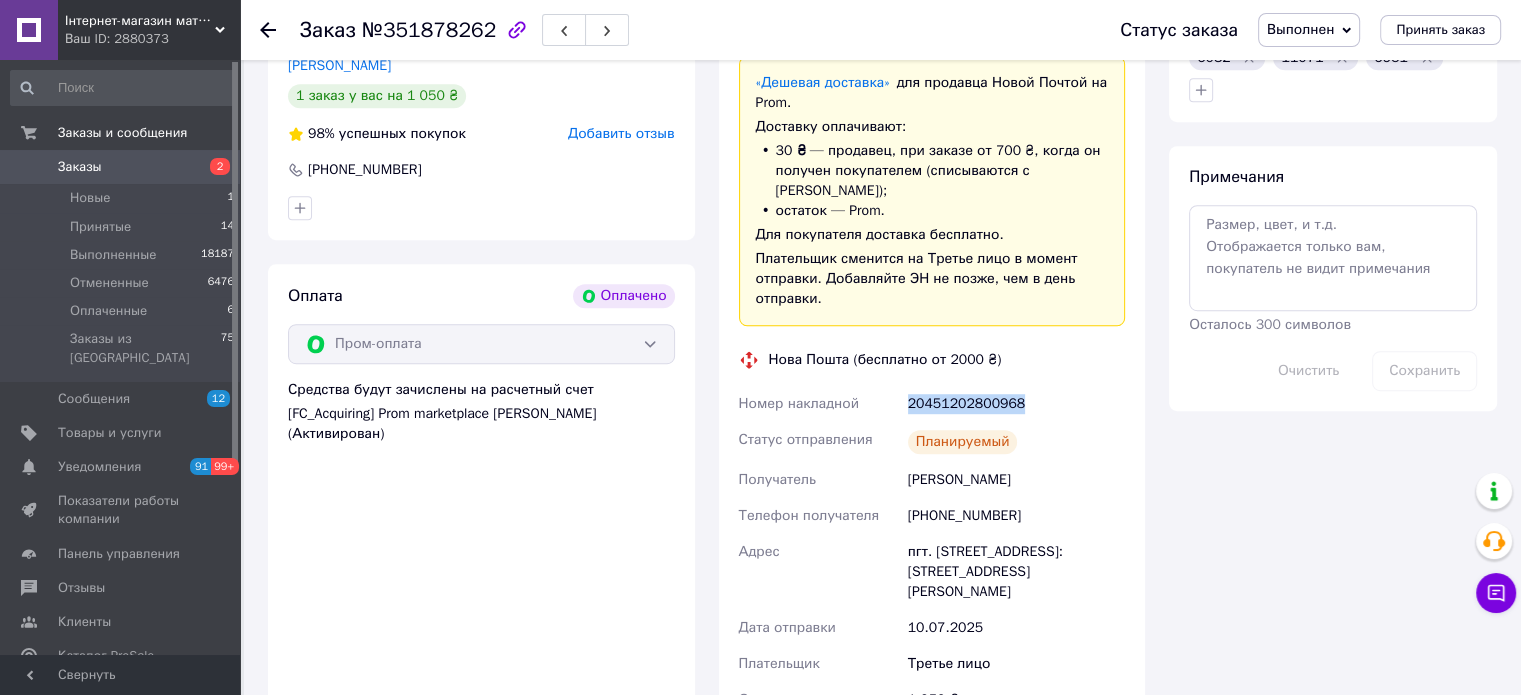 drag, startPoint x: 1031, startPoint y: 289, endPoint x: 906, endPoint y: 279, distance: 125.39936 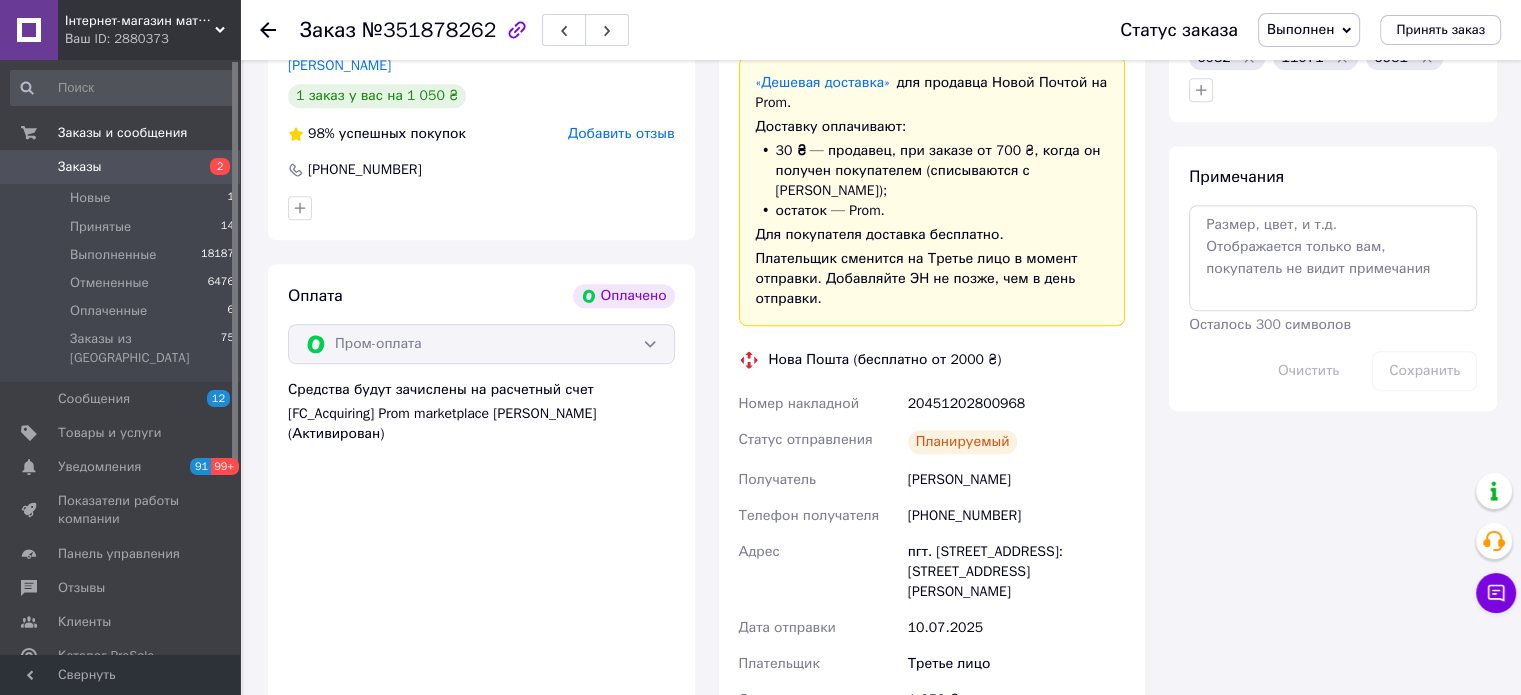 click on "Итого 4 товара 1 050 ₴ Всего к оплате 1050 ₴ Комиссия за заказ 130.30 ₴ Действия Написать покупателю   Отправить инструкцию   Чат Viber Telegram WhatsApp Запрос на отзыв про компанию   Скопировать запрос на отзыв У вас есть 29 дней, чтобы отправить запрос на отзыв покупателю, скопировав ссылку.   Выдать чек   Скачать PDF   Печать PDF   Вернуть деньги покупателю Метки Личные заметки, которые видите только вы. По ним можно фильтровать заказы 6032   11071   6951   Примечания Осталось 300 символов Очистить Сохранить" at bounding box center (1333, 235) 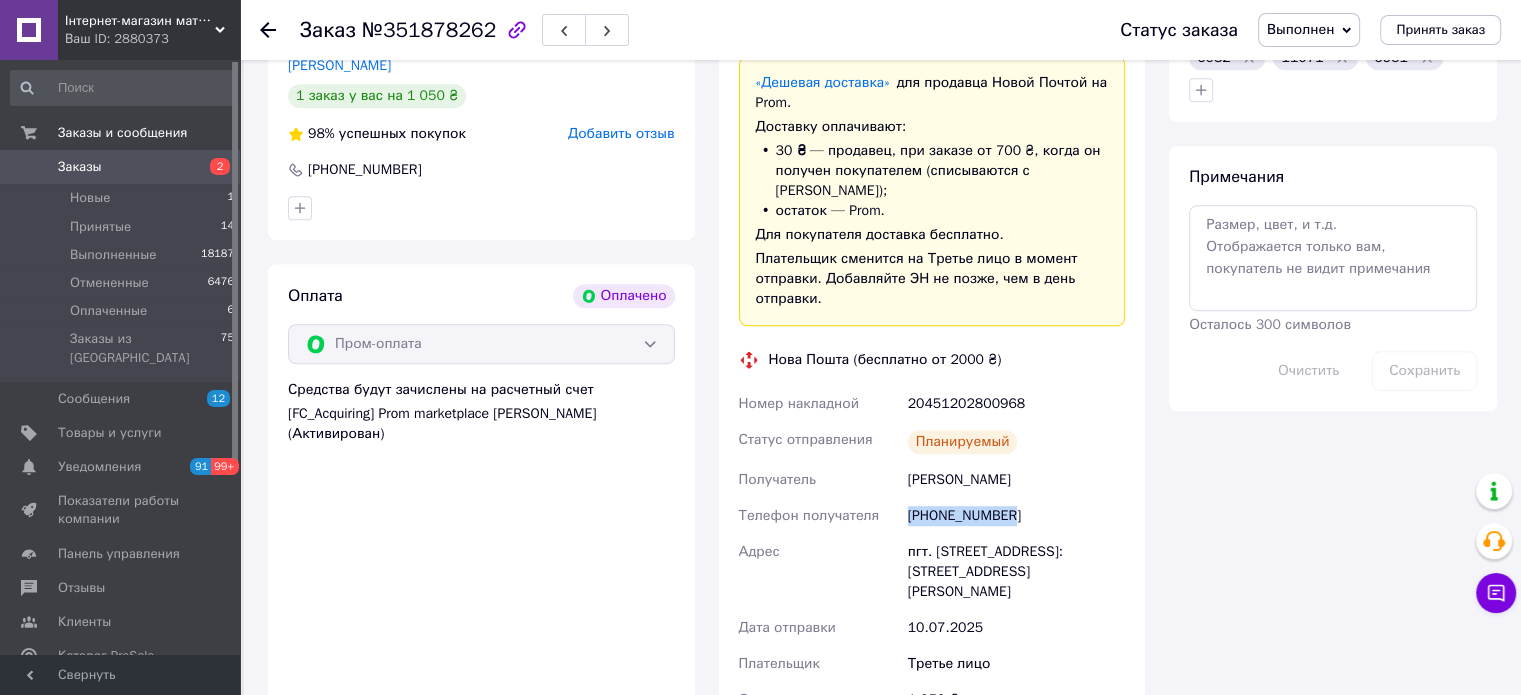 drag, startPoint x: 1016, startPoint y: 385, endPoint x: 900, endPoint y: 387, distance: 116.01724 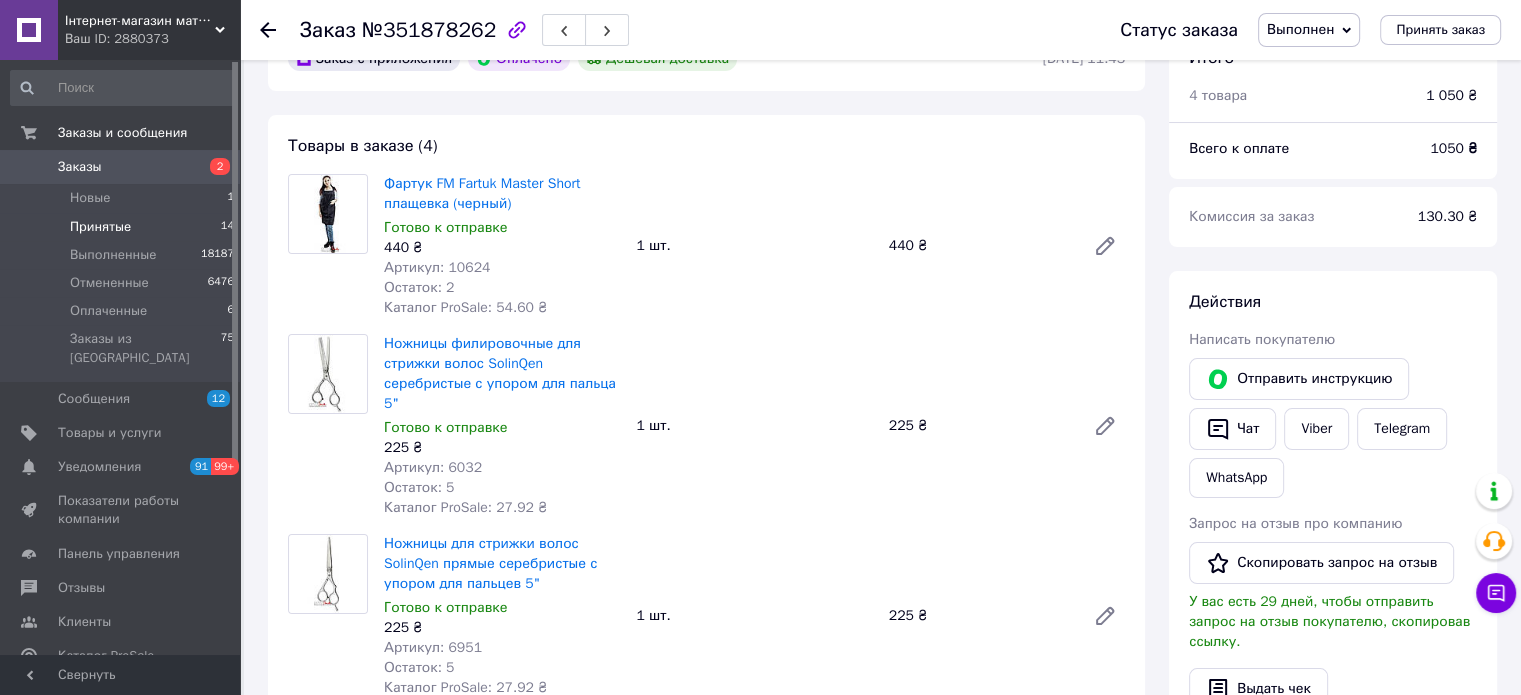 scroll, scrollTop: 100, scrollLeft: 0, axis: vertical 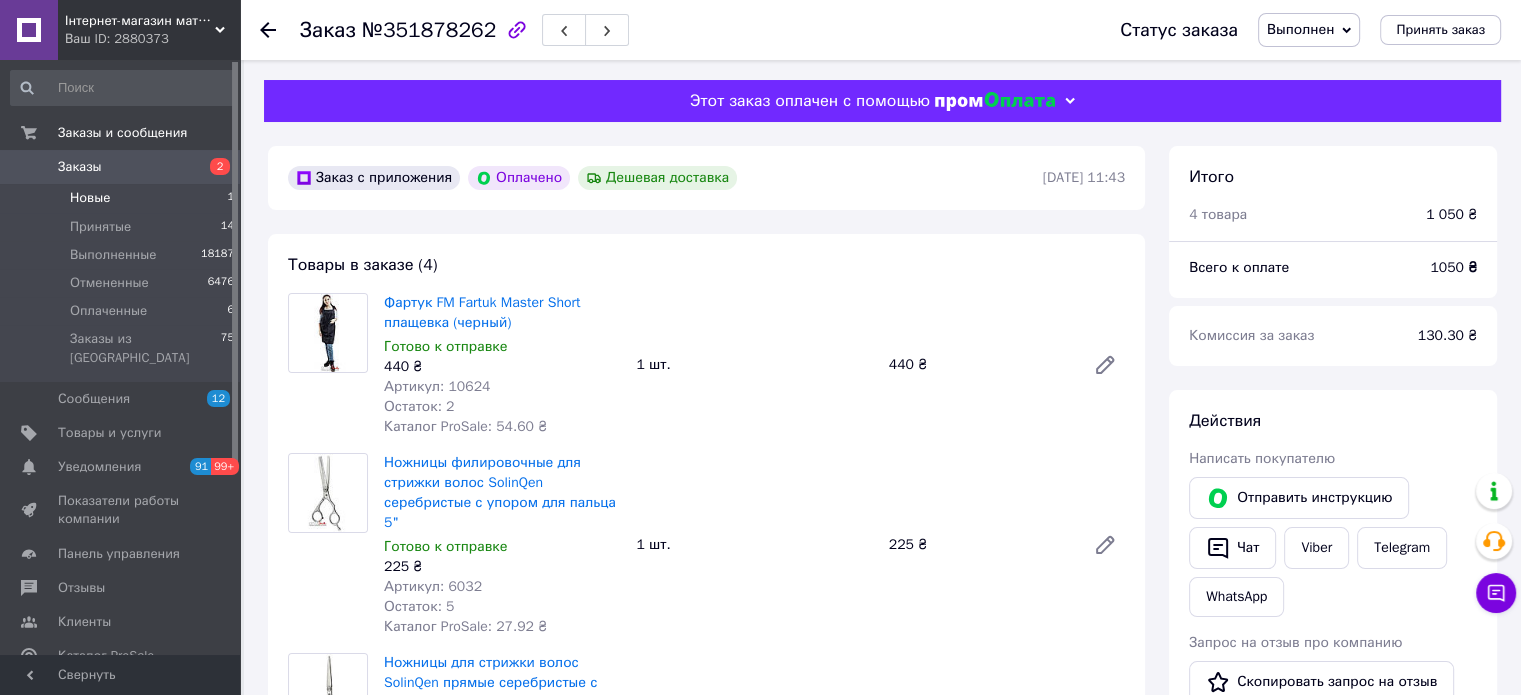 click on "Новые 1" at bounding box center (123, 198) 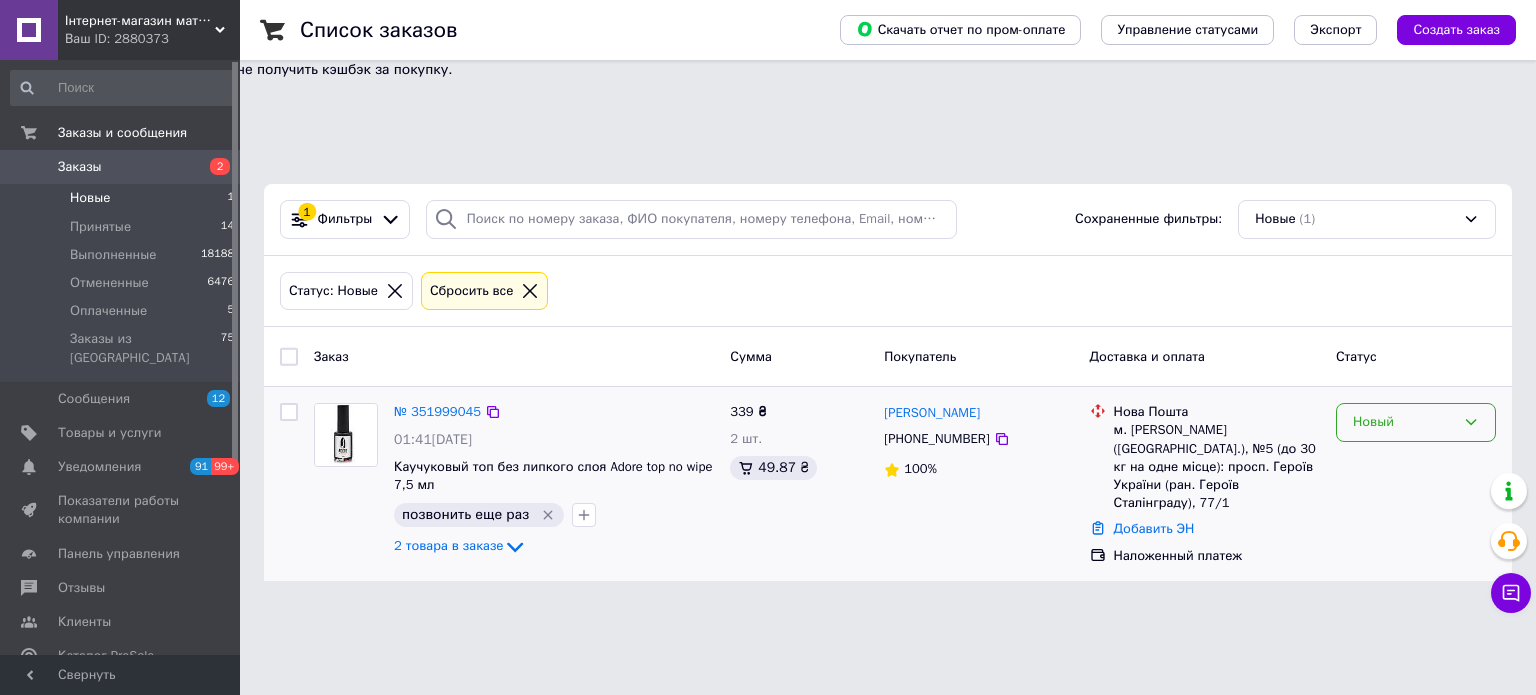 click on "Новый" at bounding box center [1404, 422] 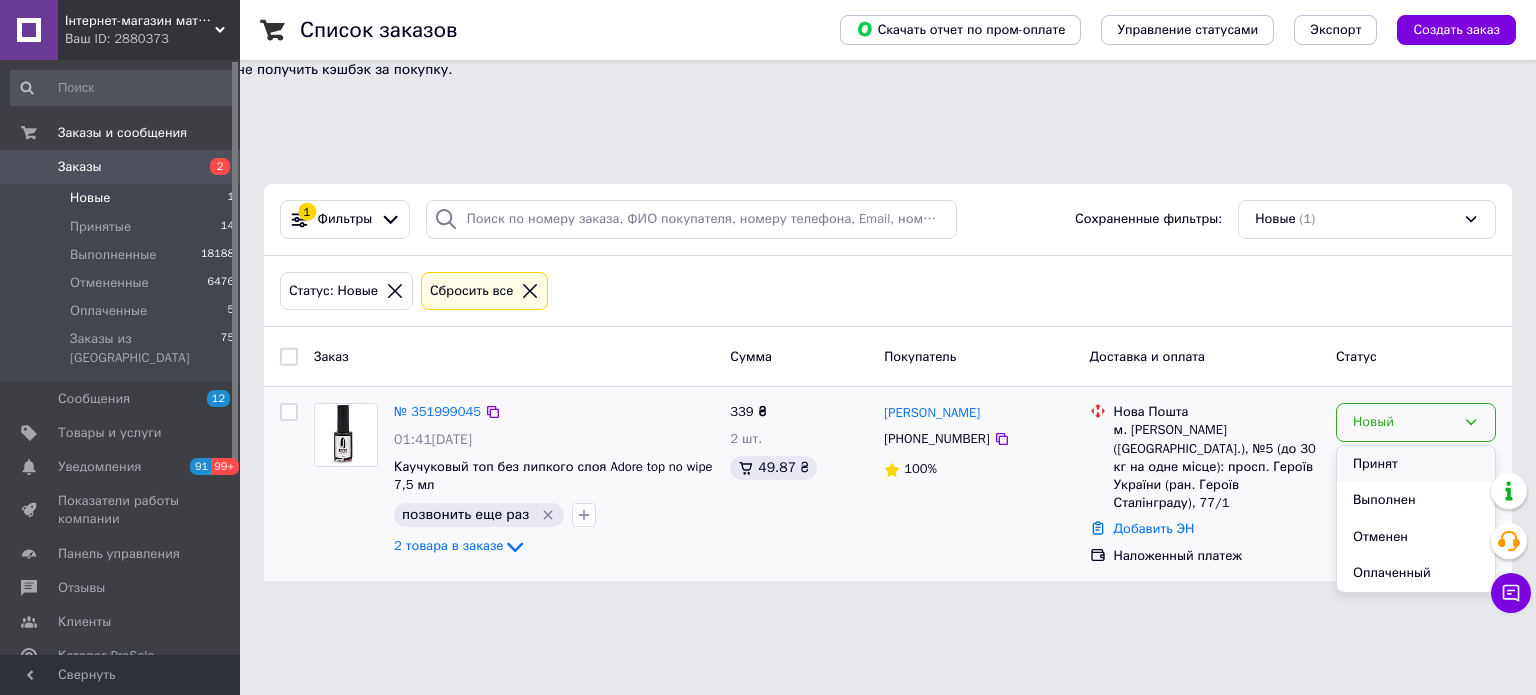click on "Принят" at bounding box center [1416, 464] 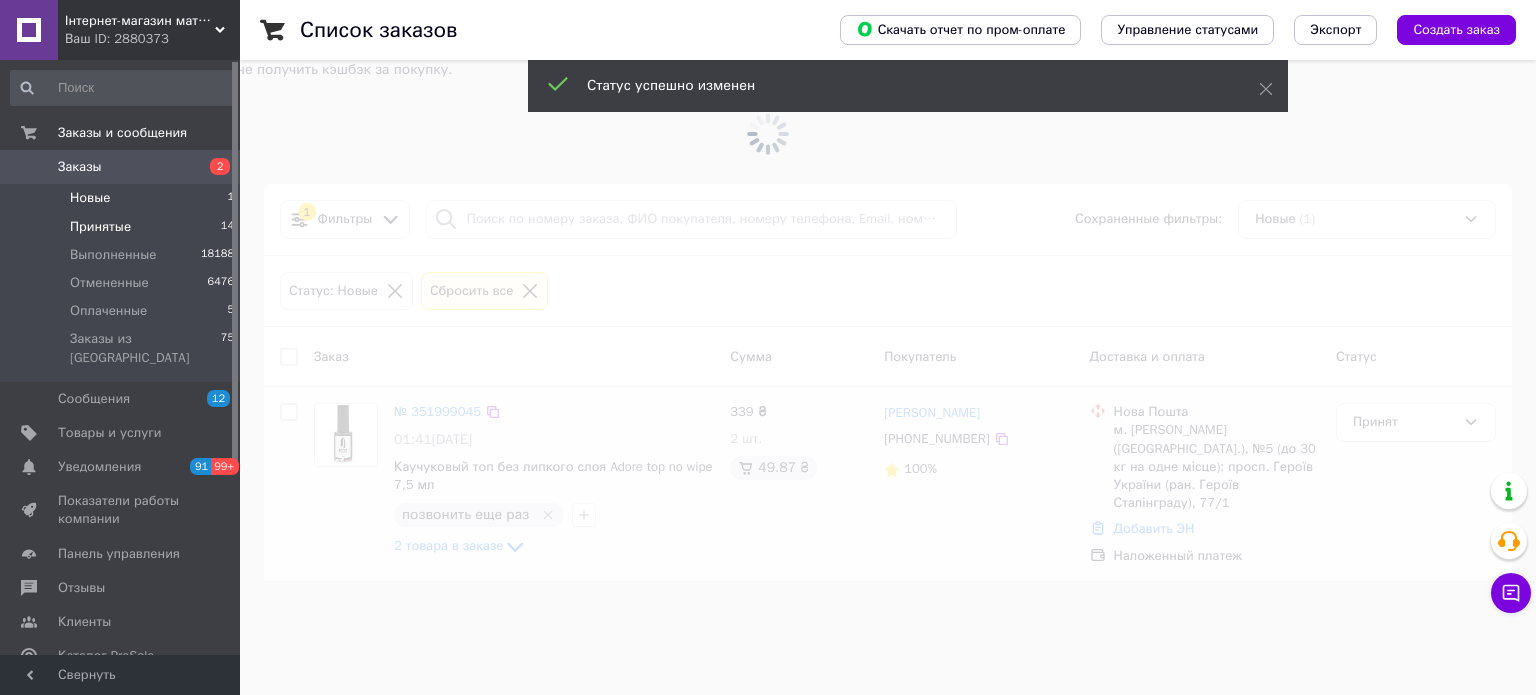 click on "Принятые" at bounding box center (100, 227) 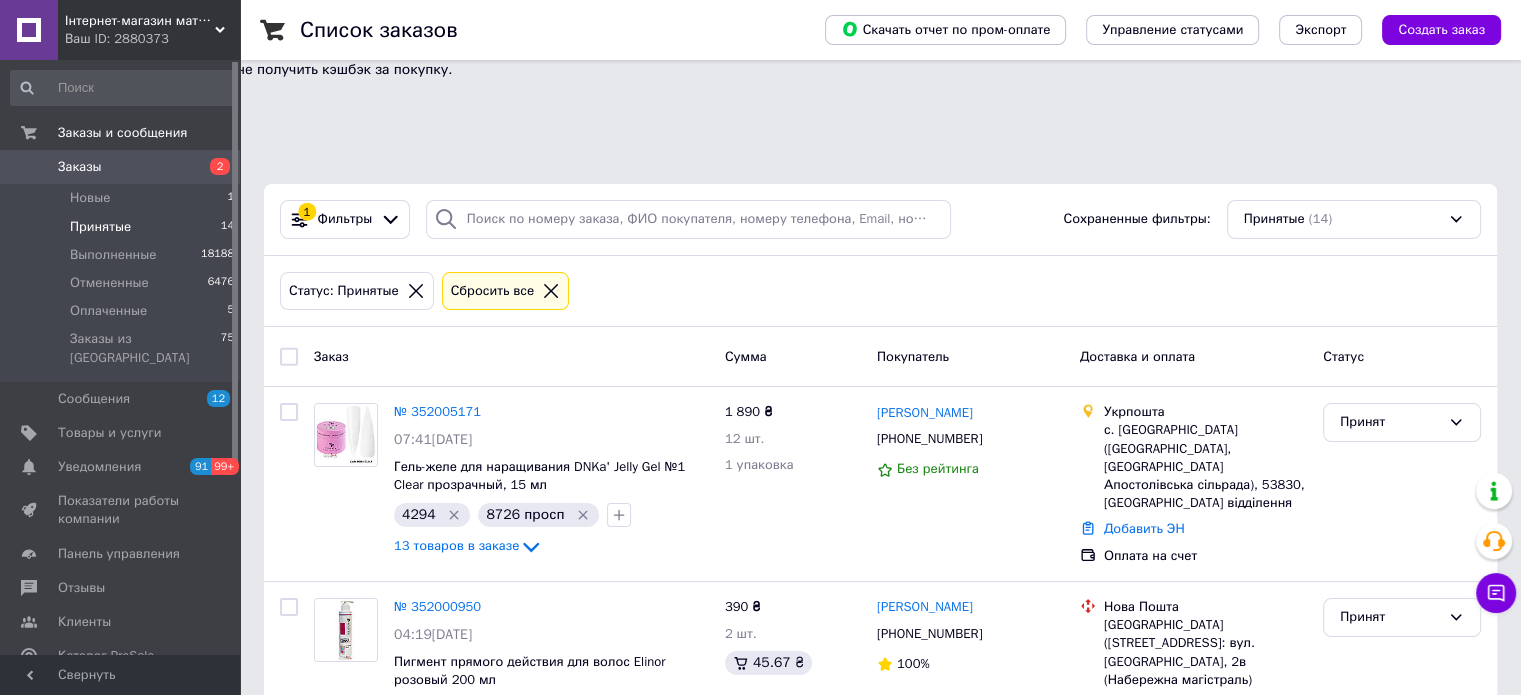 click on "Принятые" at bounding box center (100, 227) 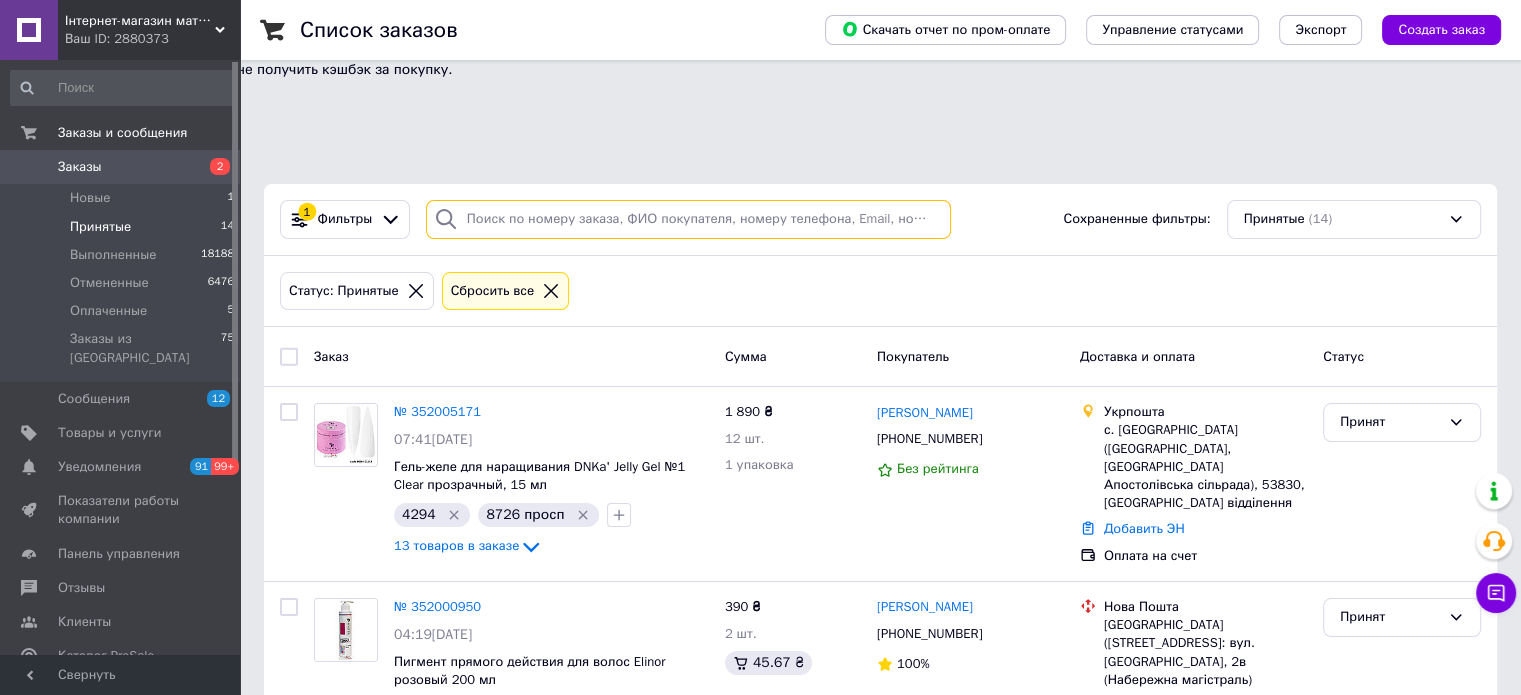 click at bounding box center (688, 219) 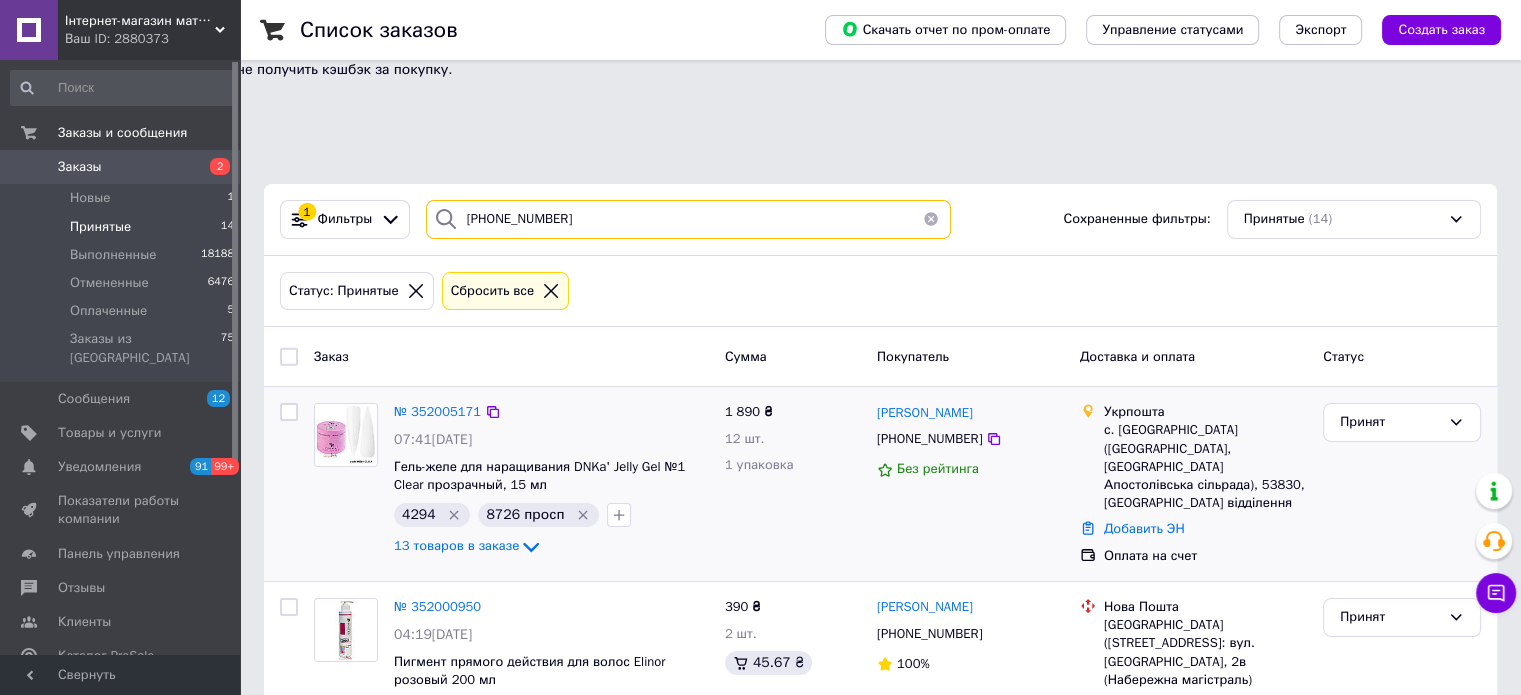 type on "[PHONE_NUMBER]" 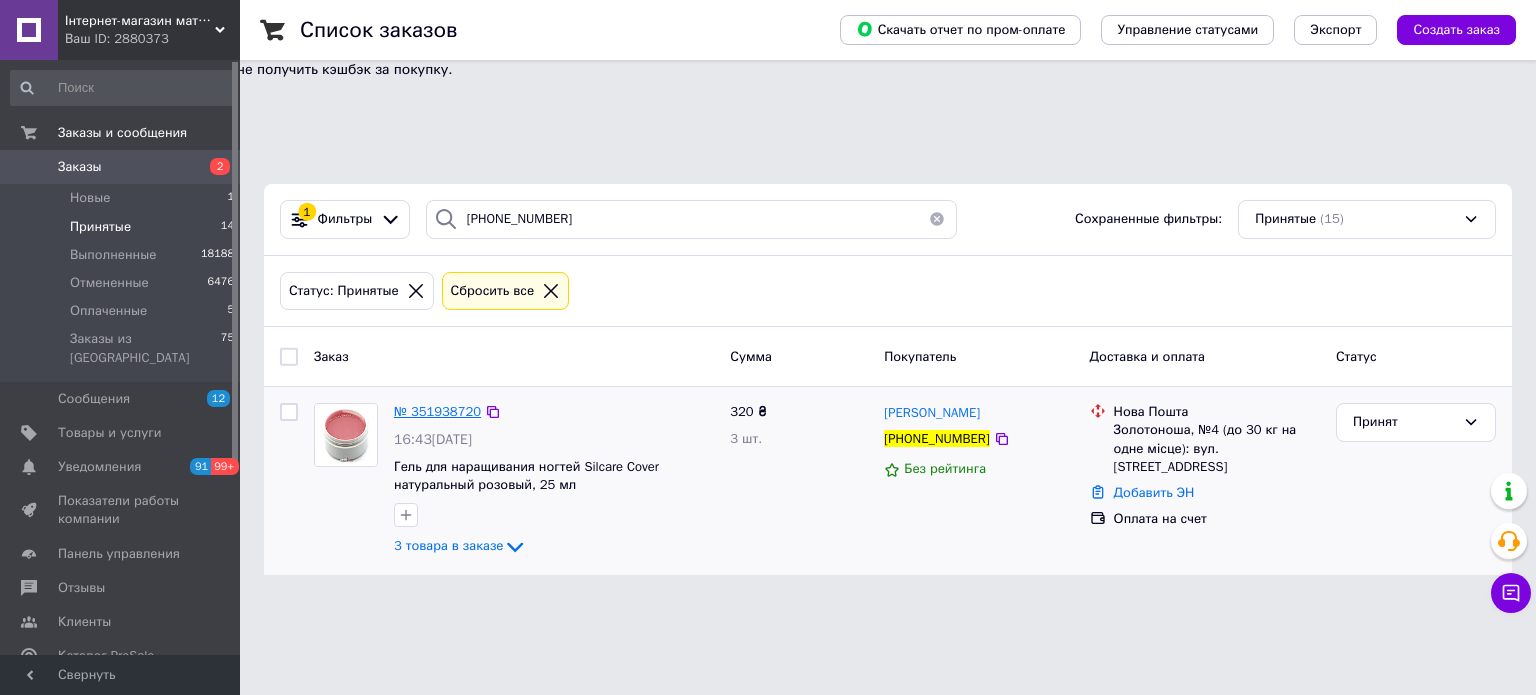 click on "№ 351938720" at bounding box center [437, 411] 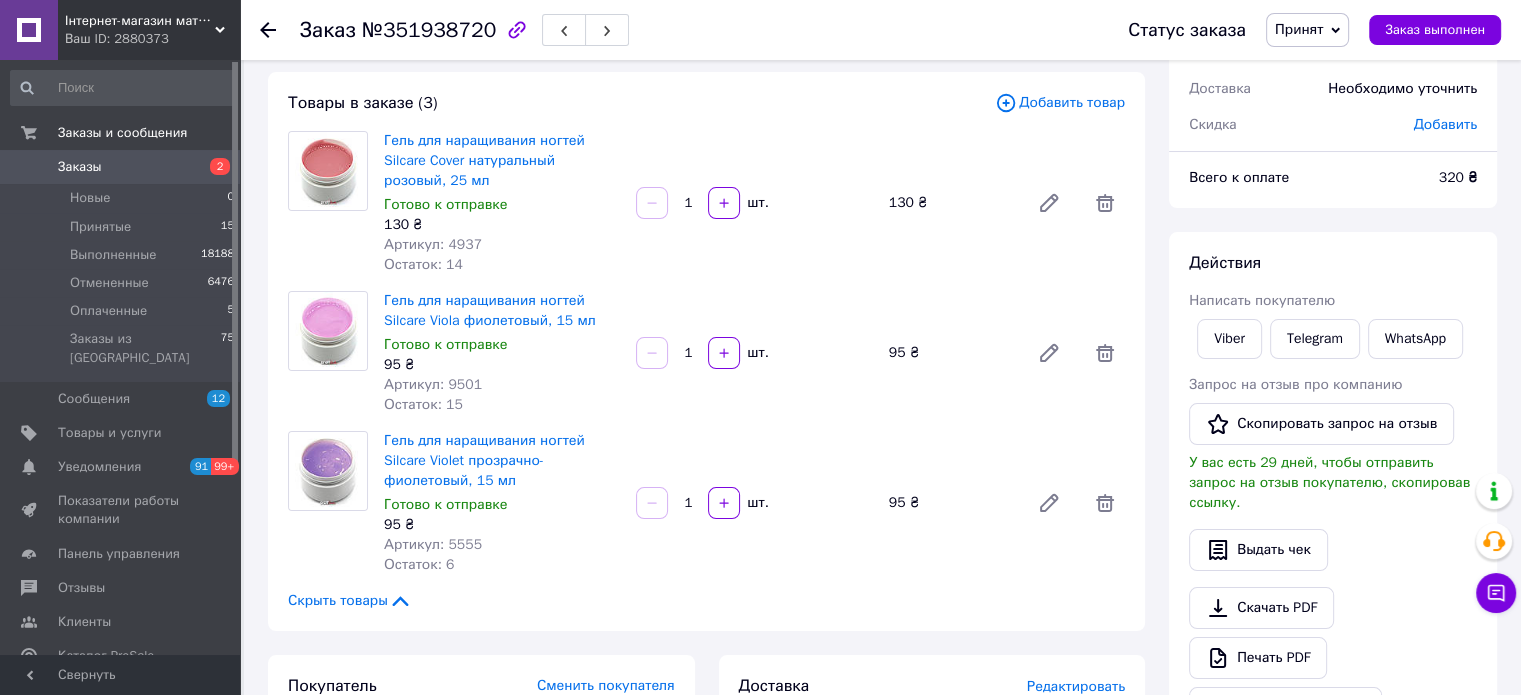 scroll, scrollTop: 100, scrollLeft: 0, axis: vertical 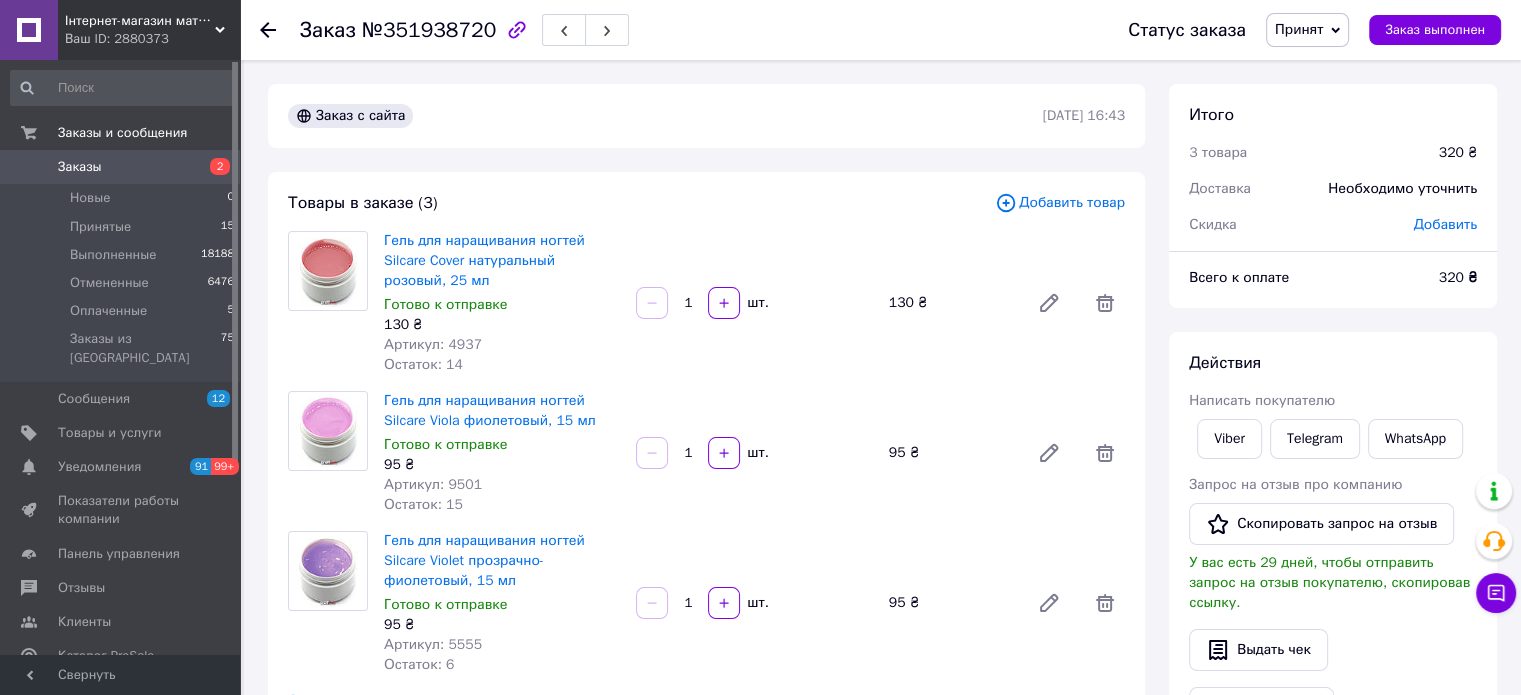 click on "Действия Написать покупателю Viber Telegram WhatsApp Запрос на отзыв про компанию   Скопировать запрос на отзыв У вас есть 29 дней, чтобы отправить запрос на отзыв покупателю, скопировав ссылку.   Выдать чек   Скачать PDF   Печать PDF   Дублировать заказ" at bounding box center (1333, 590) 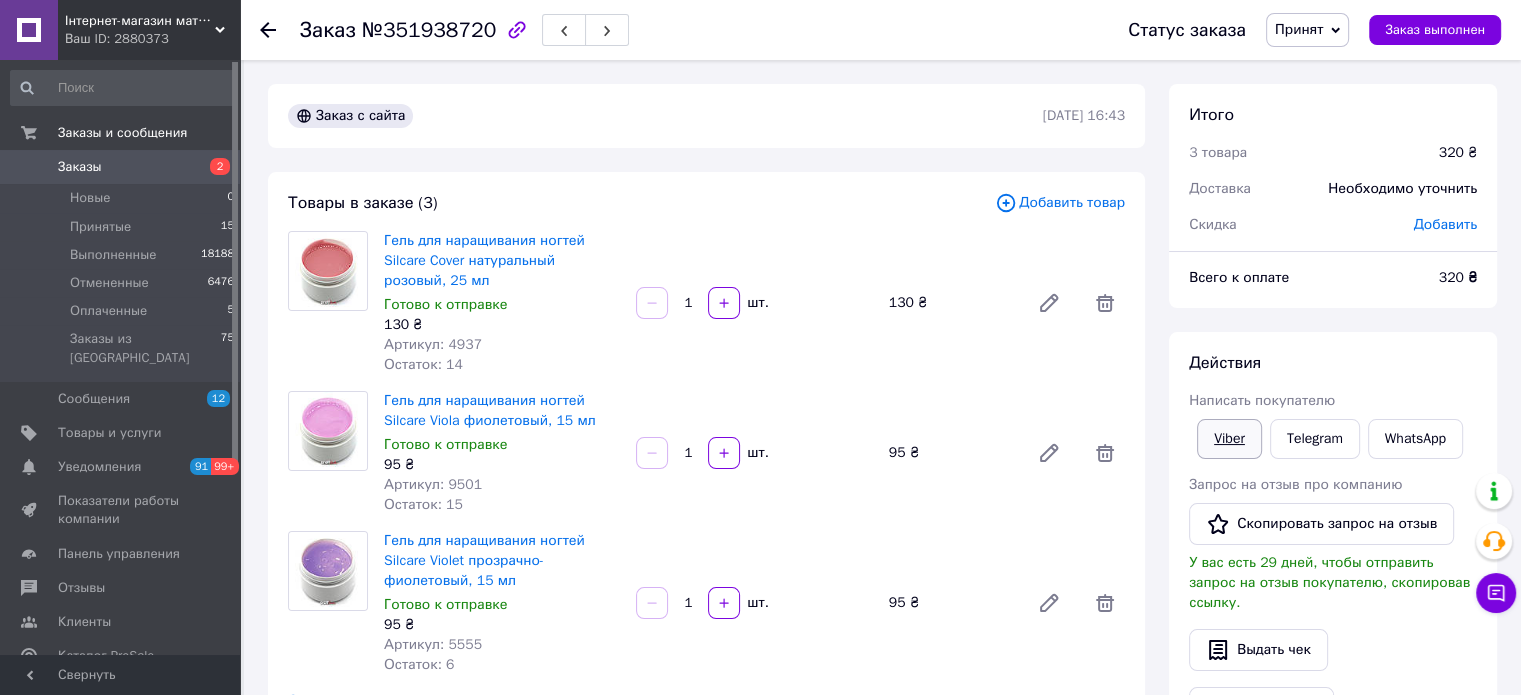 click on "Viber" at bounding box center (1229, 439) 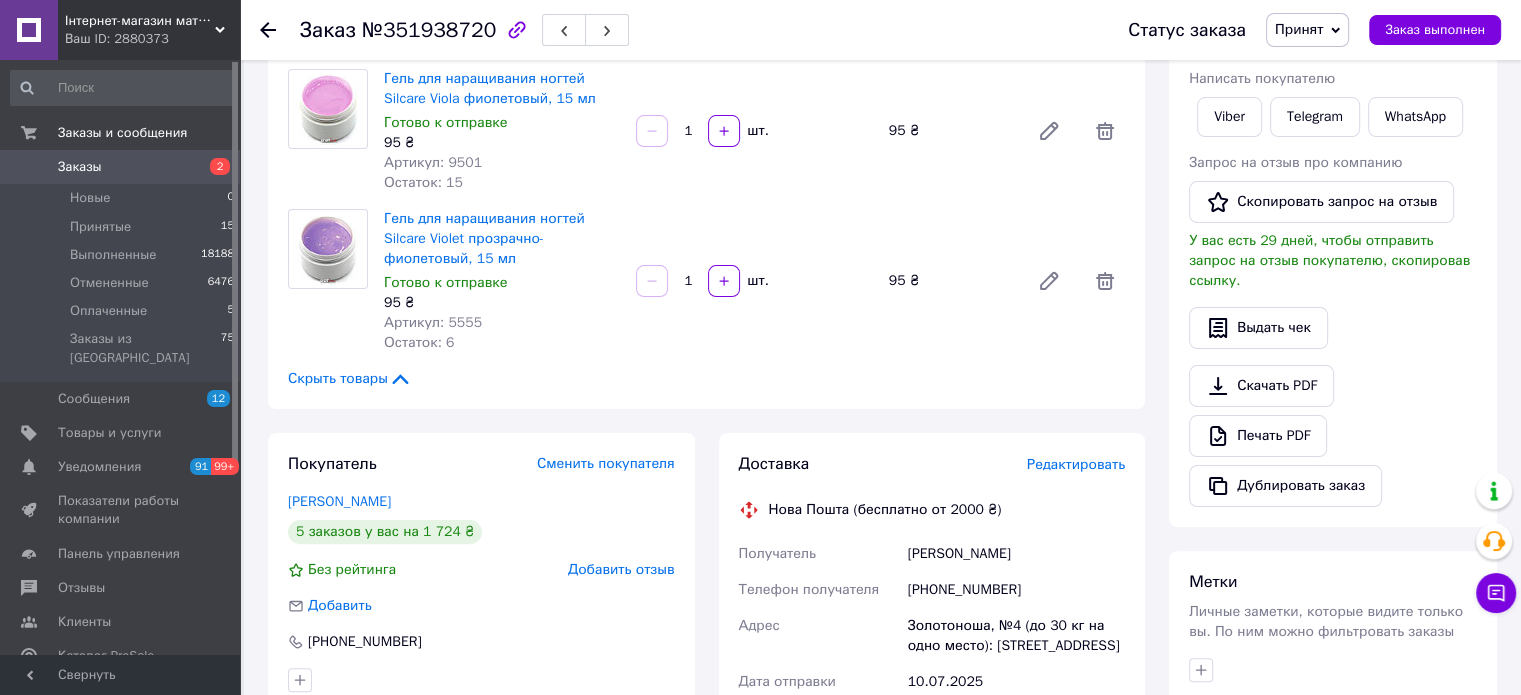 scroll, scrollTop: 300, scrollLeft: 0, axis: vertical 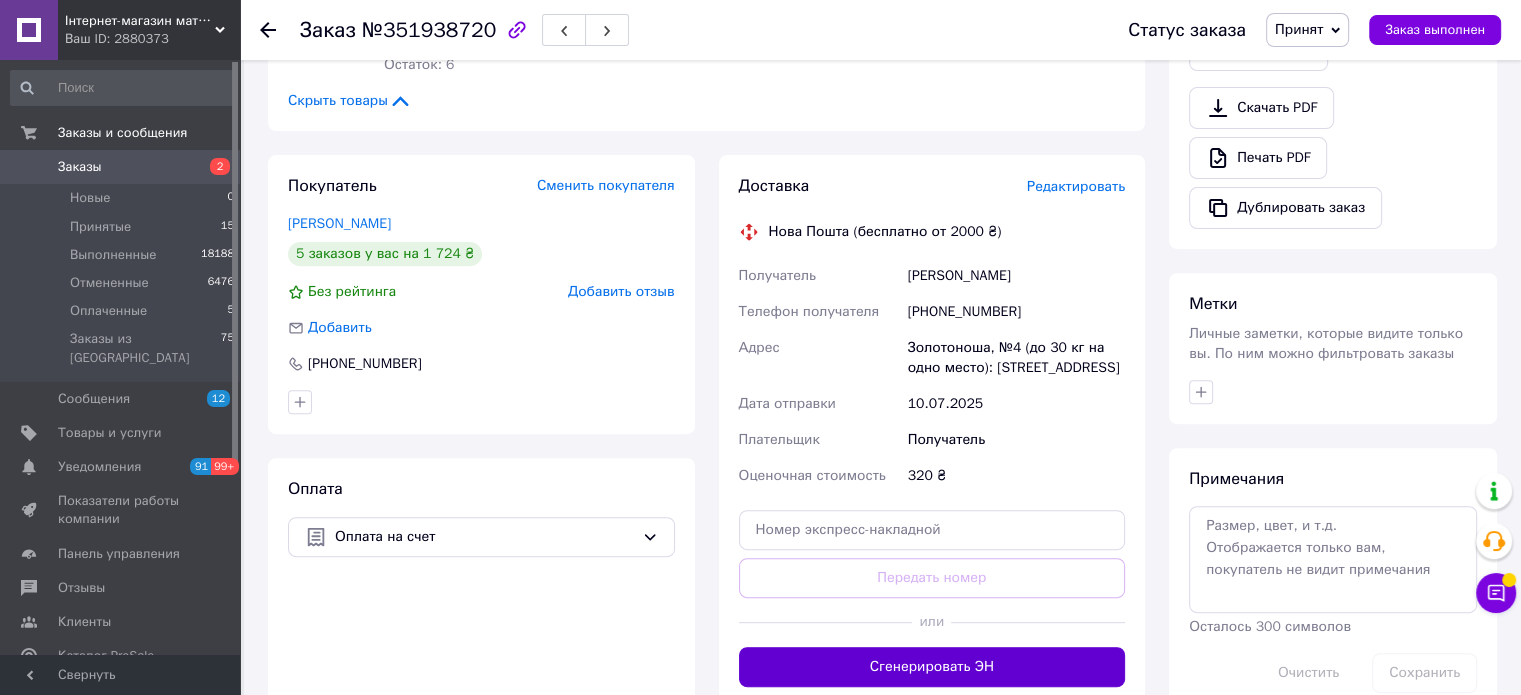 click on "Сгенерировать ЭН" at bounding box center [932, 667] 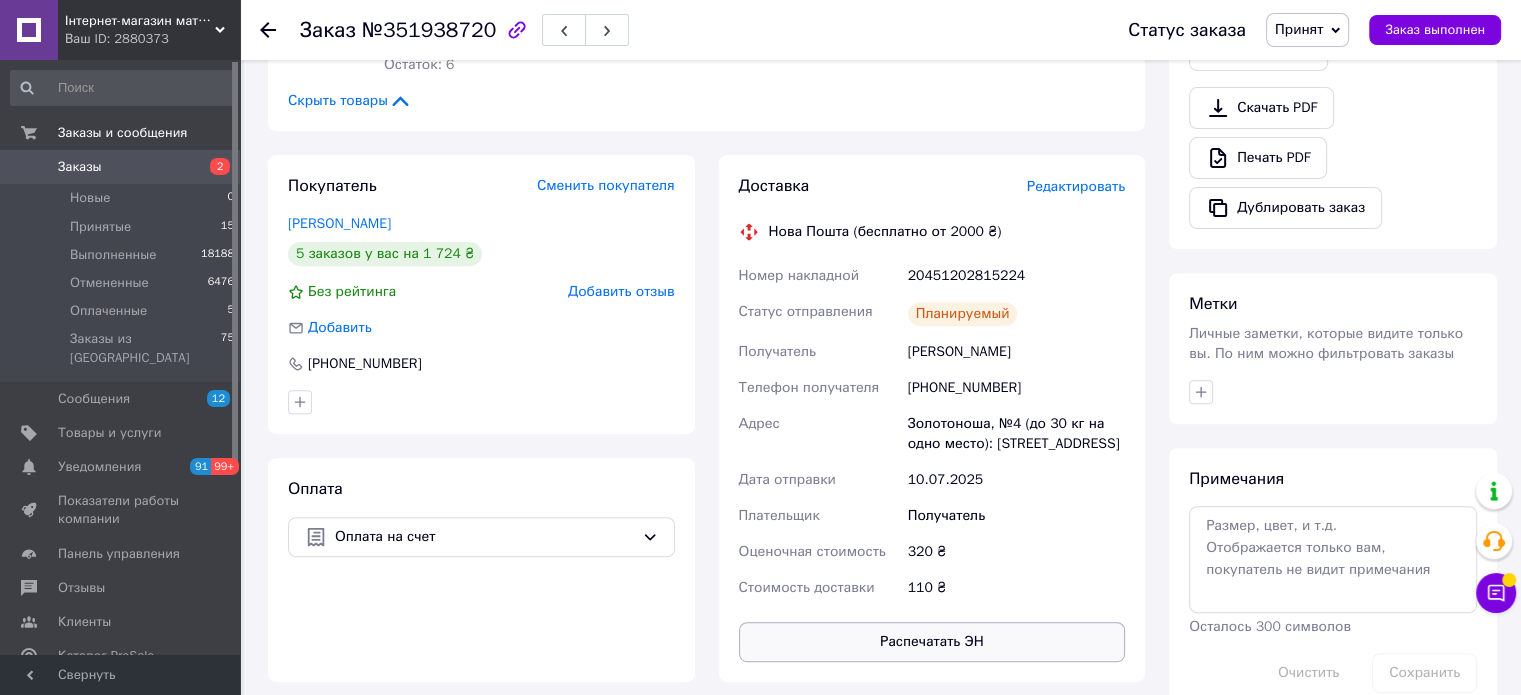 click on "Распечатать ЭН" at bounding box center (932, 642) 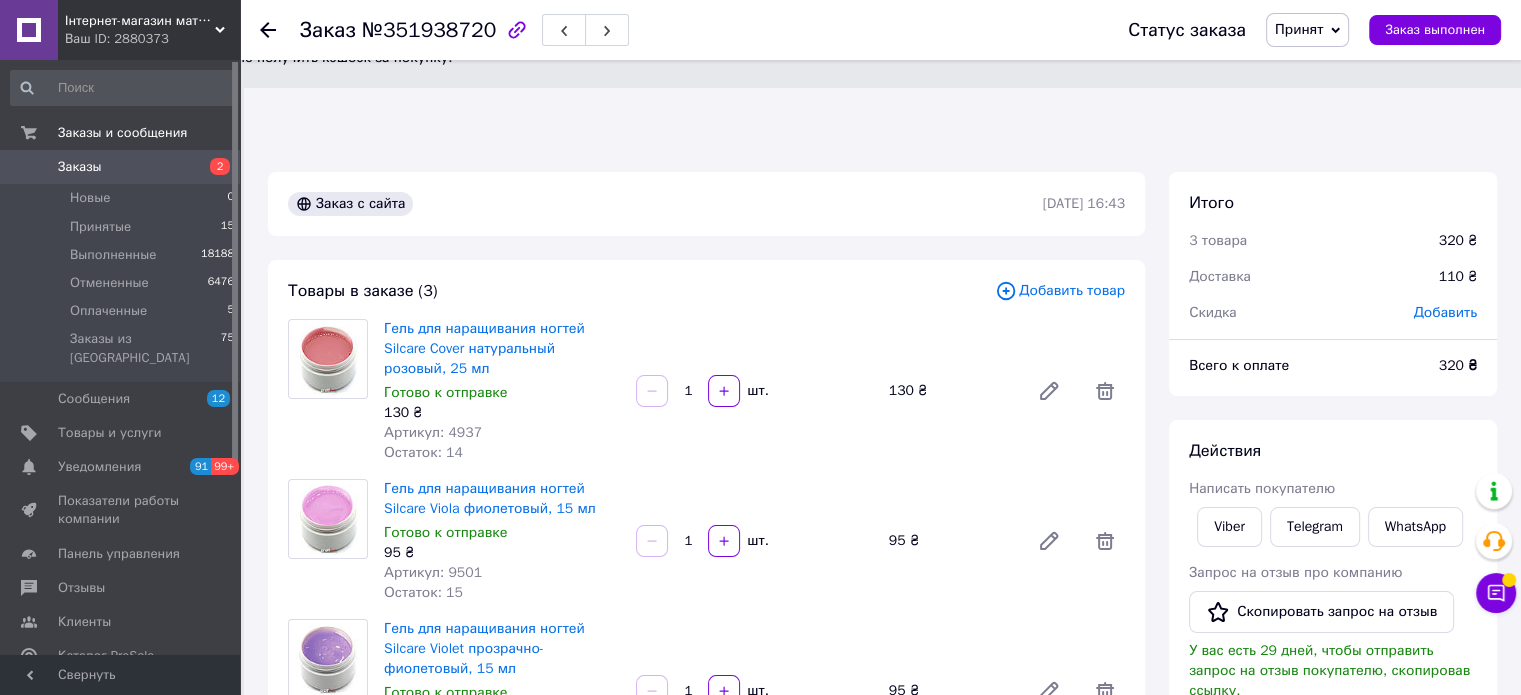 scroll, scrollTop: 0, scrollLeft: 0, axis: both 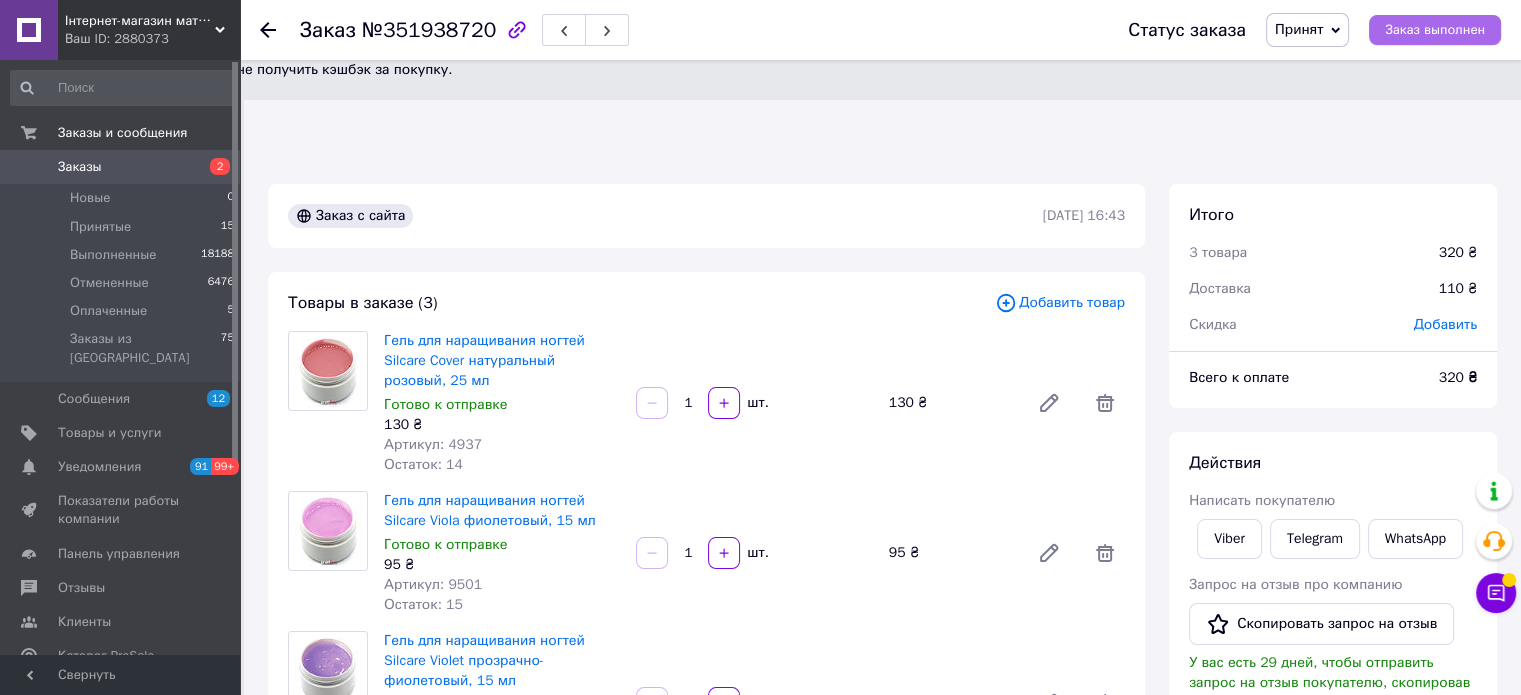 click on "Заказ выполнен" at bounding box center [1435, 30] 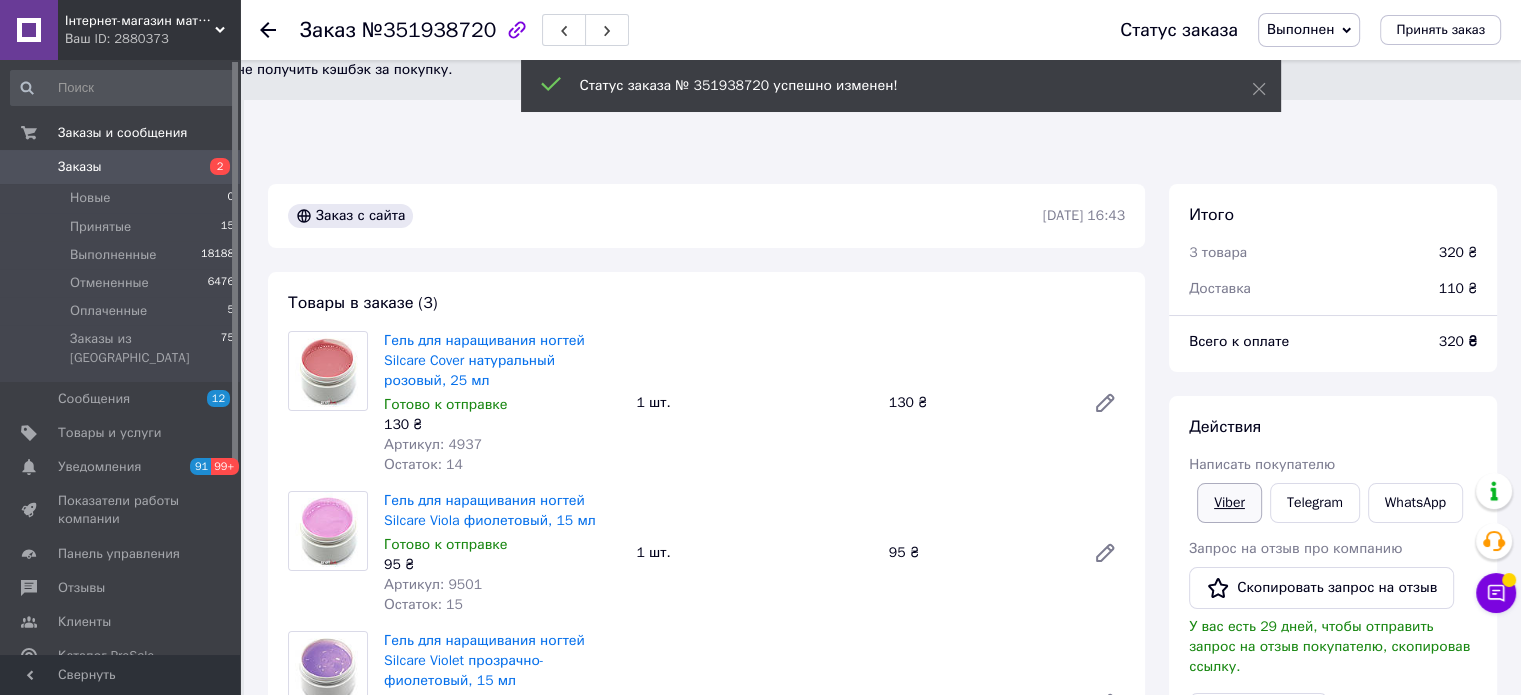 click on "Viber" at bounding box center (1229, 503) 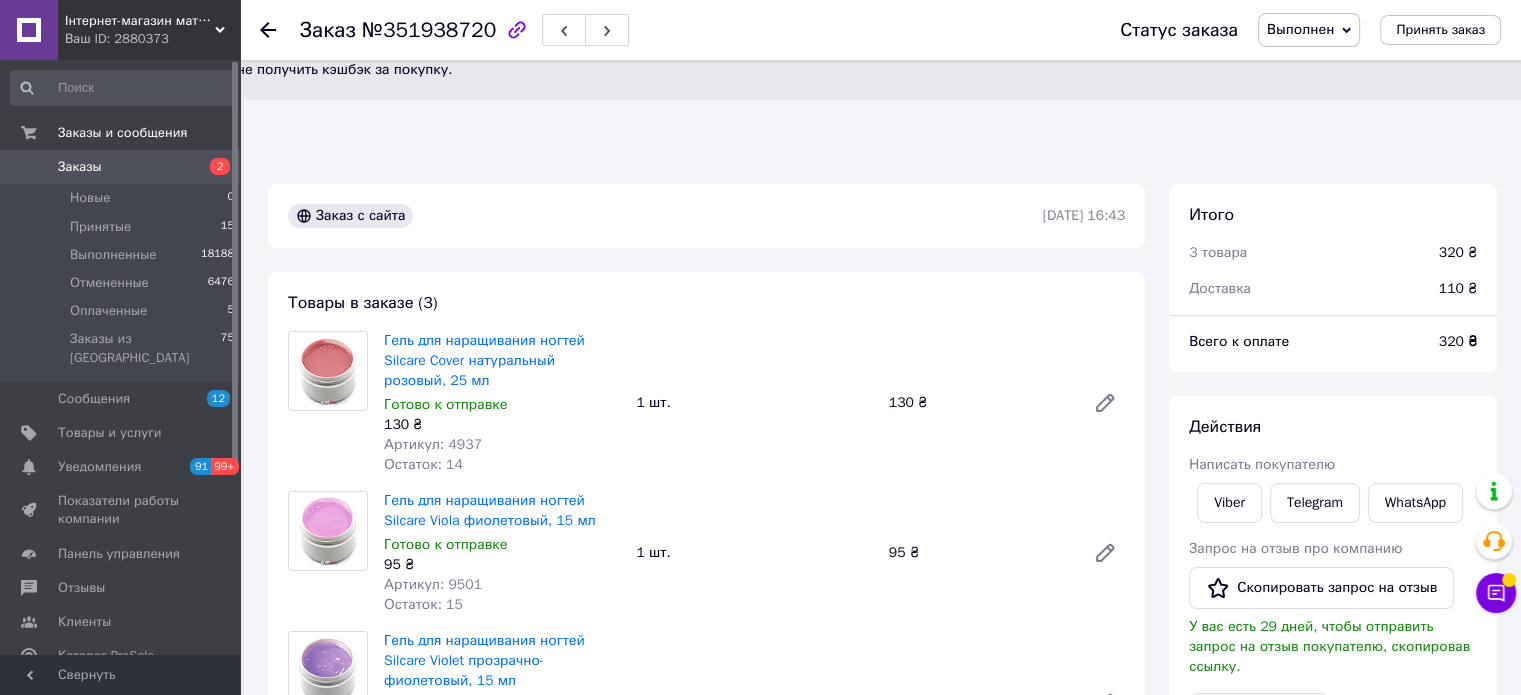 click on "Действия Написать покупателю Viber Telegram WhatsApp Запрос на отзыв про компанию   Скопировать запрос на отзыв У вас есть 29 дней, чтобы отправить запрос на отзыв покупателю, скопировав ссылку.   Выдать чек   Скачать PDF   Печать PDF   Дублировать заказ" at bounding box center (1333, 654) 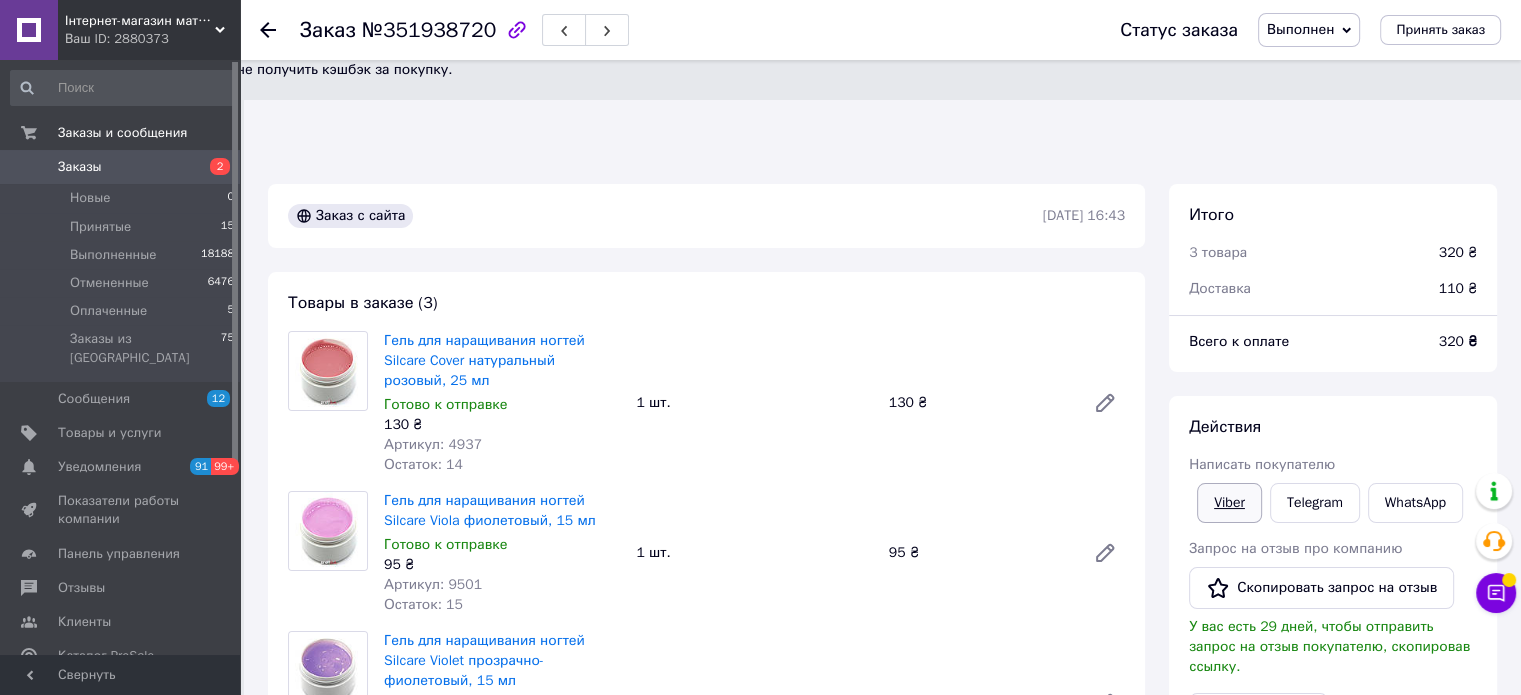click on "Viber" at bounding box center (1229, 503) 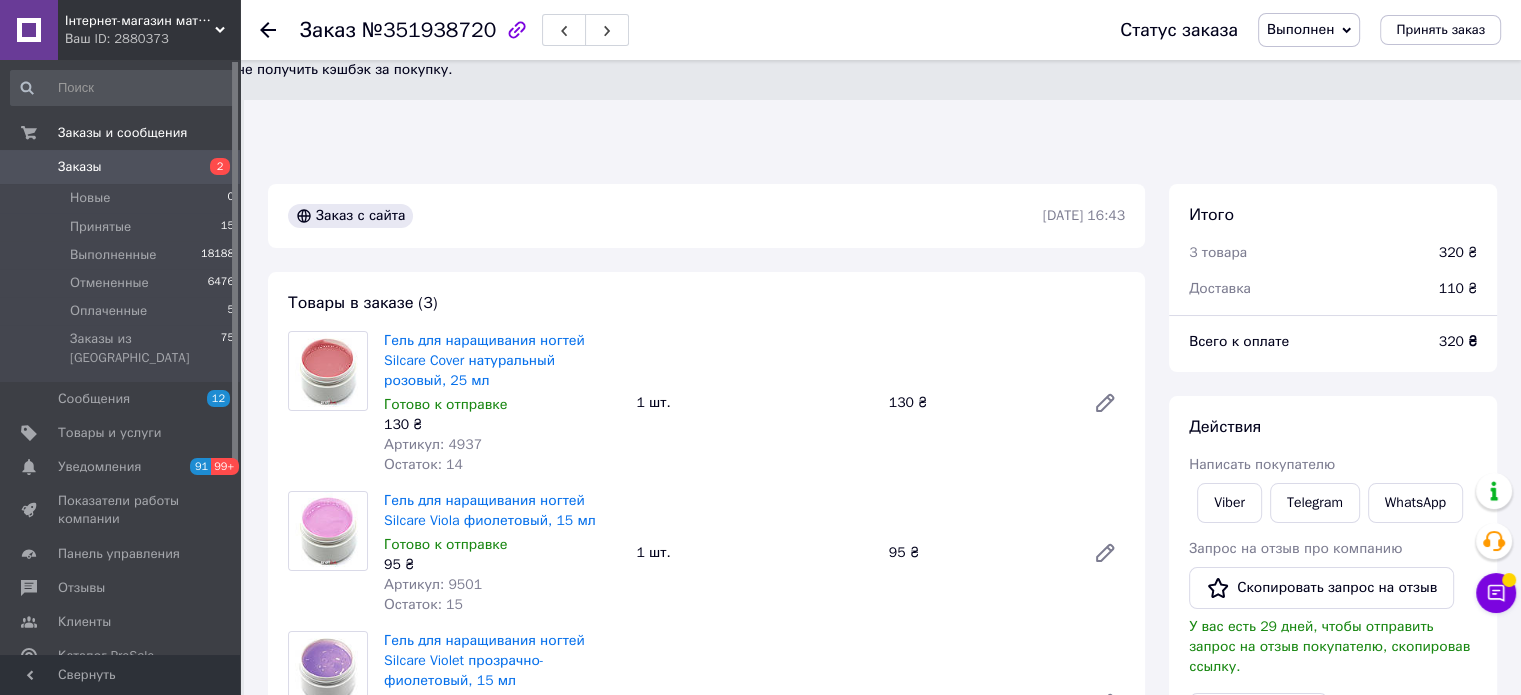 click on "Всего к оплате 320 ₴" at bounding box center [1333, 352] 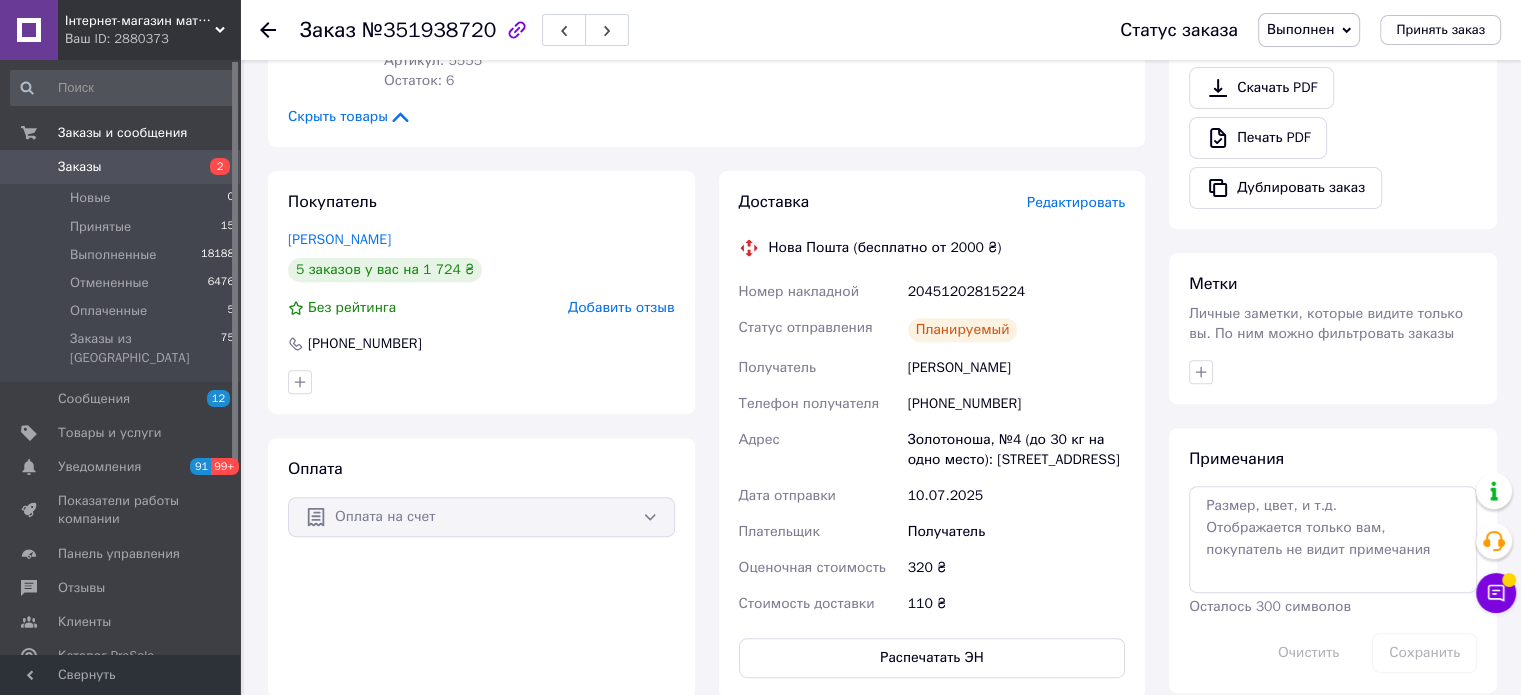 scroll, scrollTop: 700, scrollLeft: 0, axis: vertical 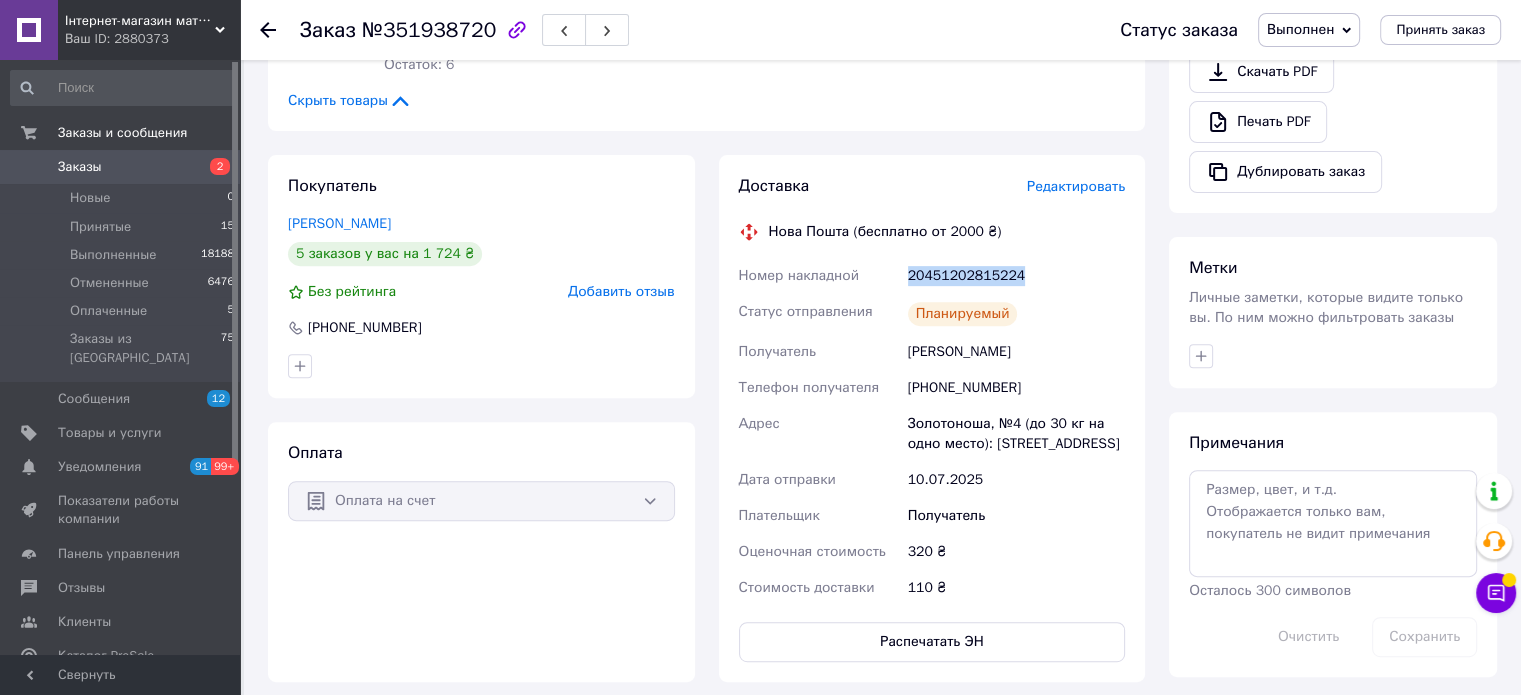 drag, startPoint x: 1026, startPoint y: 176, endPoint x: 909, endPoint y: 176, distance: 117 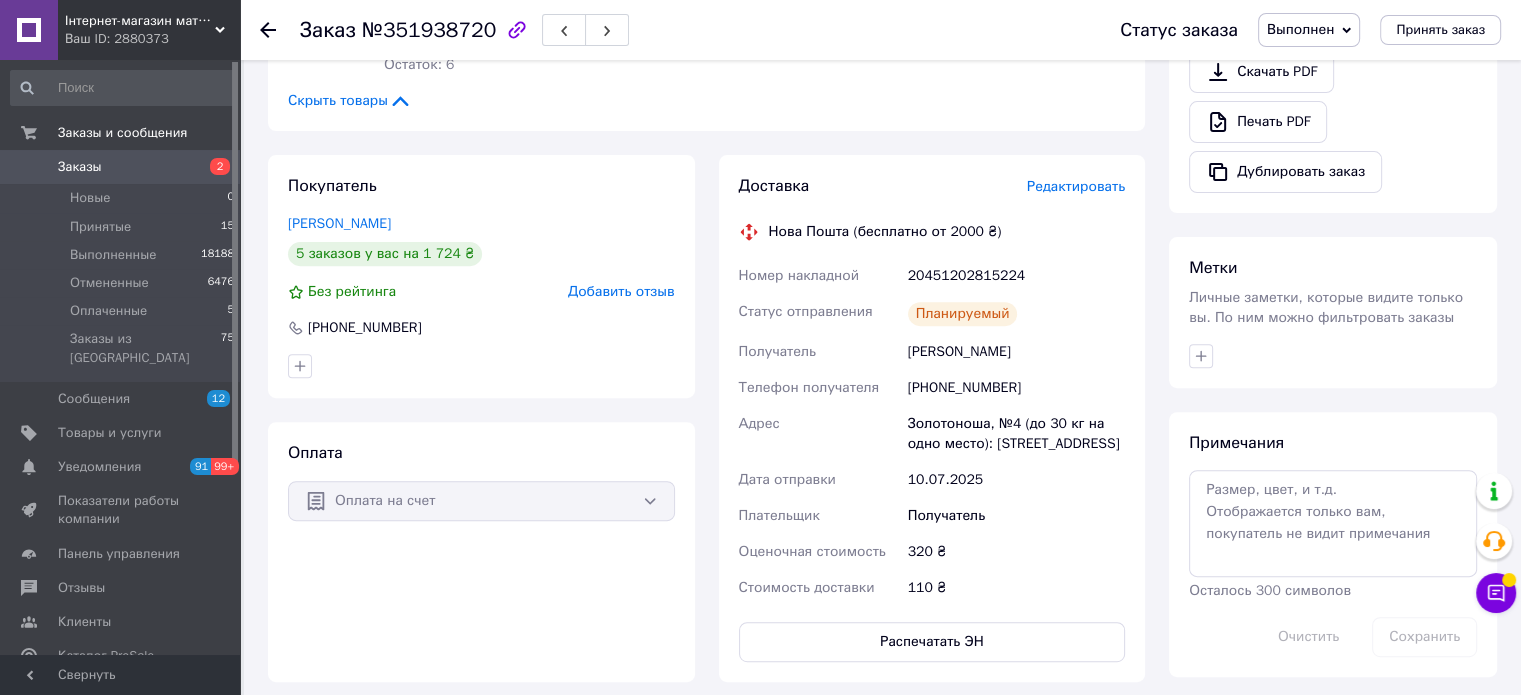 click at bounding box center [1333, 356] 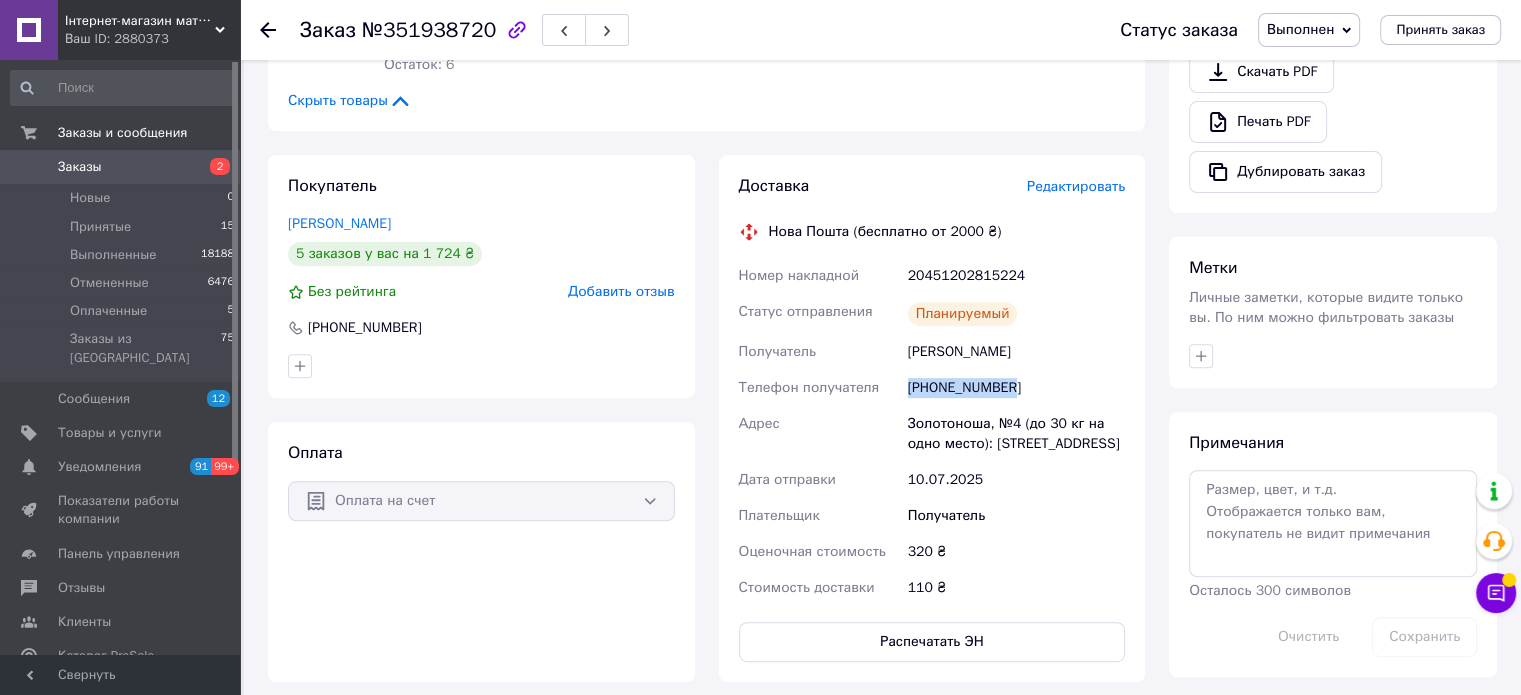 drag, startPoint x: 1016, startPoint y: 293, endPoint x: 900, endPoint y: 295, distance: 116.01724 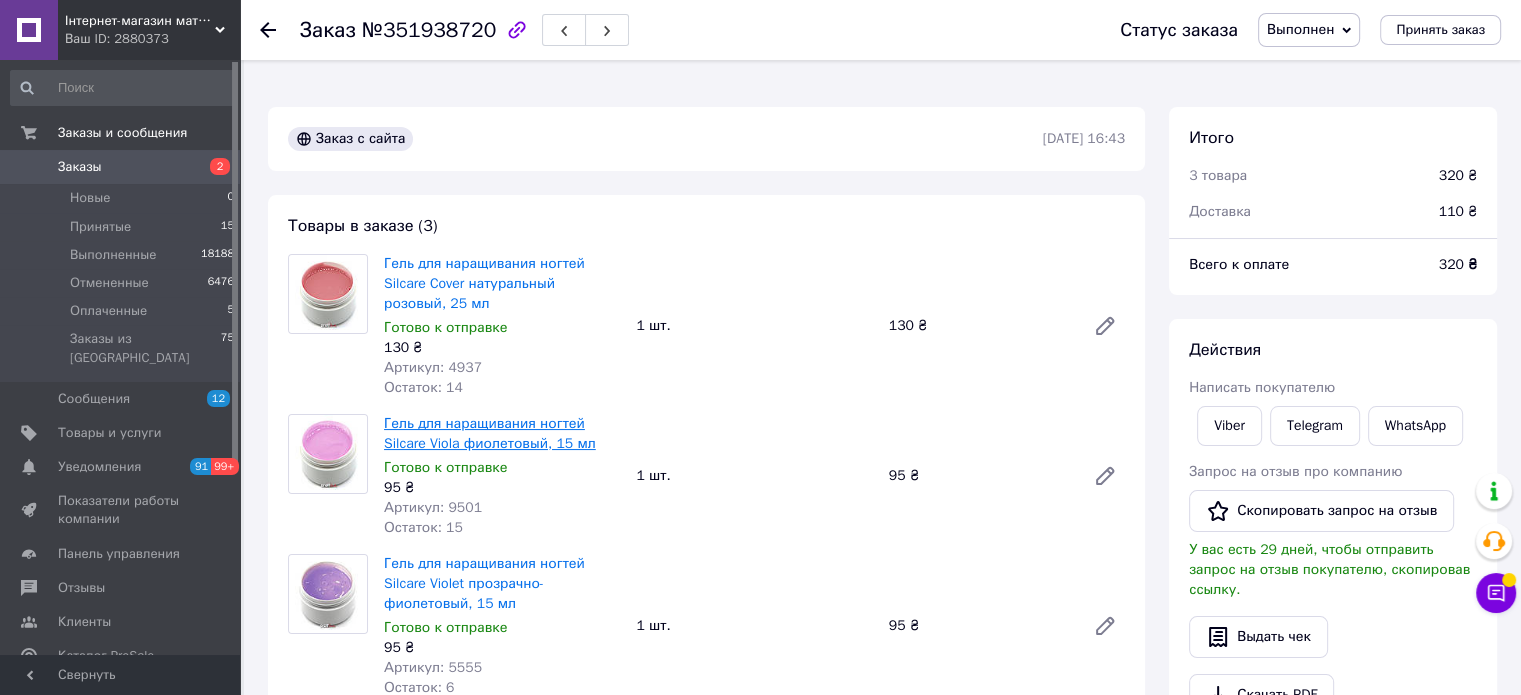 scroll, scrollTop: 0, scrollLeft: 0, axis: both 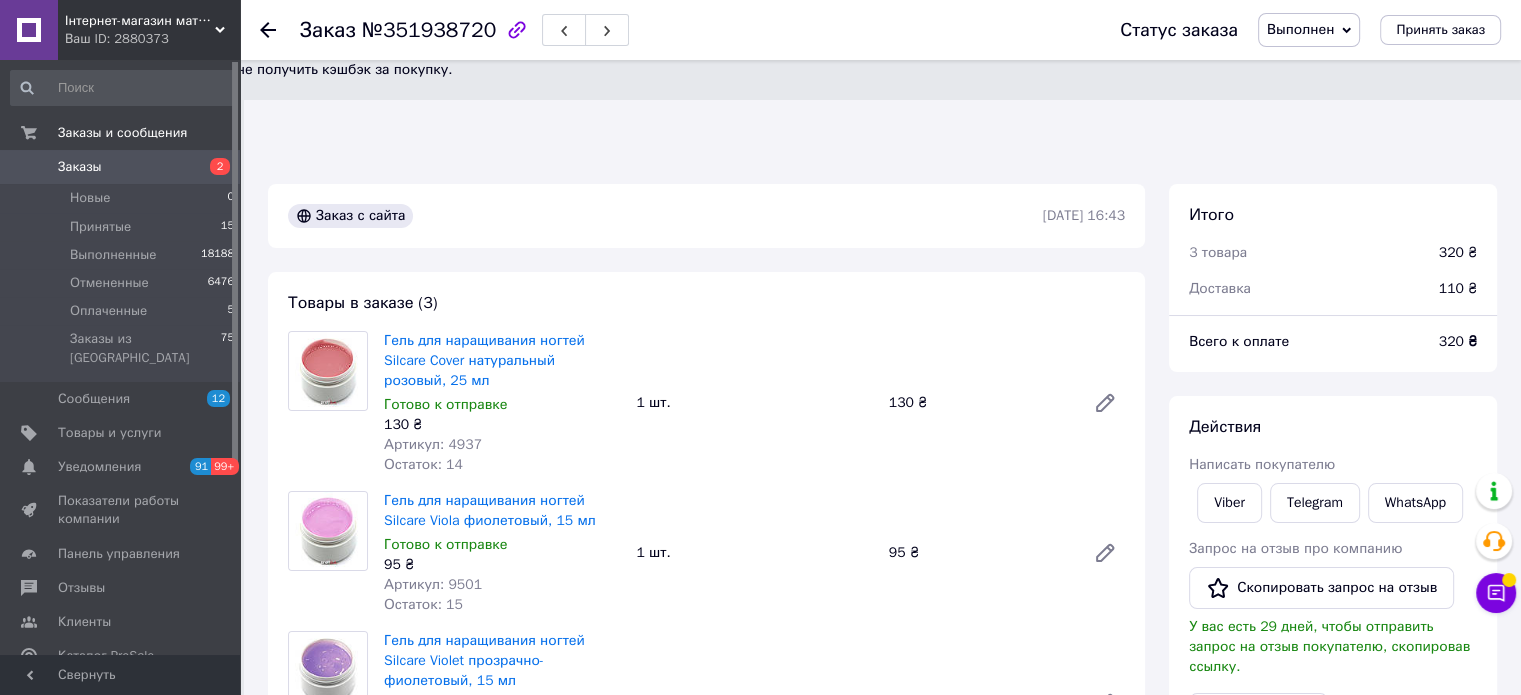 drag, startPoint x: 1487, startPoint y: 199, endPoint x: 1476, endPoint y: 199, distance: 11 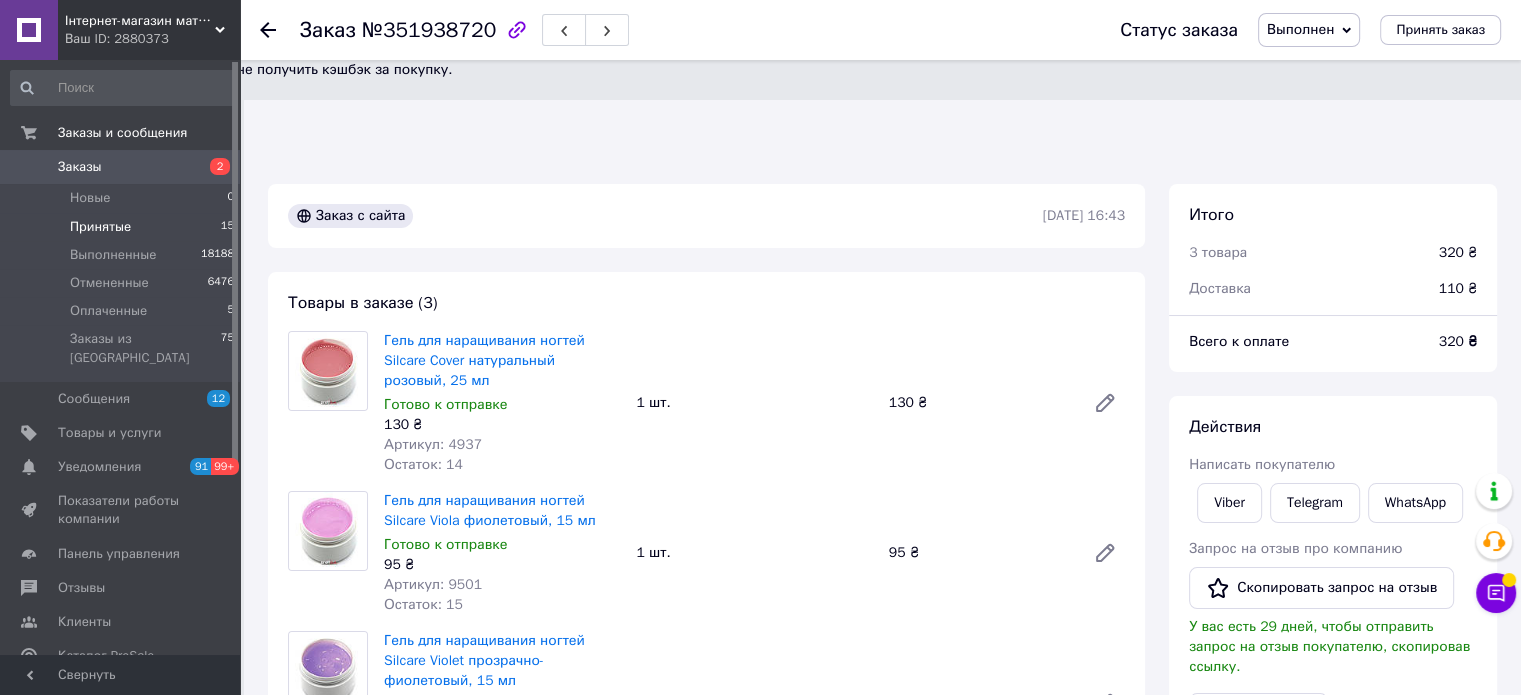 click on "Принятые" at bounding box center (100, 227) 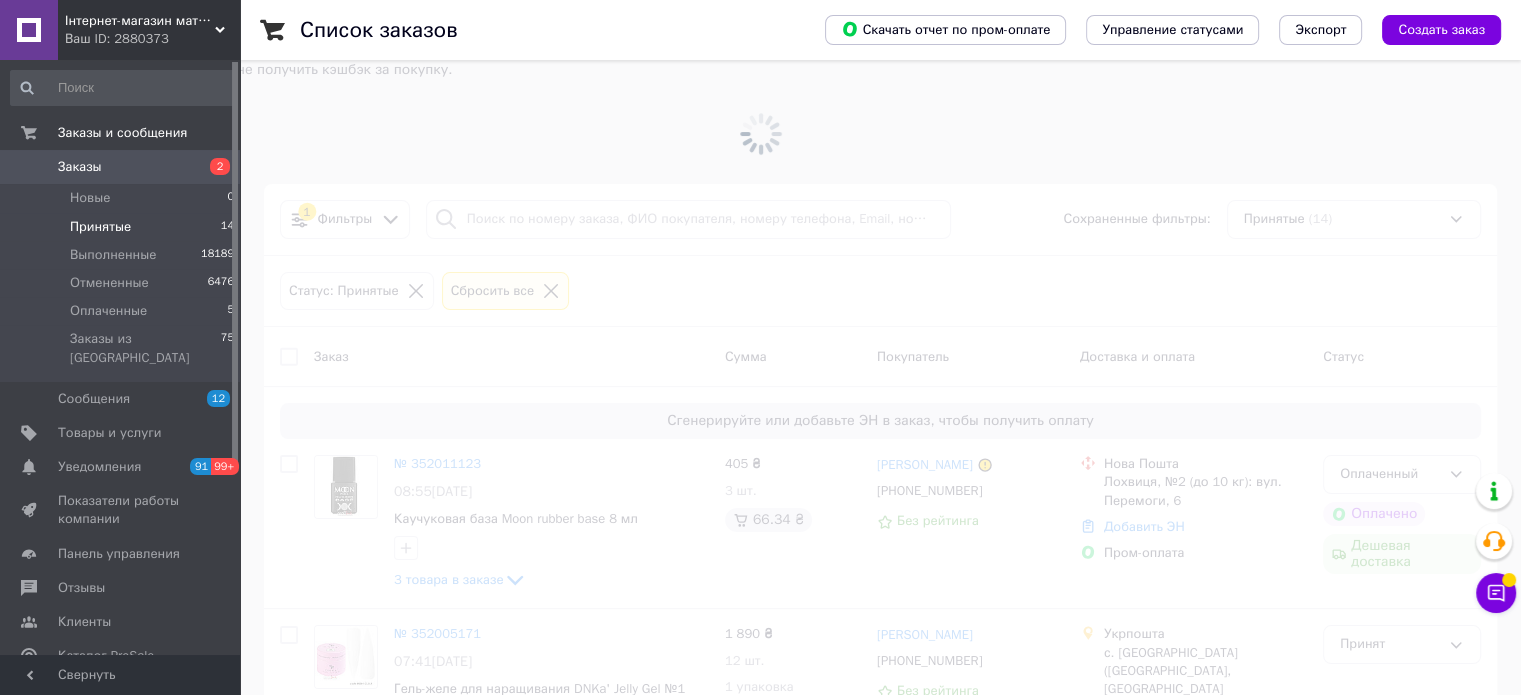 click at bounding box center [760, 134] 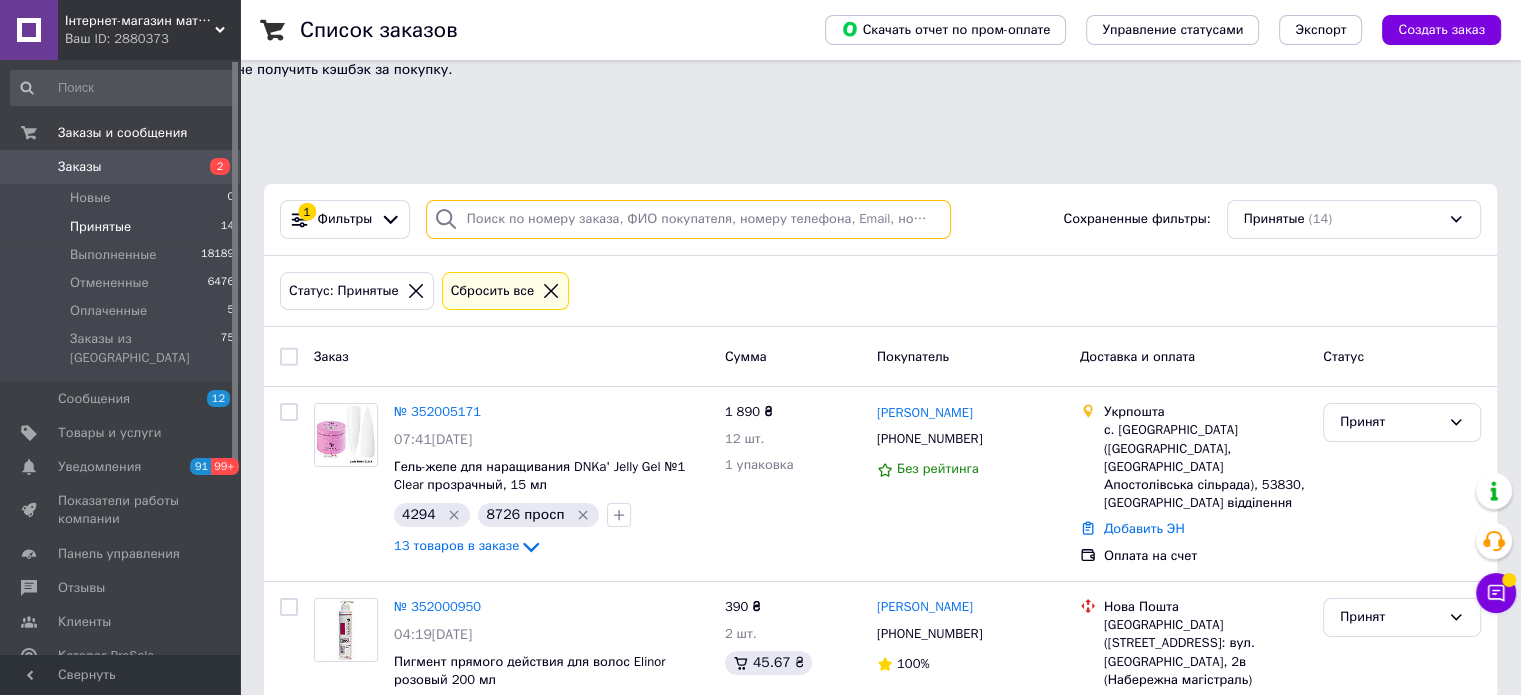 click at bounding box center (688, 219) 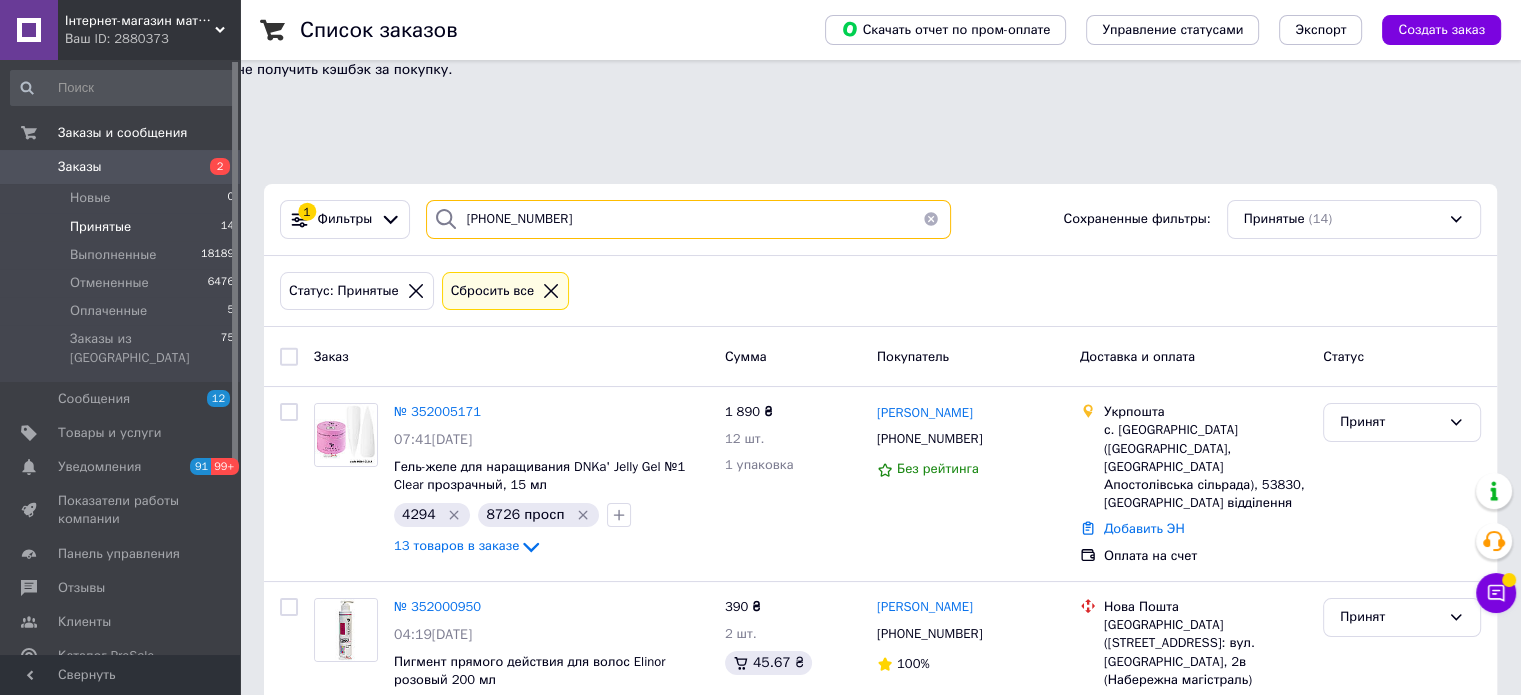 type on "+380735483434" 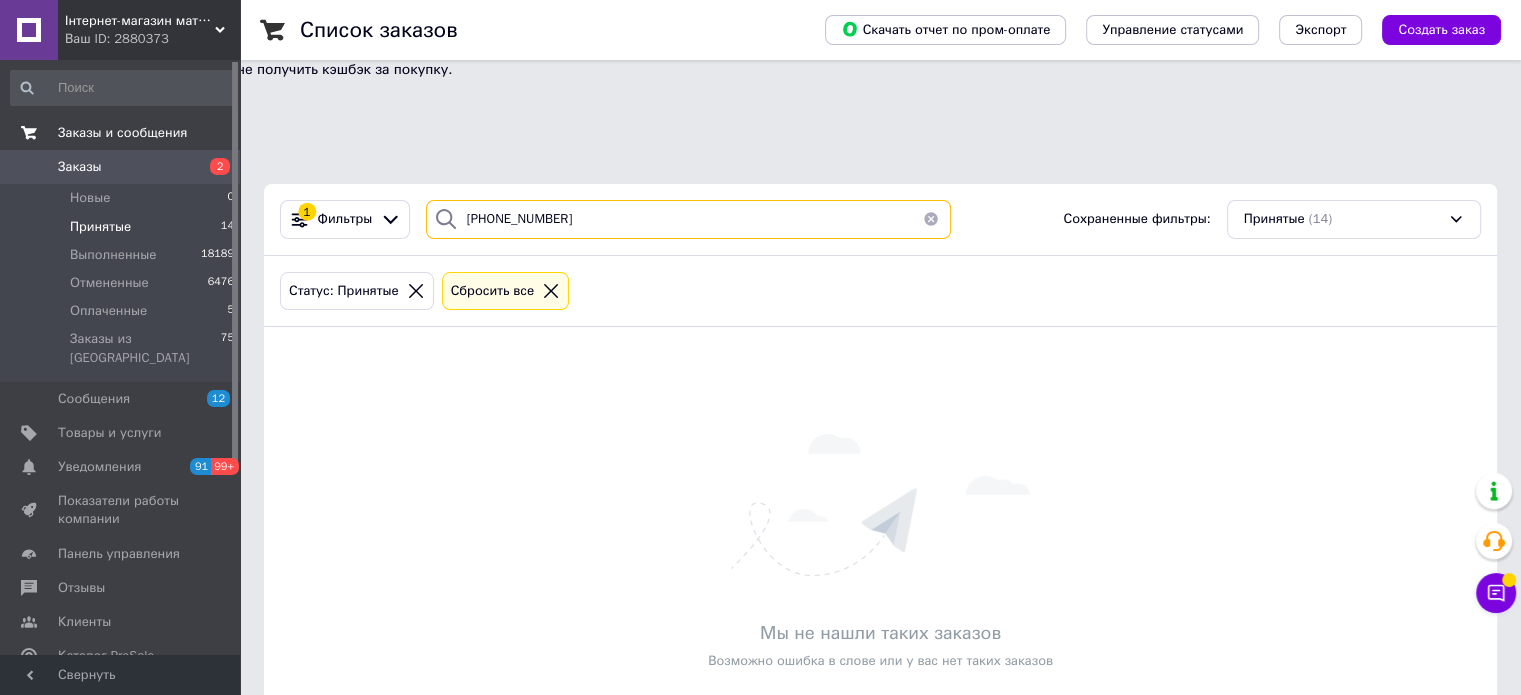 drag, startPoint x: 612, startPoint y: 122, endPoint x: 80, endPoint y: 132, distance: 532.094 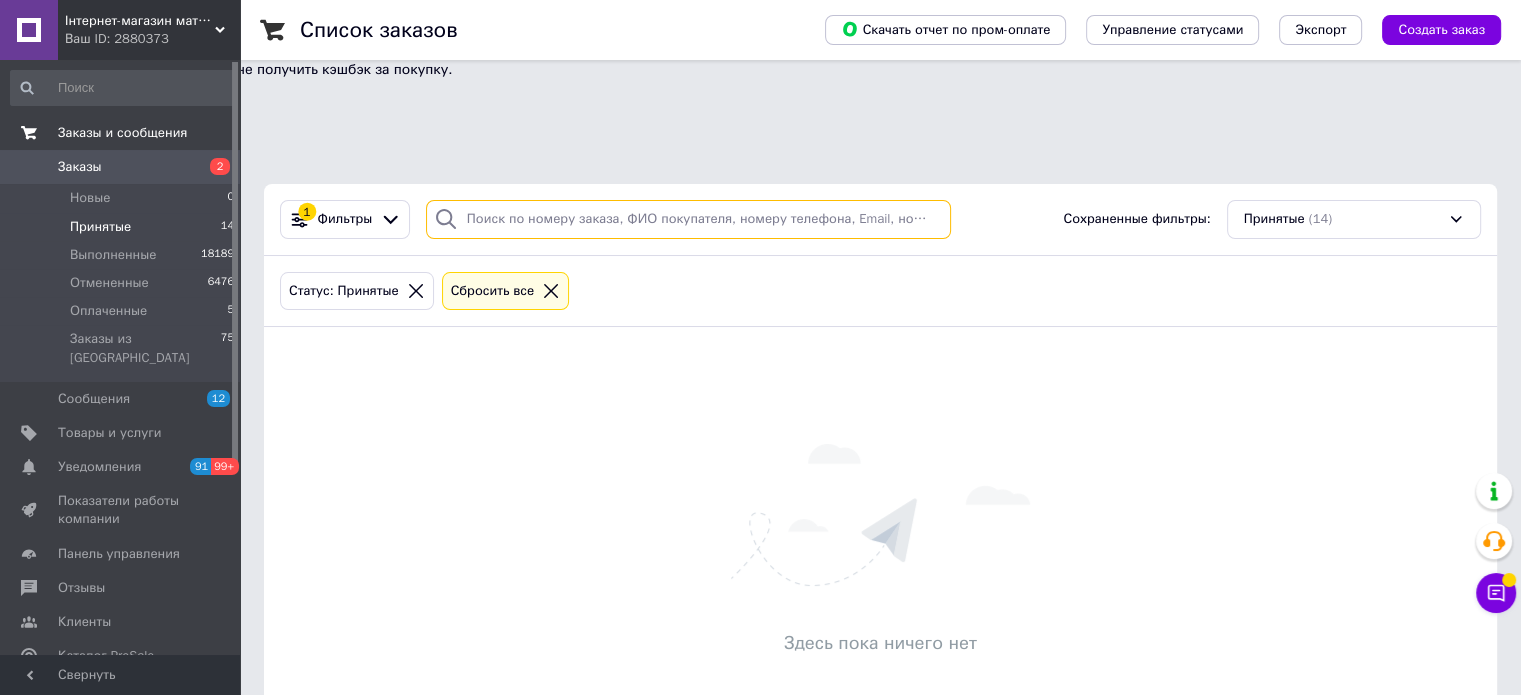paste on "[PHONE_NUMBER]" 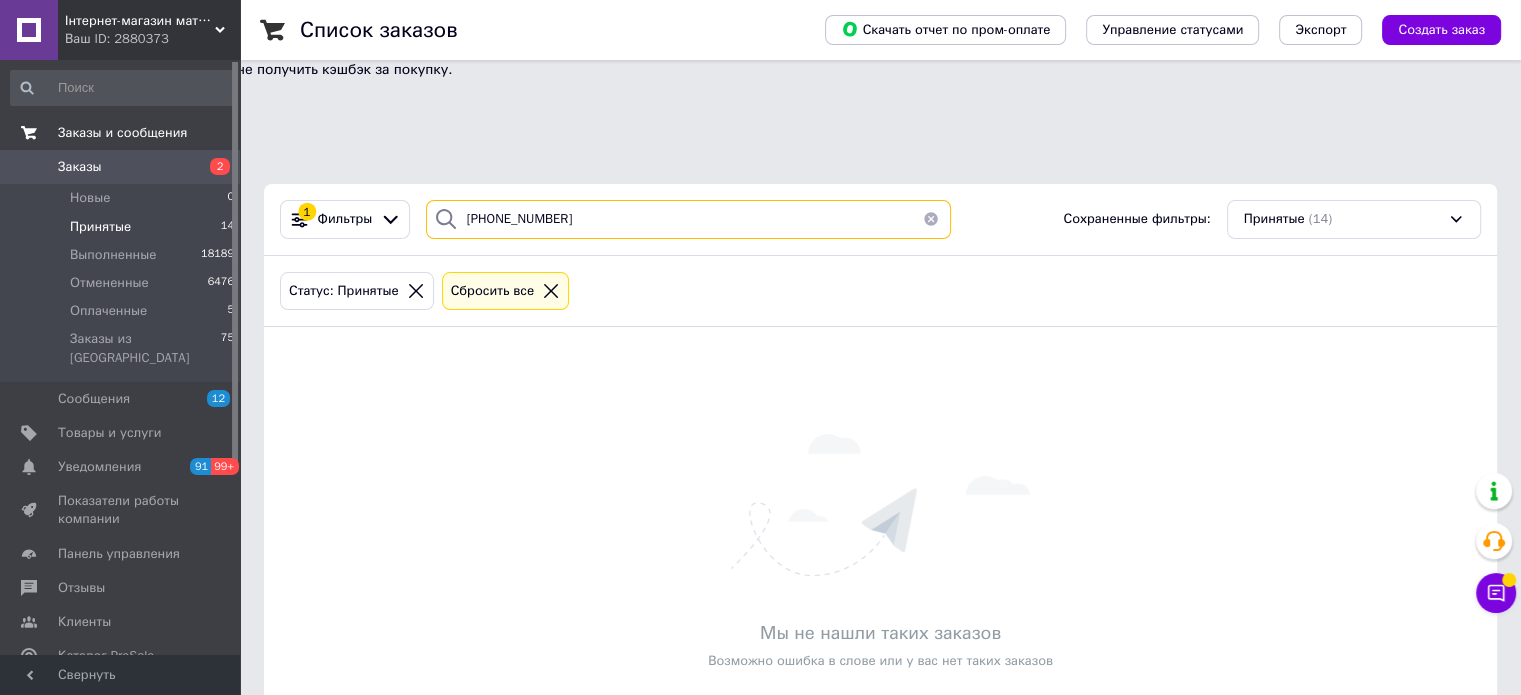 type on "[PHONE_NUMBER]" 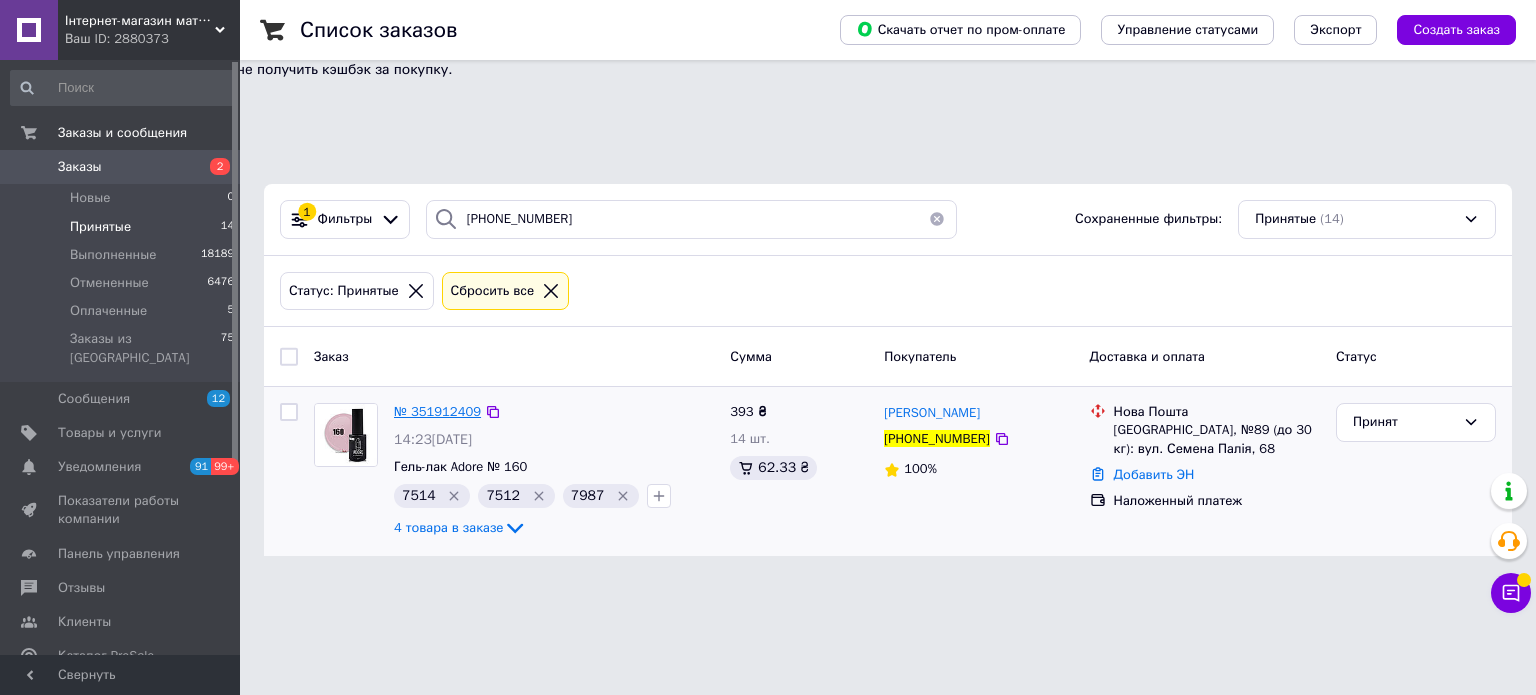 click on "№ 351912409" at bounding box center [437, 411] 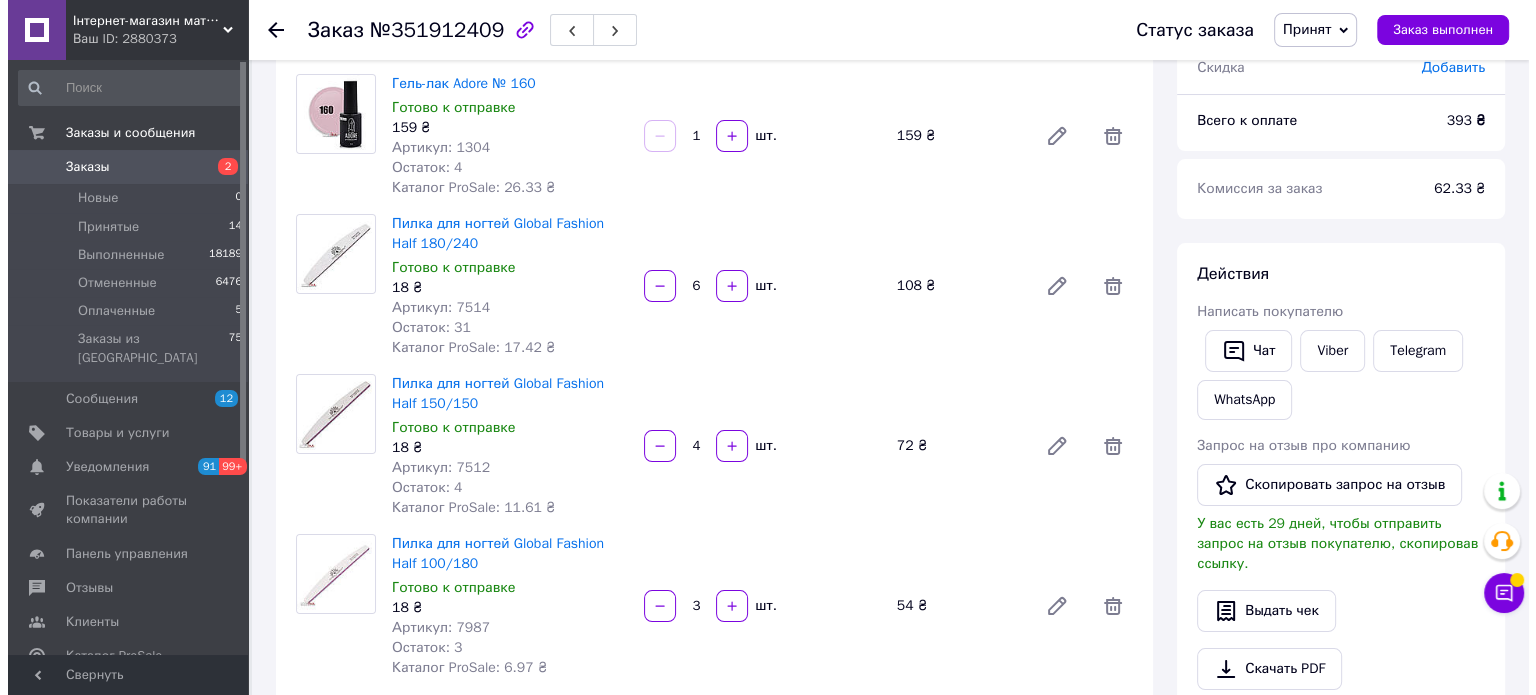 scroll, scrollTop: 0, scrollLeft: 0, axis: both 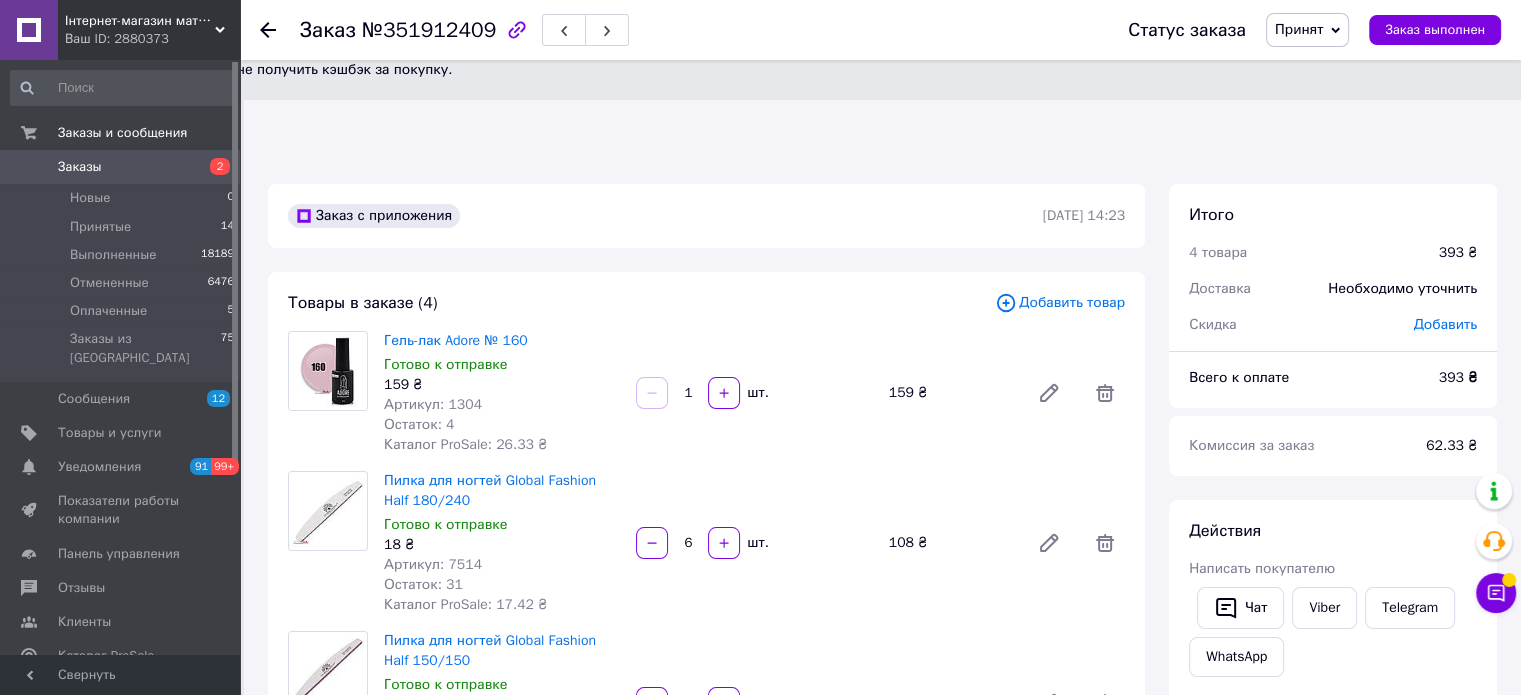 click on "Принят" at bounding box center [1307, 30] 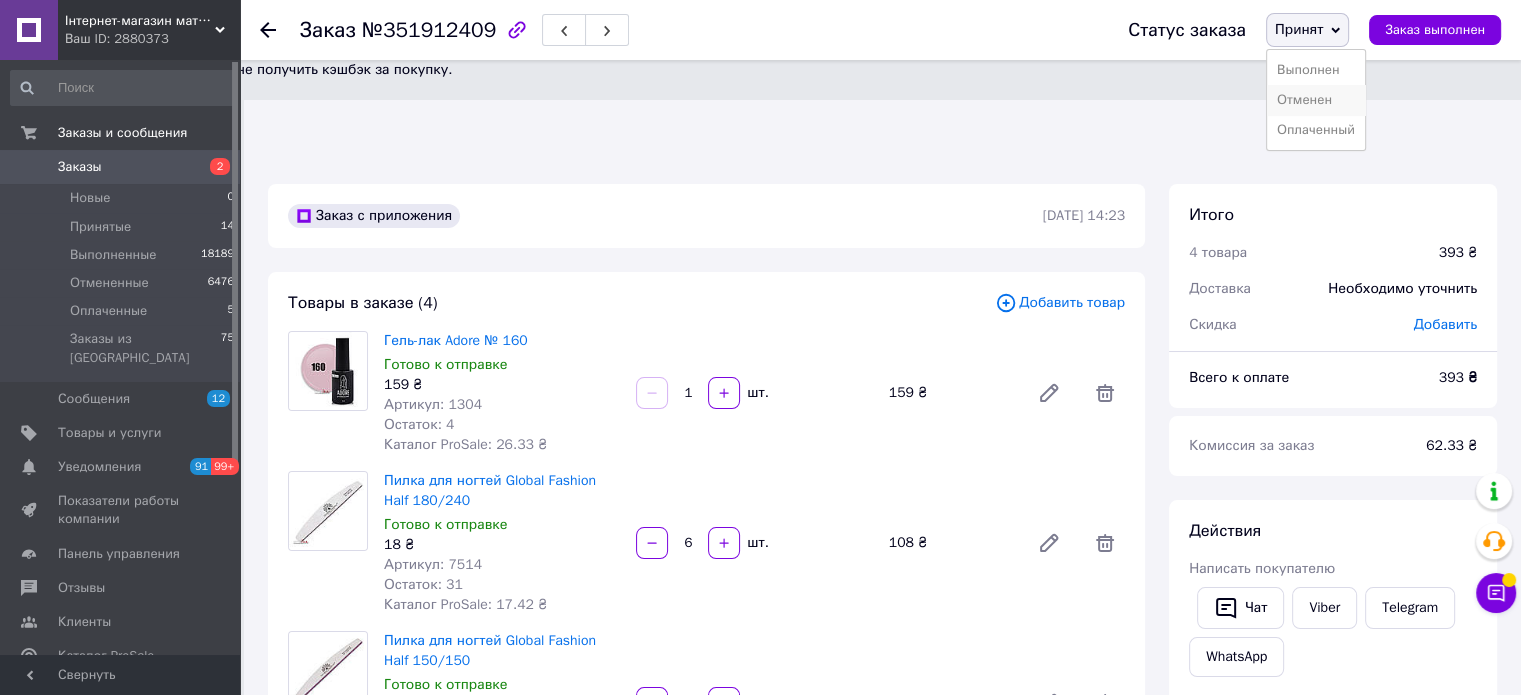 click on "Отменен" at bounding box center [1316, 100] 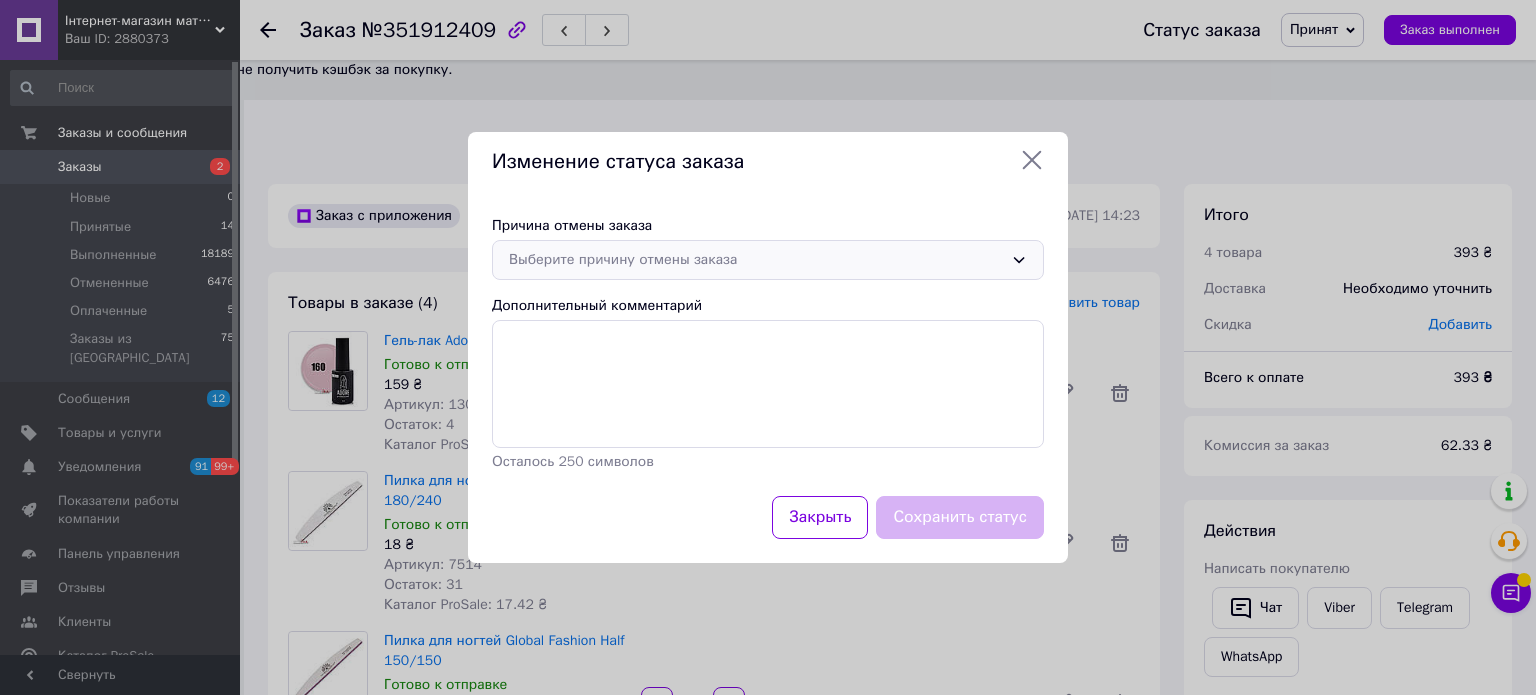 click on "Выберите причину отмены заказа" at bounding box center [756, 260] 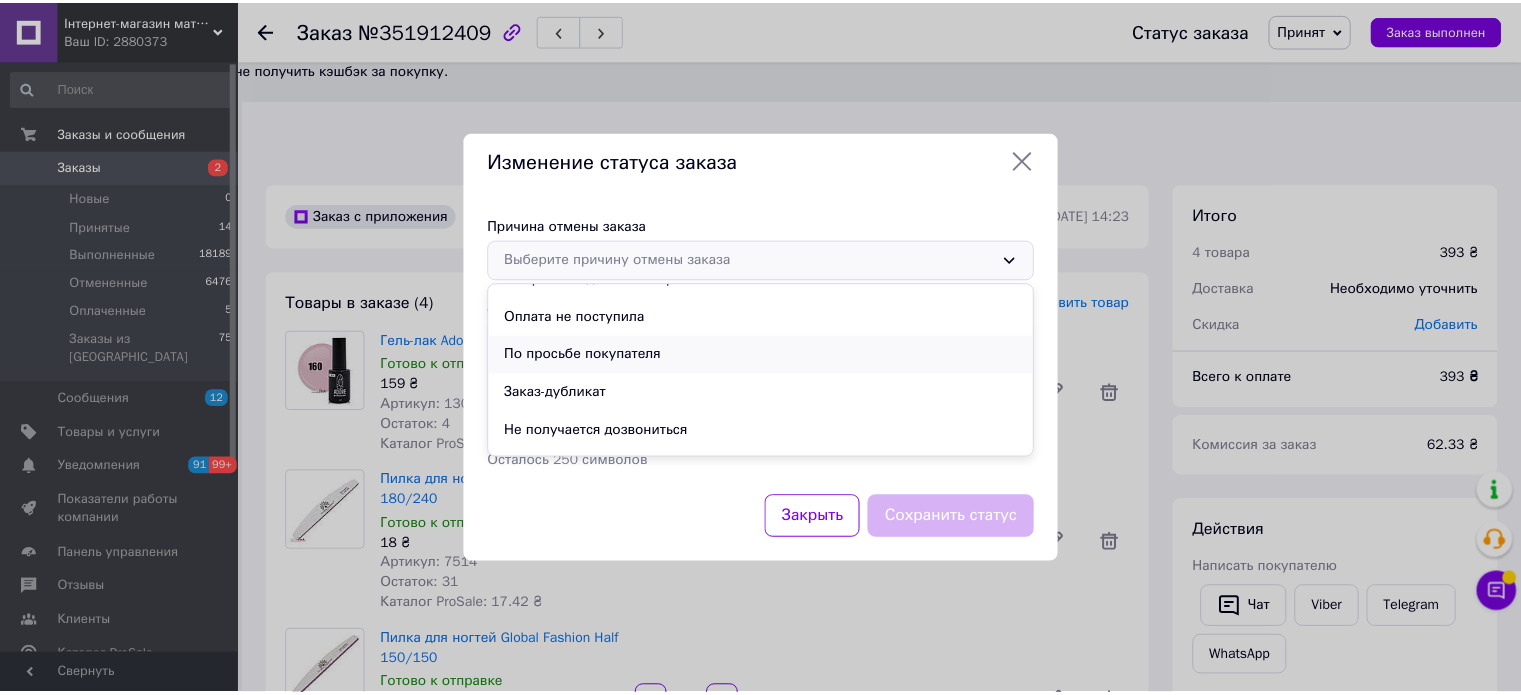 scroll, scrollTop: 93, scrollLeft: 0, axis: vertical 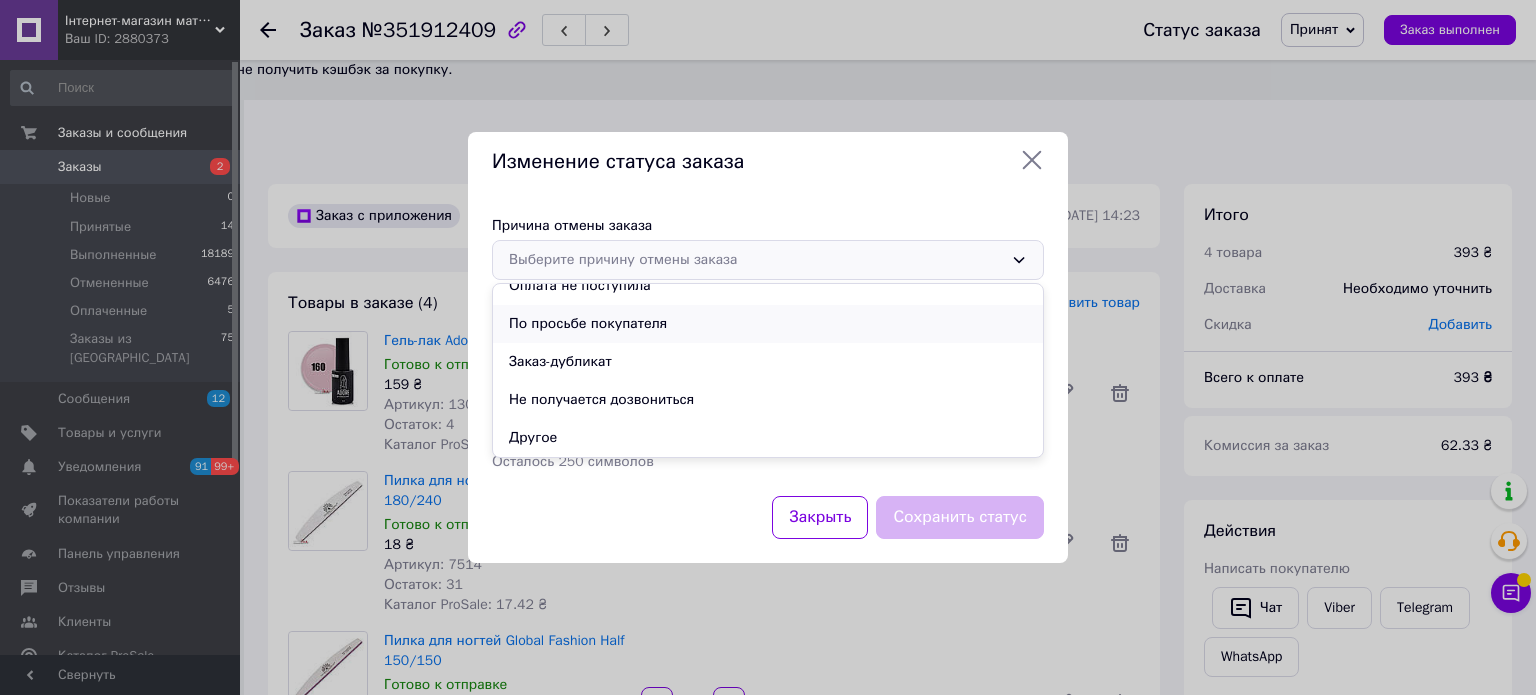 click on "По просьбе покупателя" at bounding box center [768, 324] 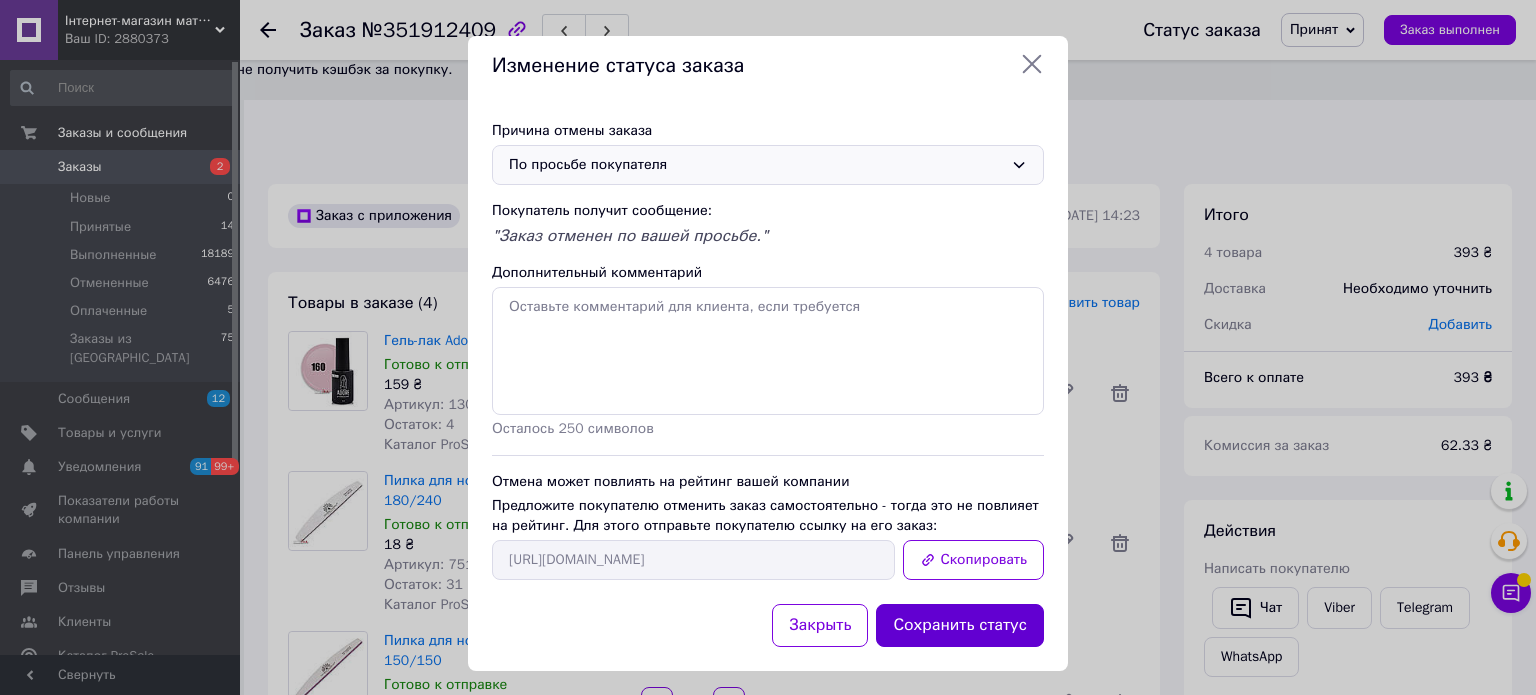 click on "Сохранить статус" at bounding box center [960, 625] 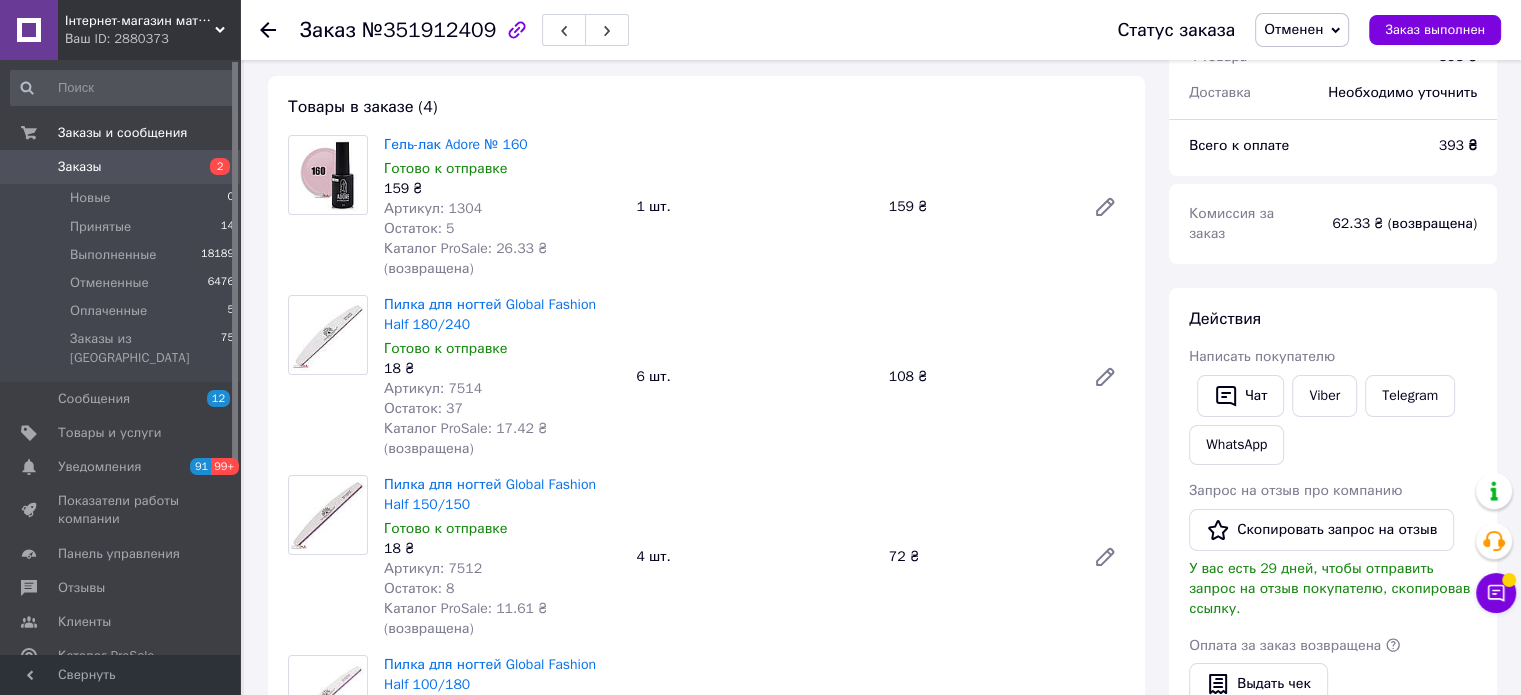 scroll, scrollTop: 0, scrollLeft: 0, axis: both 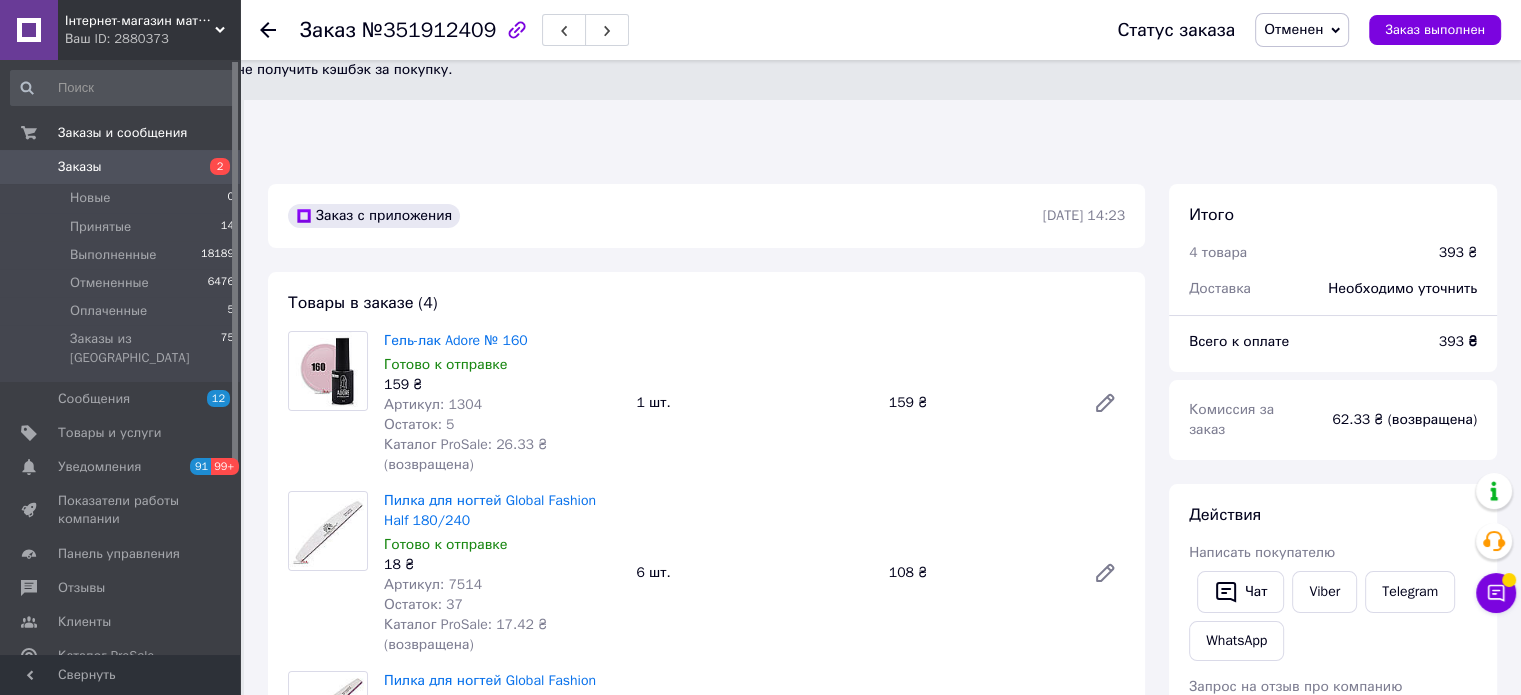 drag, startPoint x: 1483, startPoint y: 279, endPoint x: 1456, endPoint y: 257, distance: 34.828148 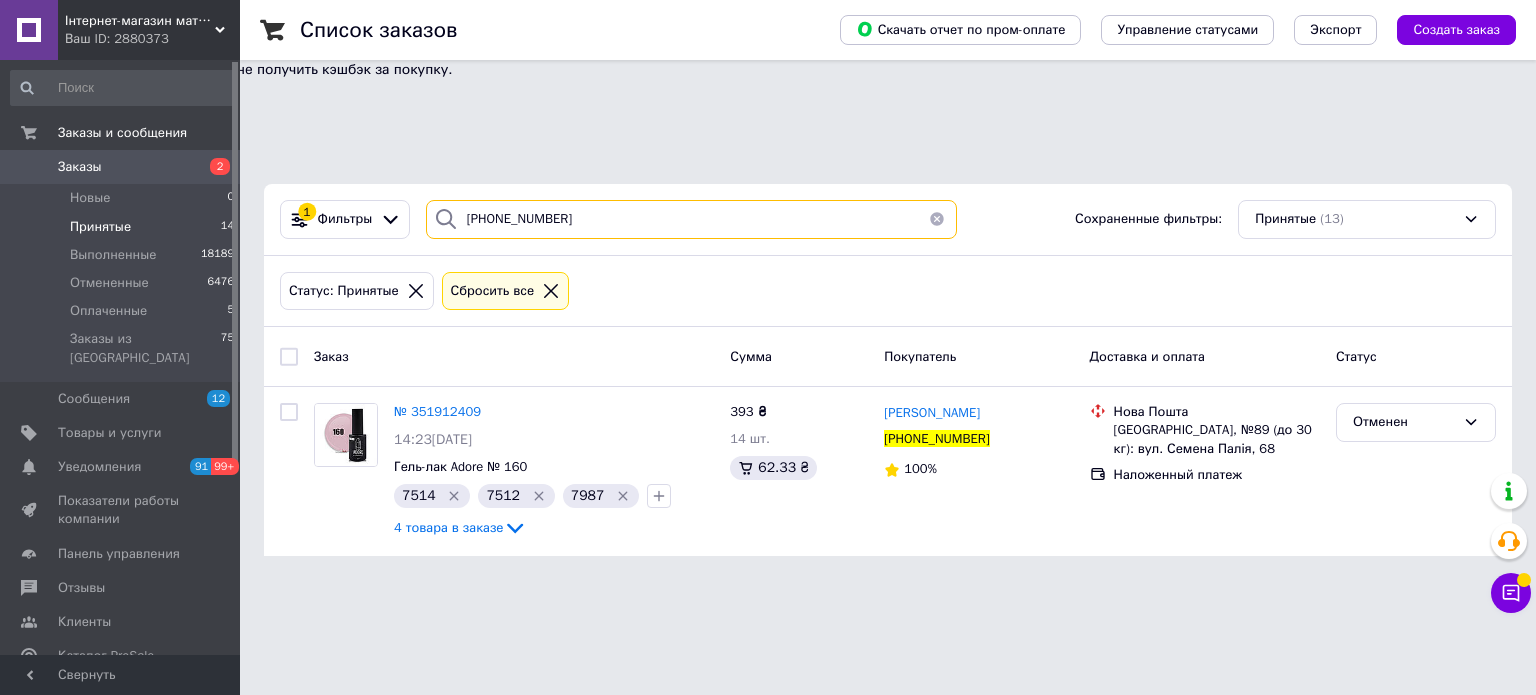 drag, startPoint x: 613, startPoint y: 113, endPoint x: 417, endPoint y: 115, distance: 196.01021 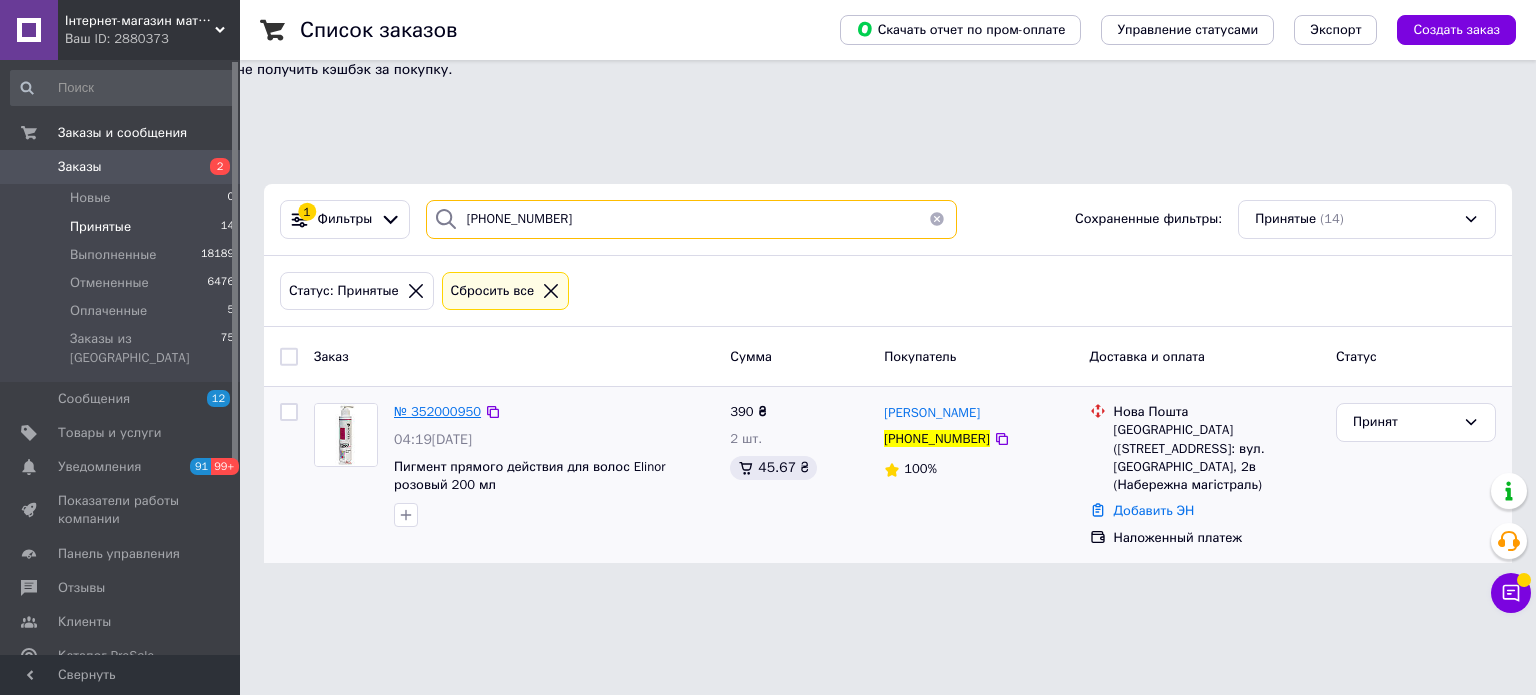 type on "[PHONE_NUMBER]" 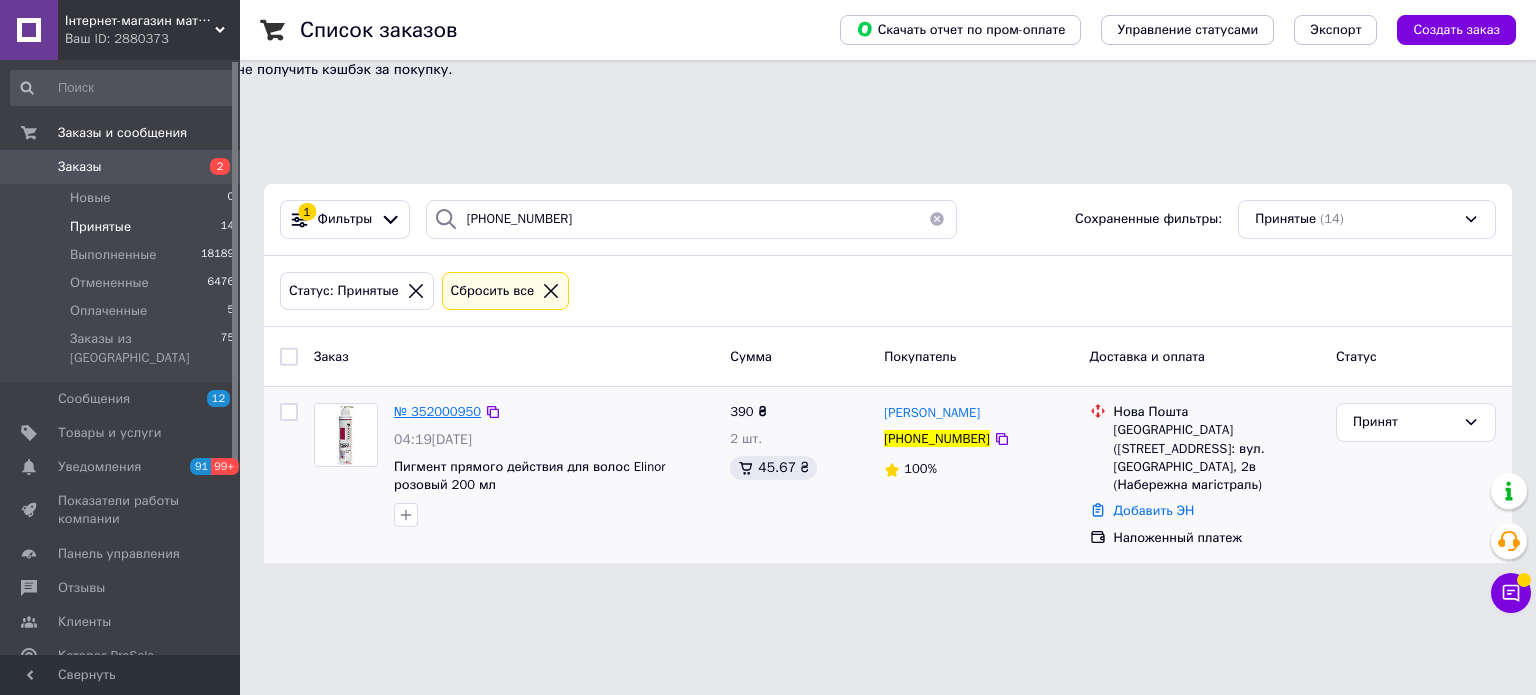 click on "№ 352000950" at bounding box center [437, 411] 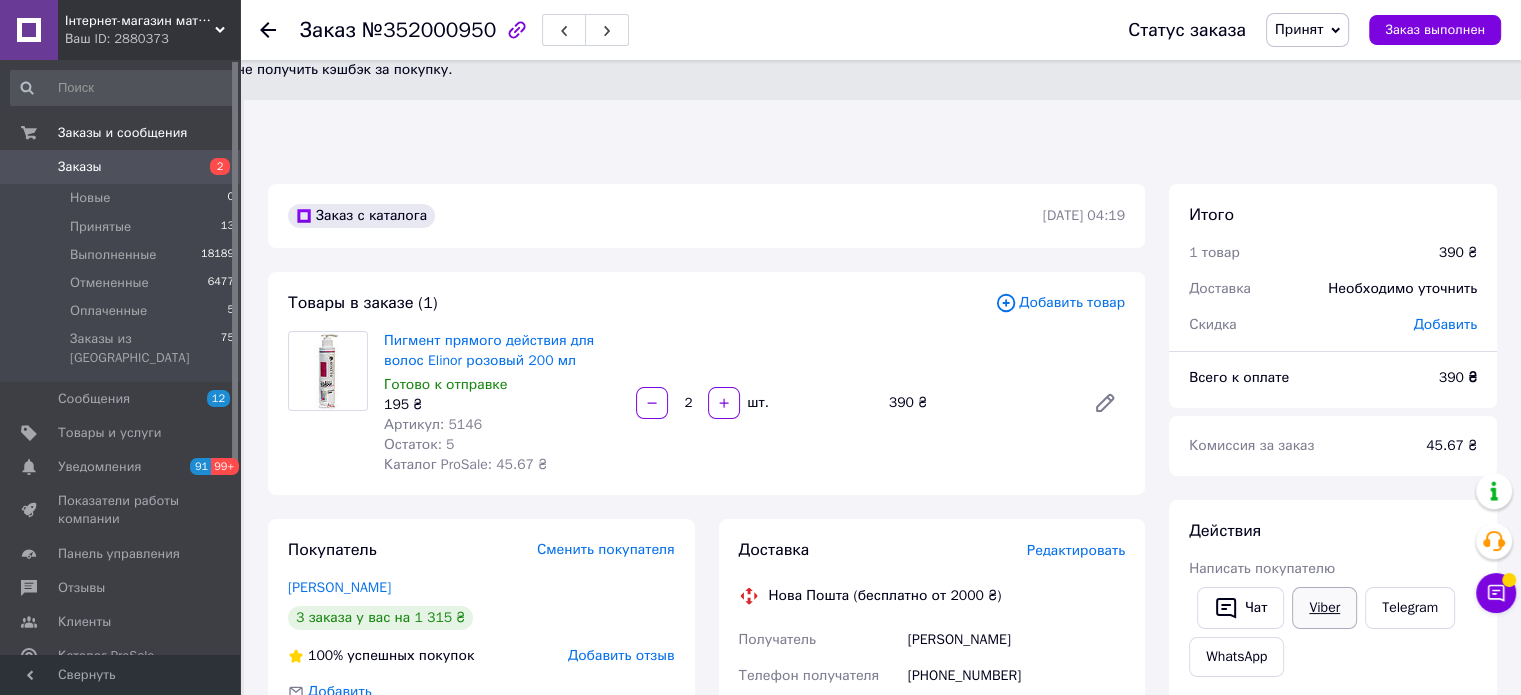 click on "Viber" at bounding box center [1324, 608] 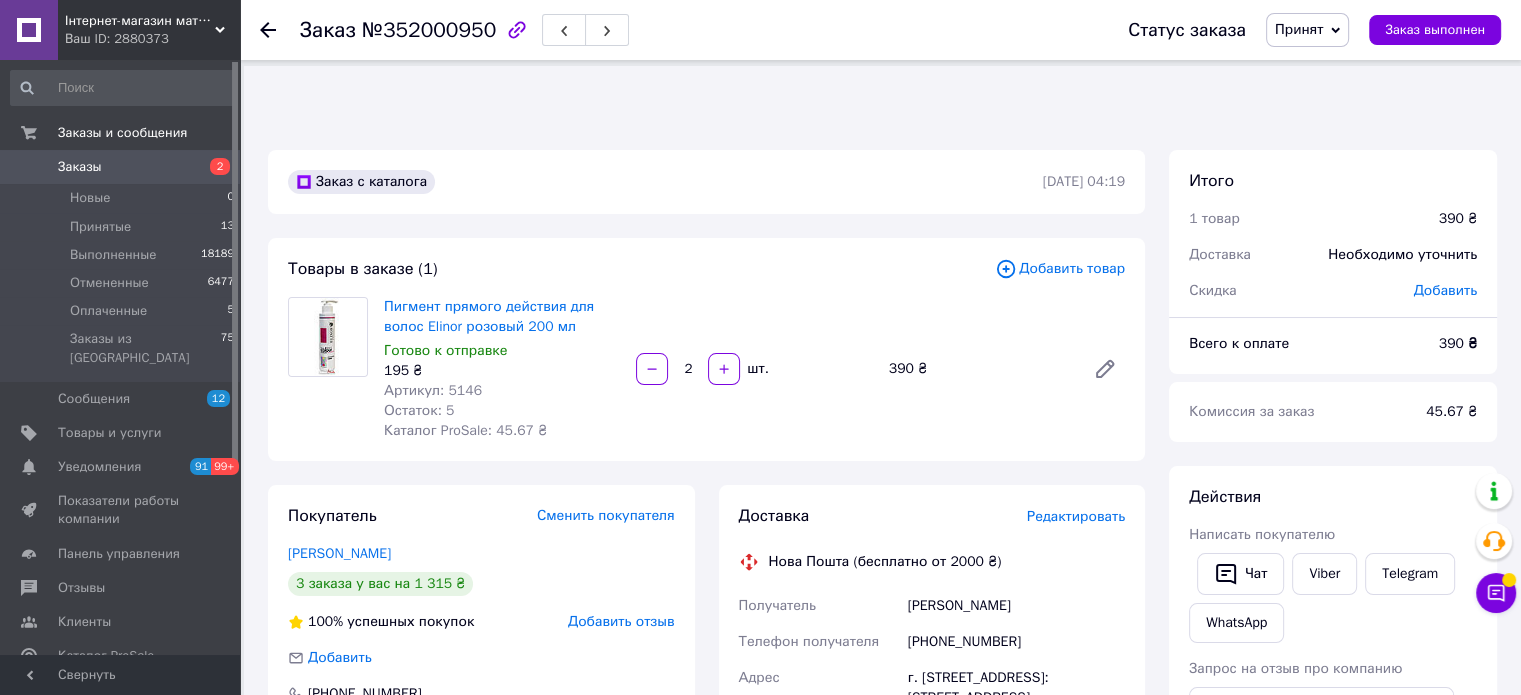 scroll, scrollTop: 0, scrollLeft: 0, axis: both 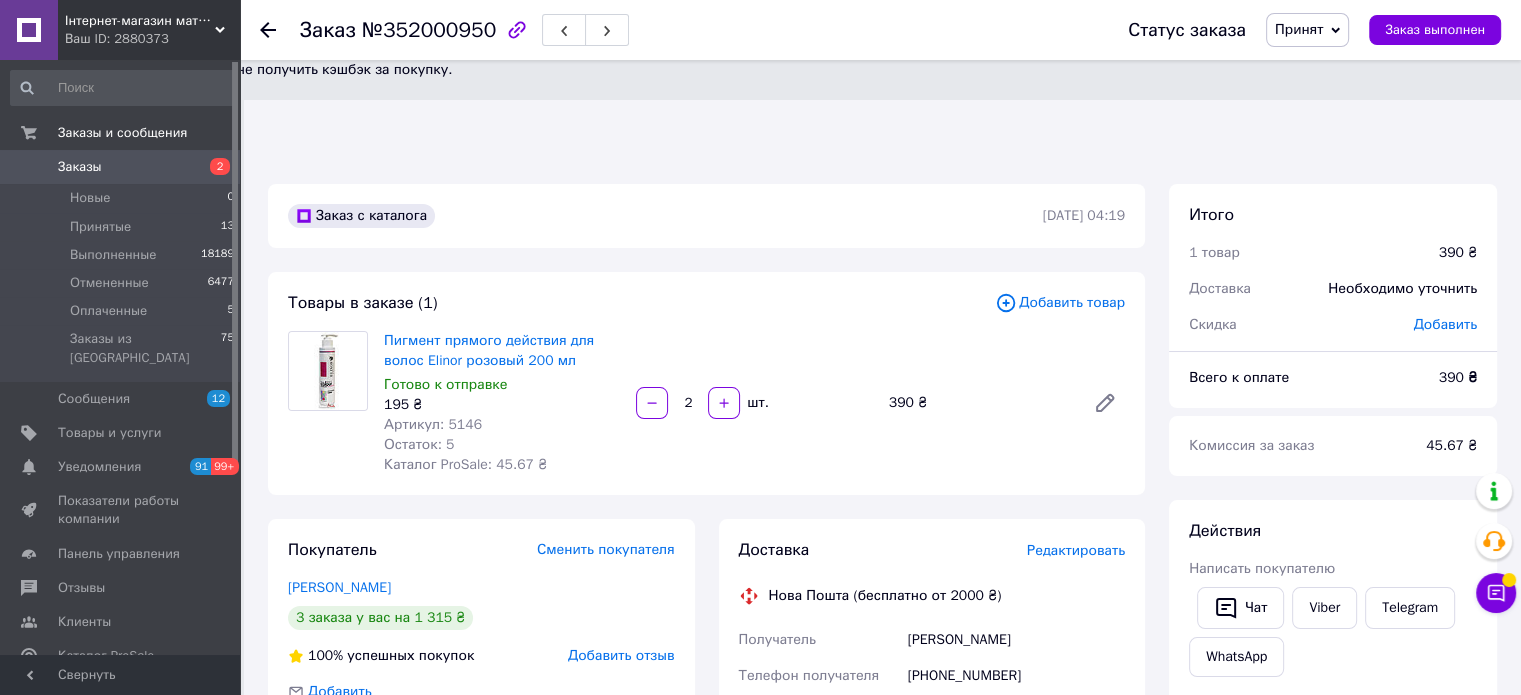 click on "Действия" at bounding box center [1333, 531] 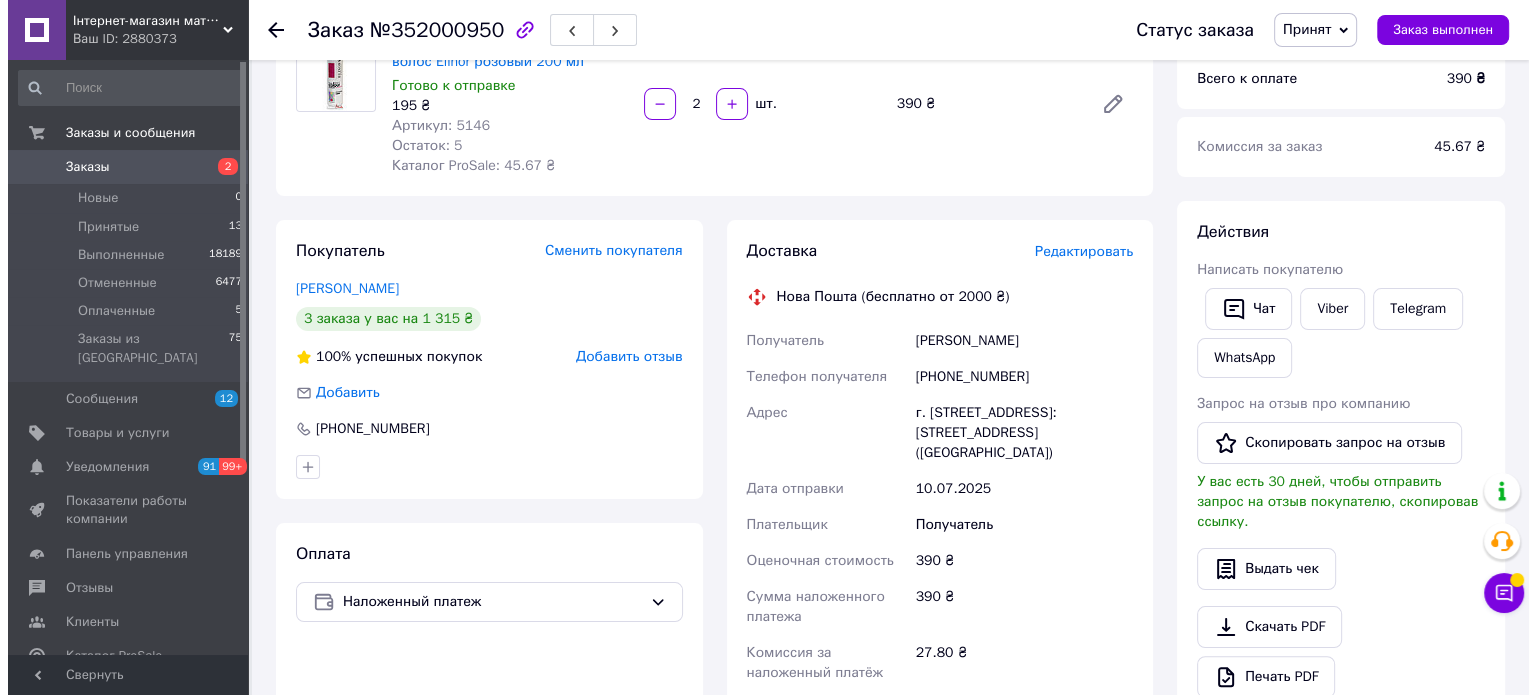 scroll, scrollTop: 300, scrollLeft: 0, axis: vertical 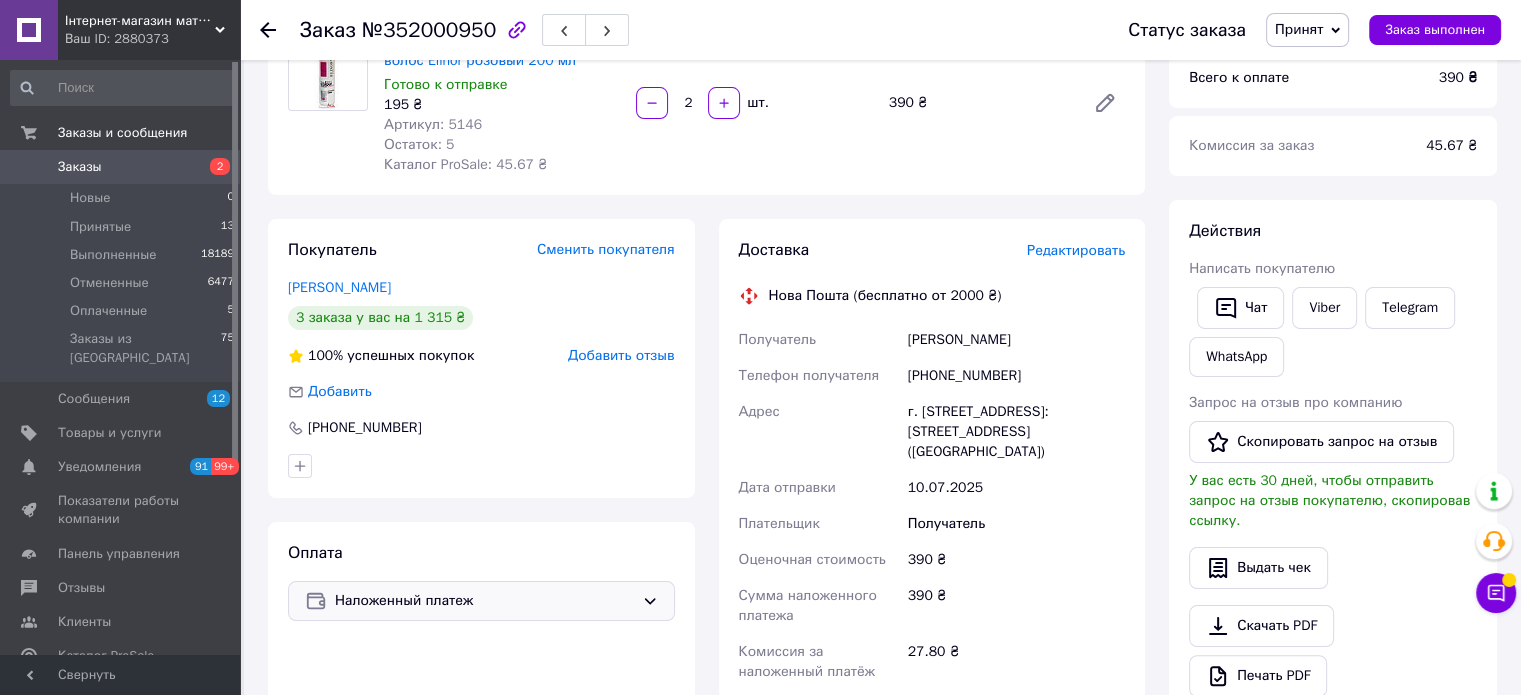 click on "Наложенный платеж" at bounding box center (484, 601) 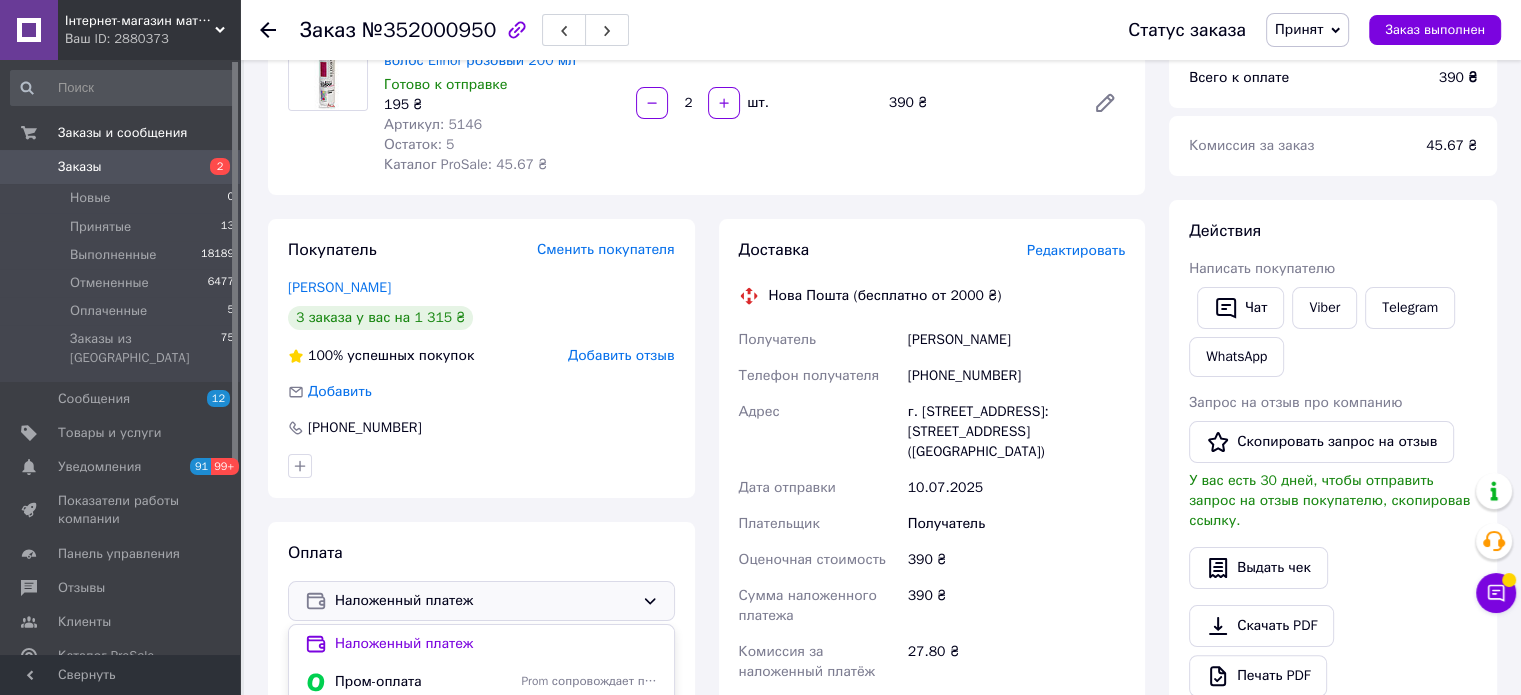 click on "Оплата на счет" at bounding box center (496, 720) 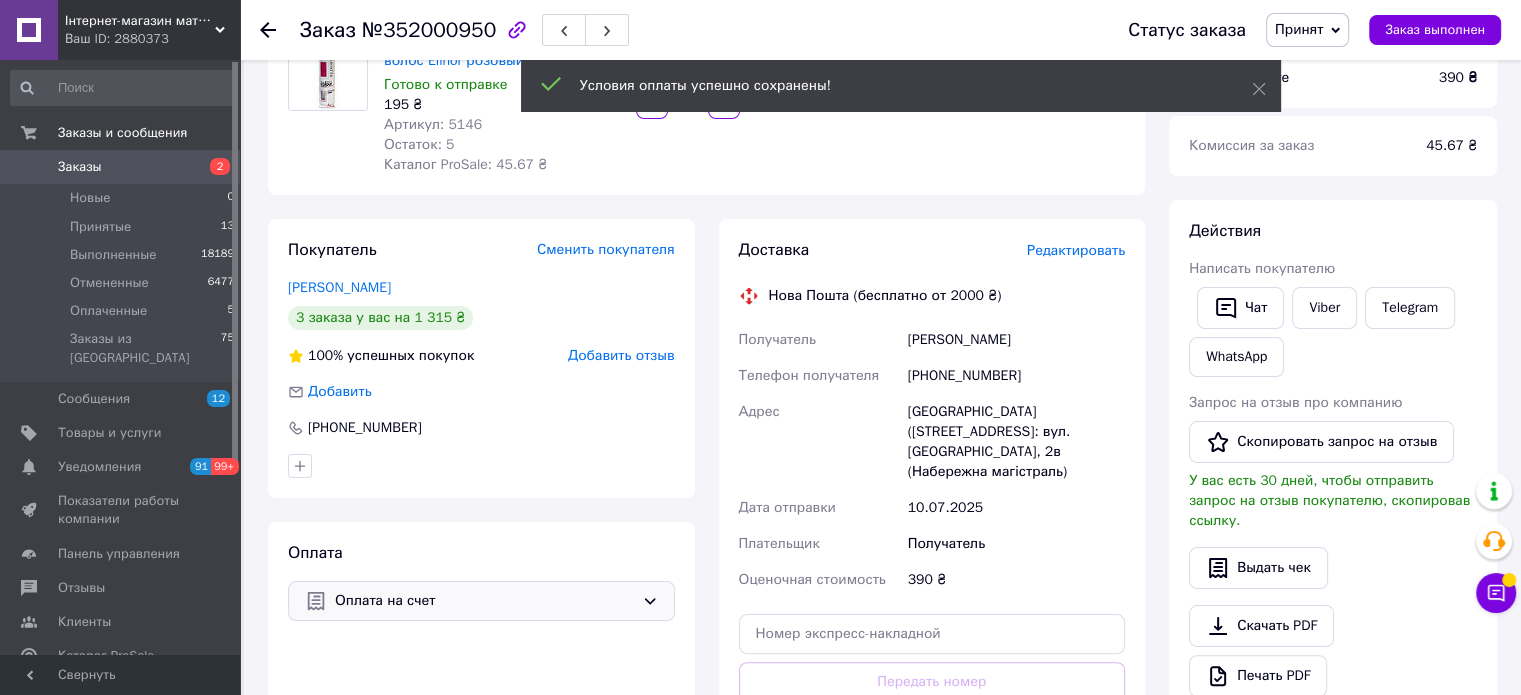 click on "Редактировать" at bounding box center [1076, 250] 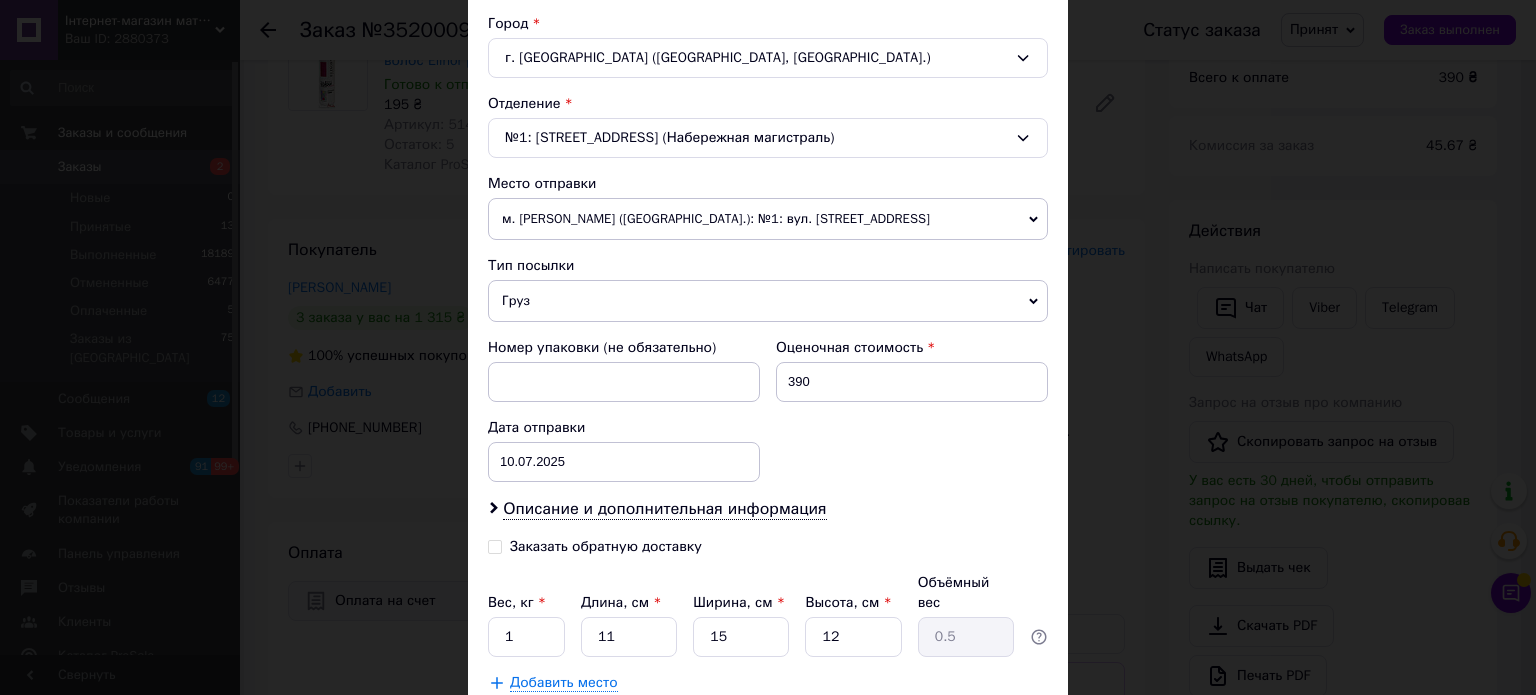 scroll, scrollTop: 663, scrollLeft: 0, axis: vertical 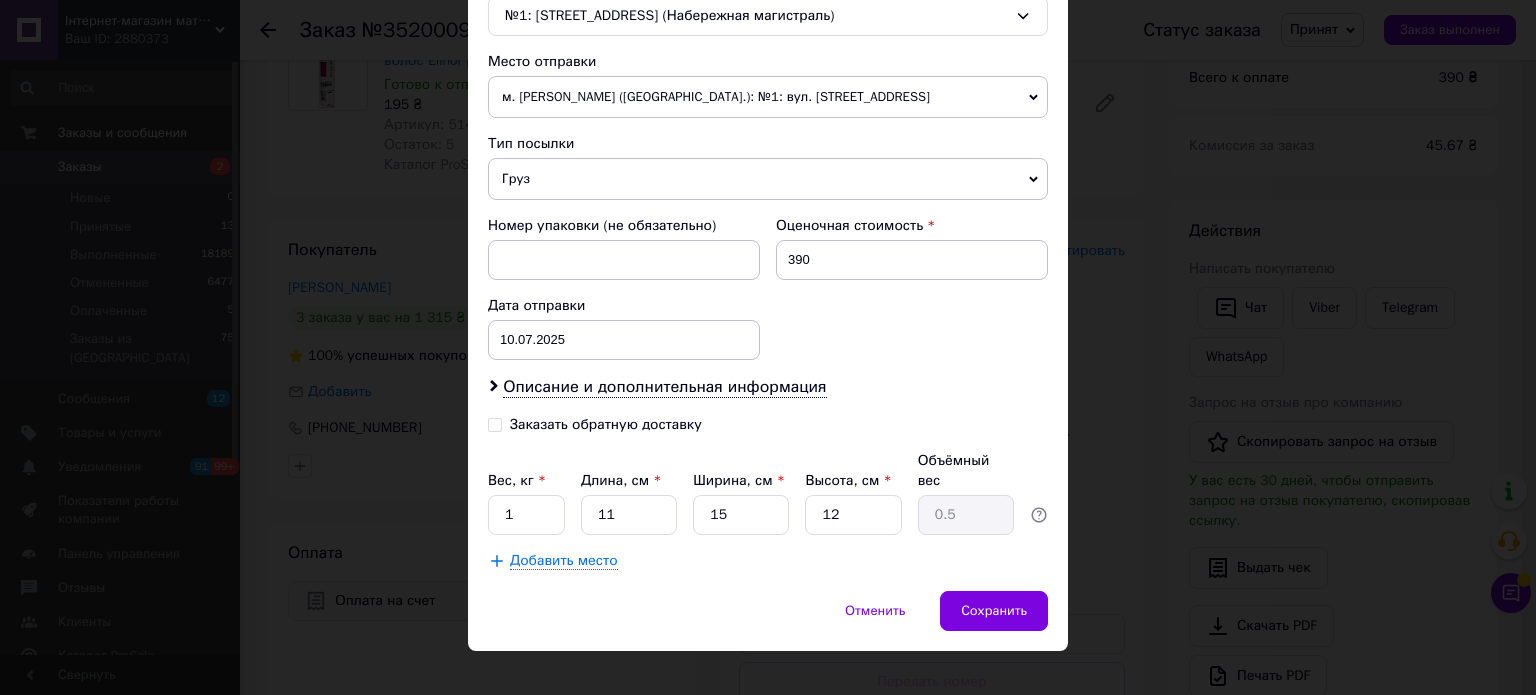 drag, startPoint x: 565, startPoint y: 484, endPoint x: 479, endPoint y: 485, distance: 86.00581 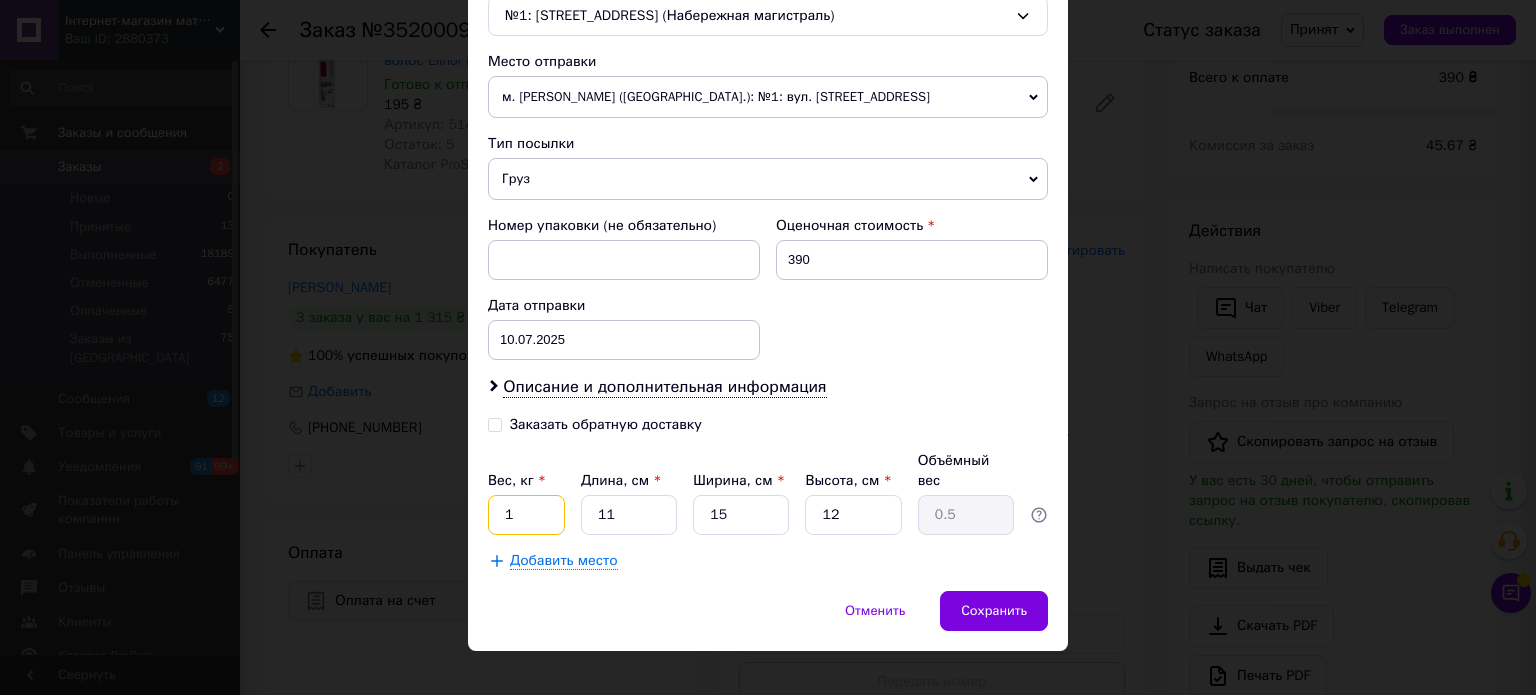 click on "1" at bounding box center [526, 515] 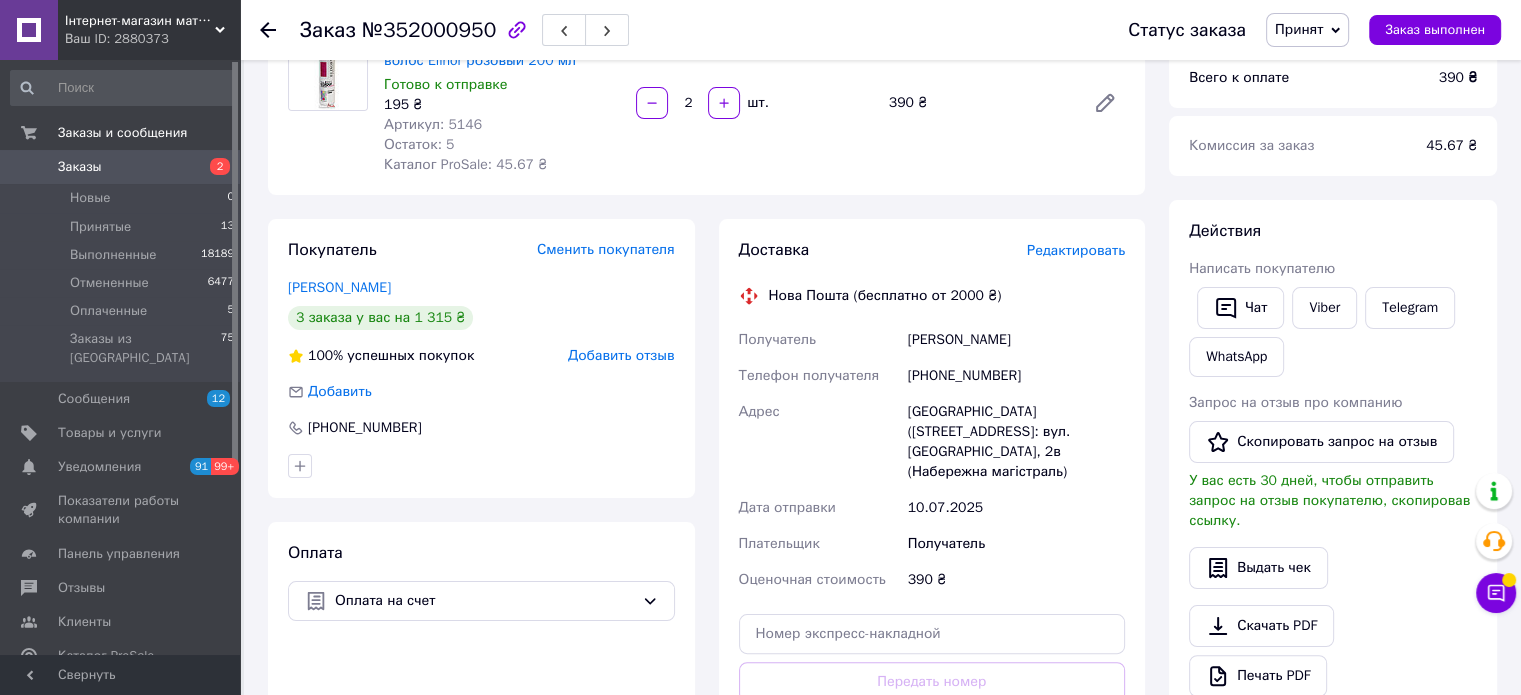 click on "Редактировать" at bounding box center [1076, 251] 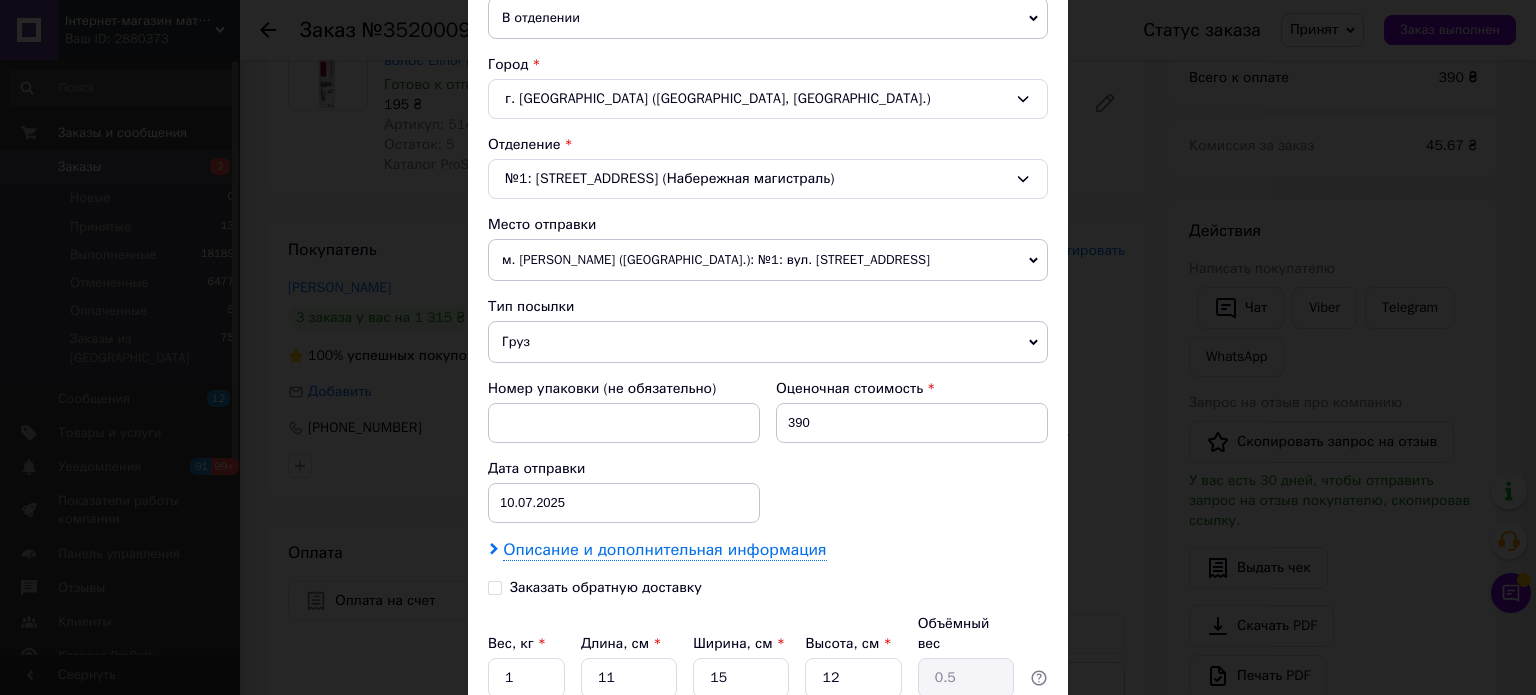 scroll, scrollTop: 663, scrollLeft: 0, axis: vertical 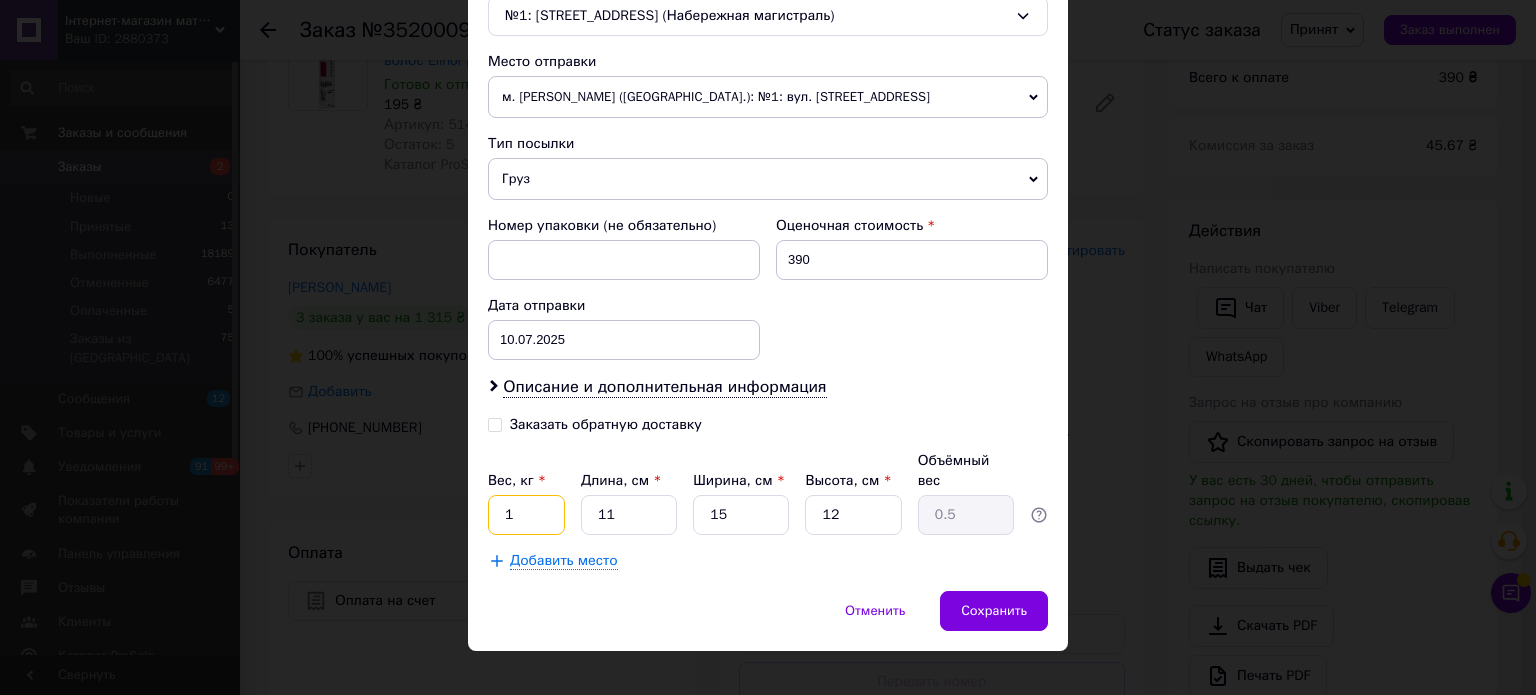 drag, startPoint x: 534, startPoint y: 483, endPoint x: 482, endPoint y: 487, distance: 52.153618 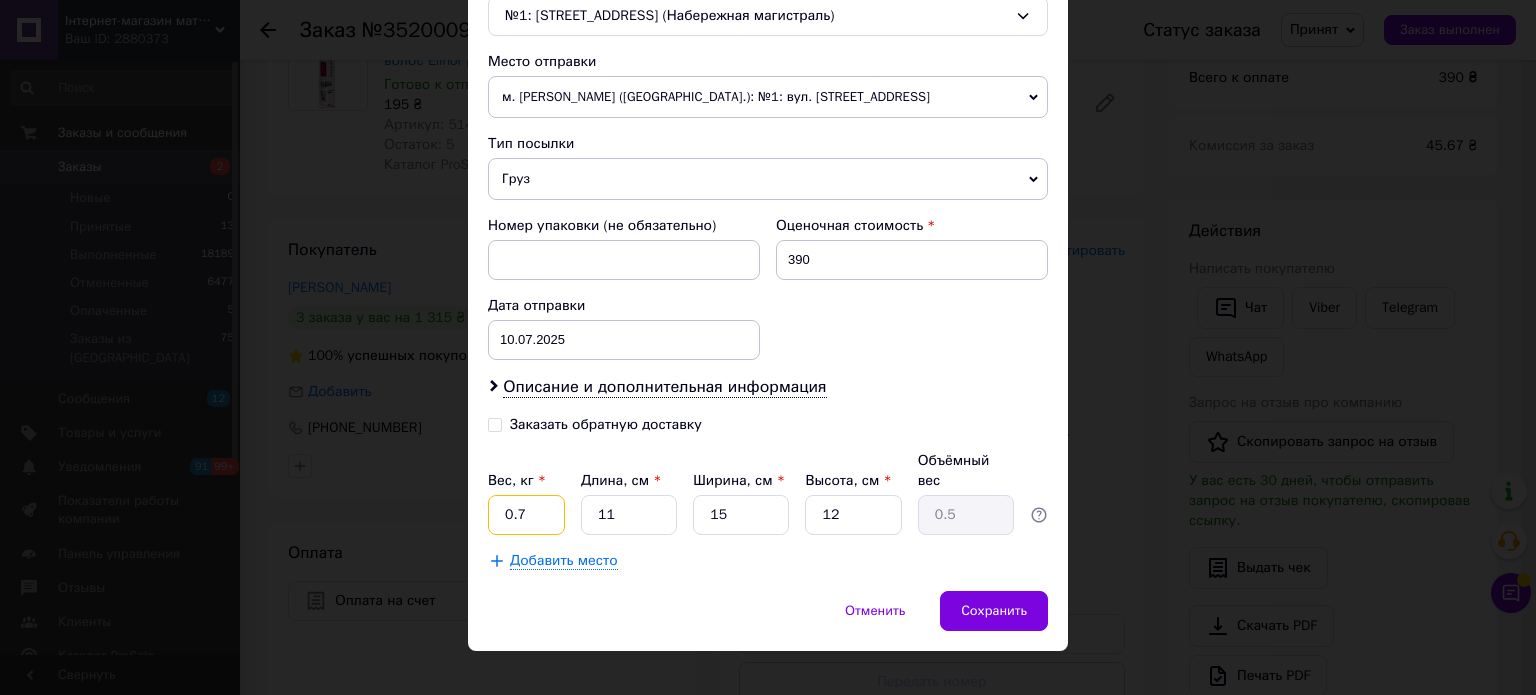 type on "0.7" 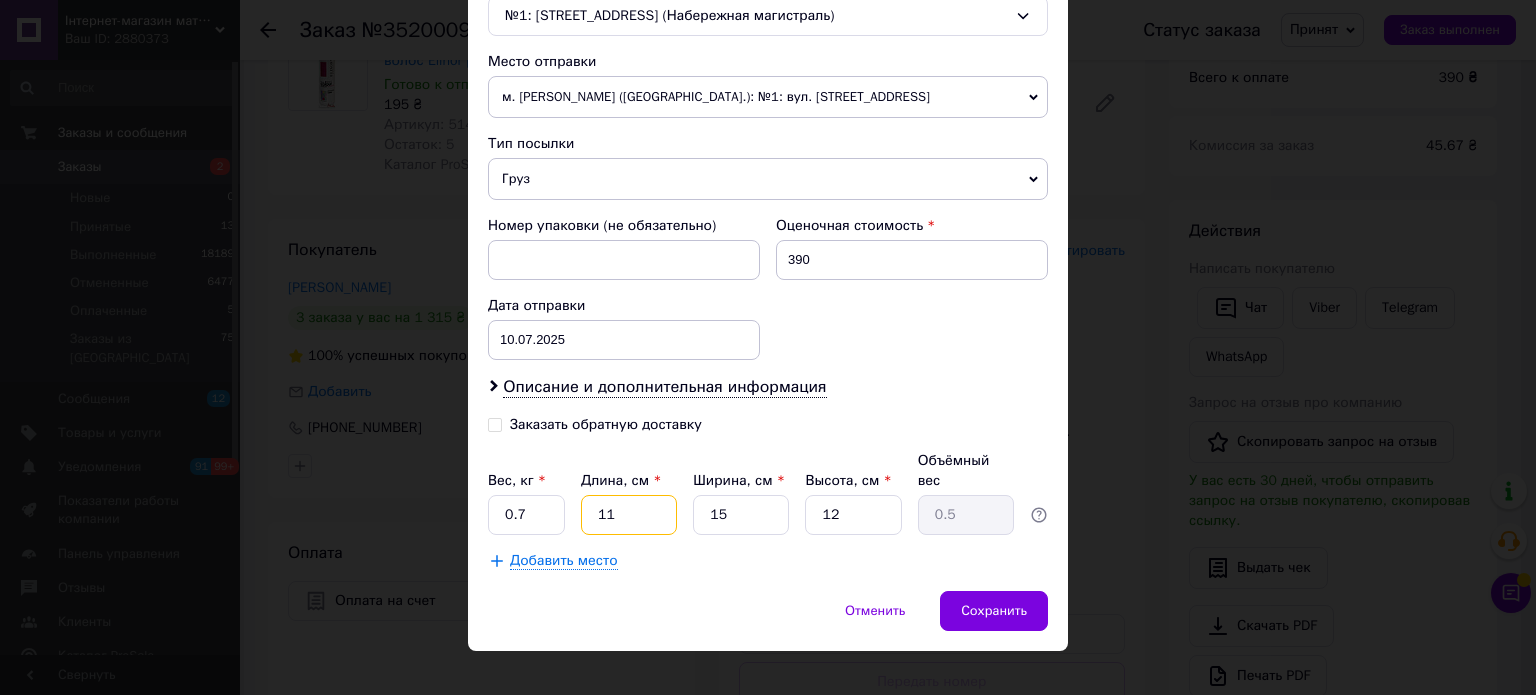 type on "2" 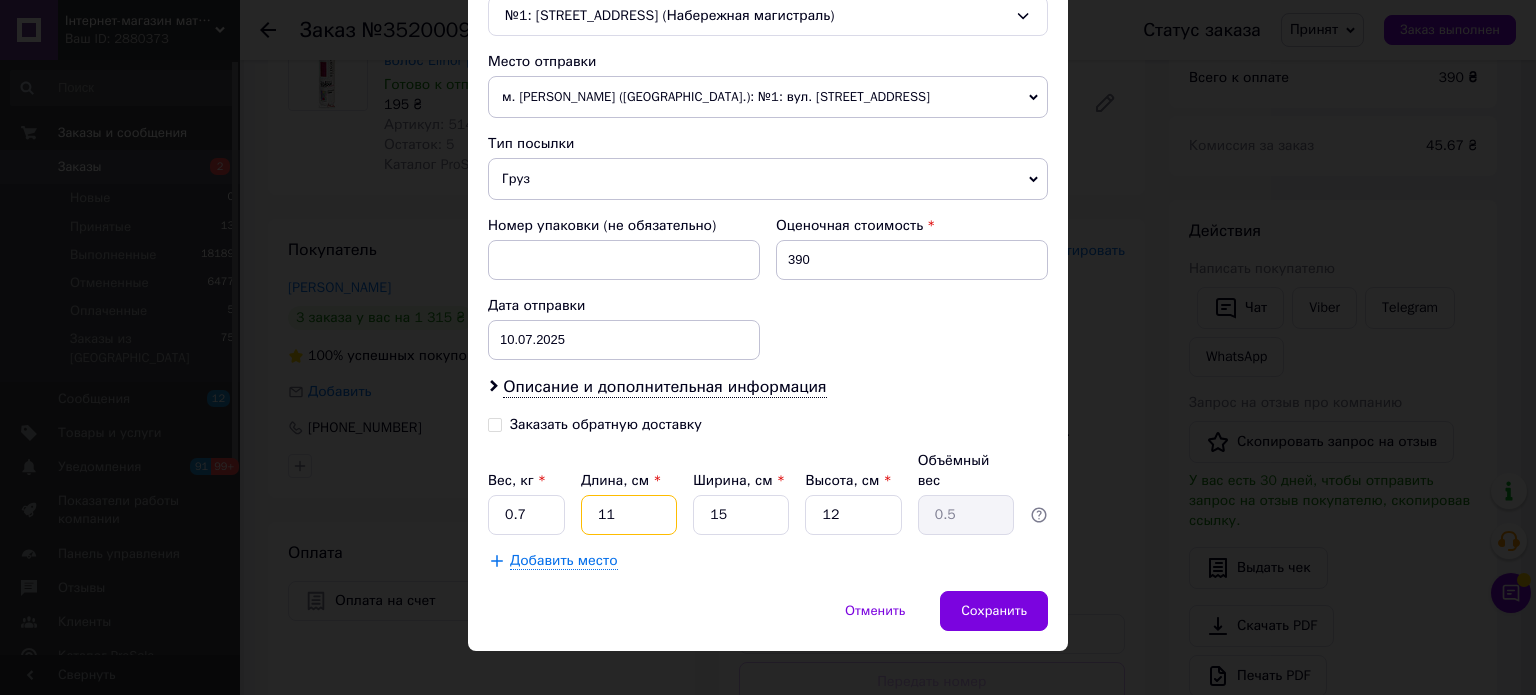 type on "0.1" 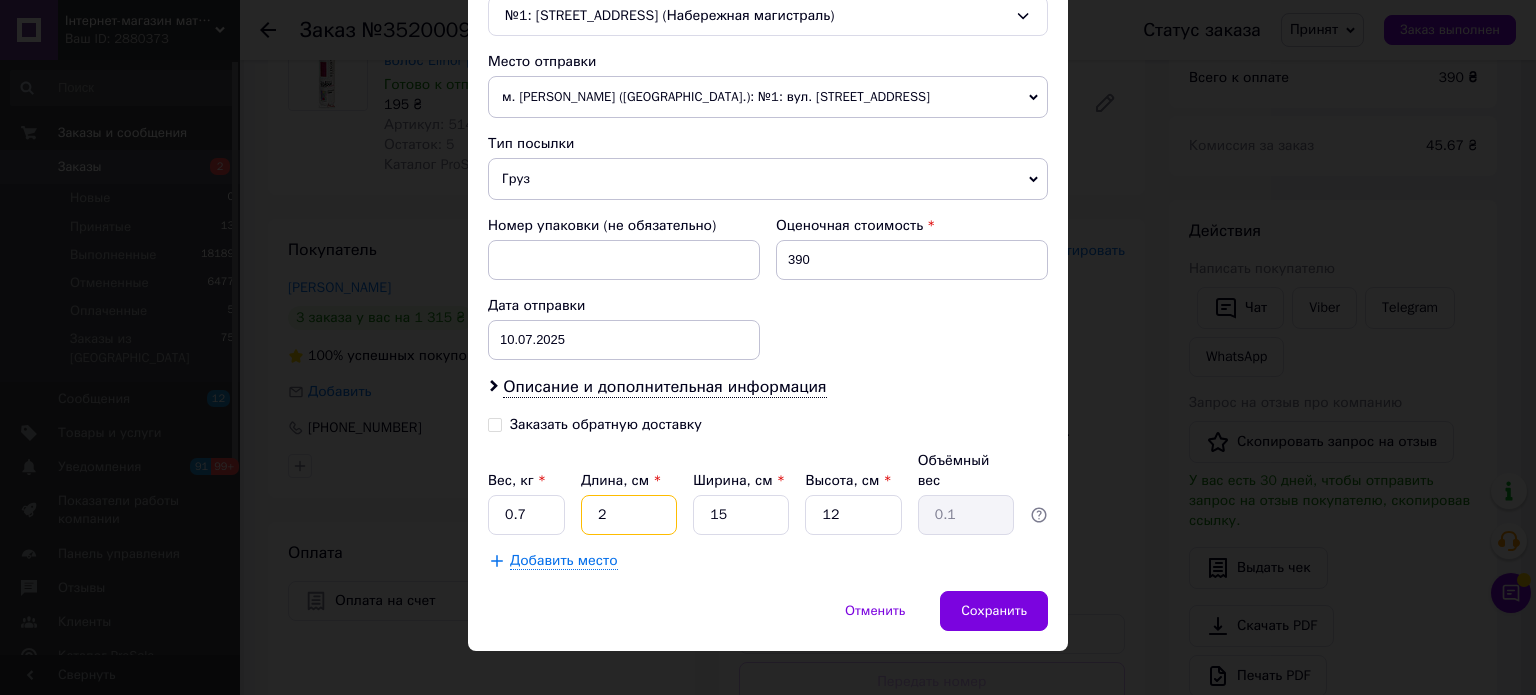 type on "26" 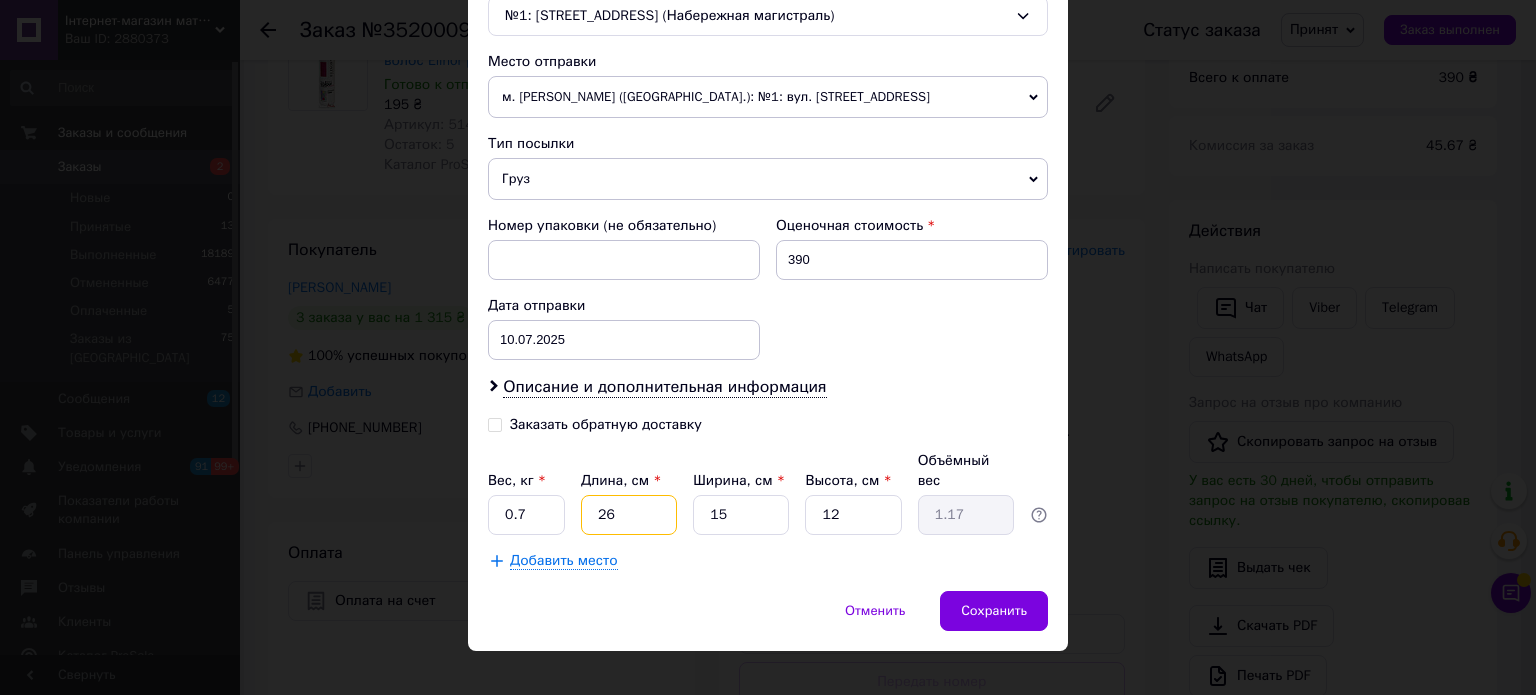 type on "26" 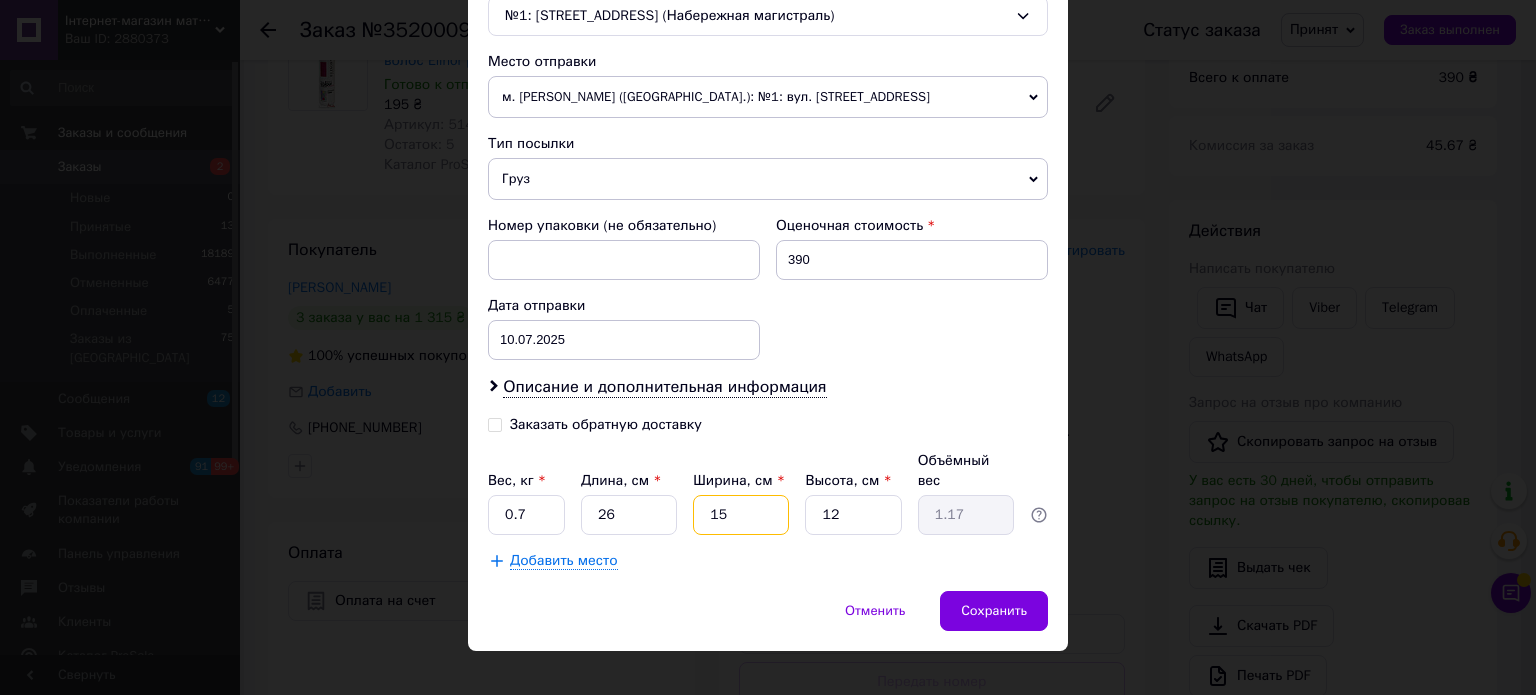type on "1" 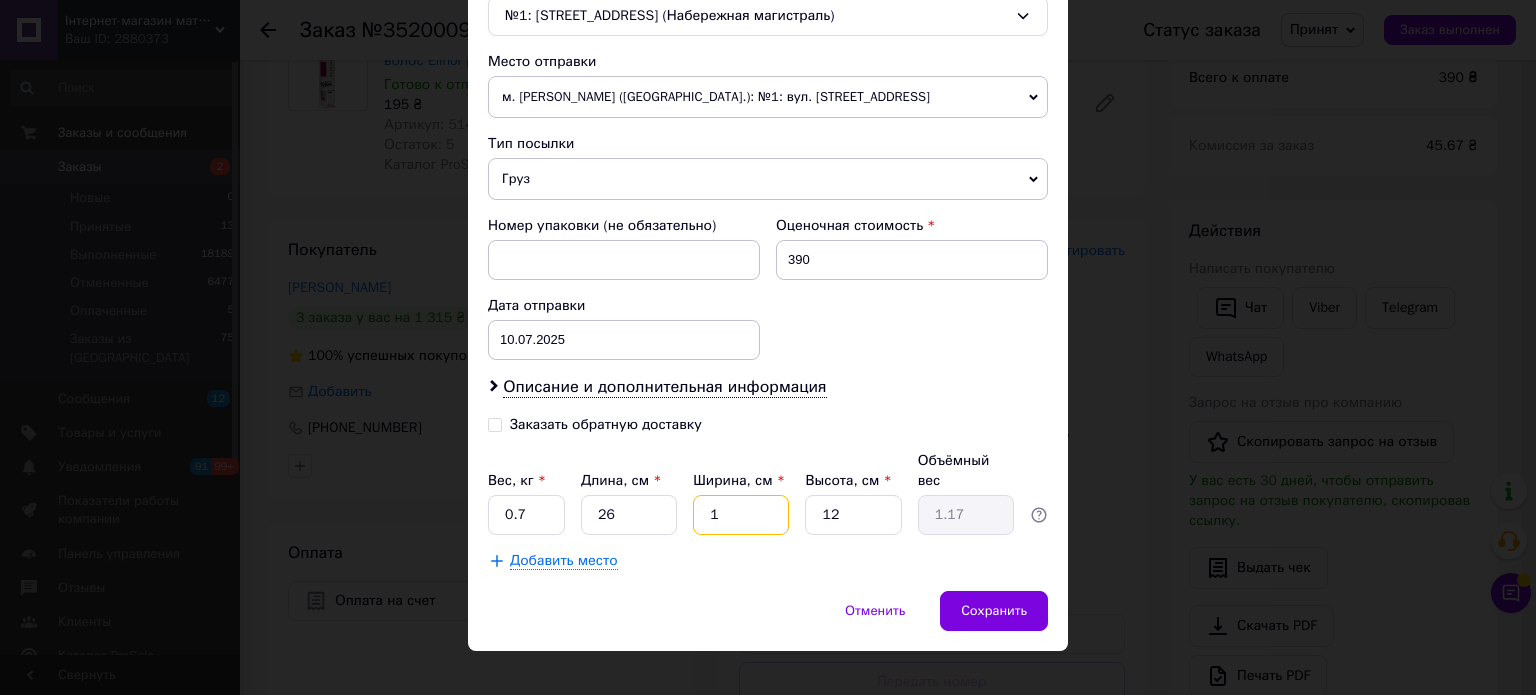 type on "0.1" 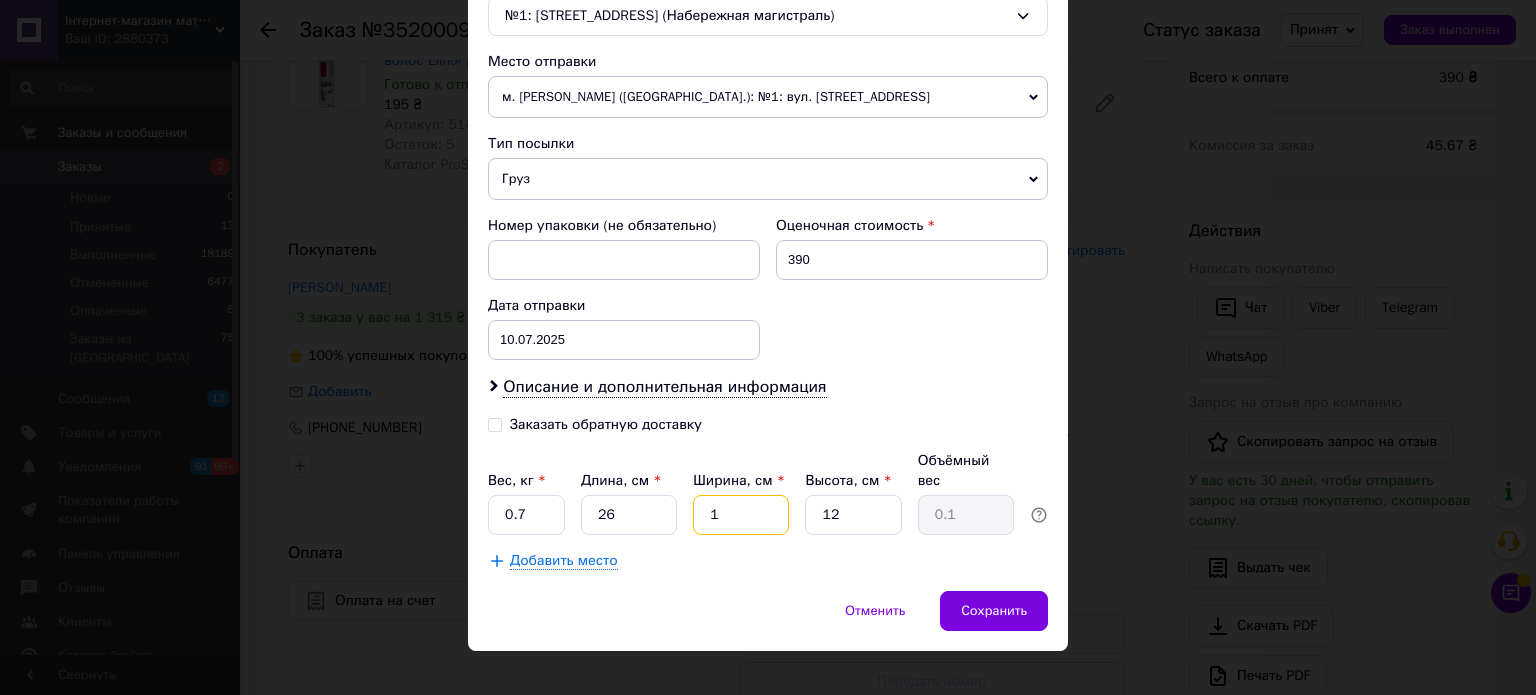 type on "18" 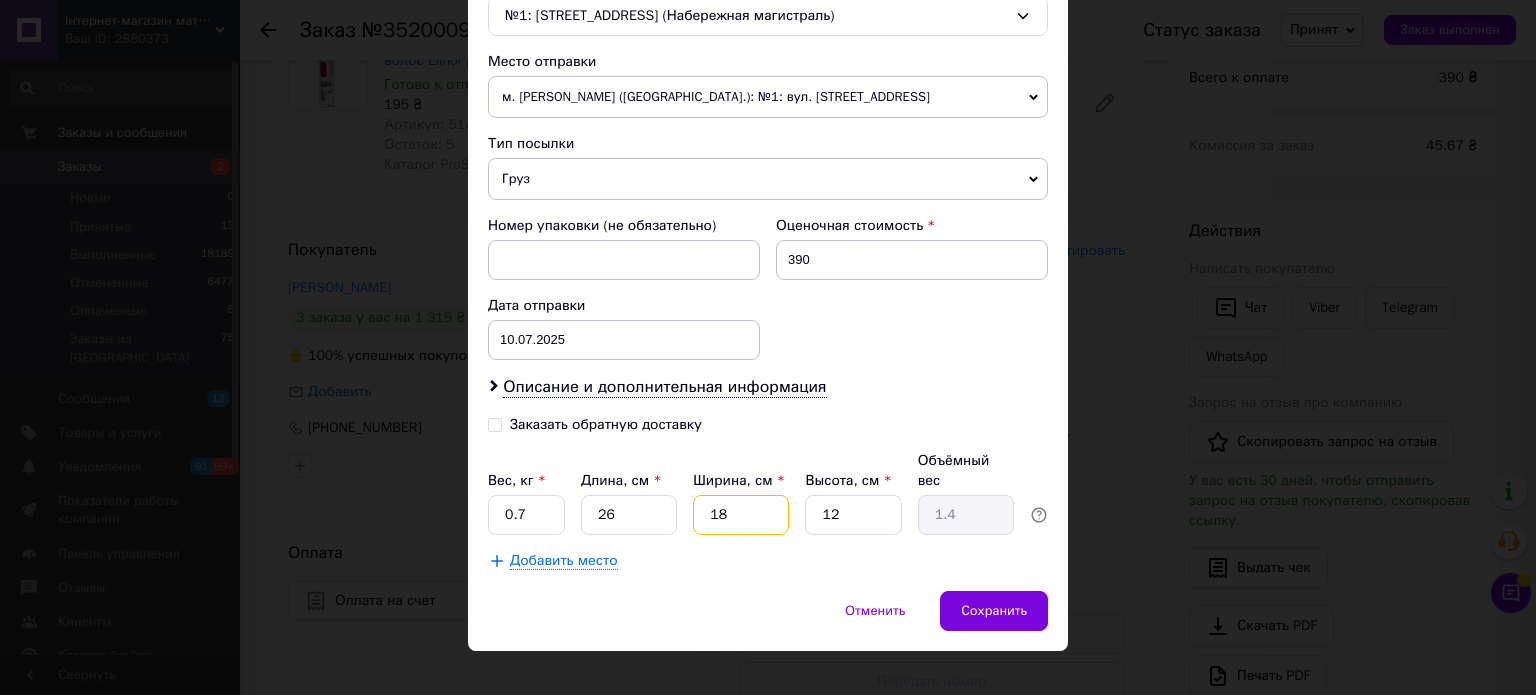 type on "18" 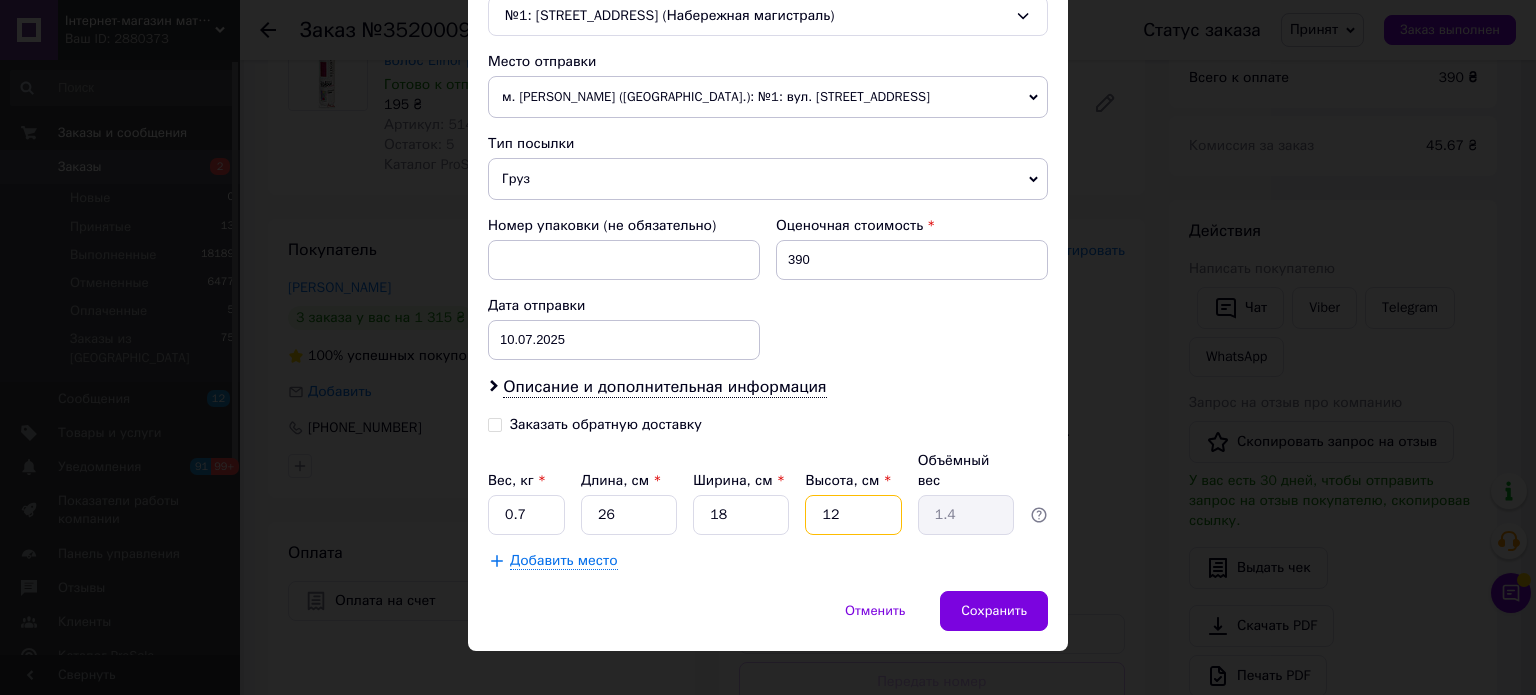 type on "6" 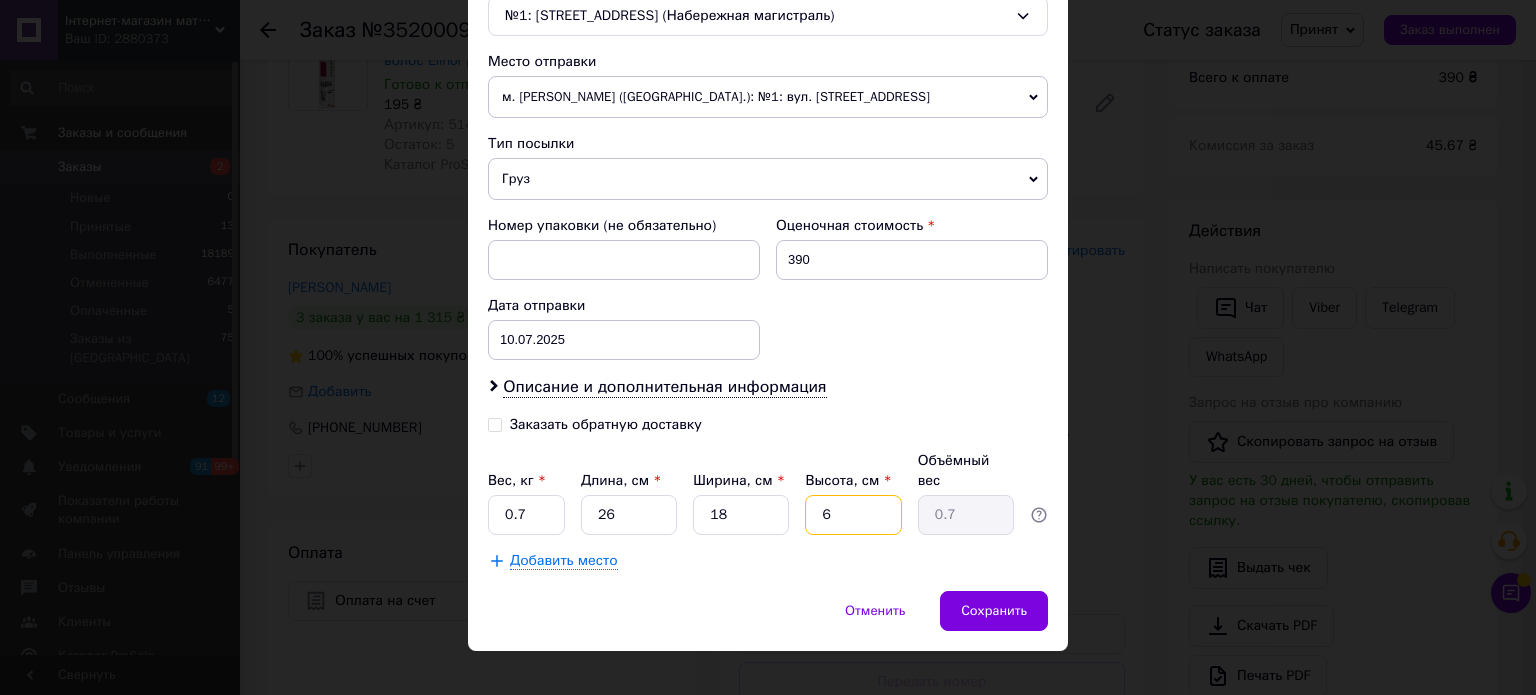 type on "6" 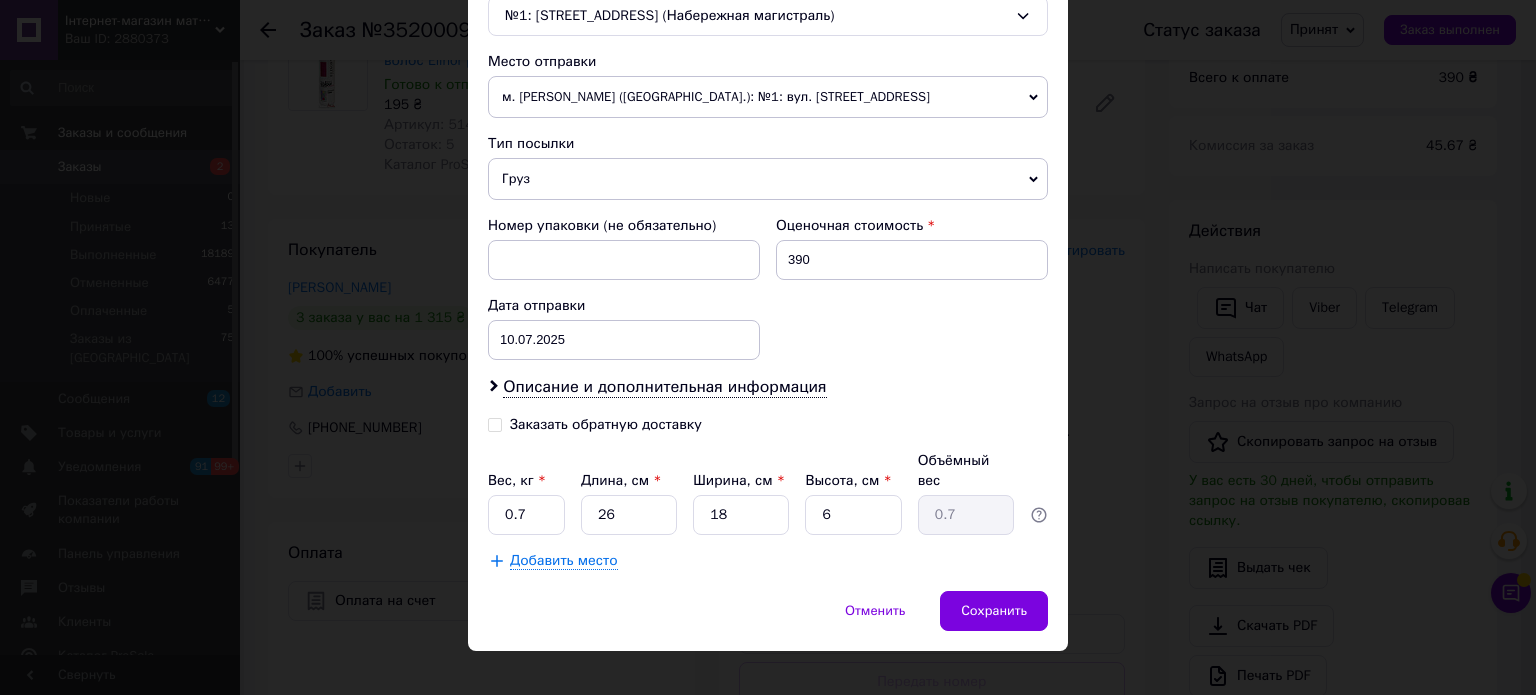 click on "Заказать обратную доставку" at bounding box center [606, 424] 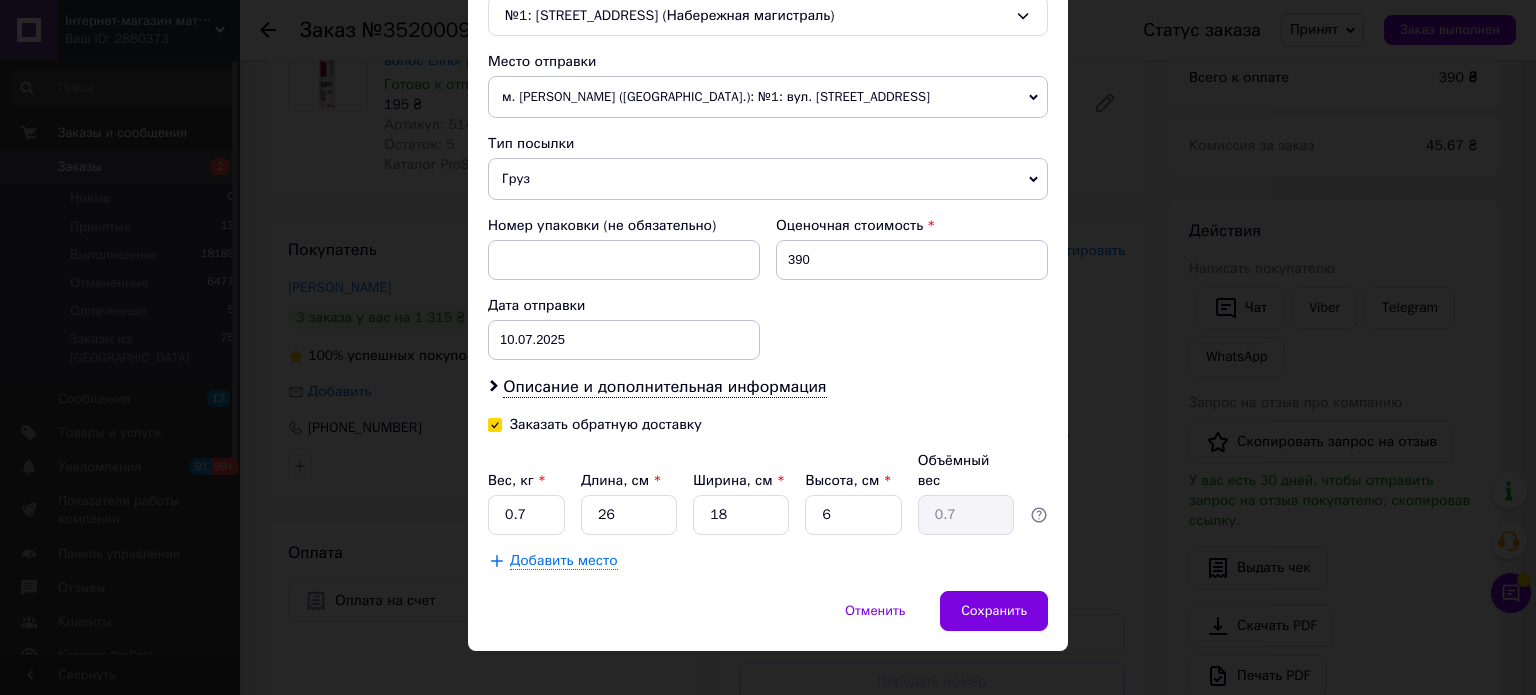 checkbox on "true" 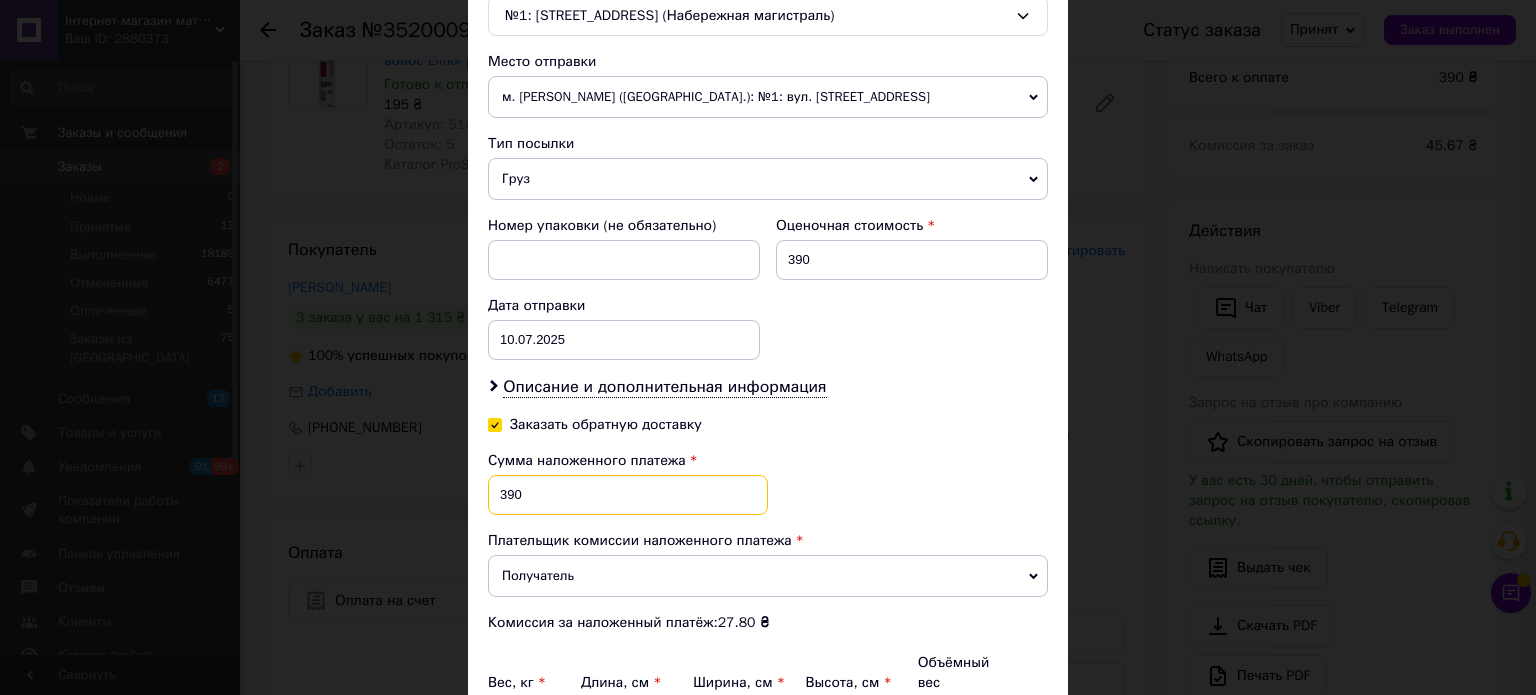 click on "390" at bounding box center [628, 495] 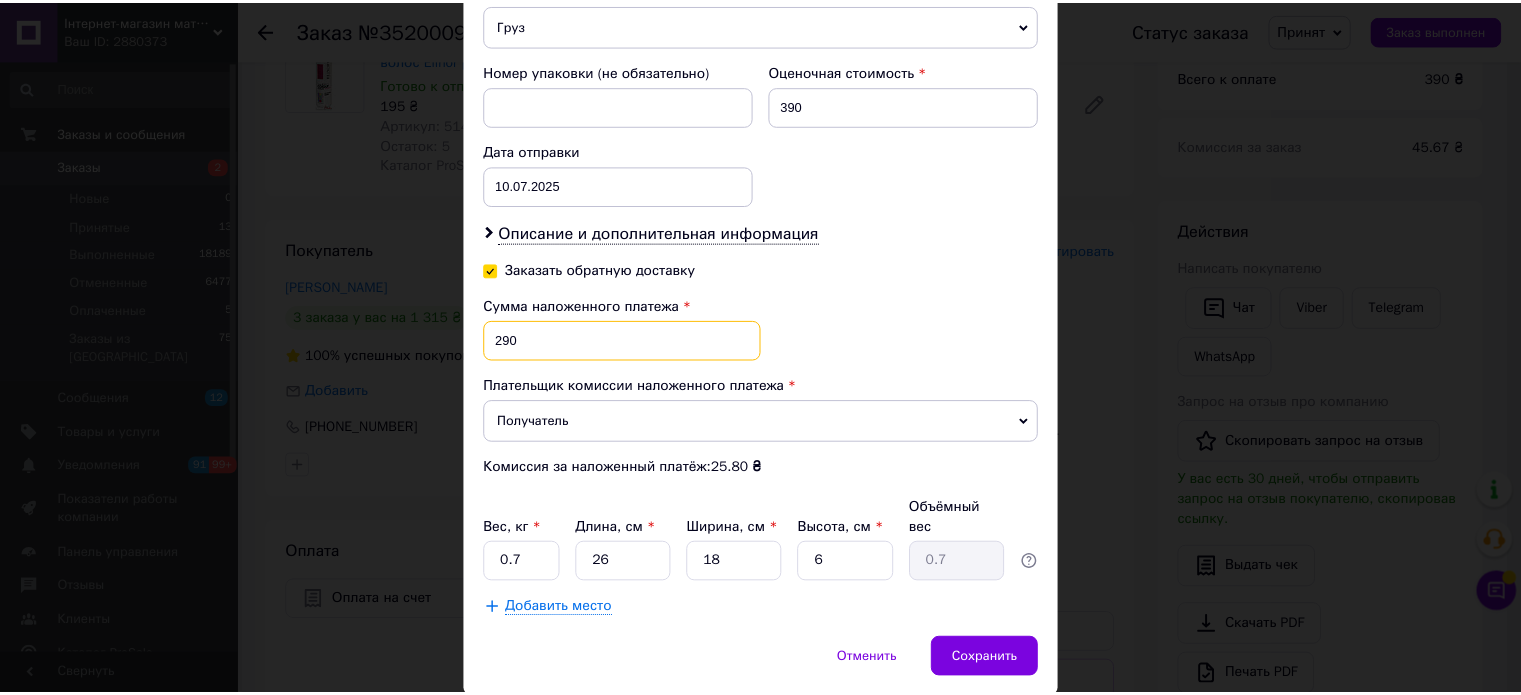 scroll, scrollTop: 864, scrollLeft: 0, axis: vertical 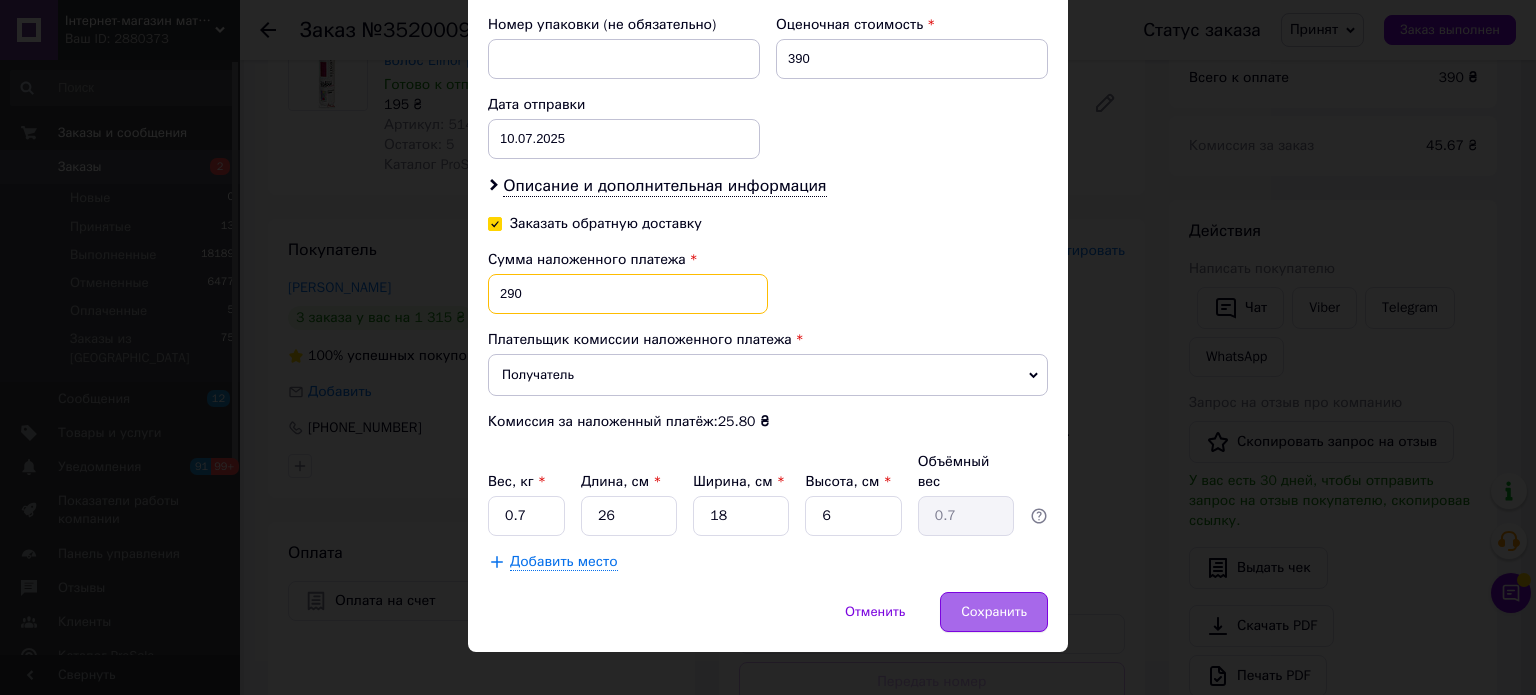 type on "290" 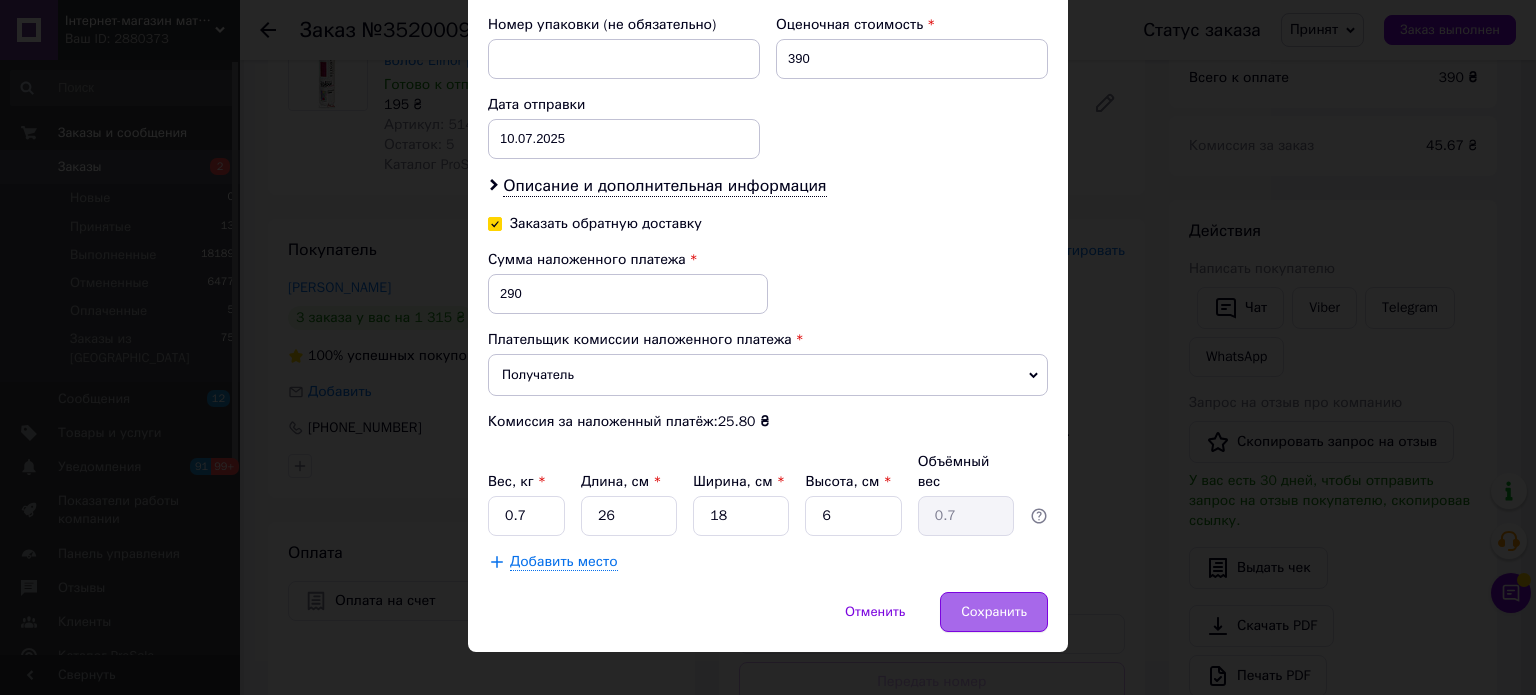 click on "Сохранить" at bounding box center [994, 612] 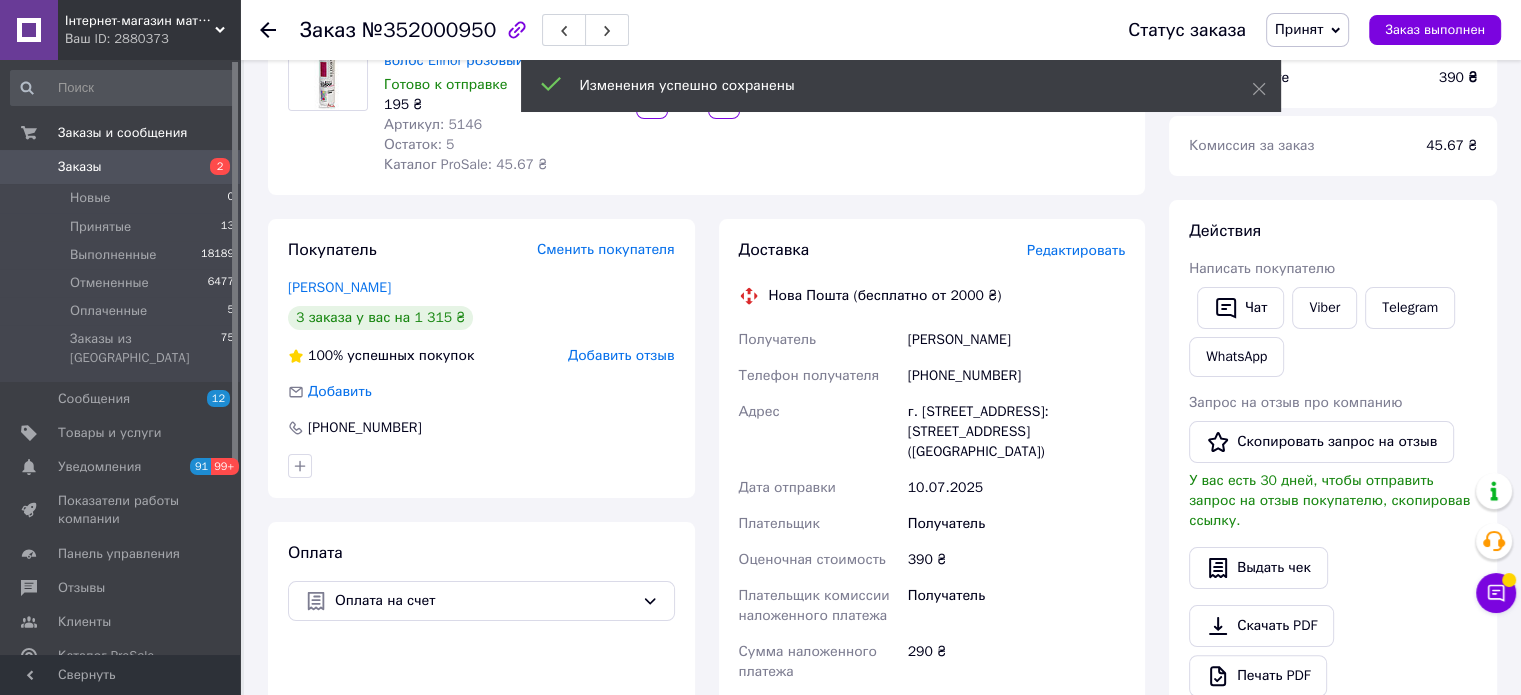 scroll, scrollTop: 500, scrollLeft: 0, axis: vertical 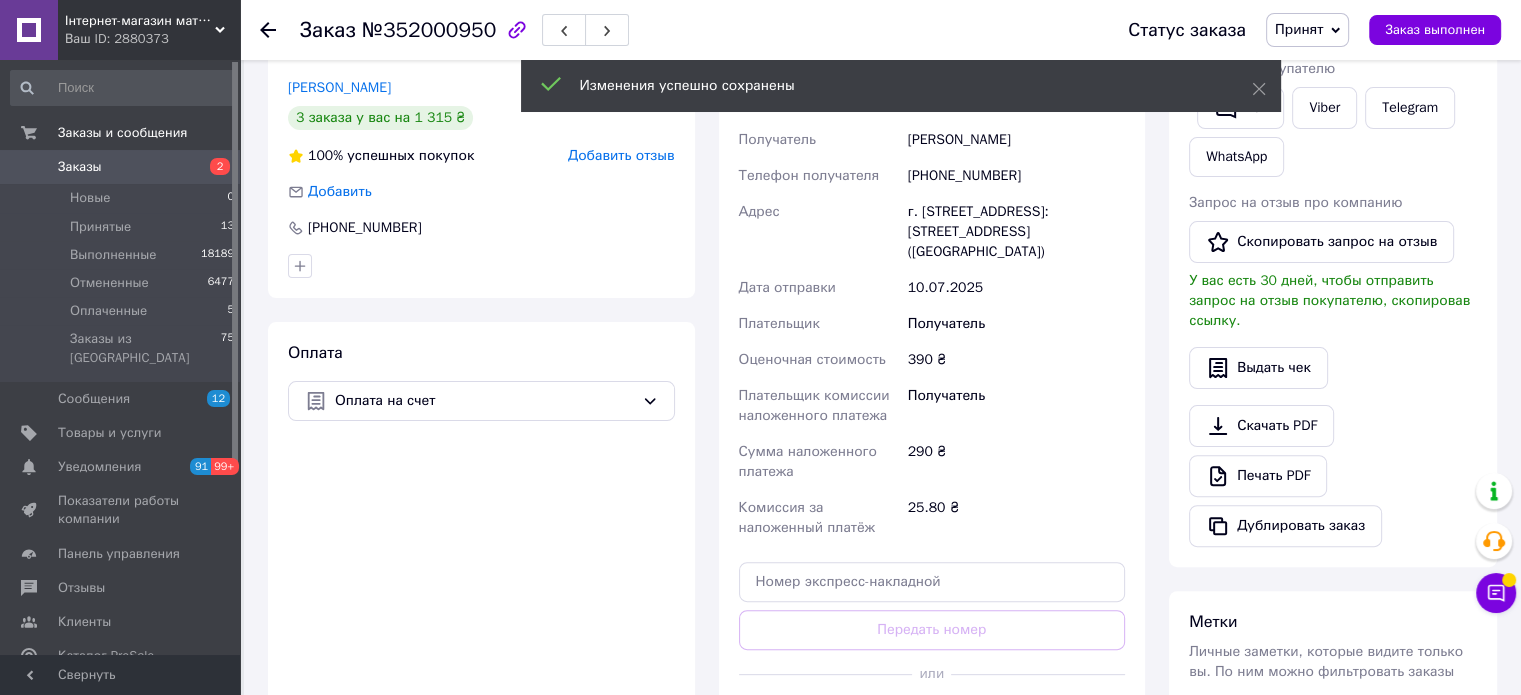 click on "Сгенерировать ЭН" at bounding box center [932, 719] 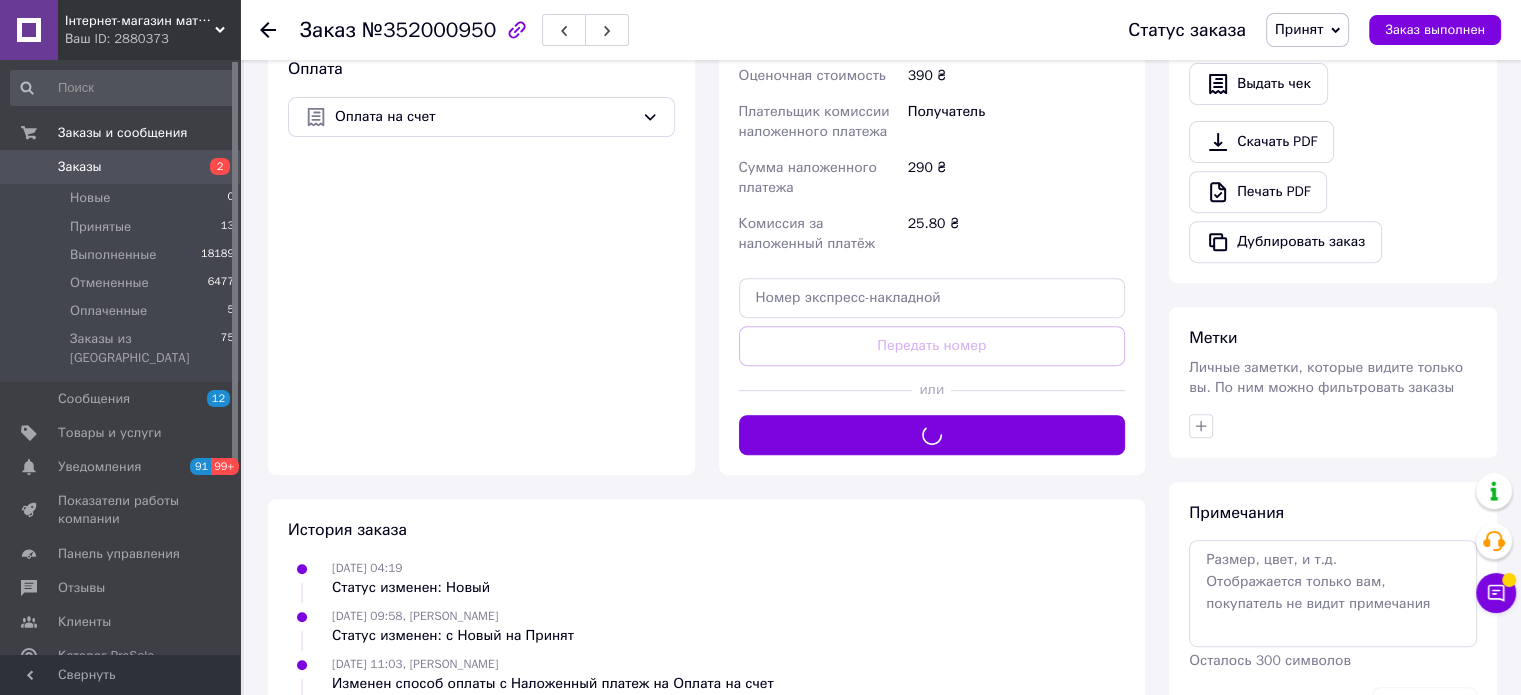 scroll, scrollTop: 800, scrollLeft: 0, axis: vertical 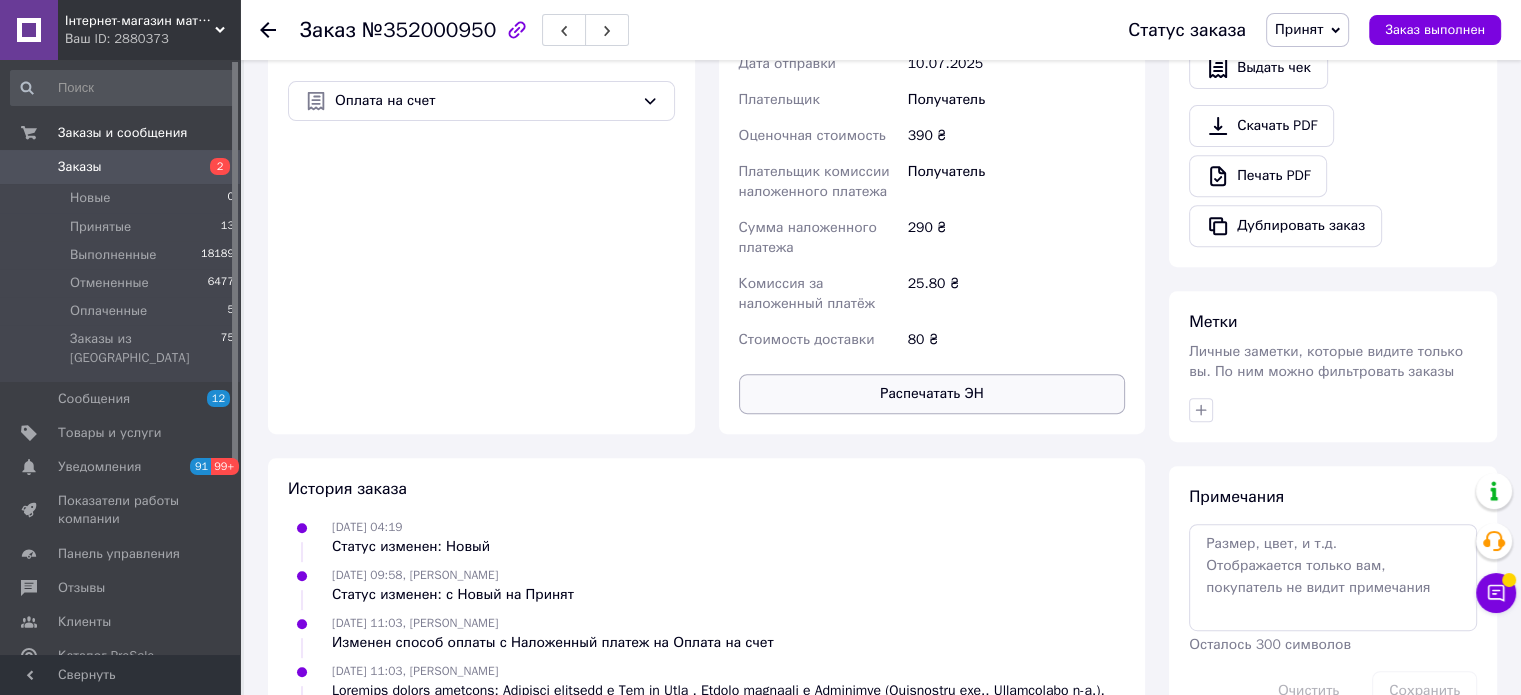 click on "Распечатать ЭН" at bounding box center [932, 394] 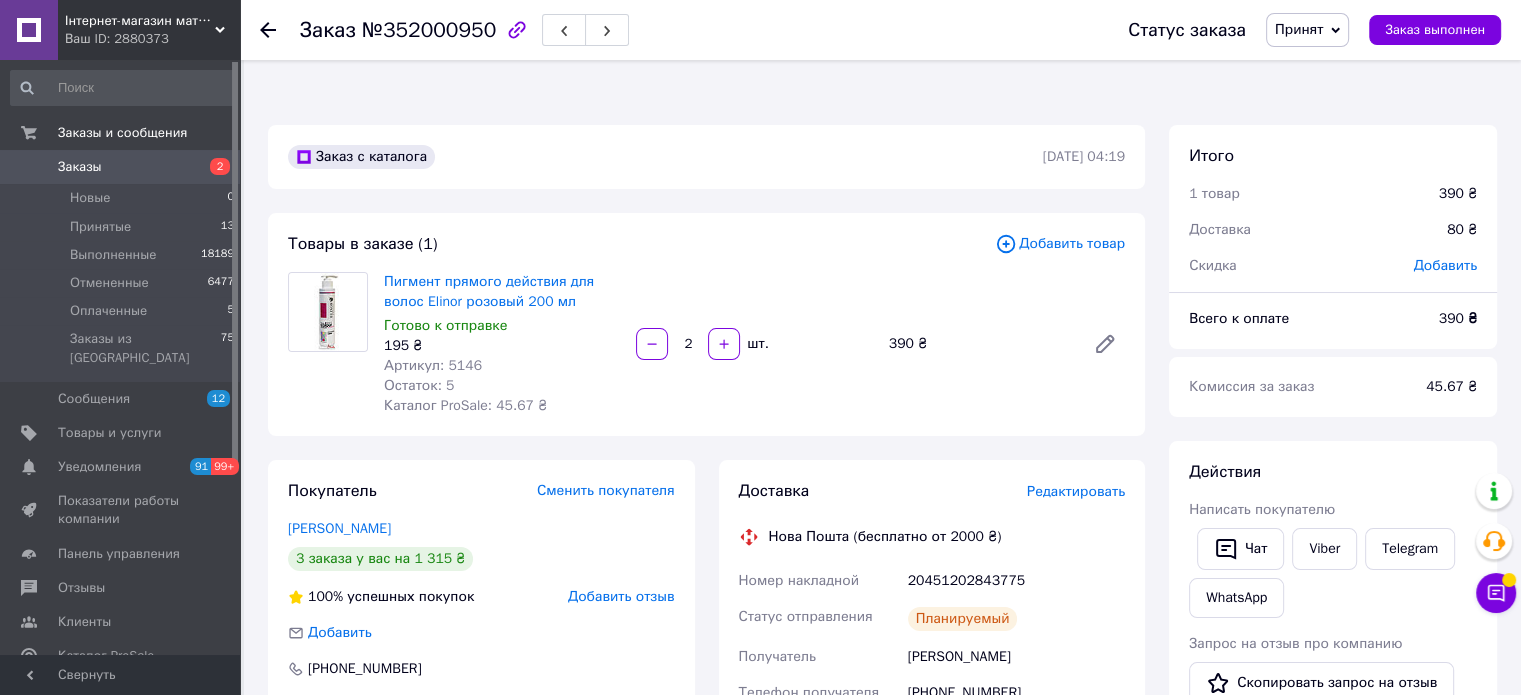 scroll, scrollTop: 0, scrollLeft: 0, axis: both 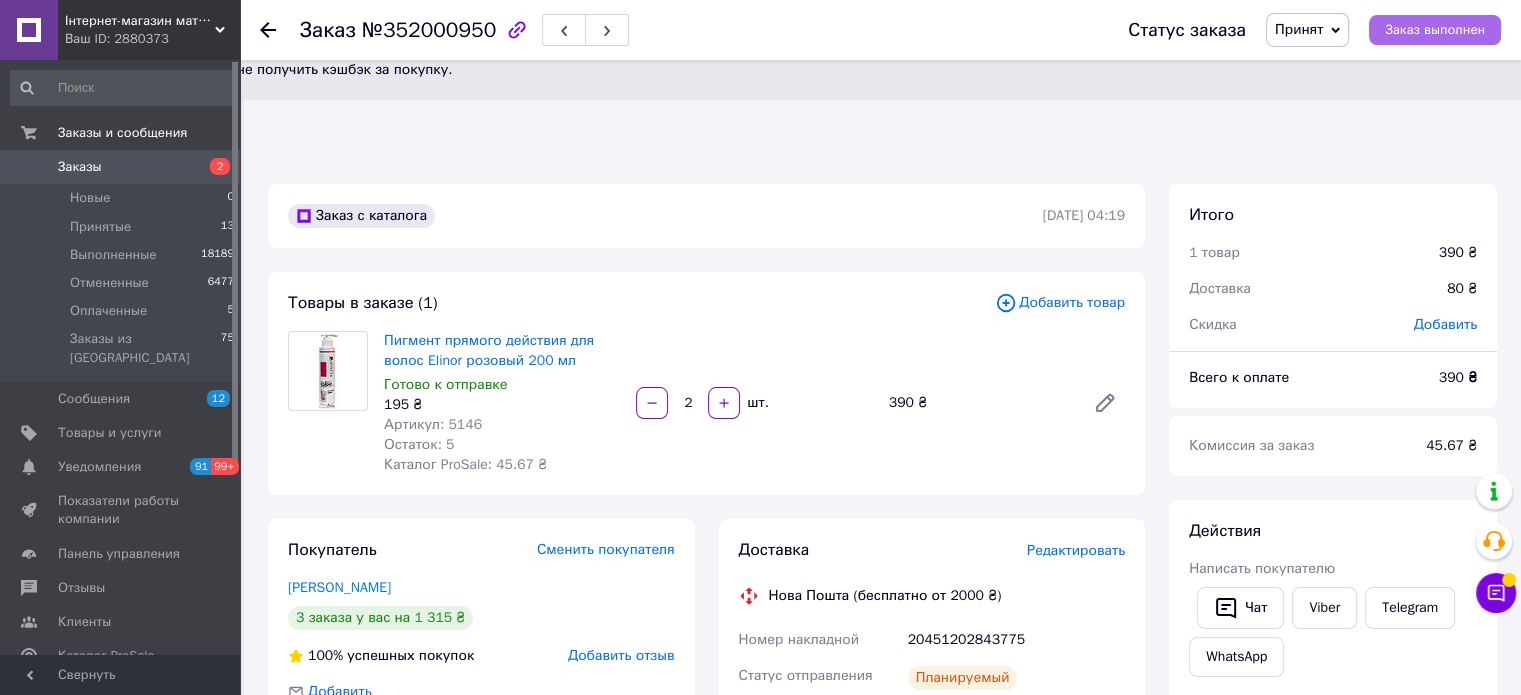 click on "Заказ выполнен" at bounding box center (1435, 30) 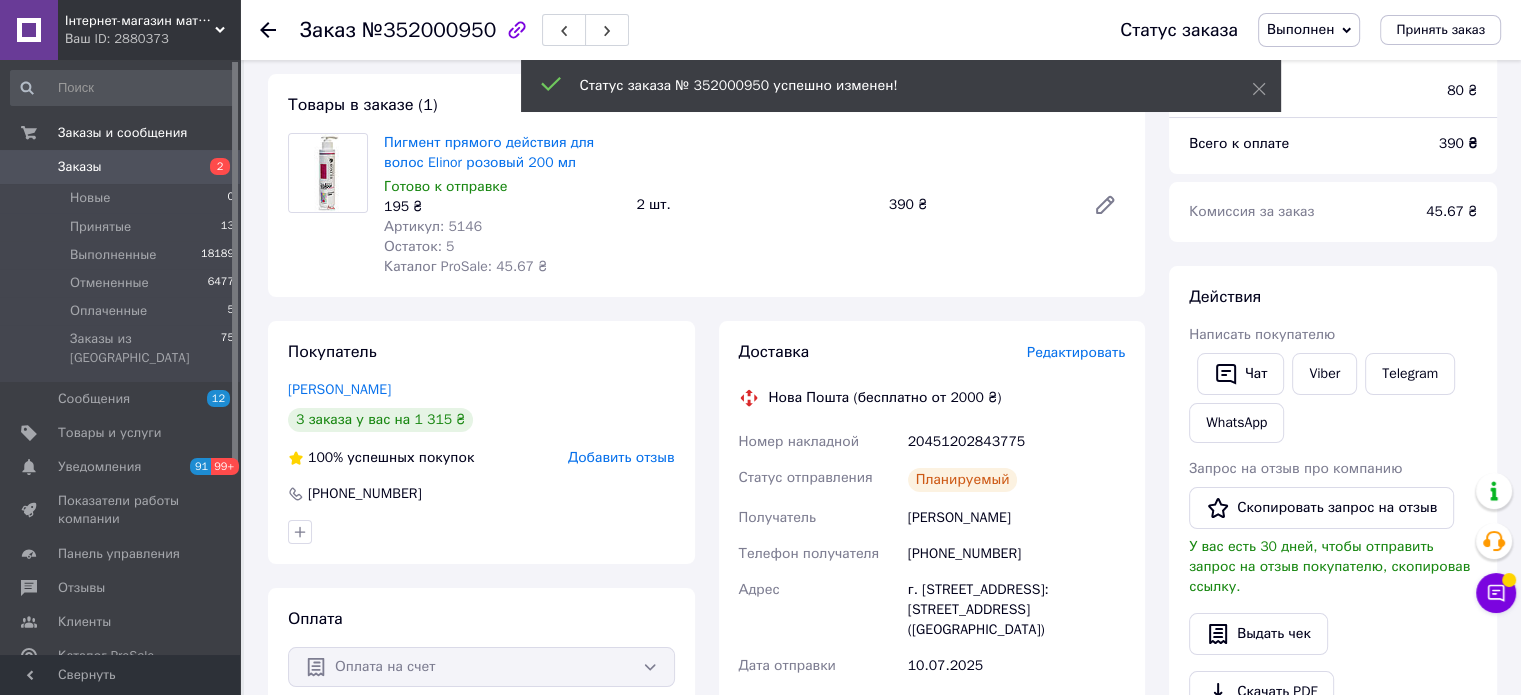 scroll, scrollTop: 200, scrollLeft: 0, axis: vertical 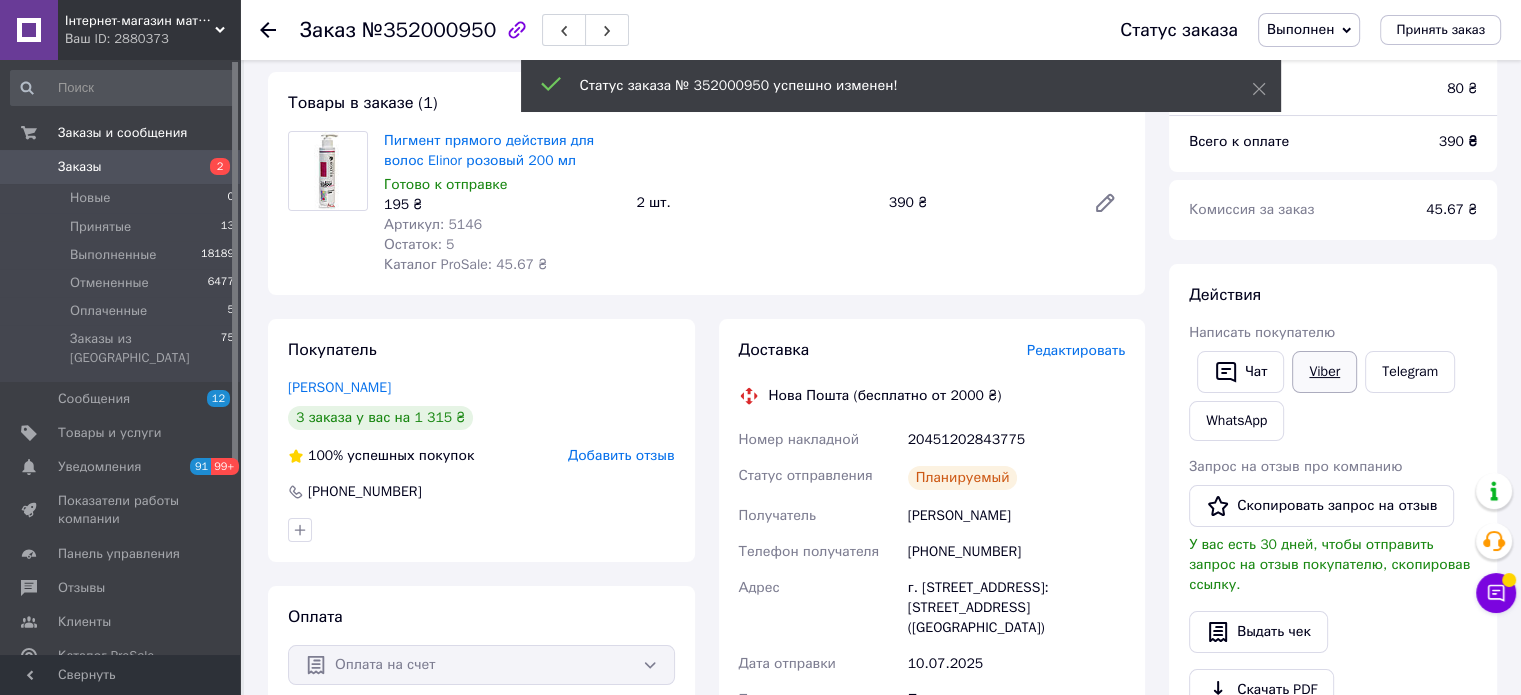 click on "Viber" at bounding box center [1324, 372] 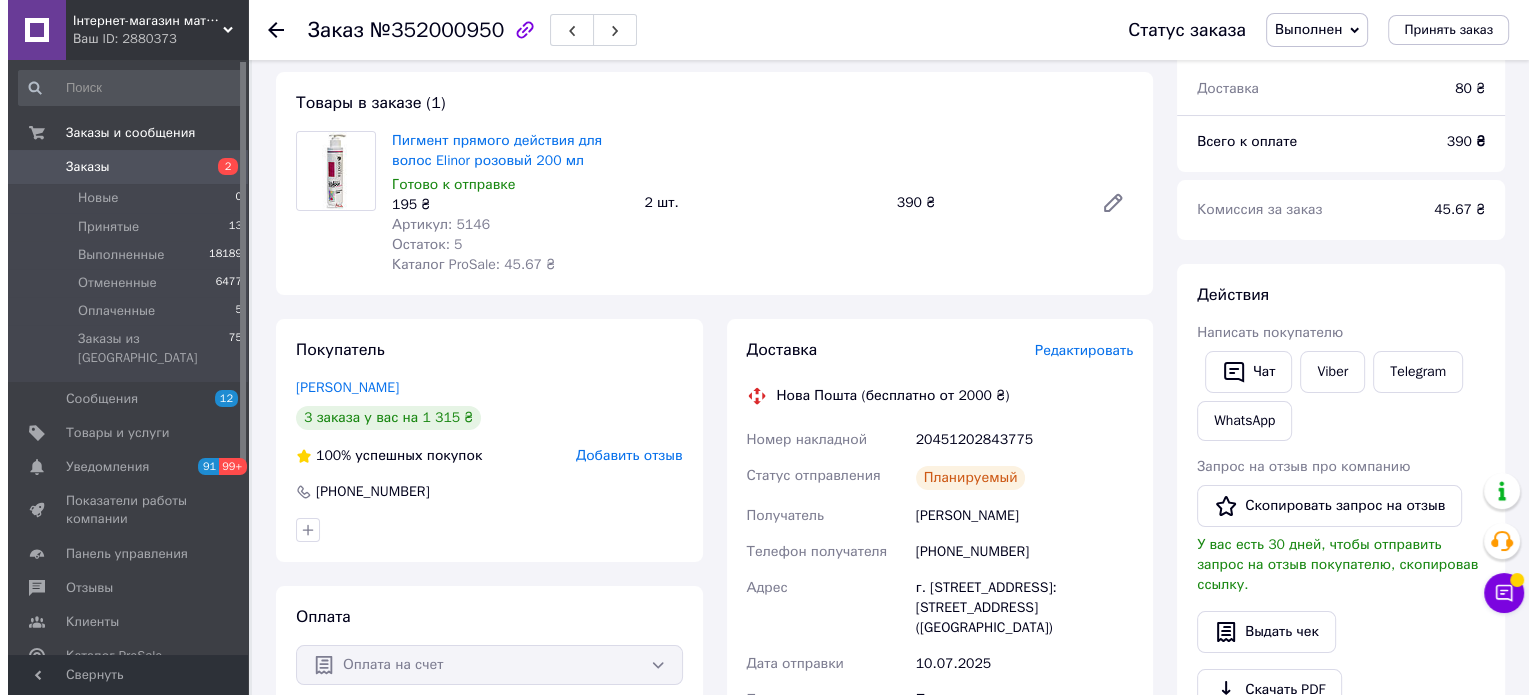 scroll, scrollTop: 198, scrollLeft: 0, axis: vertical 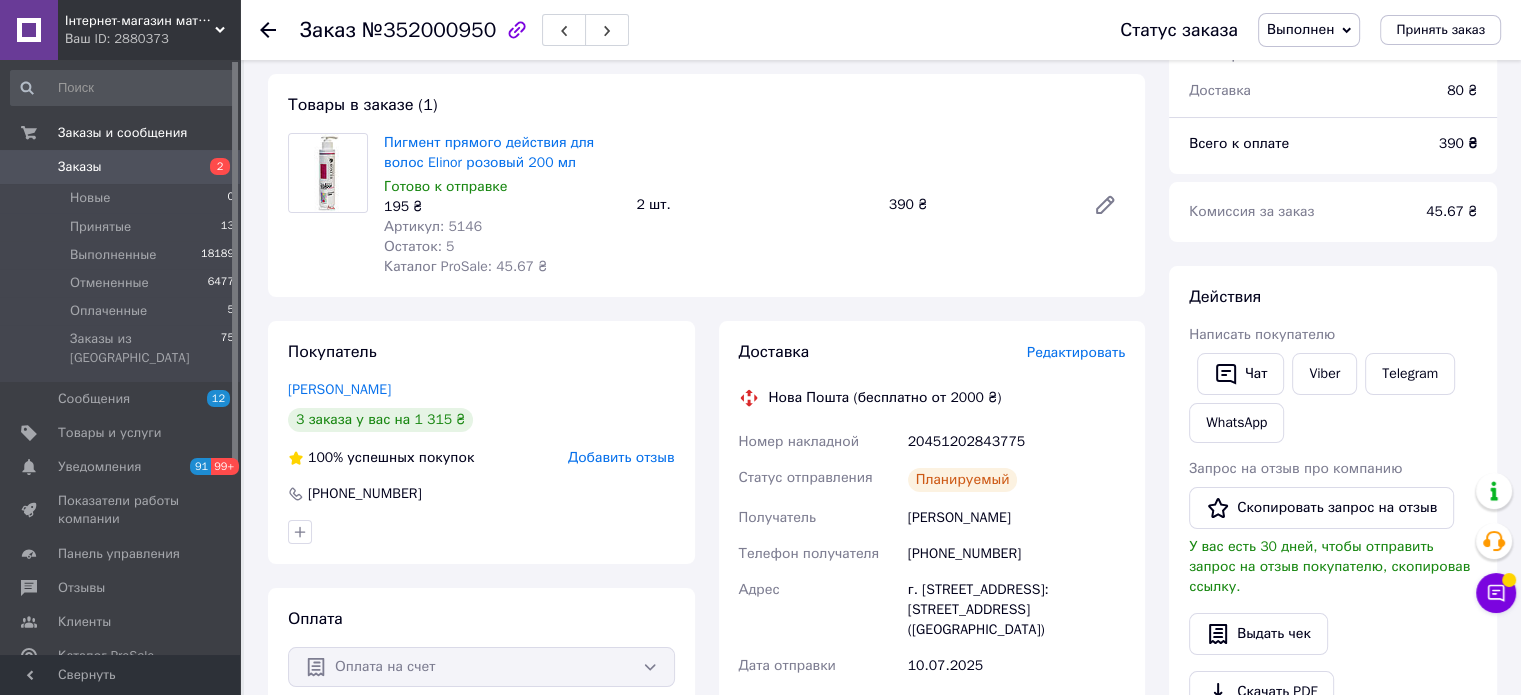 click on "Редактировать" at bounding box center (1076, 352) 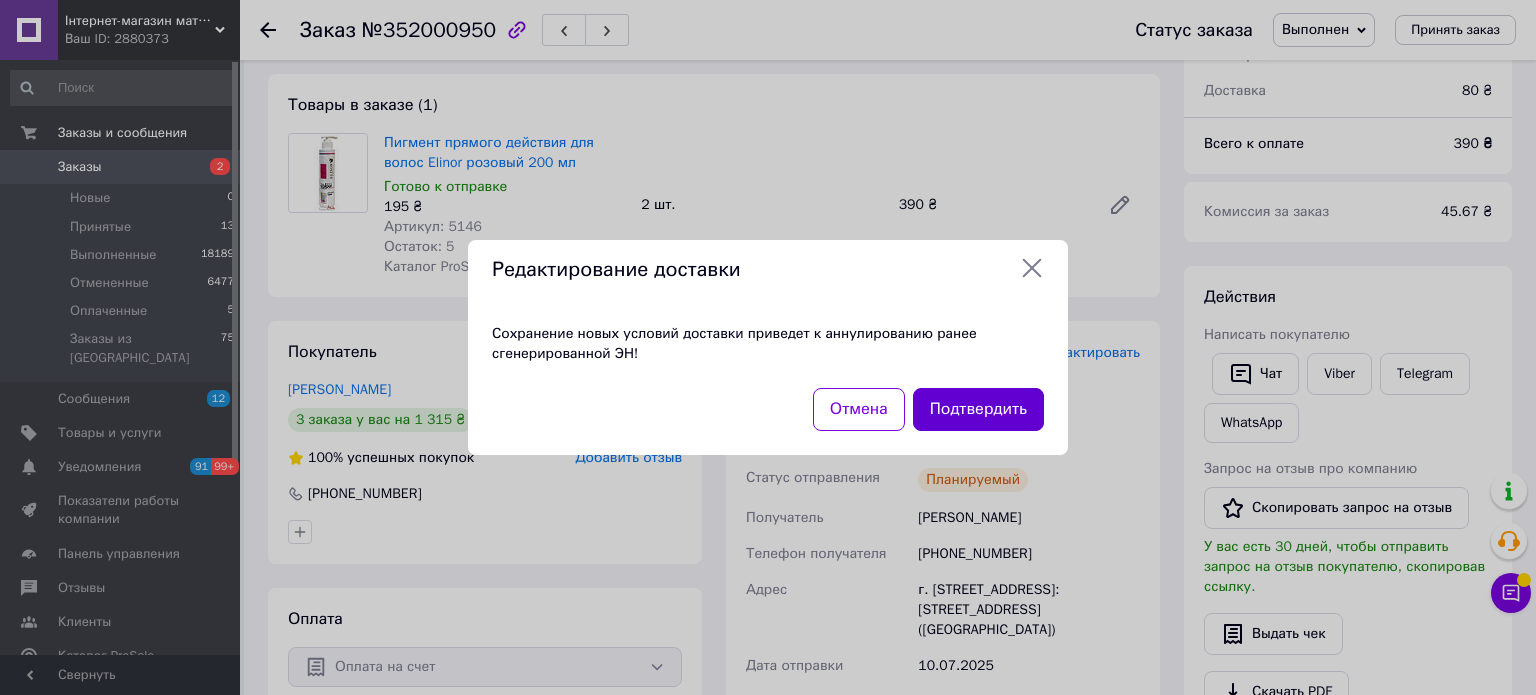 click on "Подтвердить" at bounding box center (978, 409) 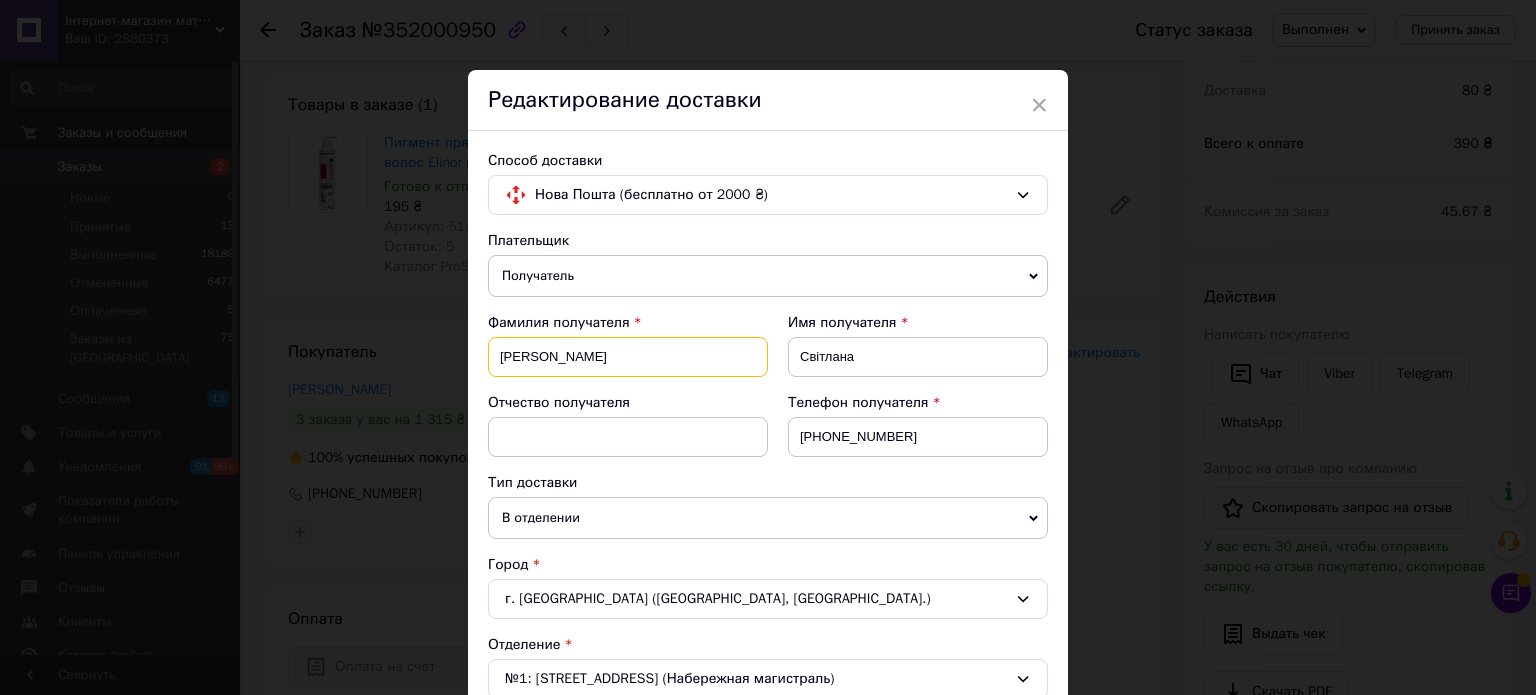 drag, startPoint x: 604, startPoint y: 352, endPoint x: 418, endPoint y: 355, distance: 186.02419 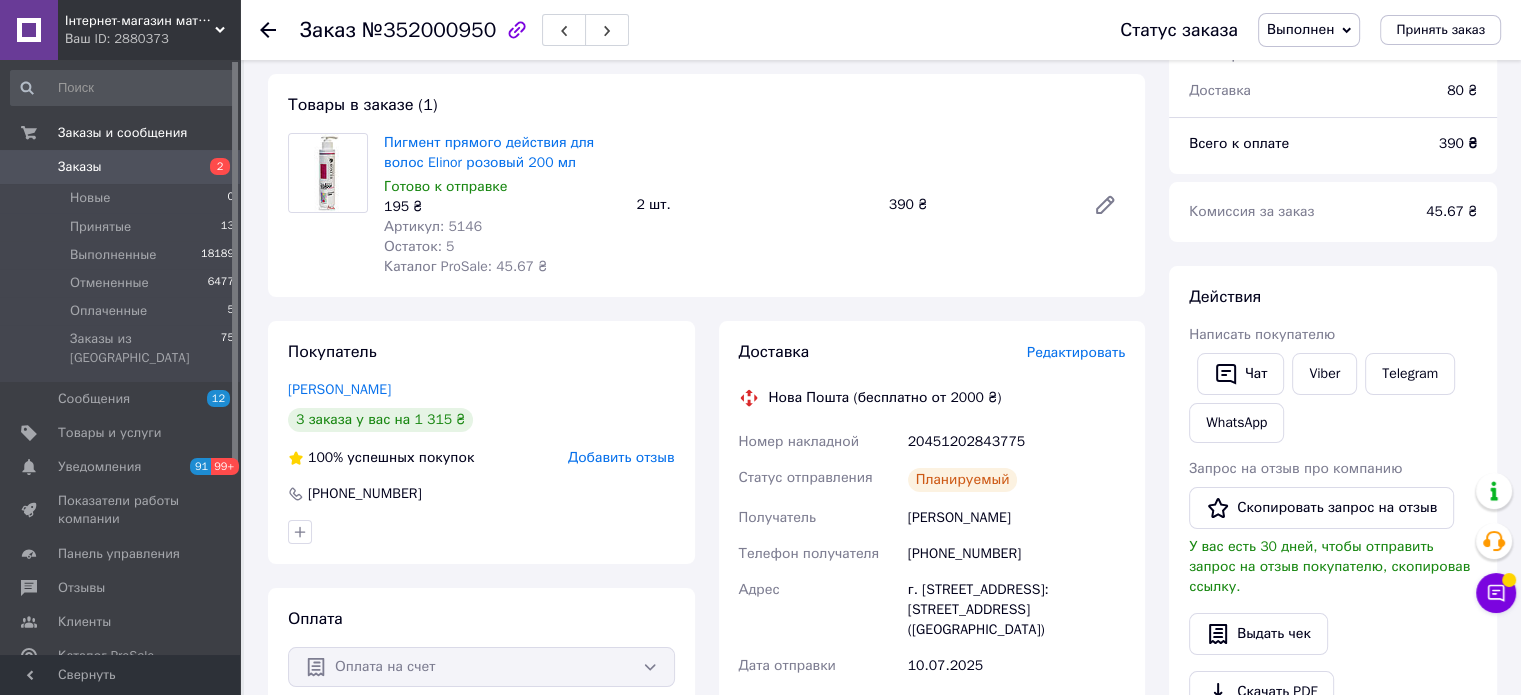 click on "Редактировать" at bounding box center [1076, 352] 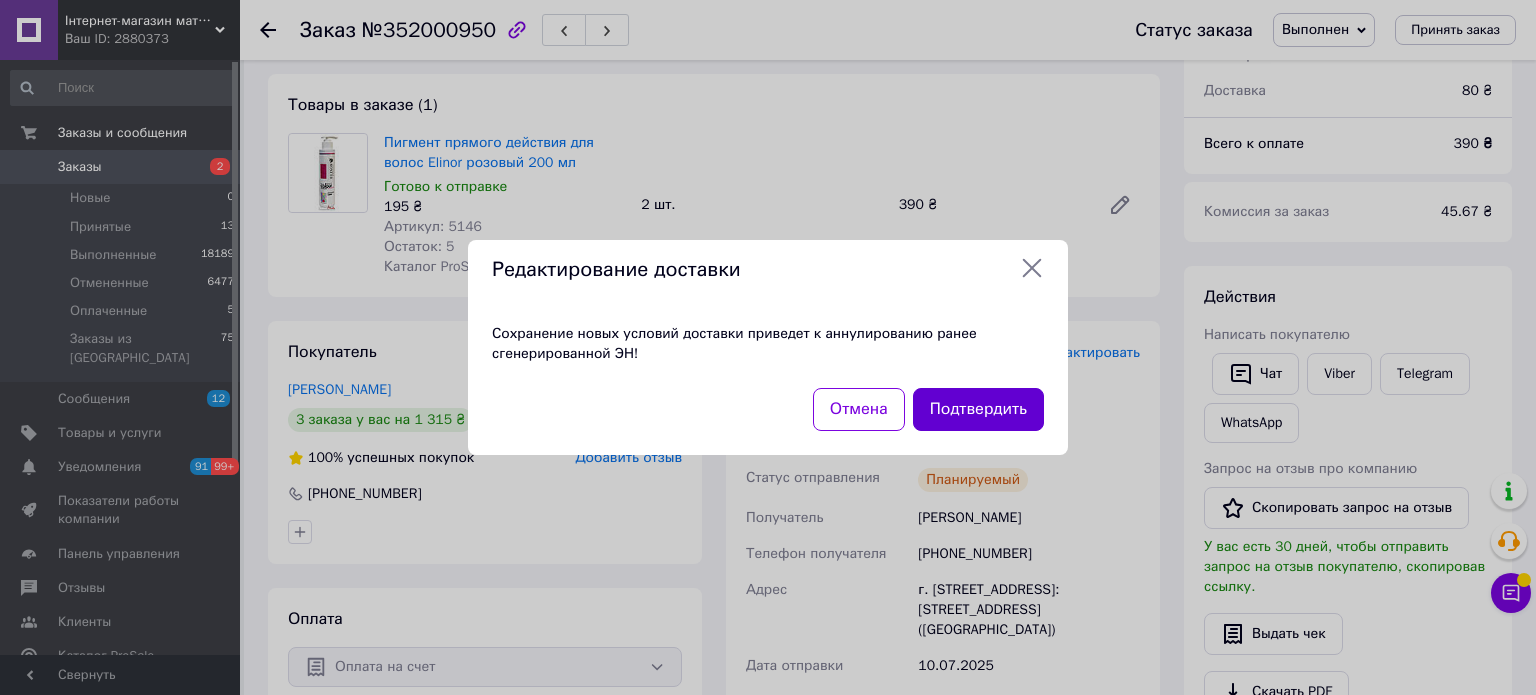 click on "Подтвердить" at bounding box center (978, 409) 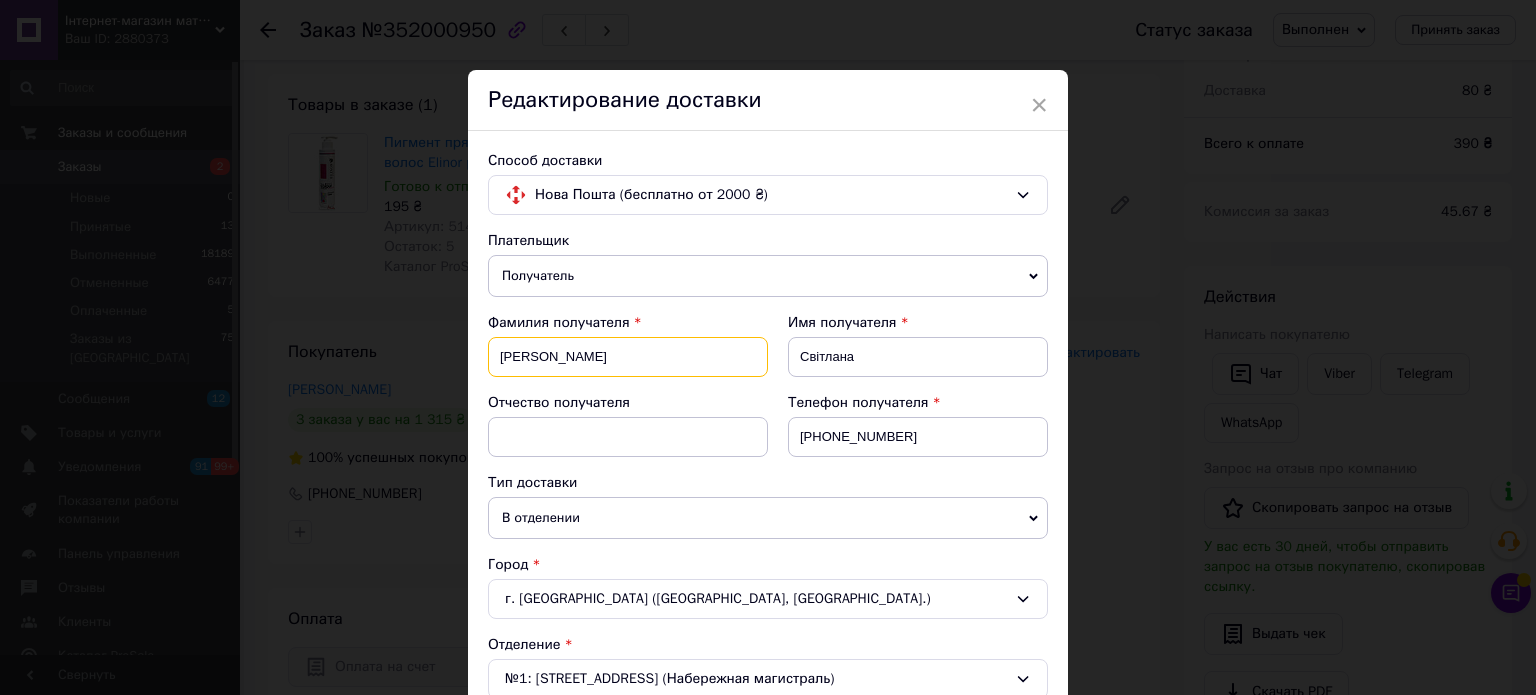 click on "[PERSON_NAME]" at bounding box center [628, 357] 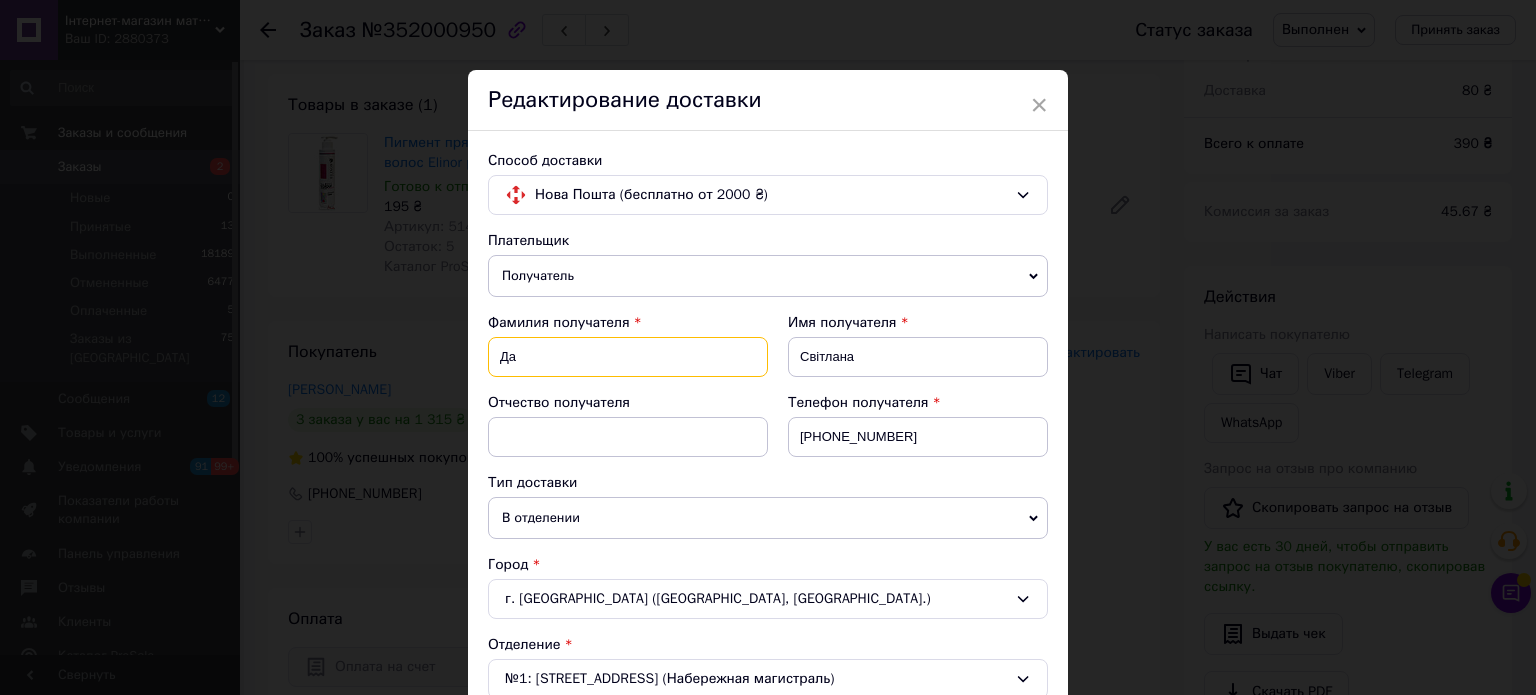 type on "Д" 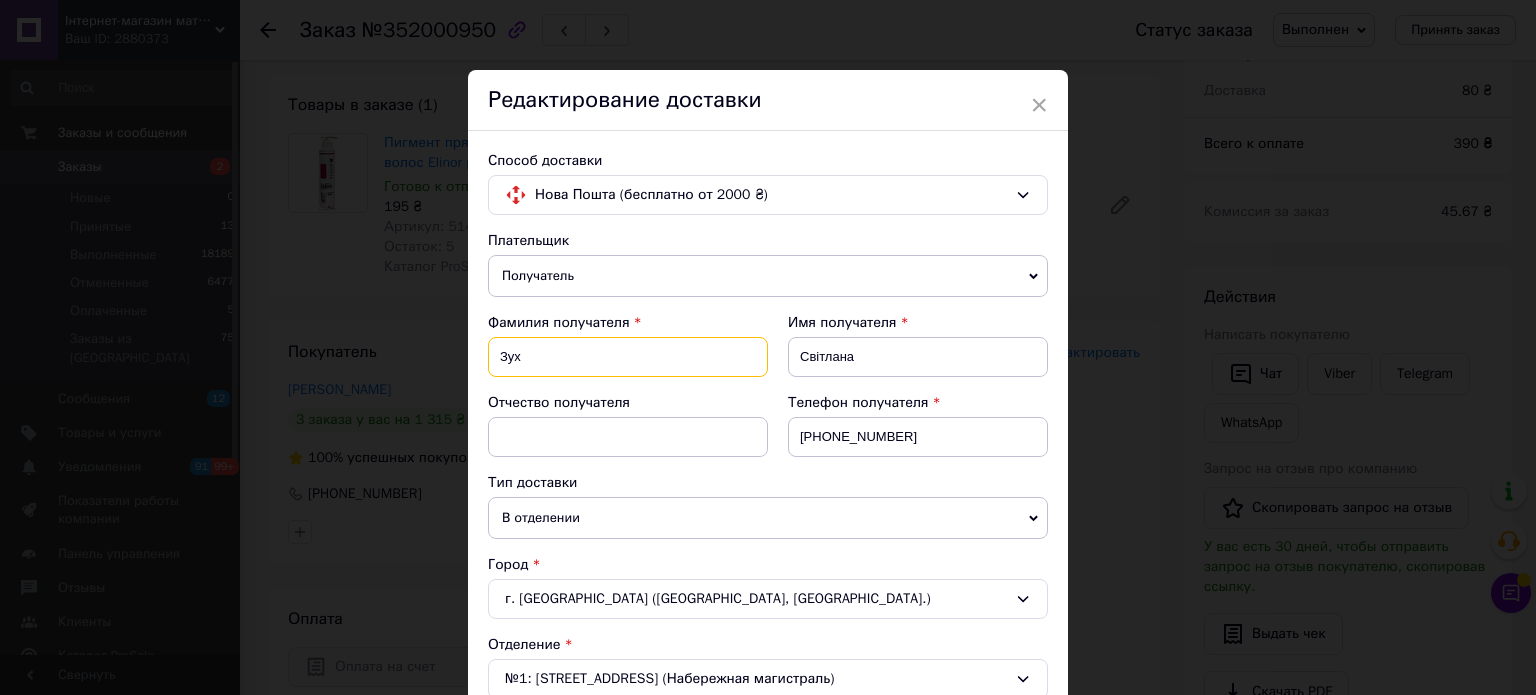 type on "Зух" 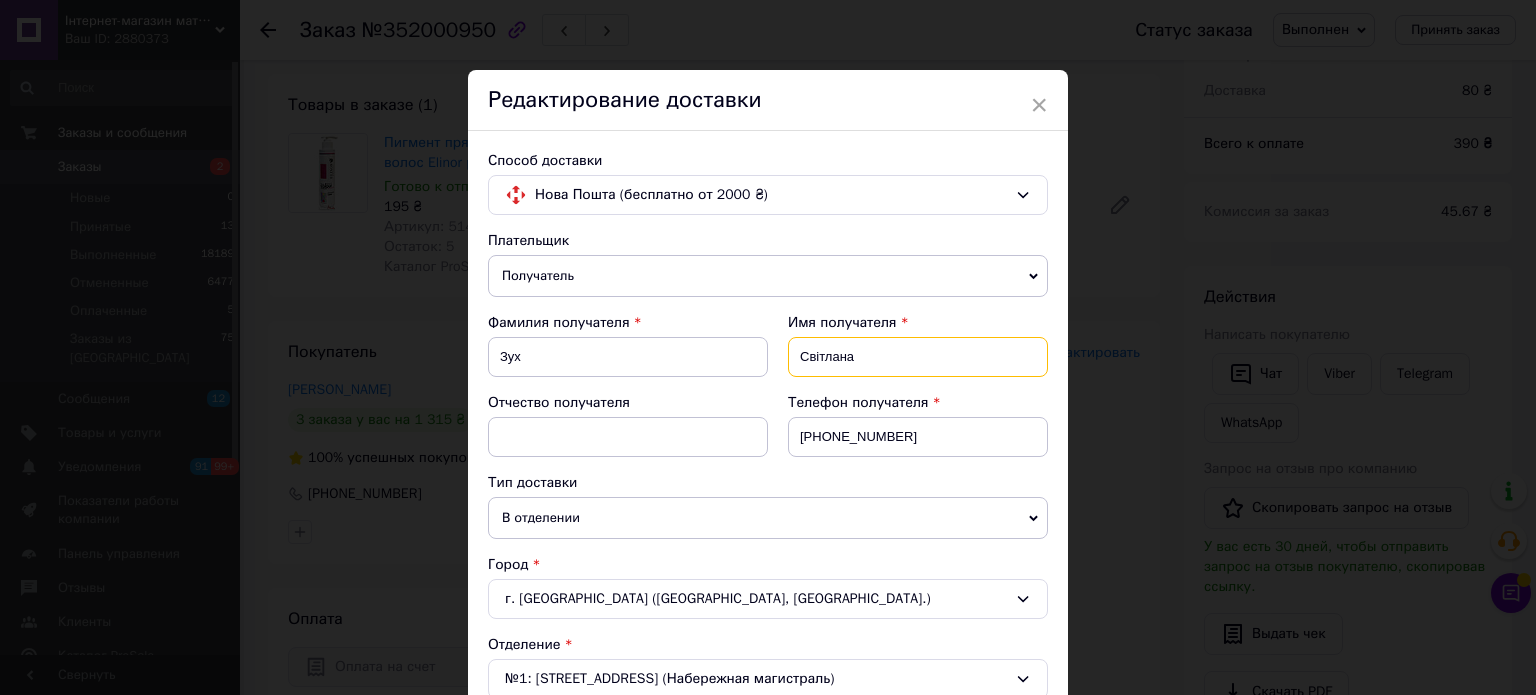 drag, startPoint x: 909, startPoint y: 357, endPoint x: 768, endPoint y: 357, distance: 141 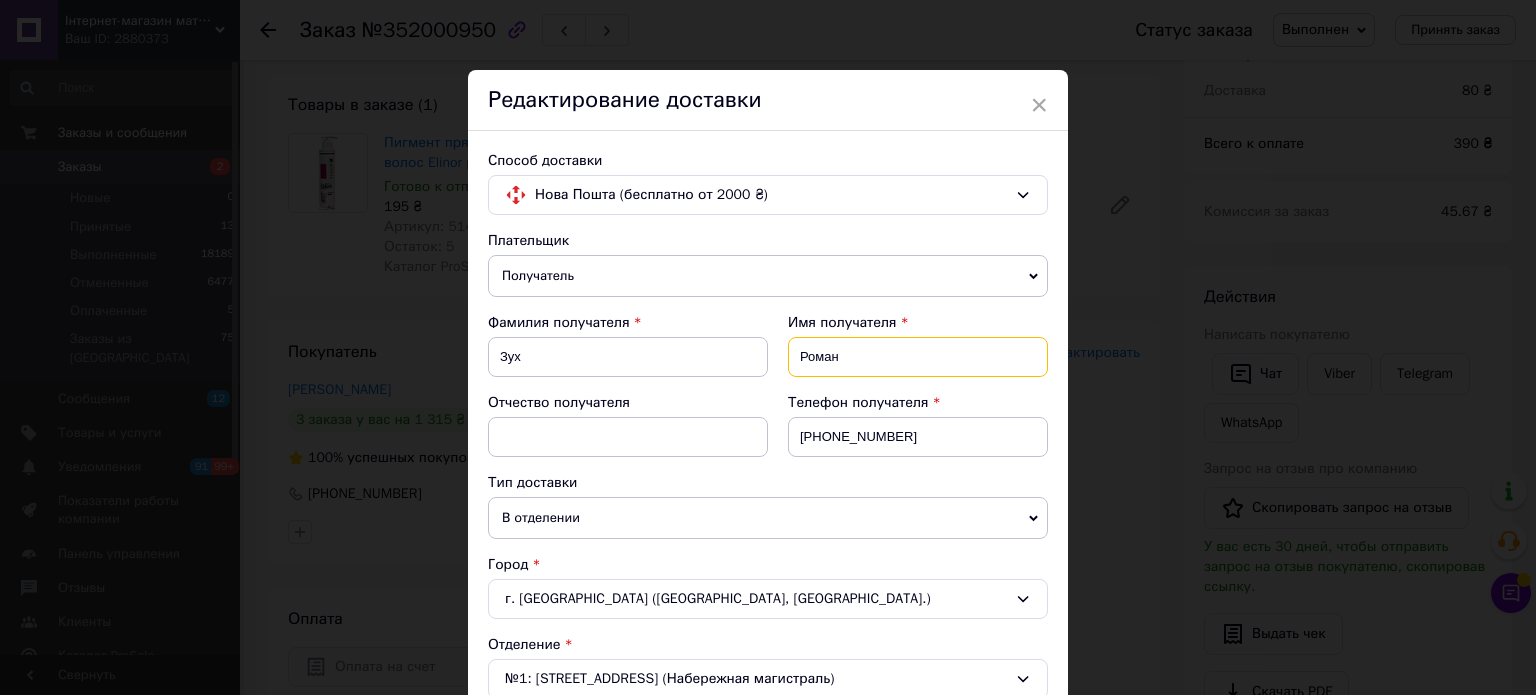 type on "Роман" 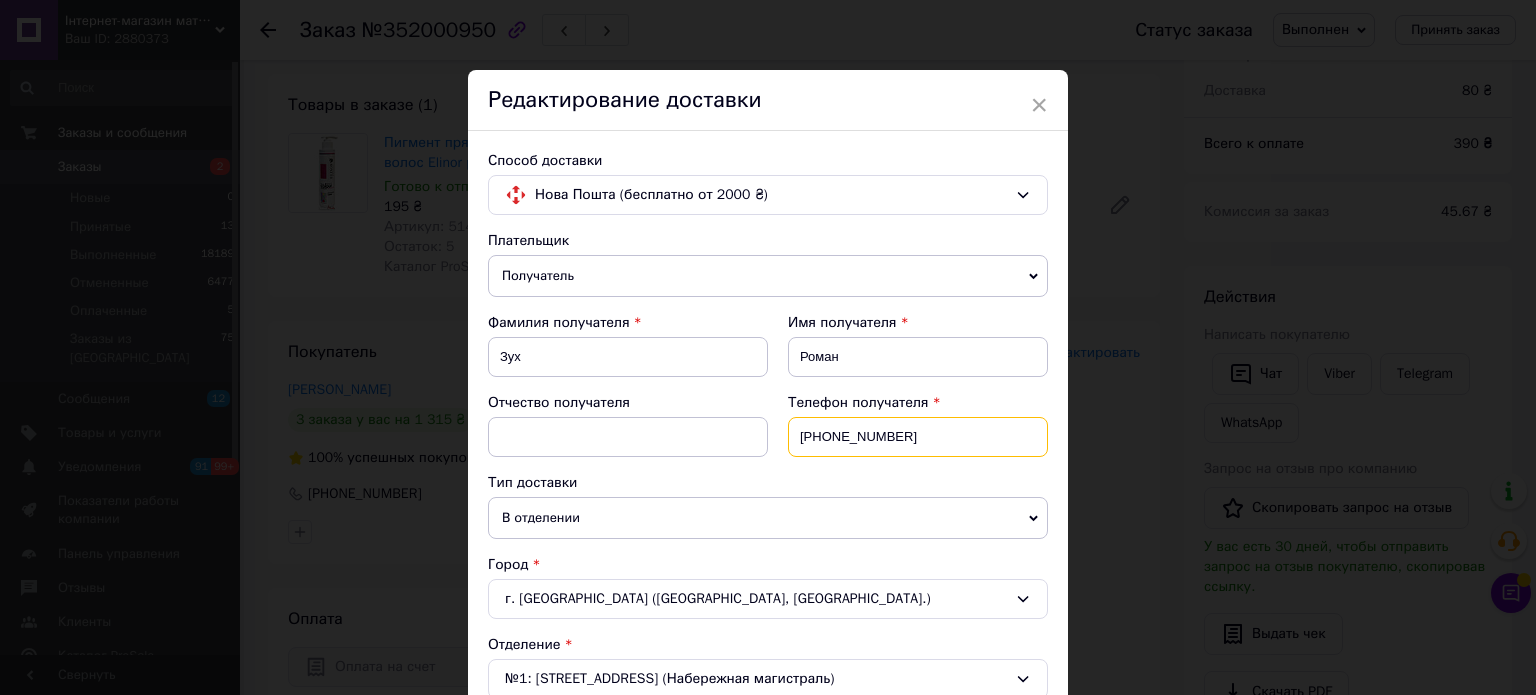click on "[PHONE_NUMBER]" at bounding box center (918, 437) 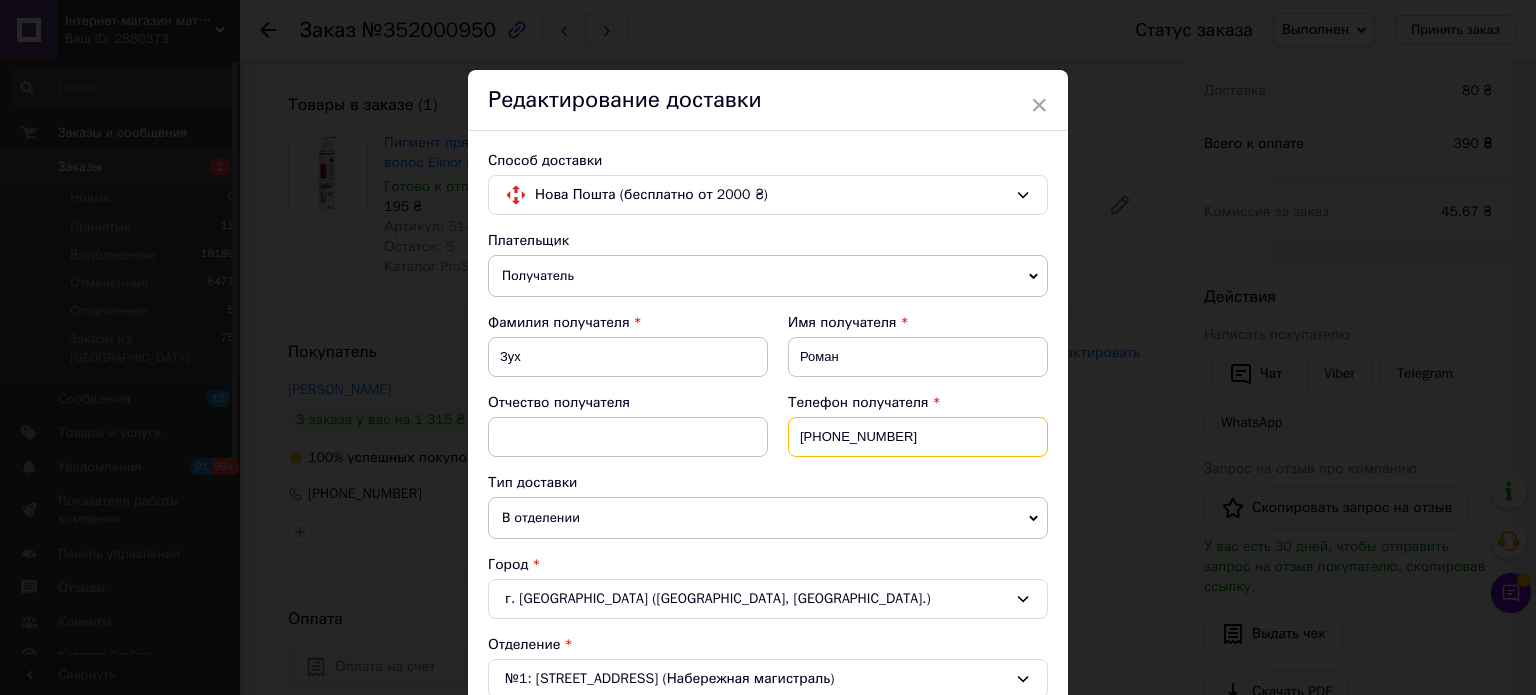 paste on "09810327" 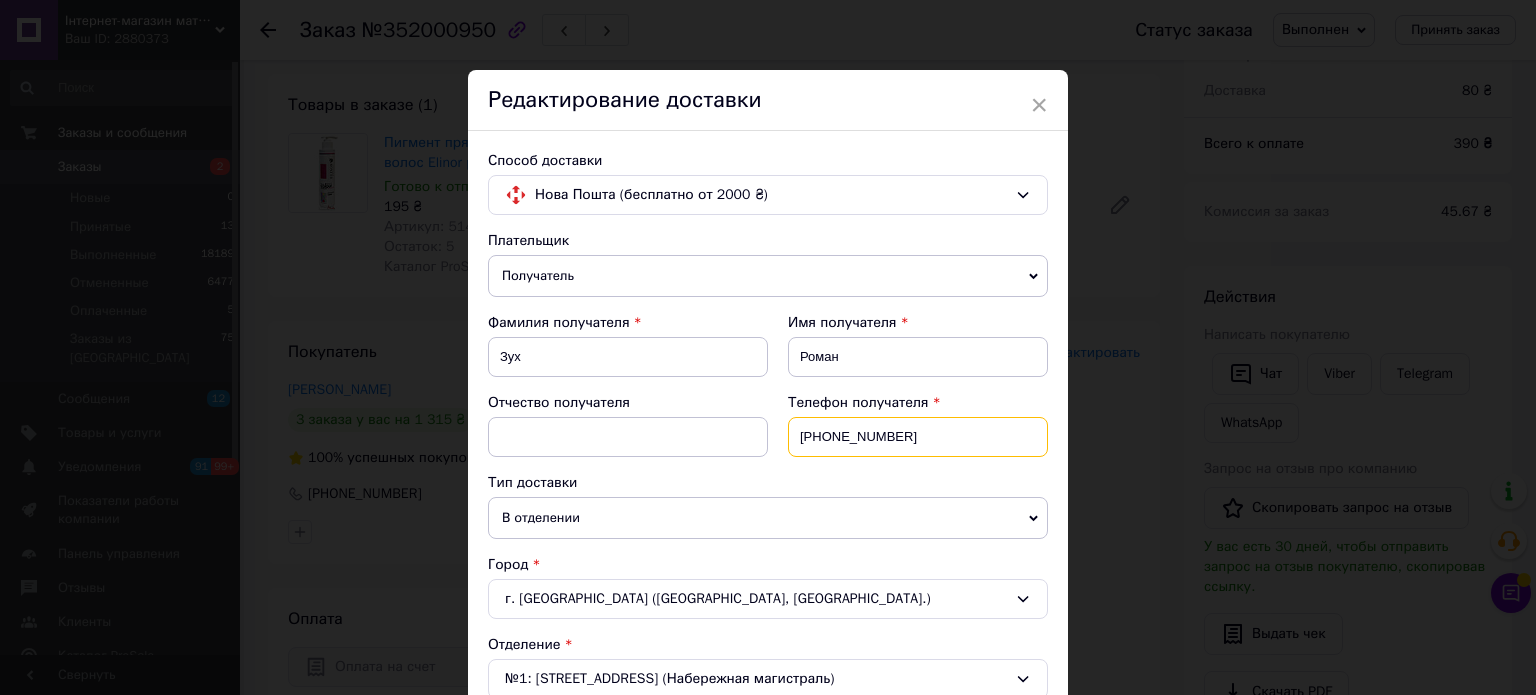 click on "+0981032725" at bounding box center [918, 437] 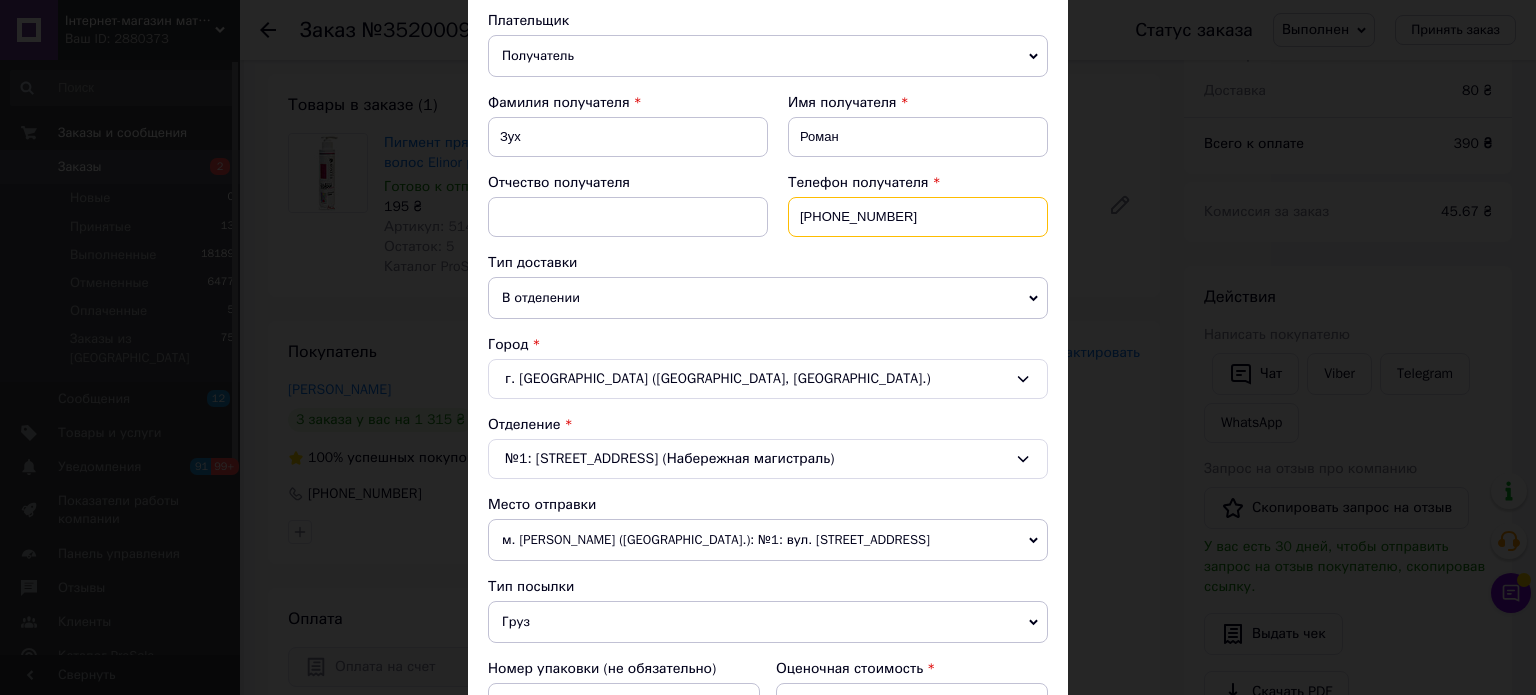 scroll, scrollTop: 300, scrollLeft: 0, axis: vertical 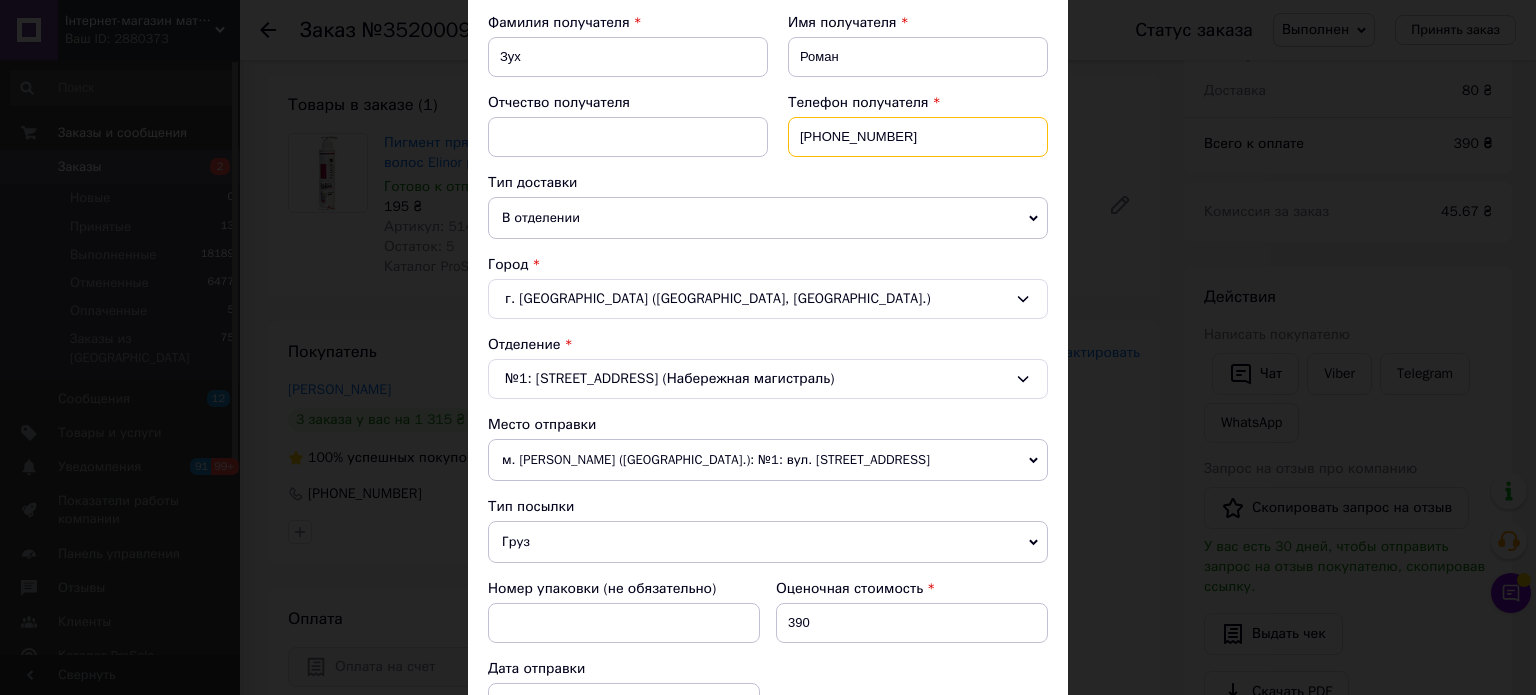type on "+380981032725" 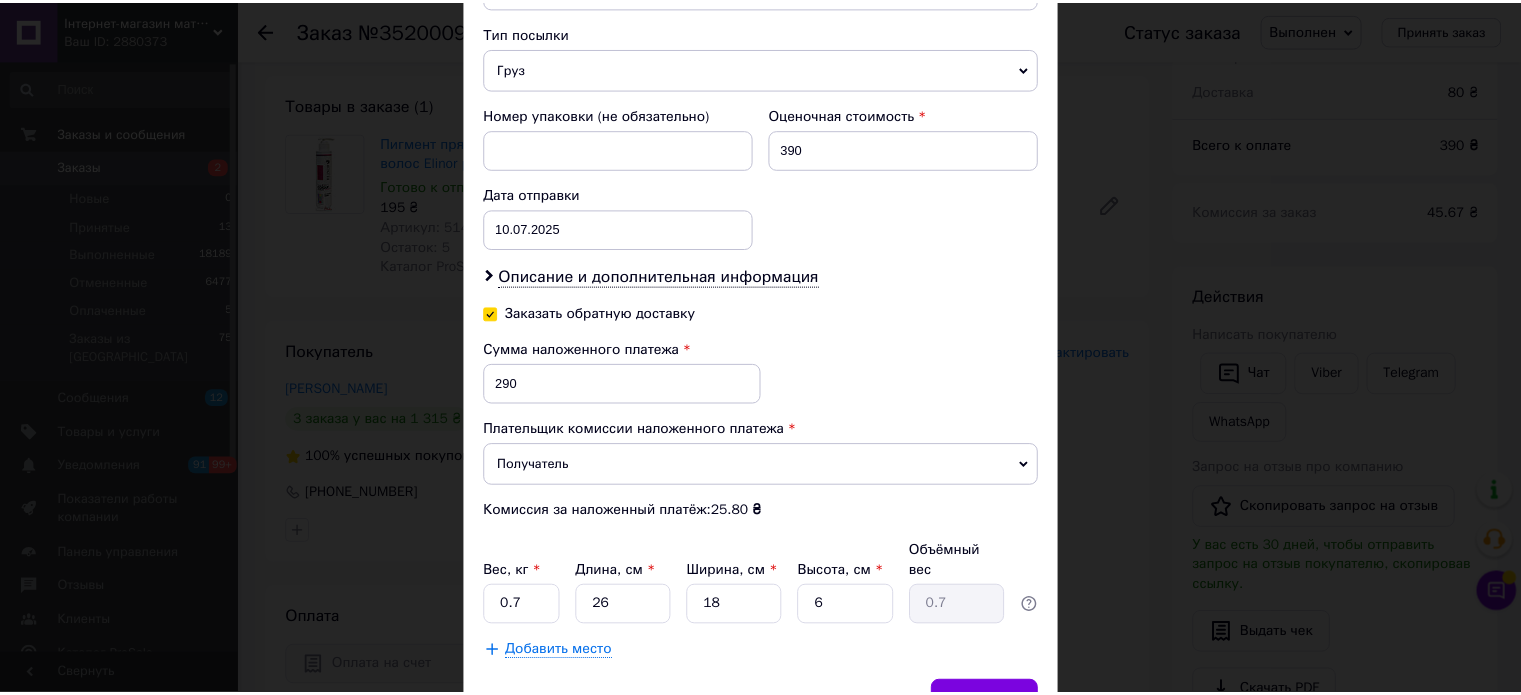 scroll, scrollTop: 800, scrollLeft: 0, axis: vertical 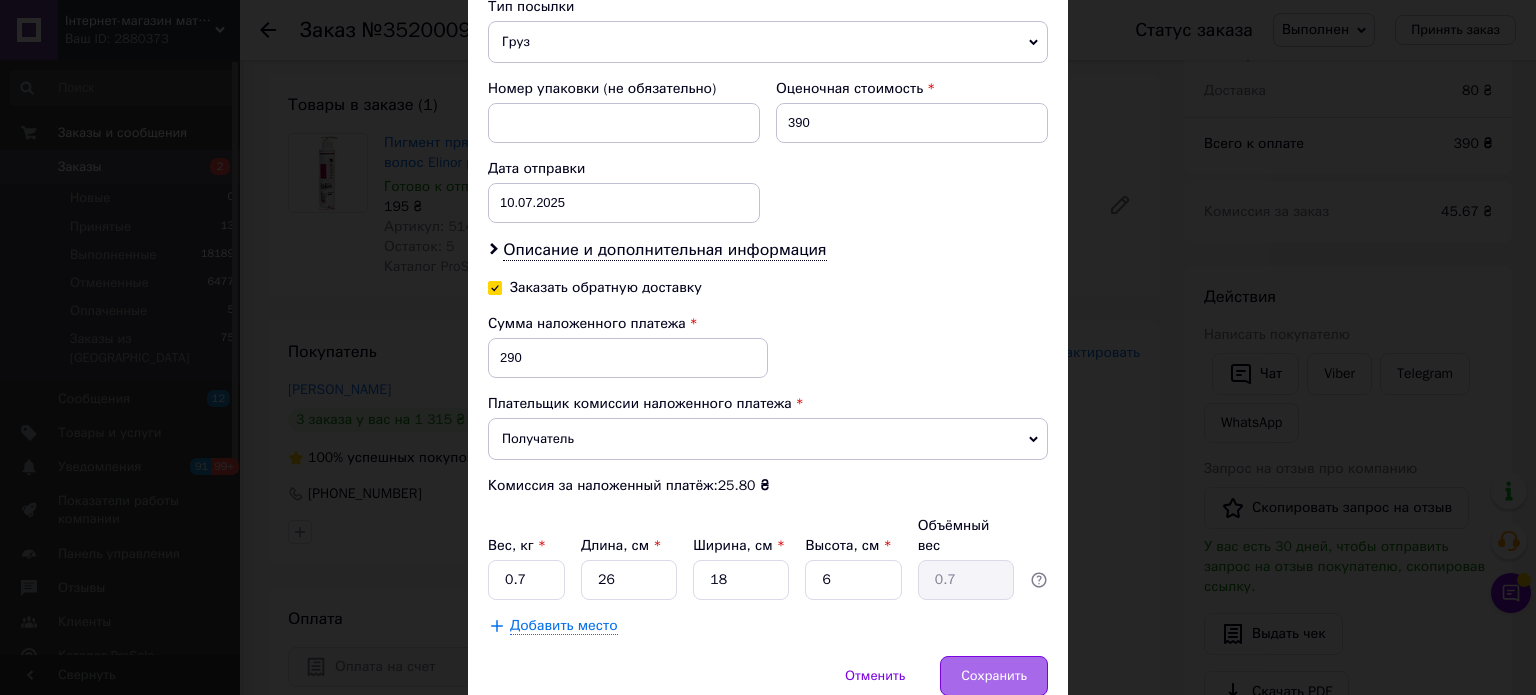 click on "Сохранить" at bounding box center [994, 676] 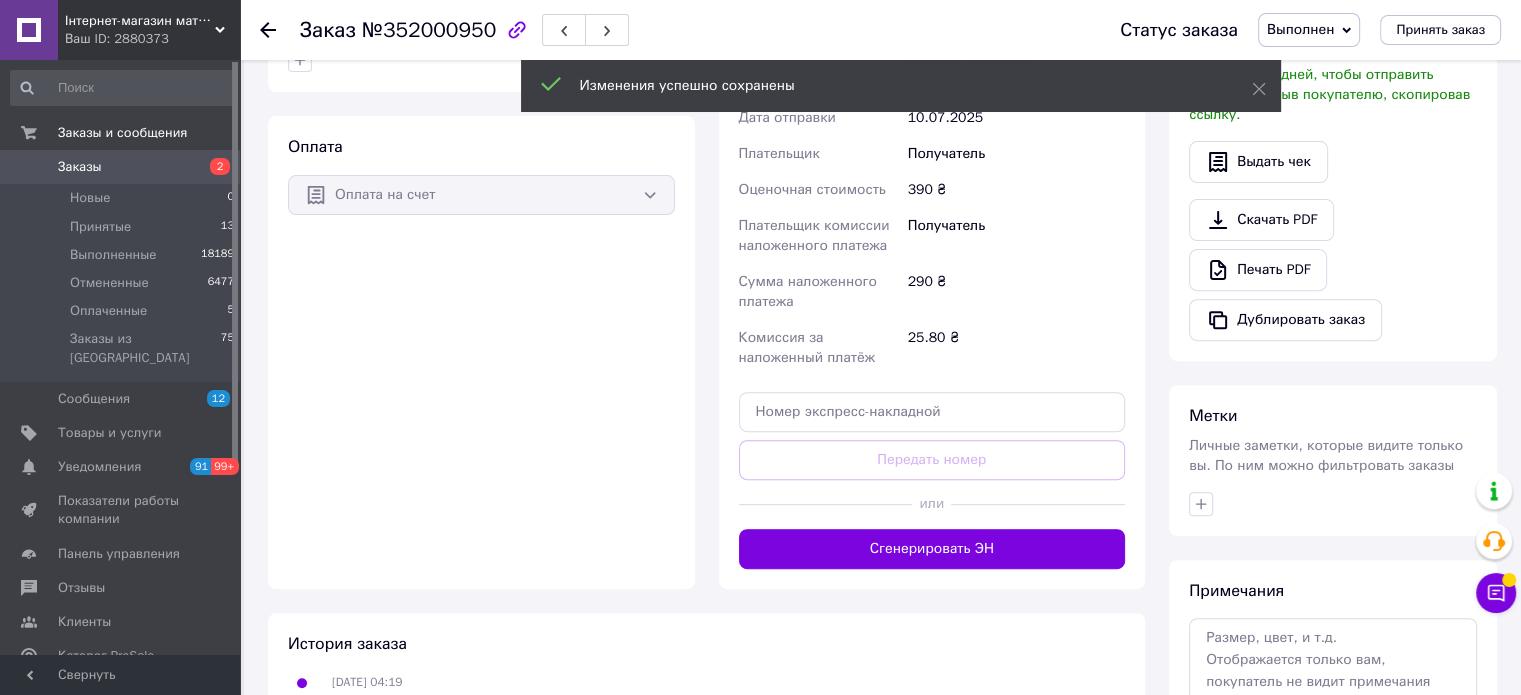 scroll, scrollTop: 698, scrollLeft: 0, axis: vertical 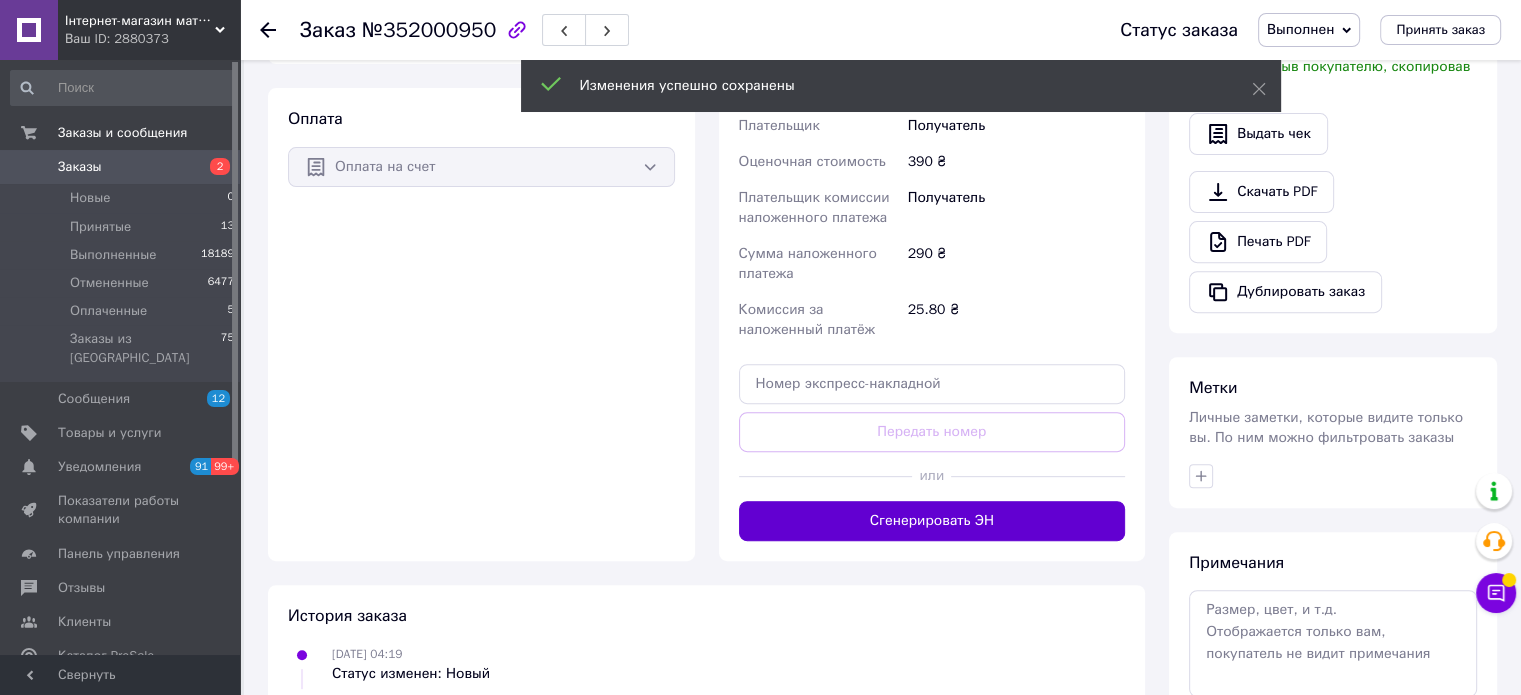 click on "Сгенерировать ЭН" at bounding box center [932, 521] 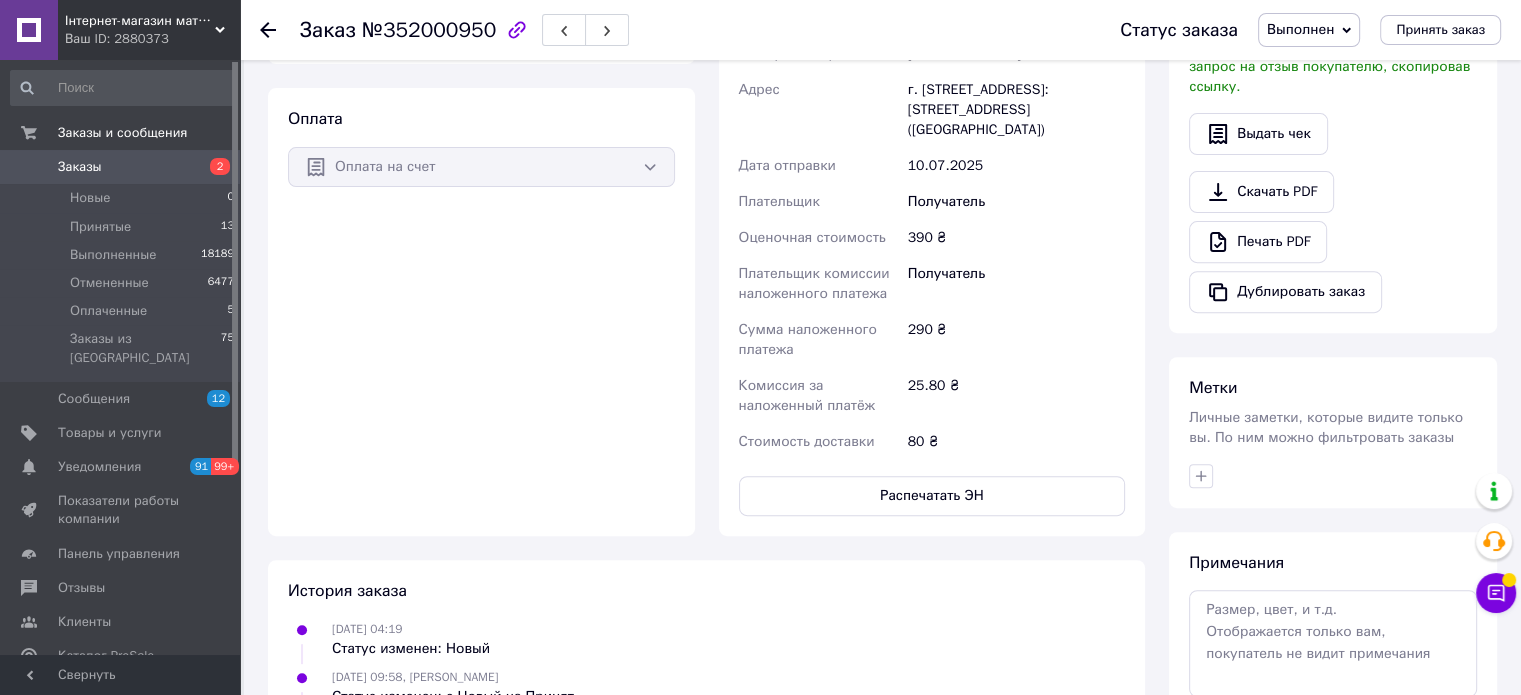 click on "Распечатать ЭН" at bounding box center [932, 496] 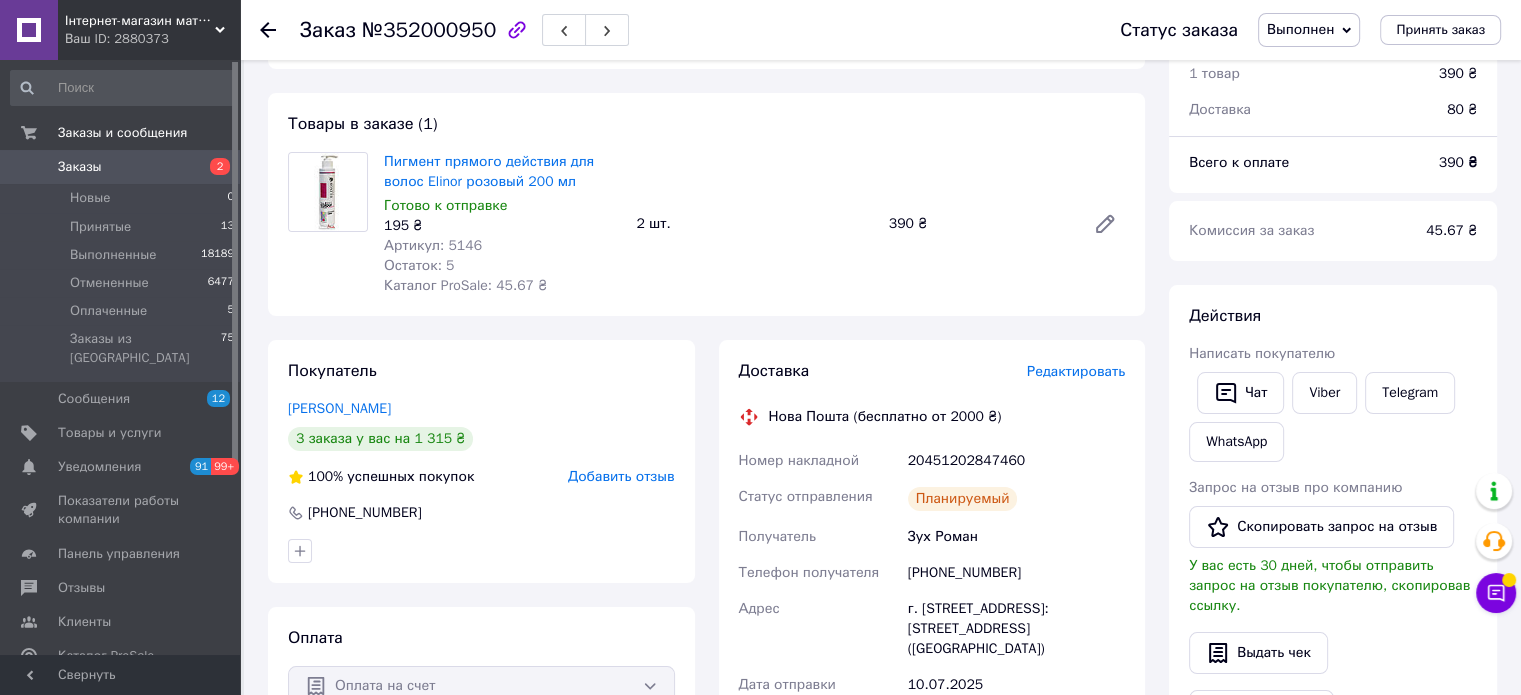 scroll, scrollTop: 0, scrollLeft: 0, axis: both 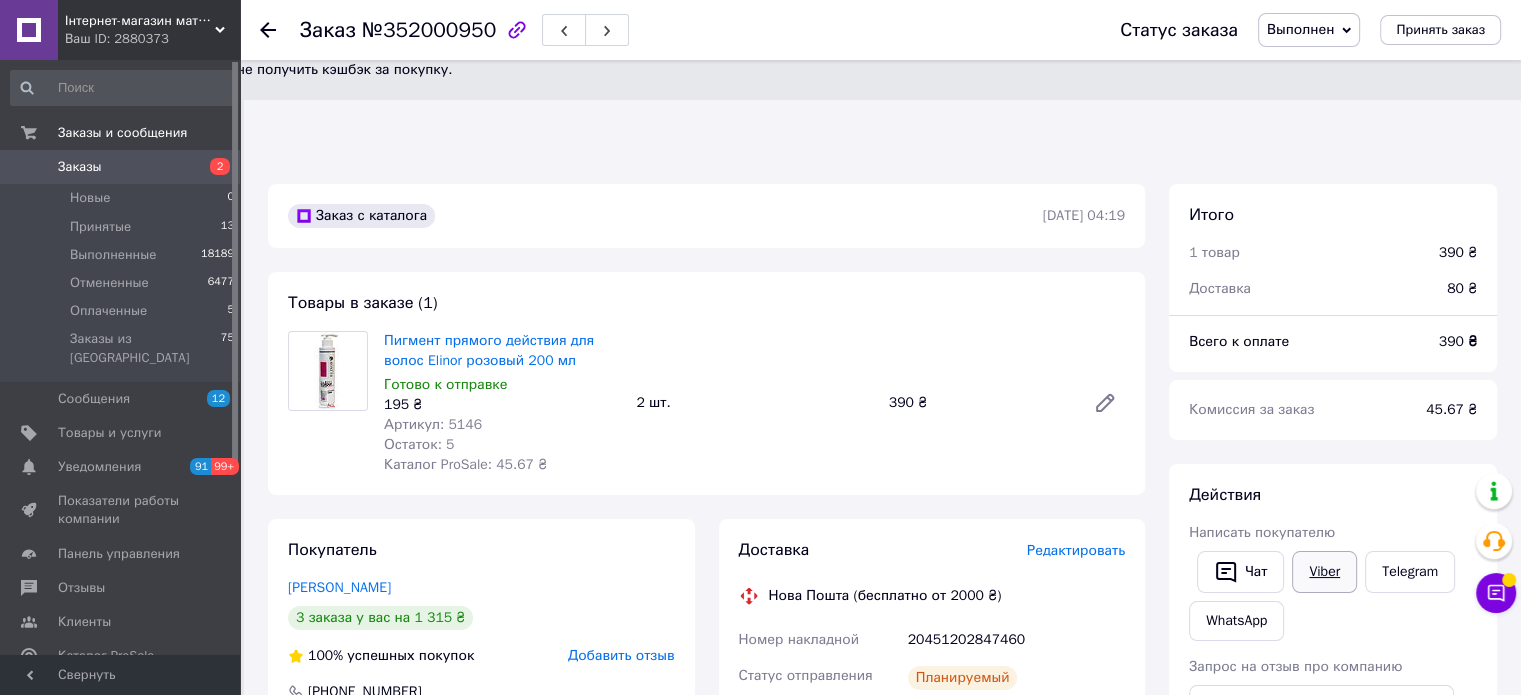 click on "Viber" at bounding box center [1324, 572] 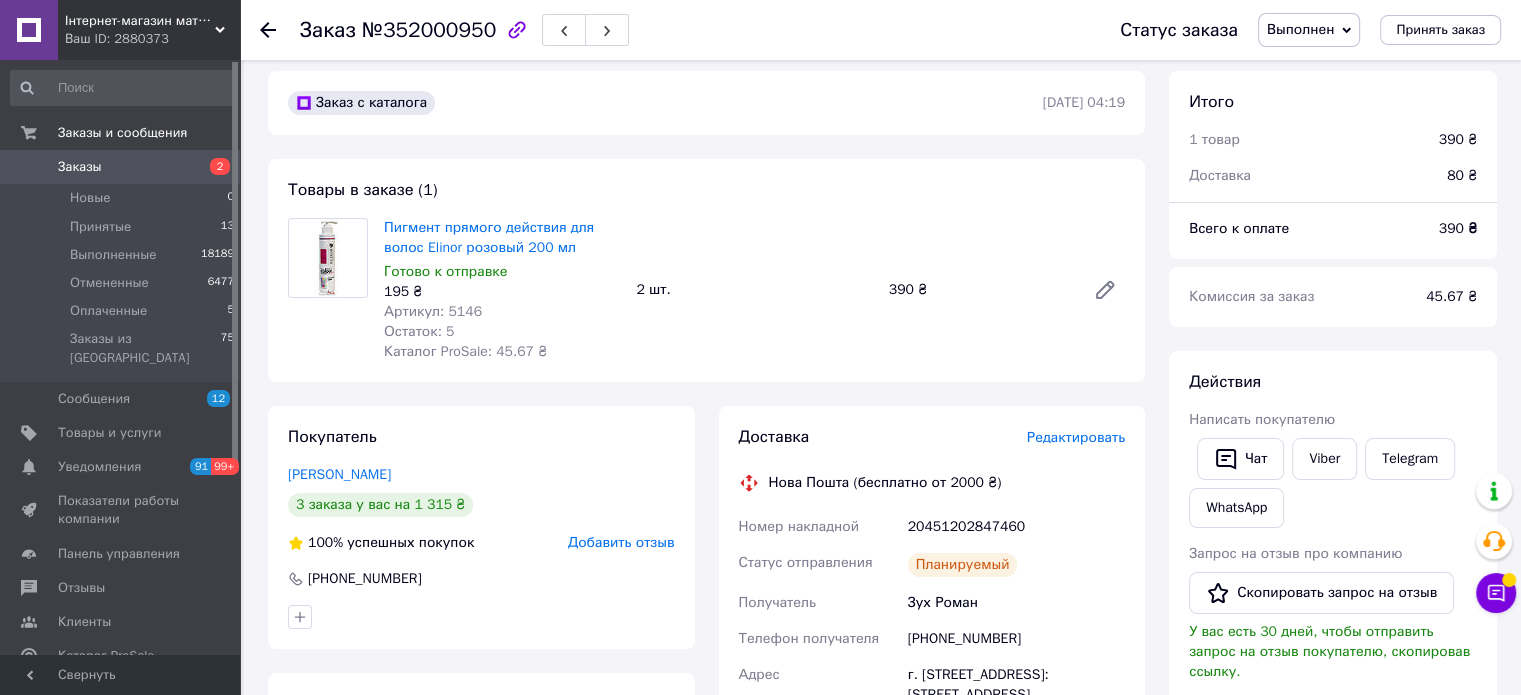 scroll, scrollTop: 108, scrollLeft: 0, axis: vertical 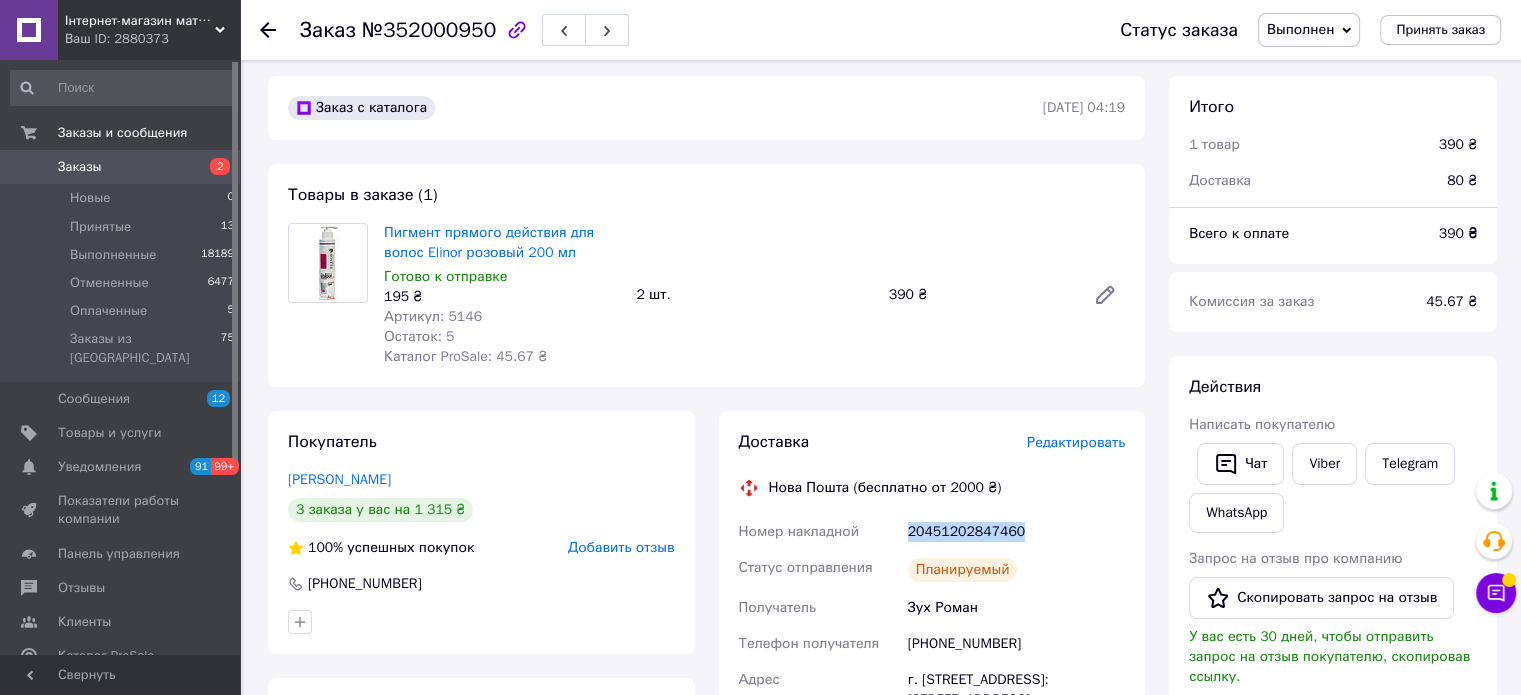drag, startPoint x: 1030, startPoint y: 427, endPoint x: 896, endPoint y: 428, distance: 134.00374 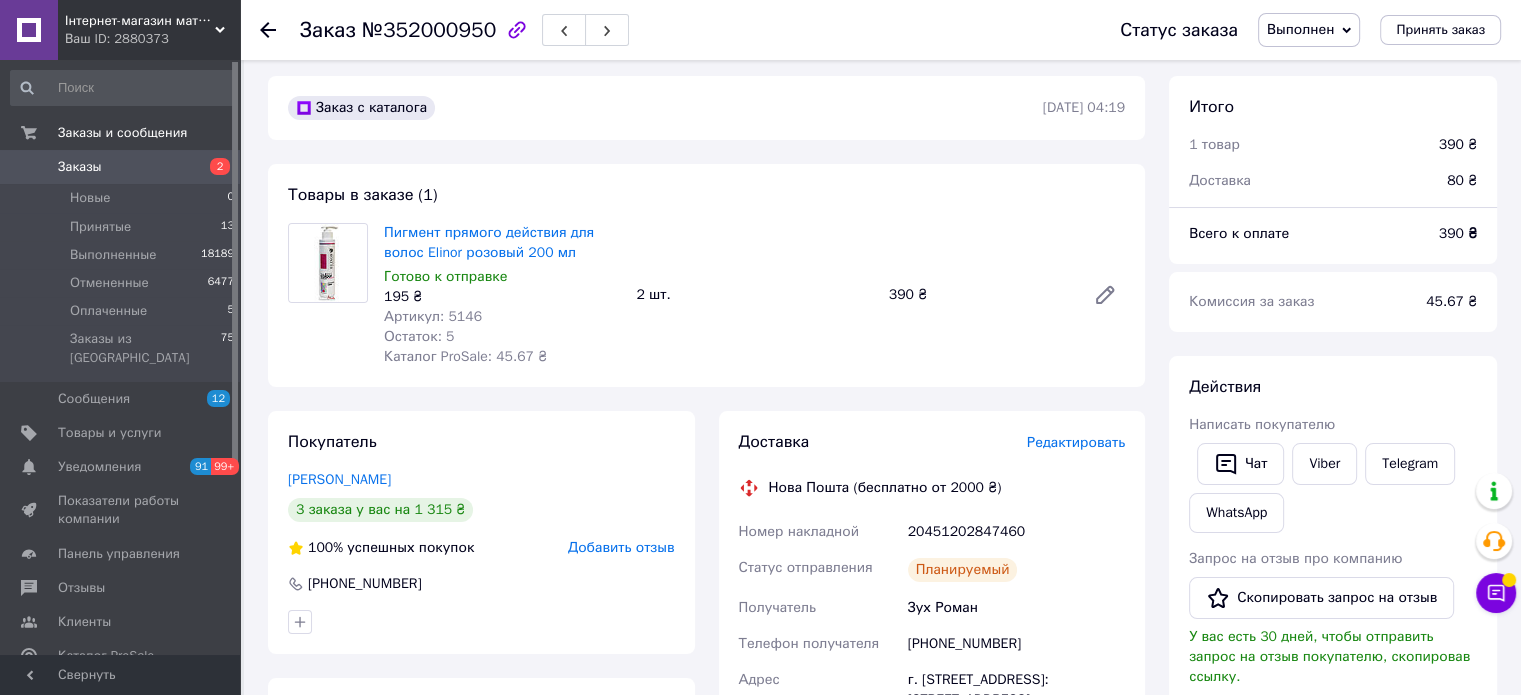 drag, startPoint x: 1477, startPoint y: 376, endPoint x: 1420, endPoint y: 412, distance: 67.41662 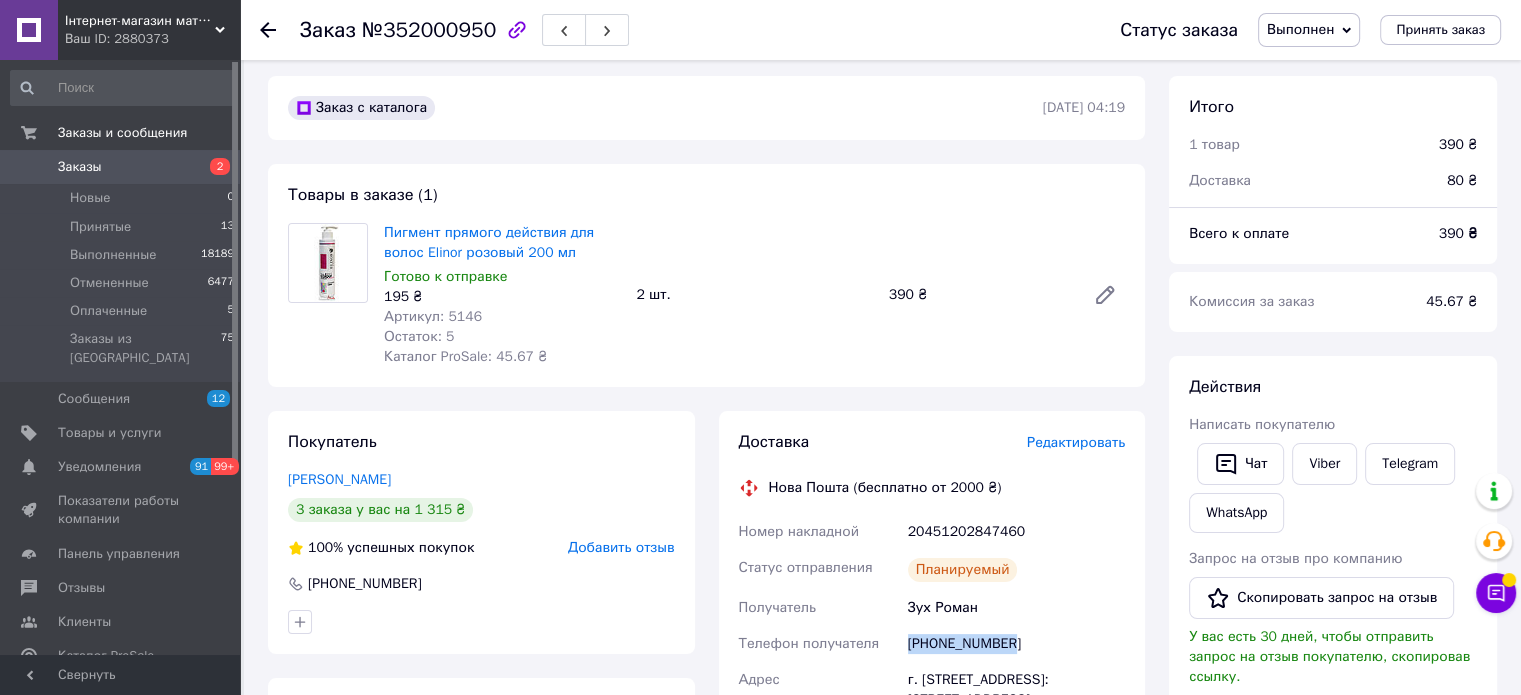 drag, startPoint x: 1010, startPoint y: 537, endPoint x: 897, endPoint y: 540, distance: 113.03982 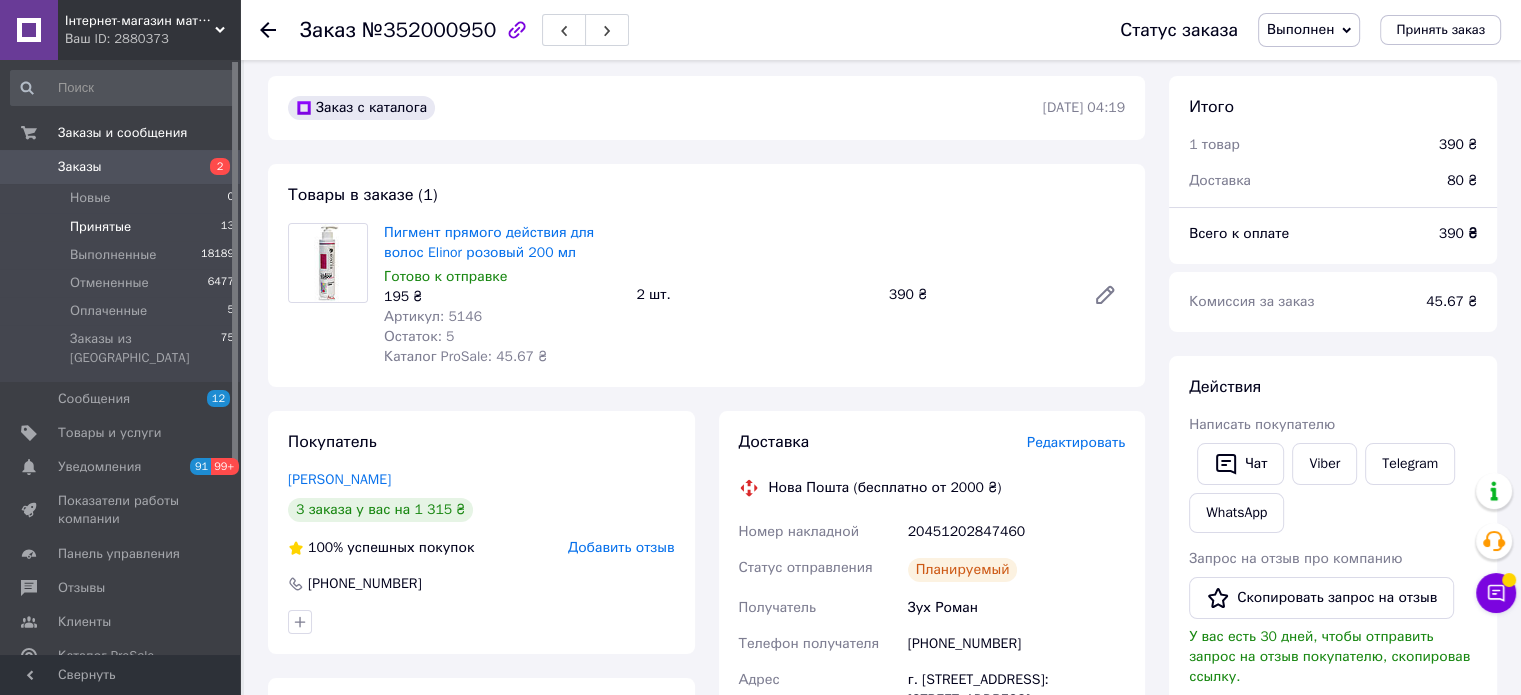 click on "Принятые" at bounding box center [100, 227] 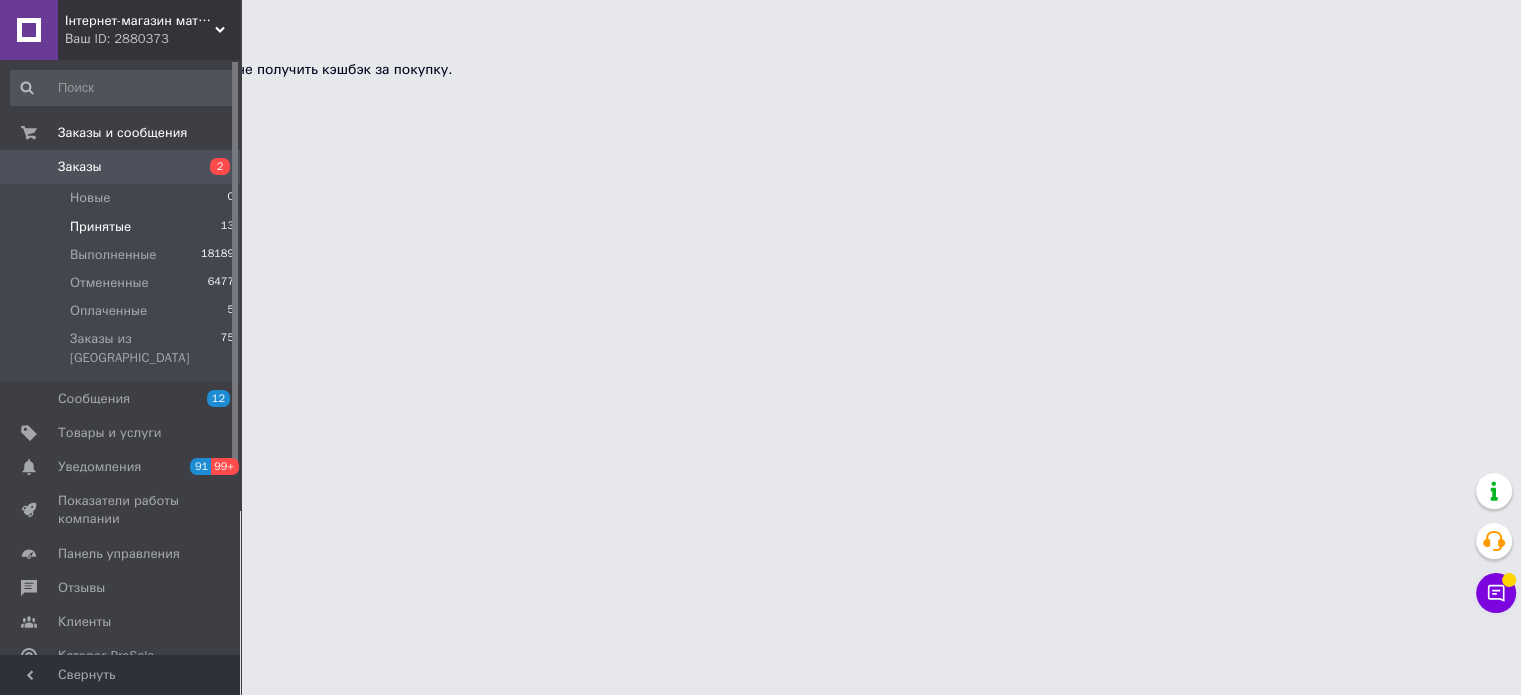 scroll, scrollTop: 0, scrollLeft: 0, axis: both 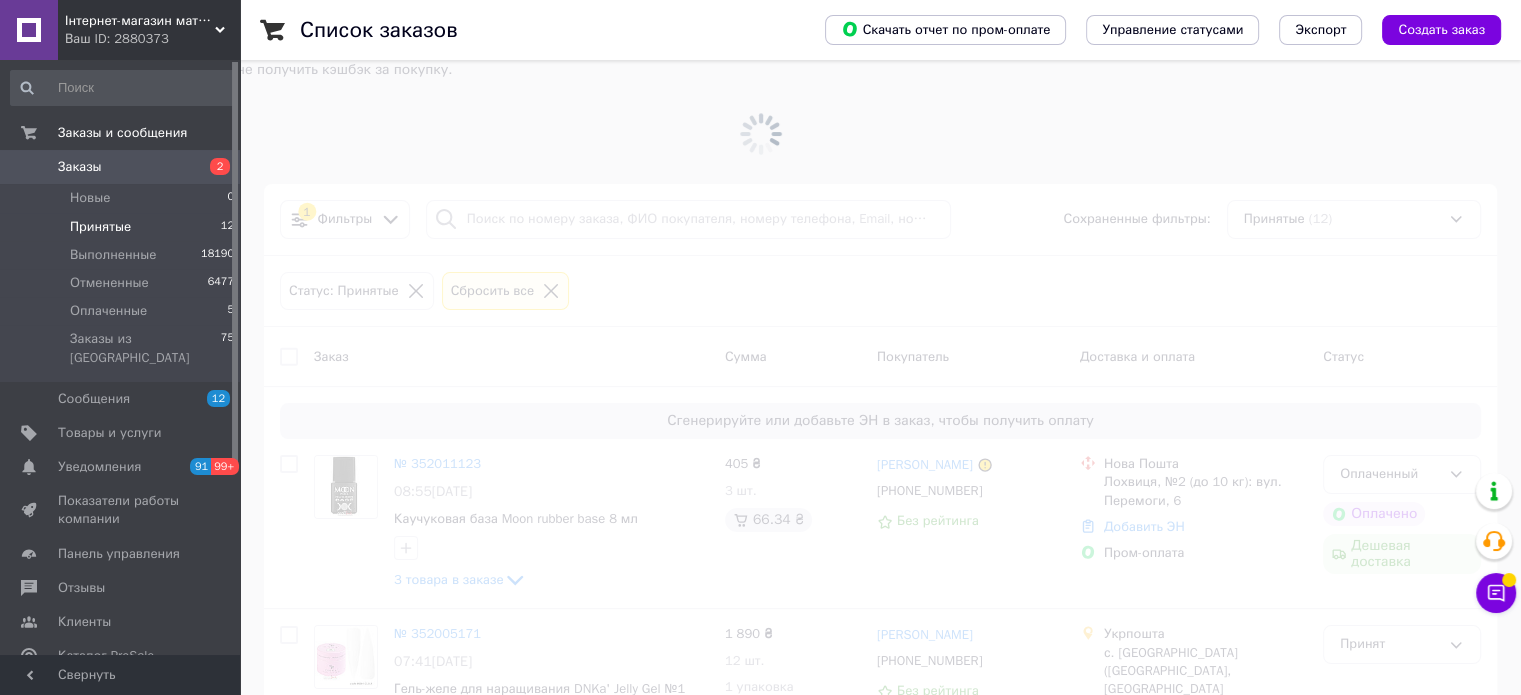 click at bounding box center [760, 134] 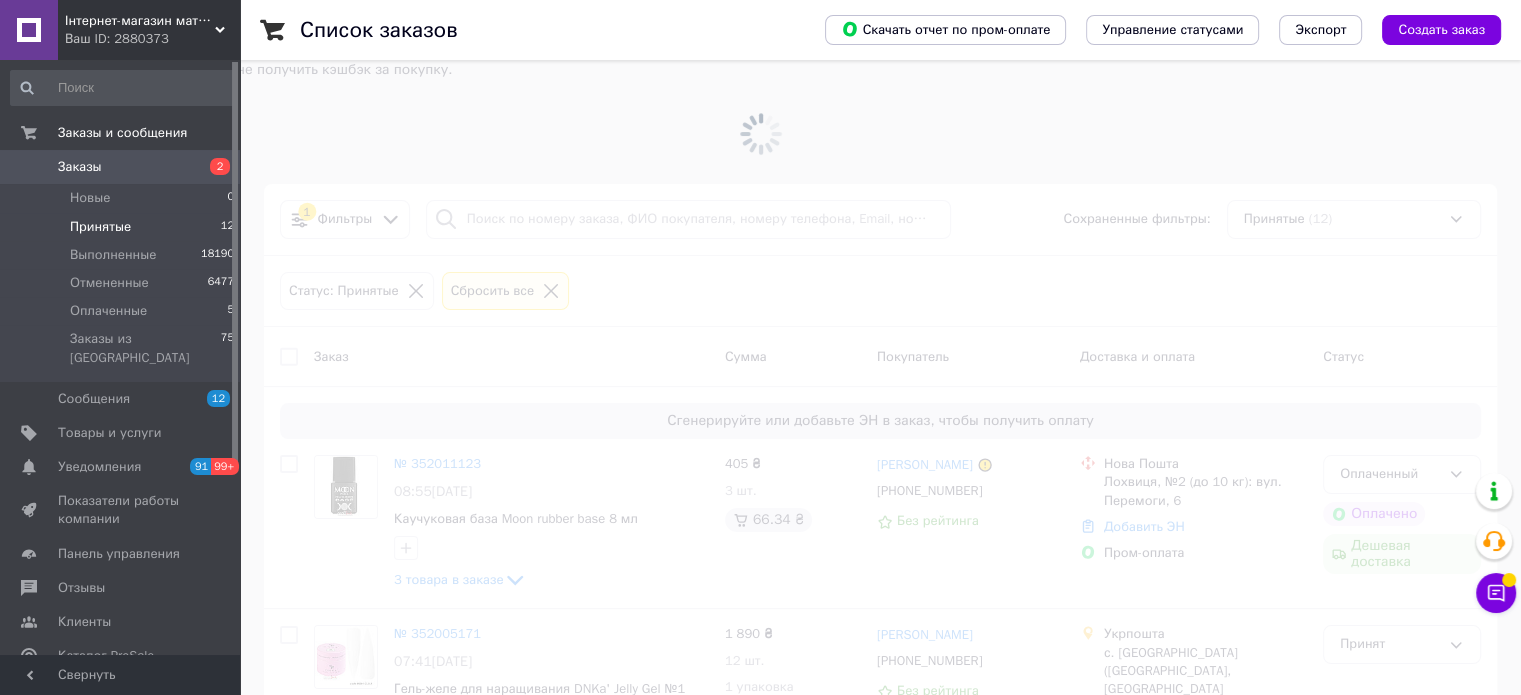click at bounding box center (760, 134) 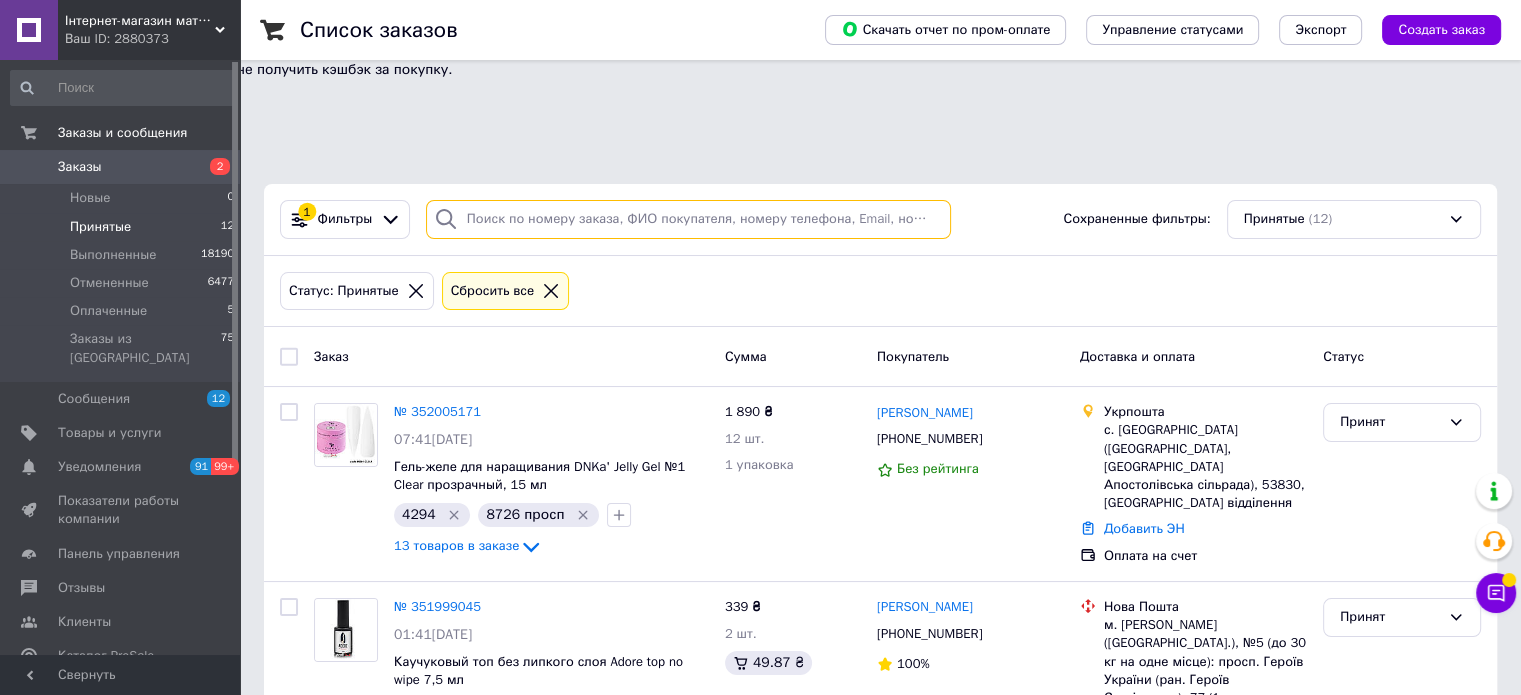 click at bounding box center (688, 219) 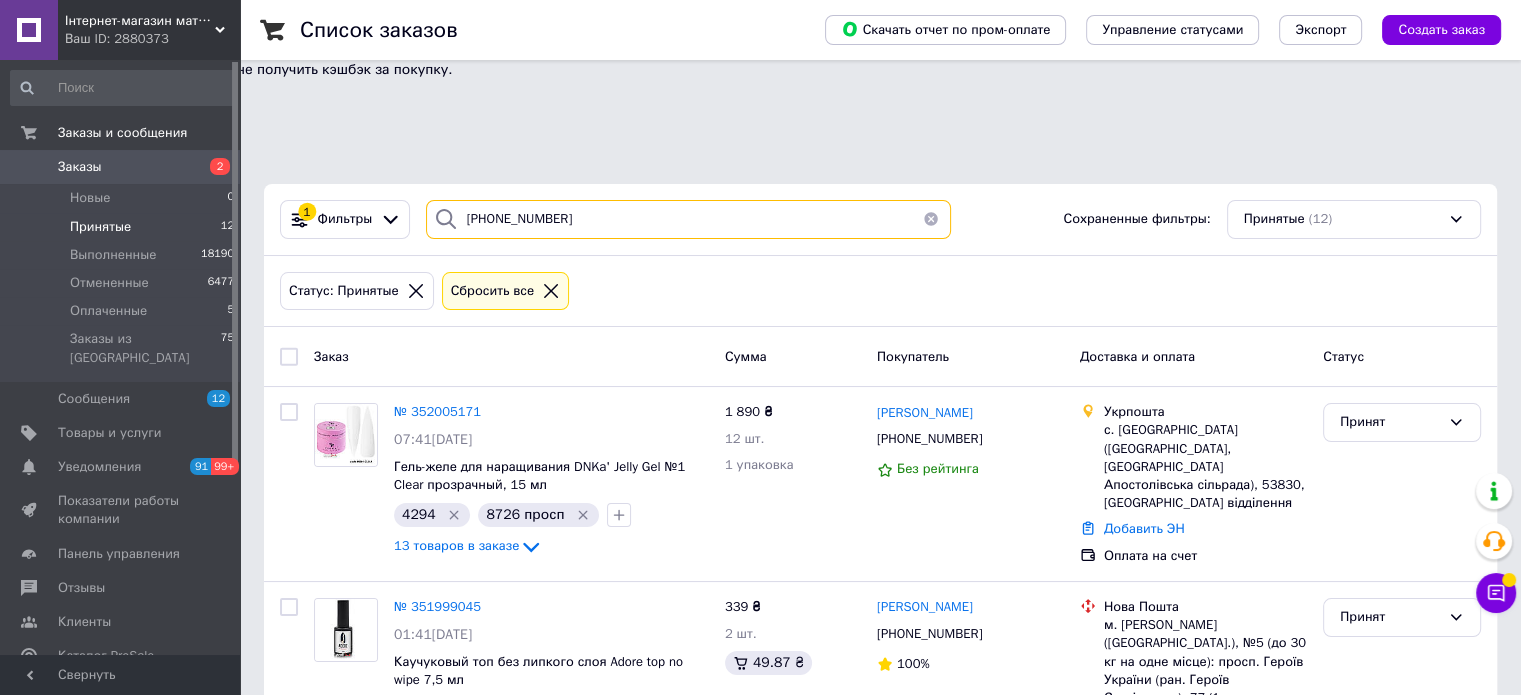 type on "[PHONE_NUMBER]" 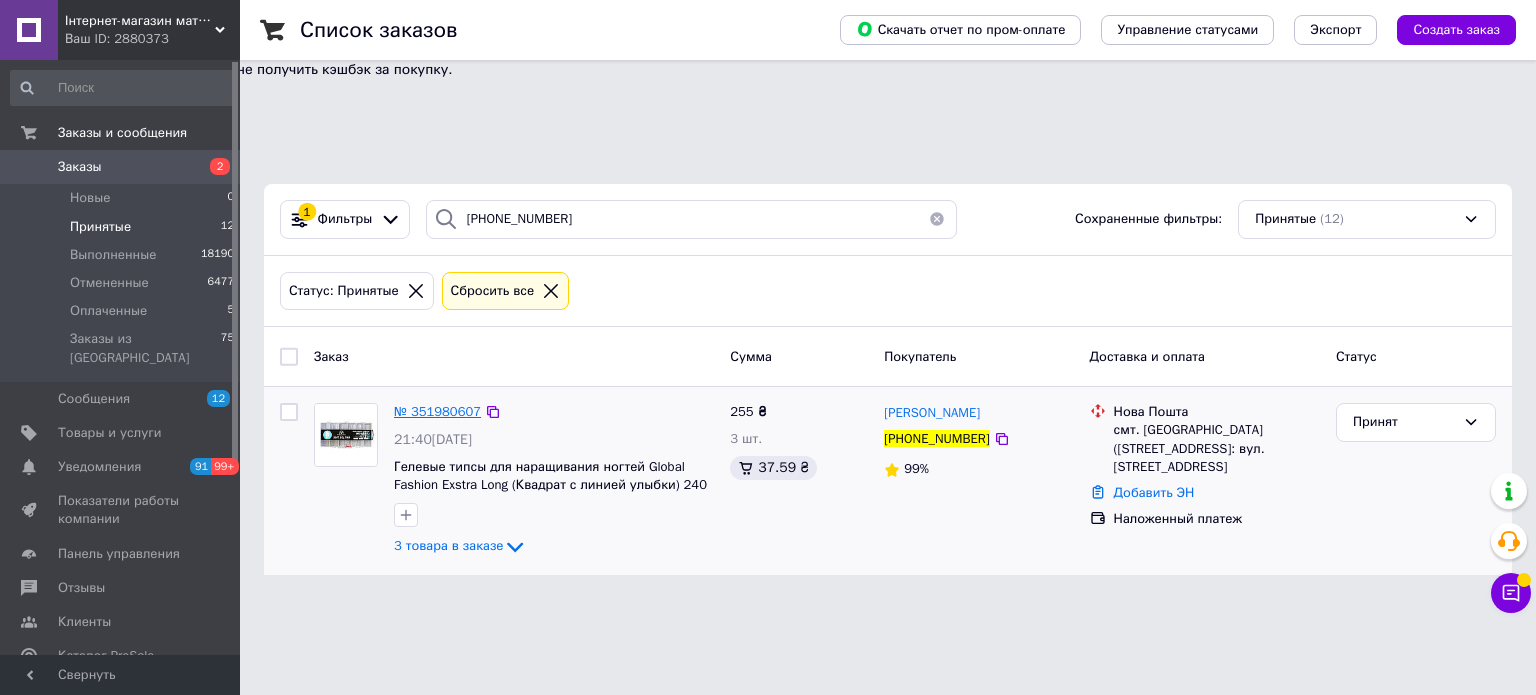 click on "№ 351980607" at bounding box center (437, 411) 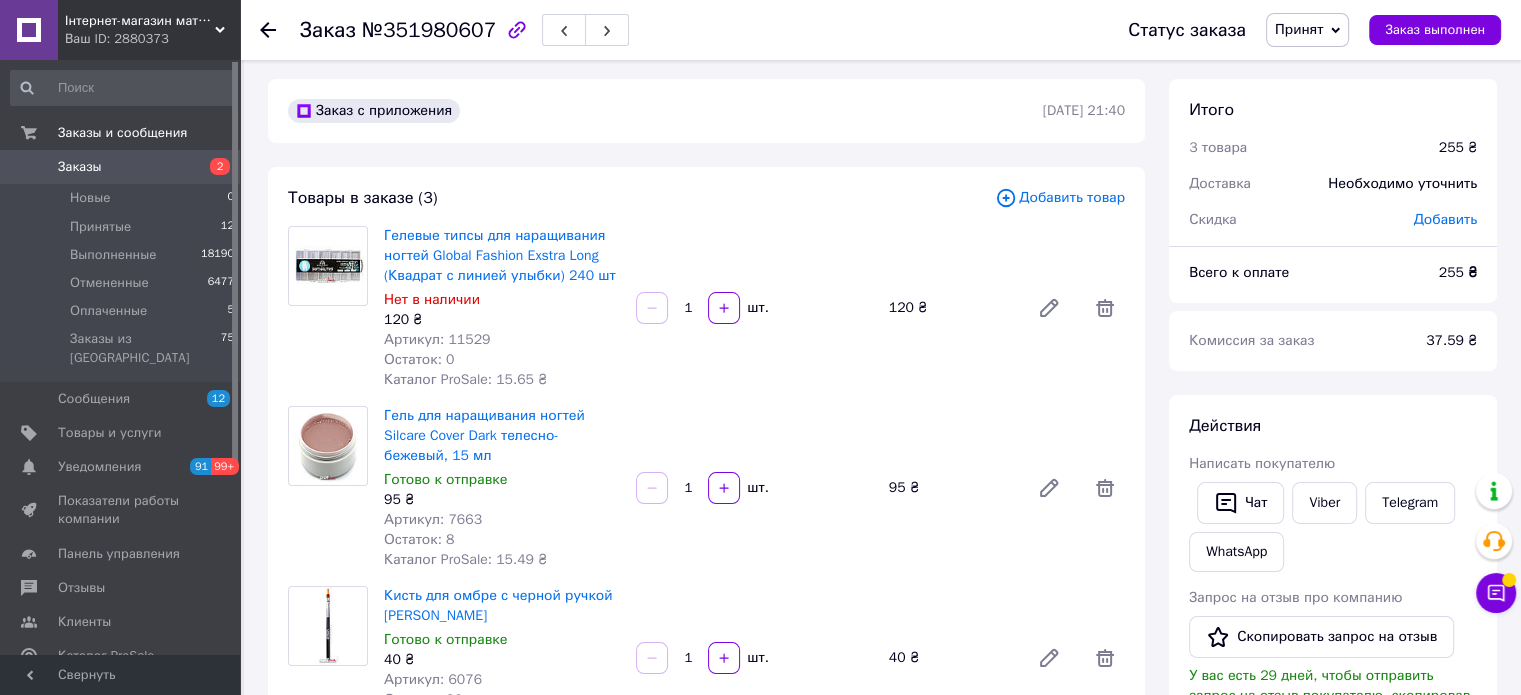 scroll, scrollTop: 0, scrollLeft: 0, axis: both 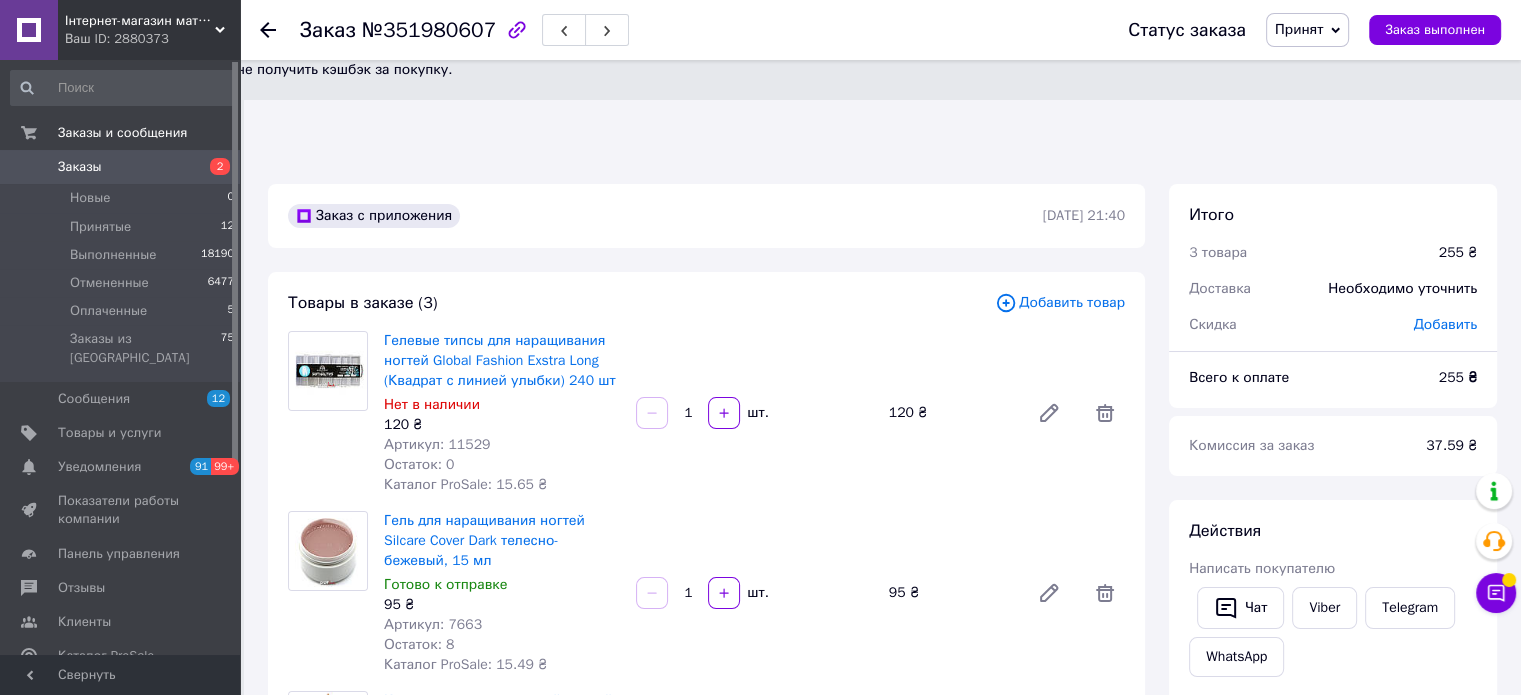click on "Итого 3 товара 255 ₴ Доставка Необходимо уточнить Скидка Добавить Всего к оплате 255 ₴ Комиссия за заказ 37.59 ₴ Действия Написать покупателю   Чат Viber Telegram WhatsApp Запрос на отзыв про компанию   Скопировать запрос на отзыв У вас есть 29 дней, чтобы отправить запрос на отзыв покупателю, скопировав ссылку.   Выдать чек   Скачать PDF   Печать PDF   Дублировать заказ Метки Личные заметки, которые видите только вы. По ним можно фильтровать заказы Примечания Осталось 300 символов Очистить Сохранить" at bounding box center (1333, 857) 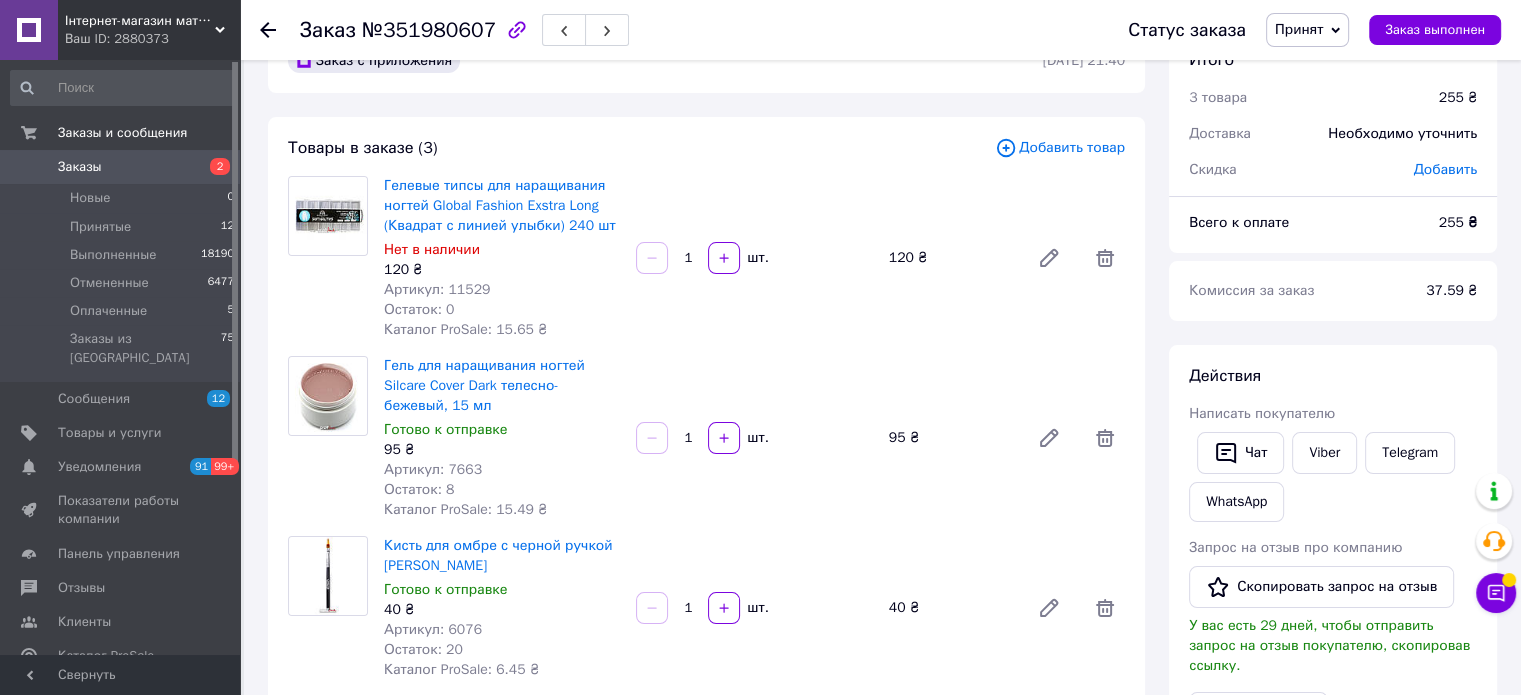 scroll, scrollTop: 0, scrollLeft: 0, axis: both 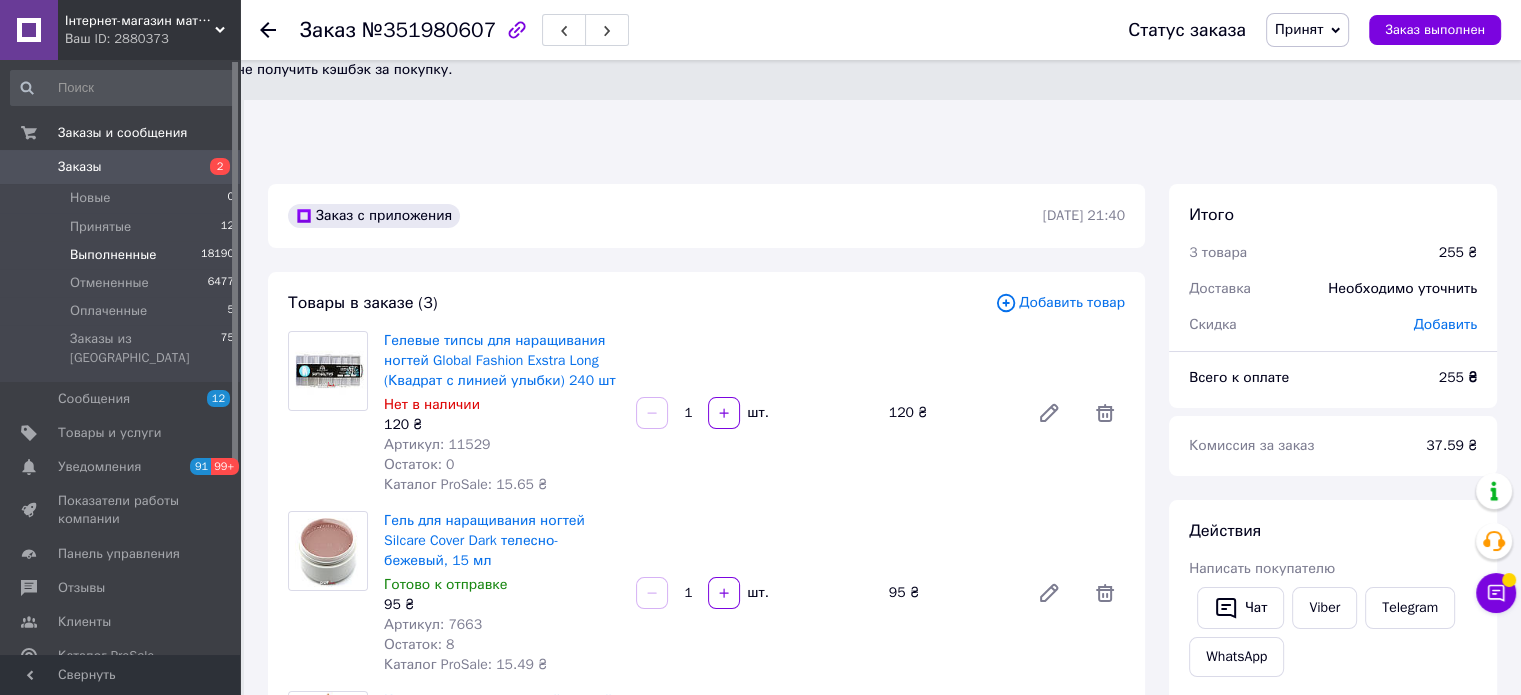 click on "Выполненные 18190" at bounding box center [123, 255] 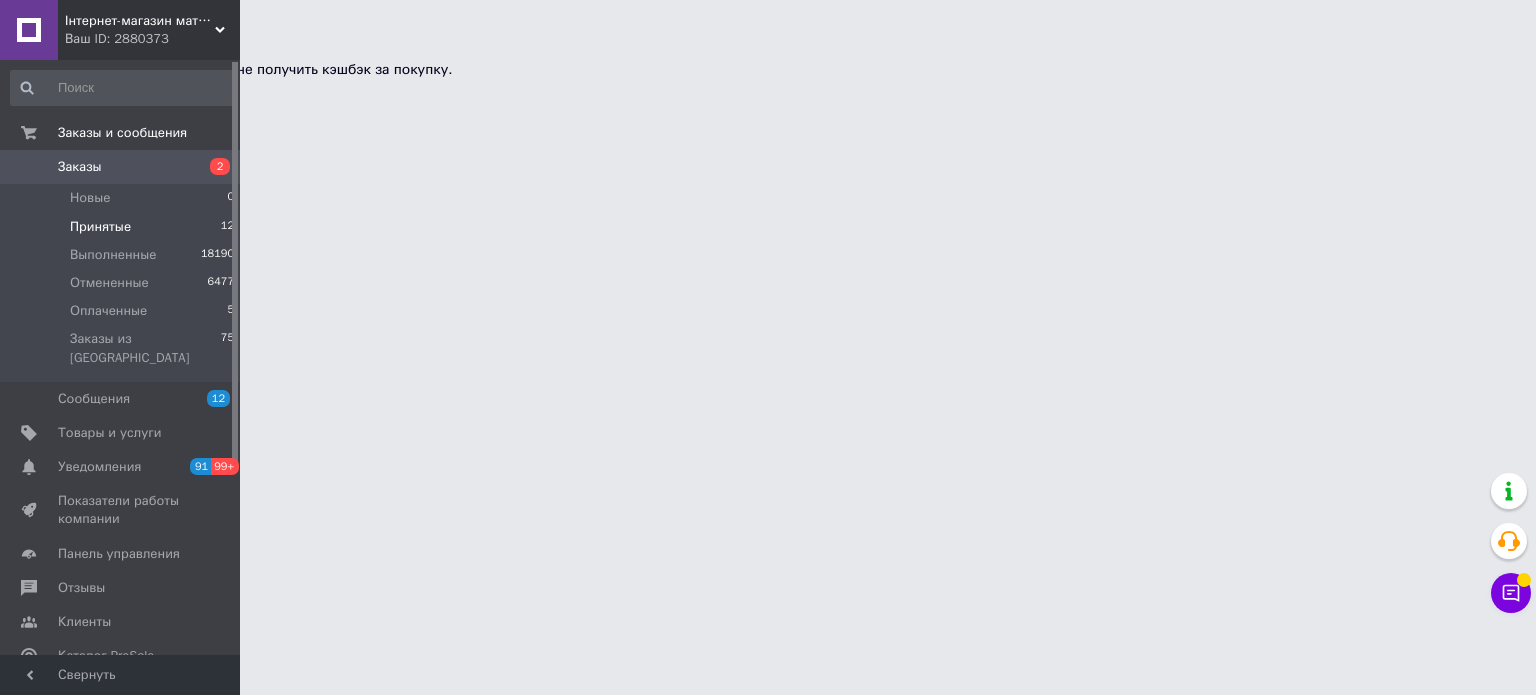 click on "Принятые 12" at bounding box center [123, 227] 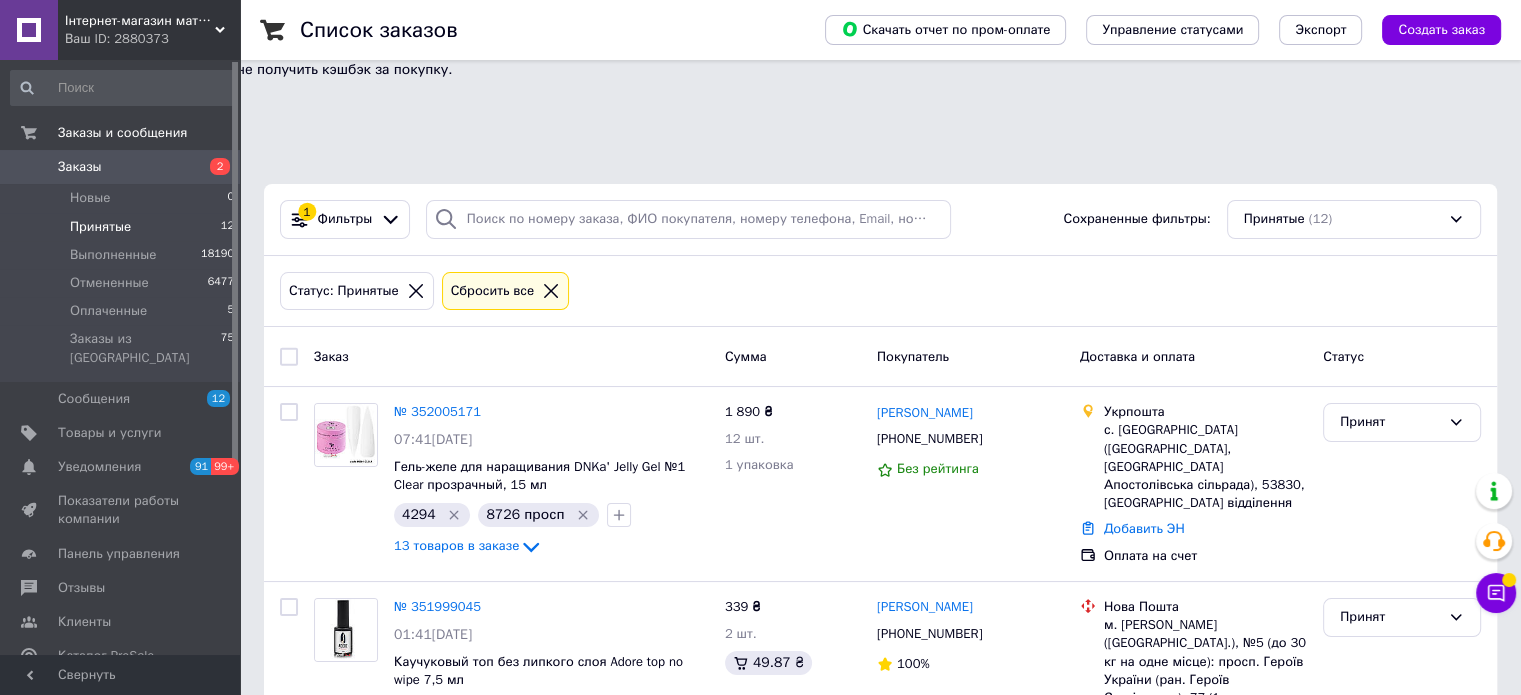 click on "Ваш ID: 2880373" at bounding box center [152, 39] 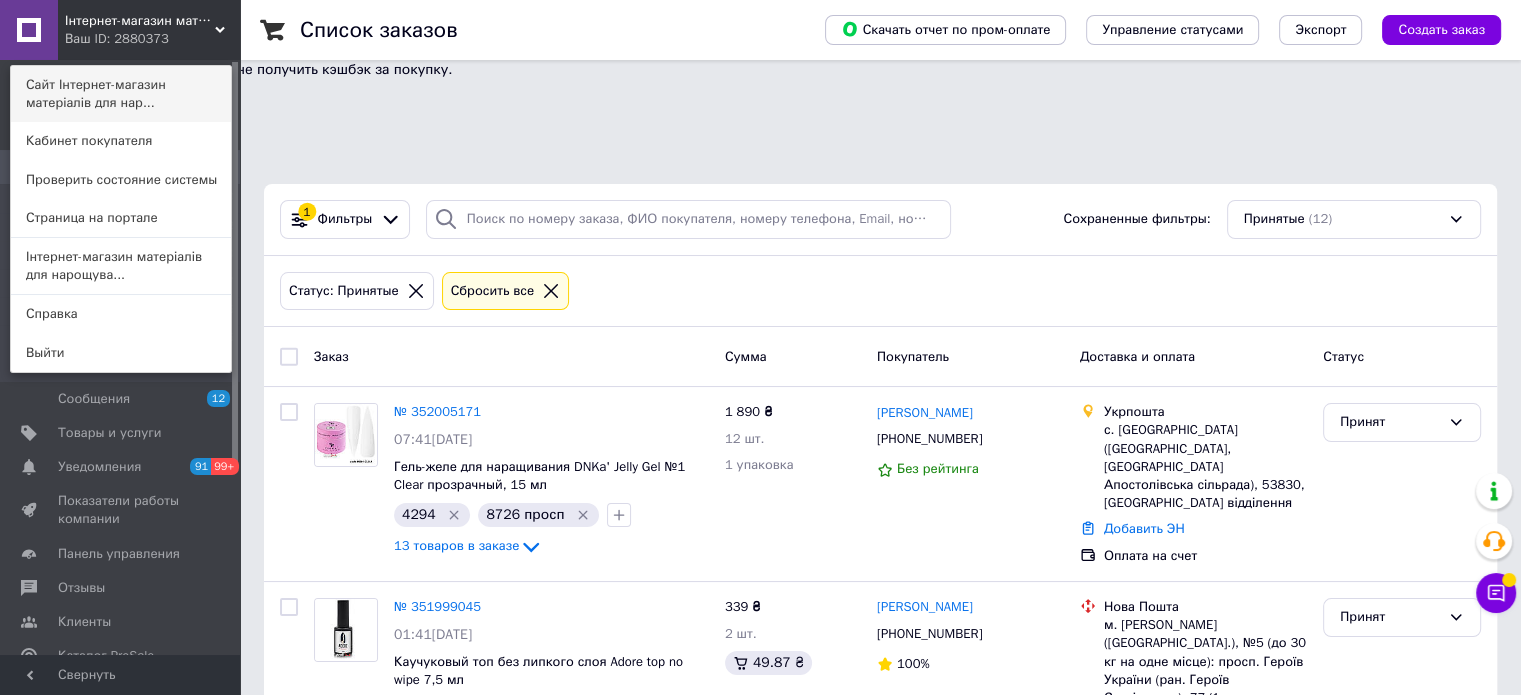 click on "Сайт Інтернет-магазин матеріалів для нар..." at bounding box center [121, 94] 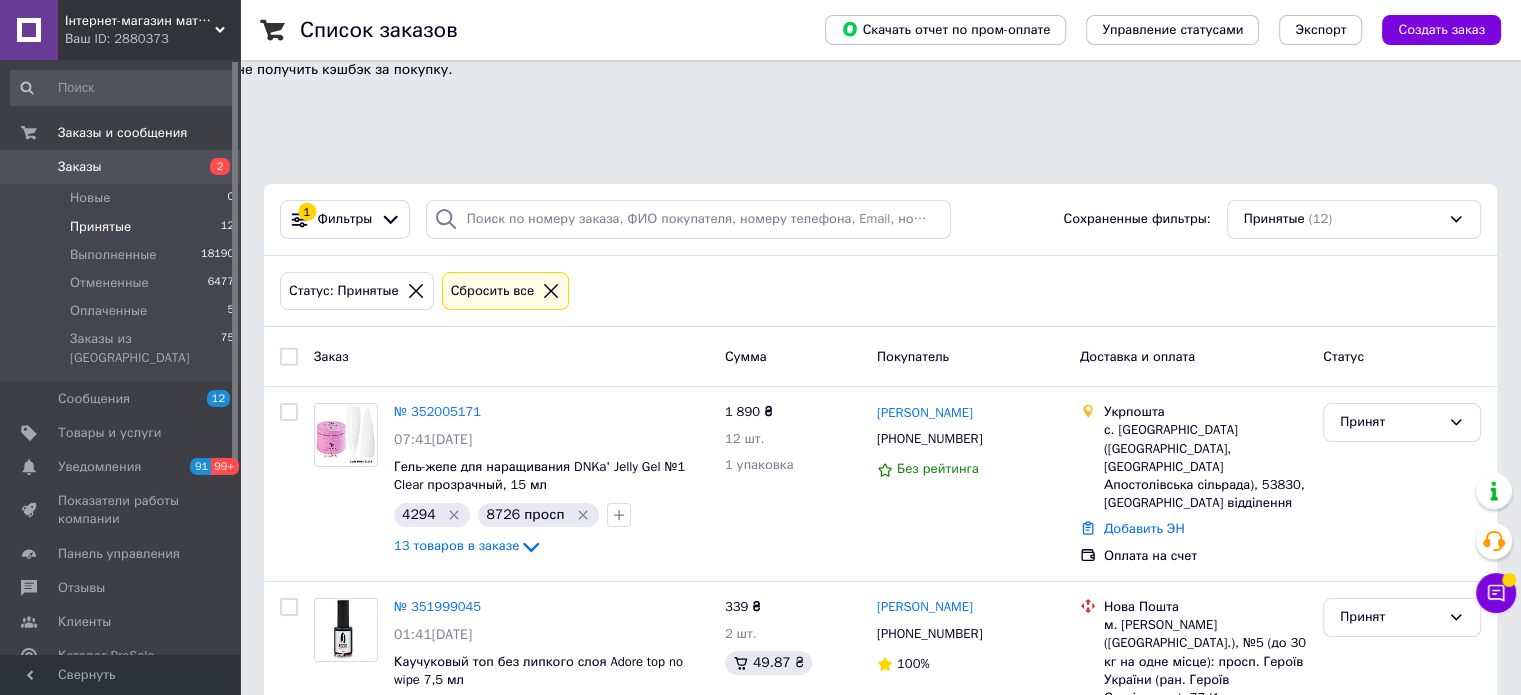 click on "Ваш ID: 2880373" at bounding box center (152, 39) 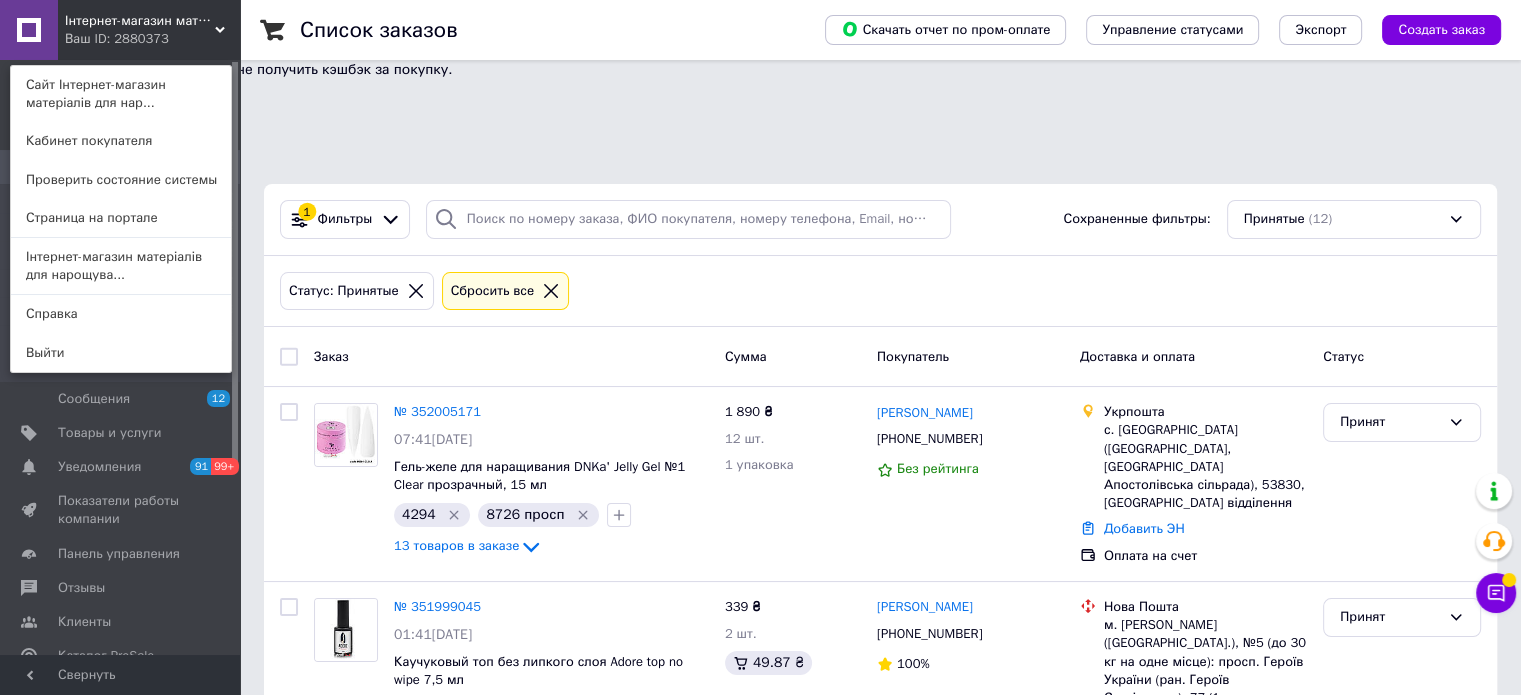 click on "Список заказов" at bounding box center [542, 30] 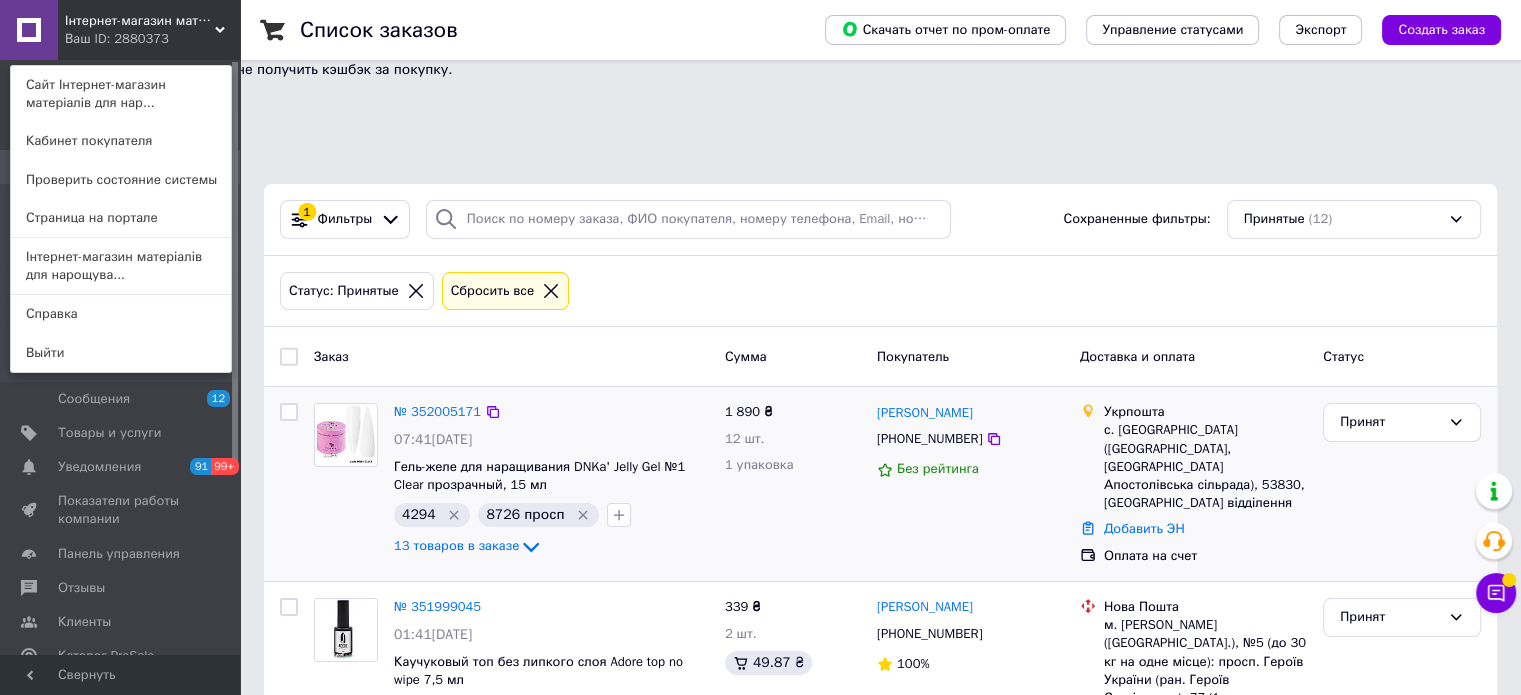 click at bounding box center [289, 484] 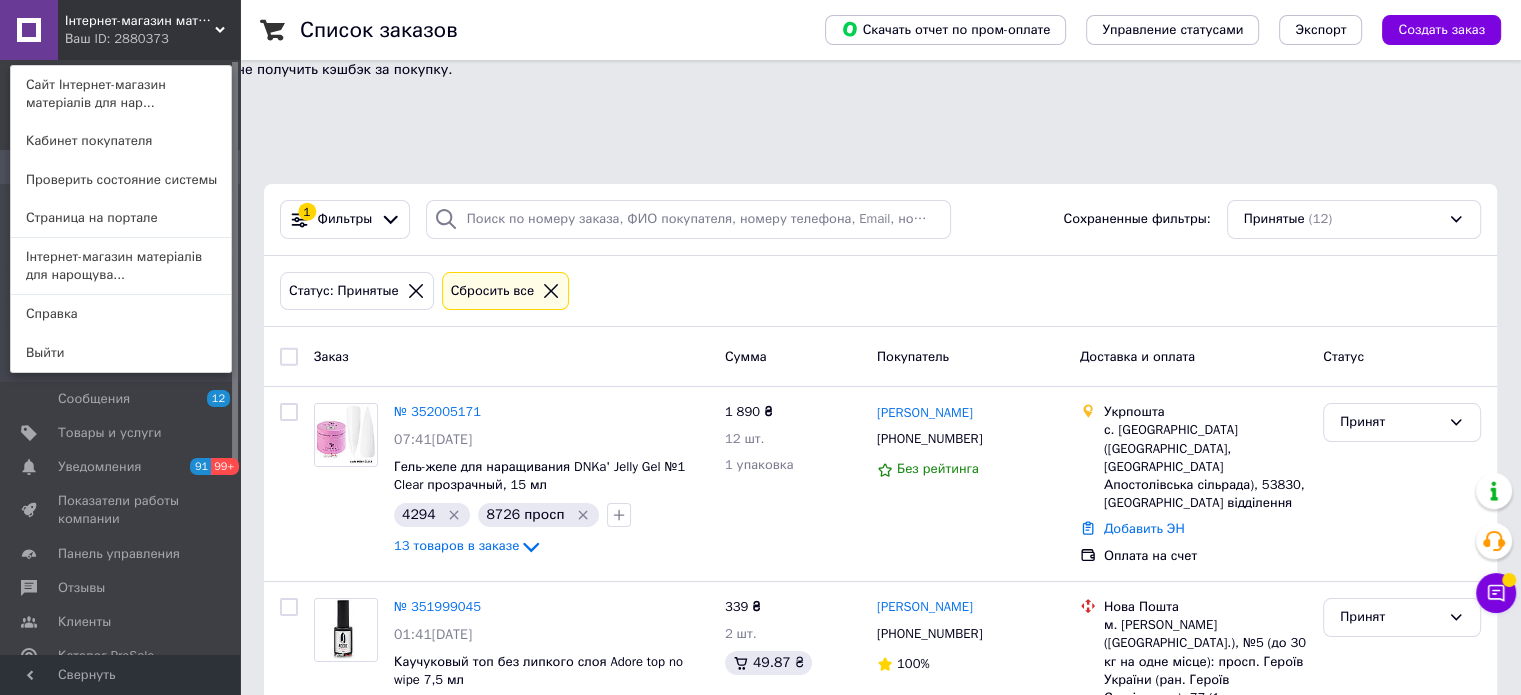 click on "Список заказов   Скачать отчет по пром-оплате Управление статусами Экспорт Создать заказ 1 Фильтры Сохраненные фильтры: Принятые (12) Статус: Принятые Сбросить все Заказ Сумма Покупатель Доставка и оплата Статус № 352005171 07:41, 10.07.2025 Гель-желе для наращивания DNKa' Jelly Gel №1 Clear прозрачный, 15 мл 4294   8726 просп   13 товаров в заказе 1 890 ₴ 12 шт. 1 упаковка Оксана Ветлянчук +380679986076 Без рейтинга Укрпошта с. Кам'янка (Дніпропетровська обл., Криворізький р-н. Апостолівська сільрада), 53830, Пересувне відділення Добавить ЭН Оплата на счет Принят № 351999045 01:41, 10.07.2025   339 ₴ 2 шт. 100% 100%" at bounding box center [880, 1377] 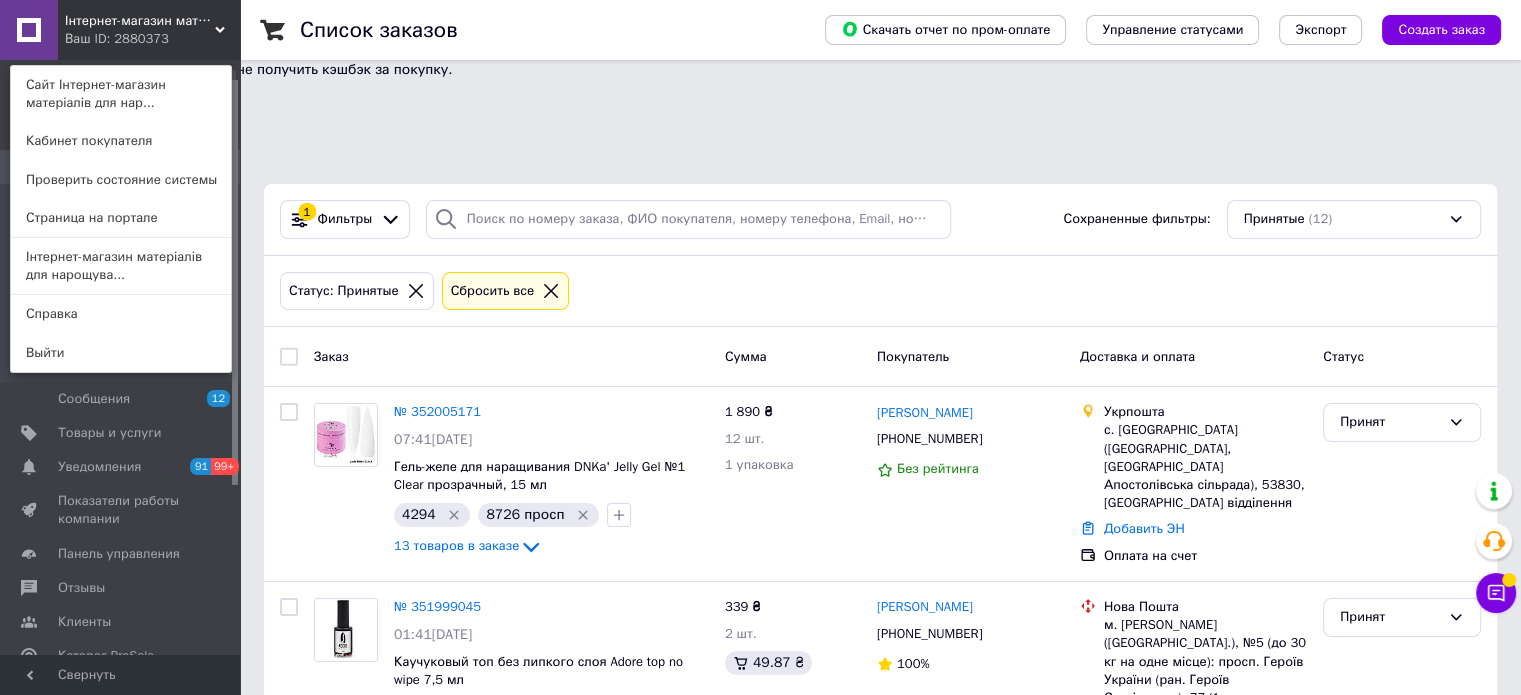 drag, startPoint x: 233, startPoint y: 267, endPoint x: 266, endPoint y: 276, distance: 34.20526 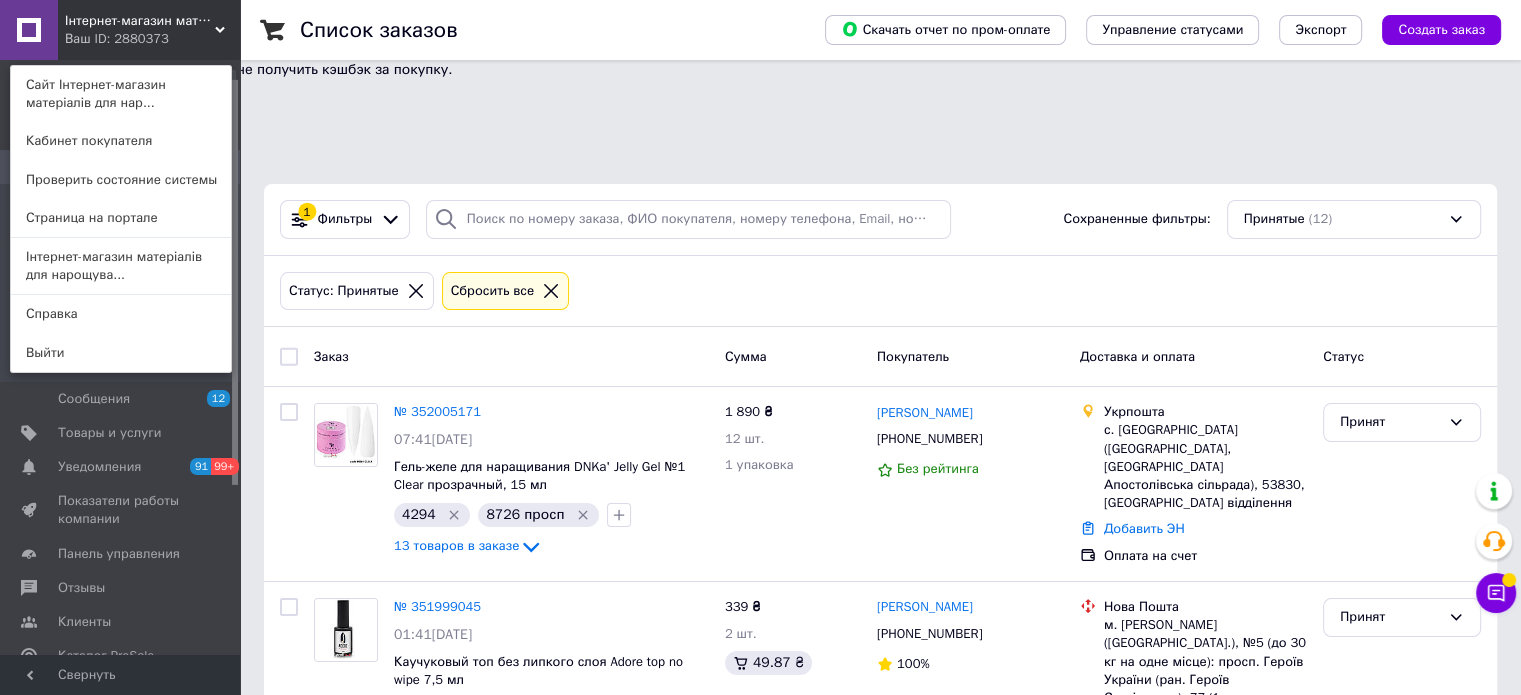 click at bounding box center (235, 282) 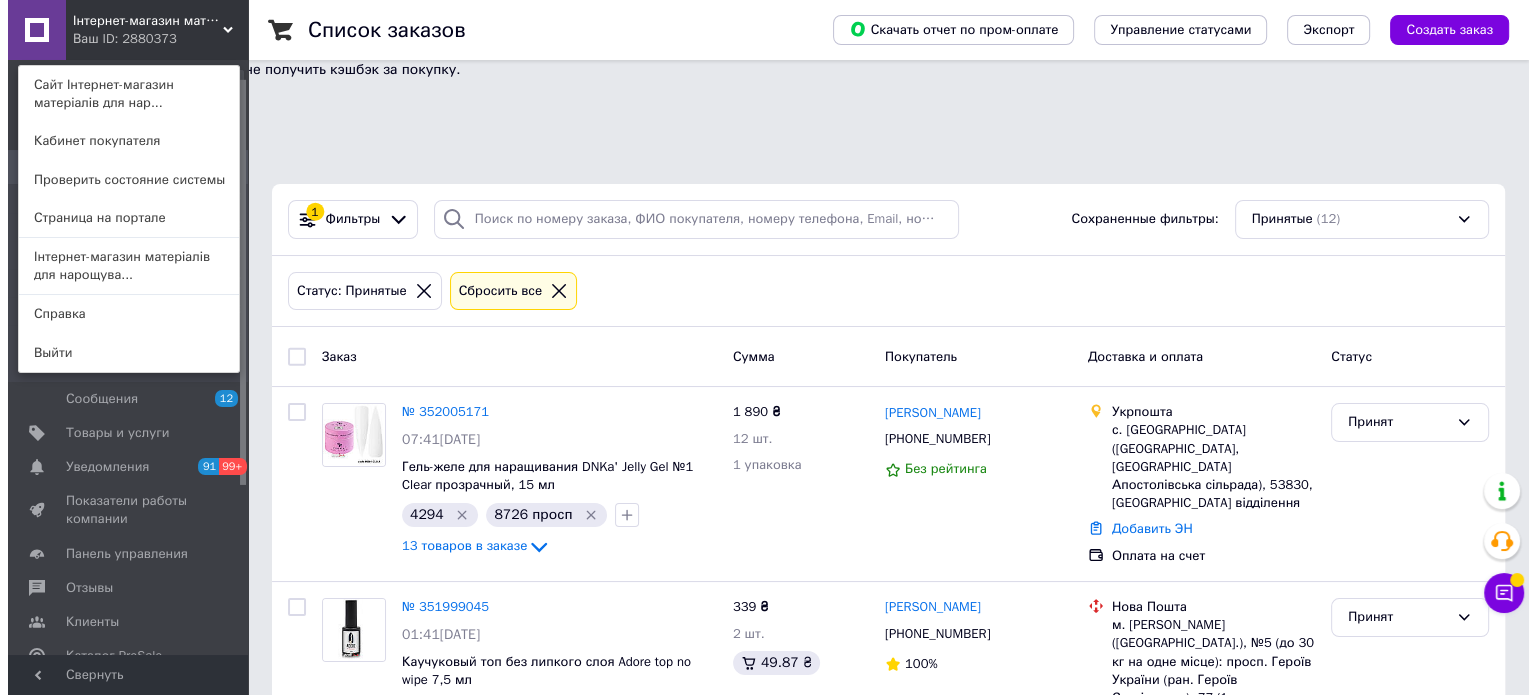 scroll, scrollTop: 43, scrollLeft: 0, axis: vertical 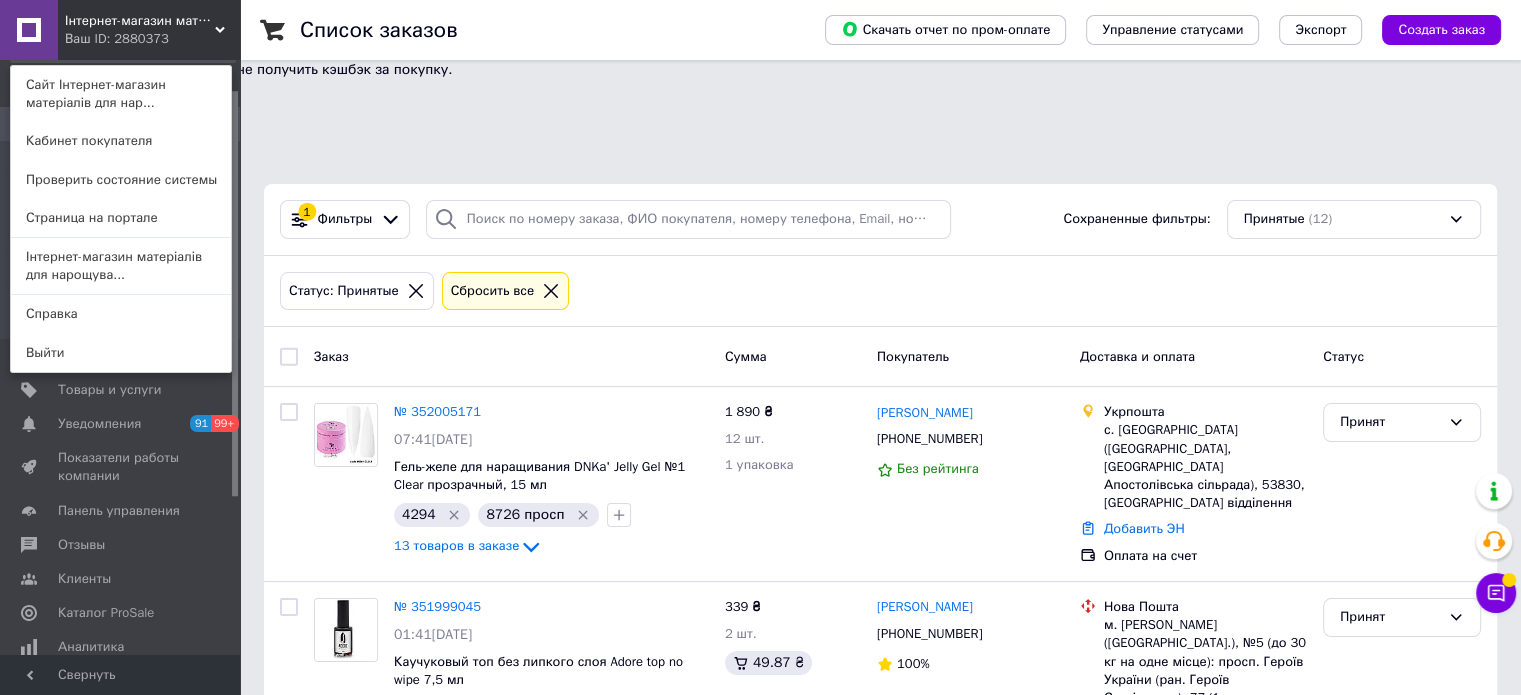 click at bounding box center [29, 30] 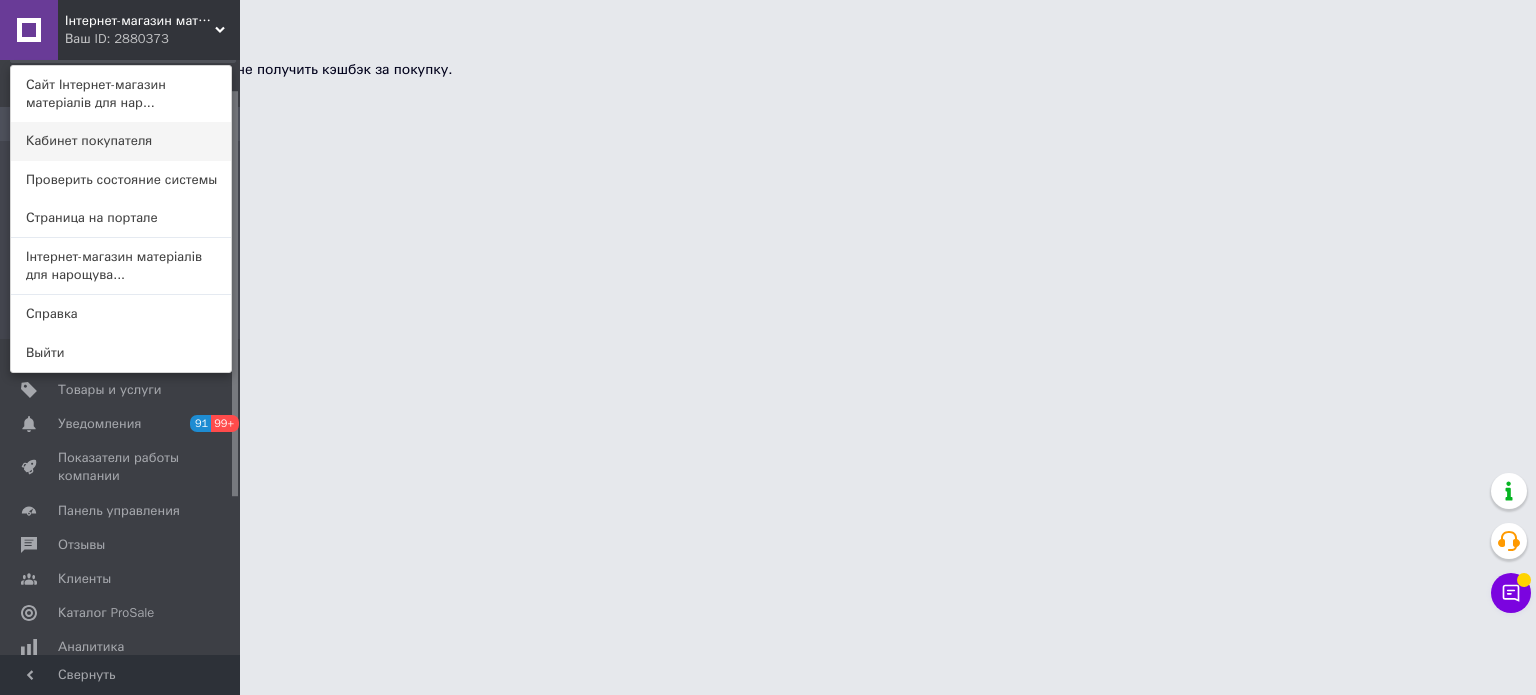 click on "Кабинет покупателя" at bounding box center [121, 141] 